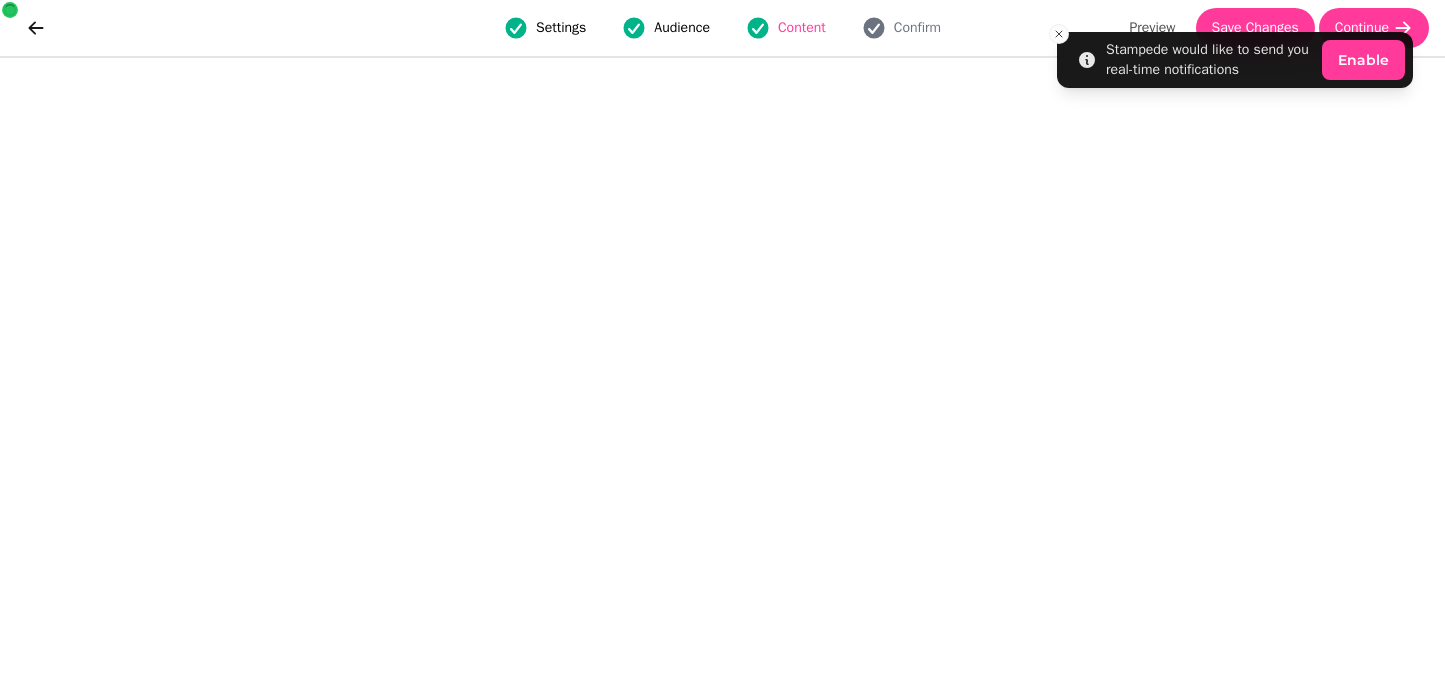 scroll, scrollTop: 0, scrollLeft: 0, axis: both 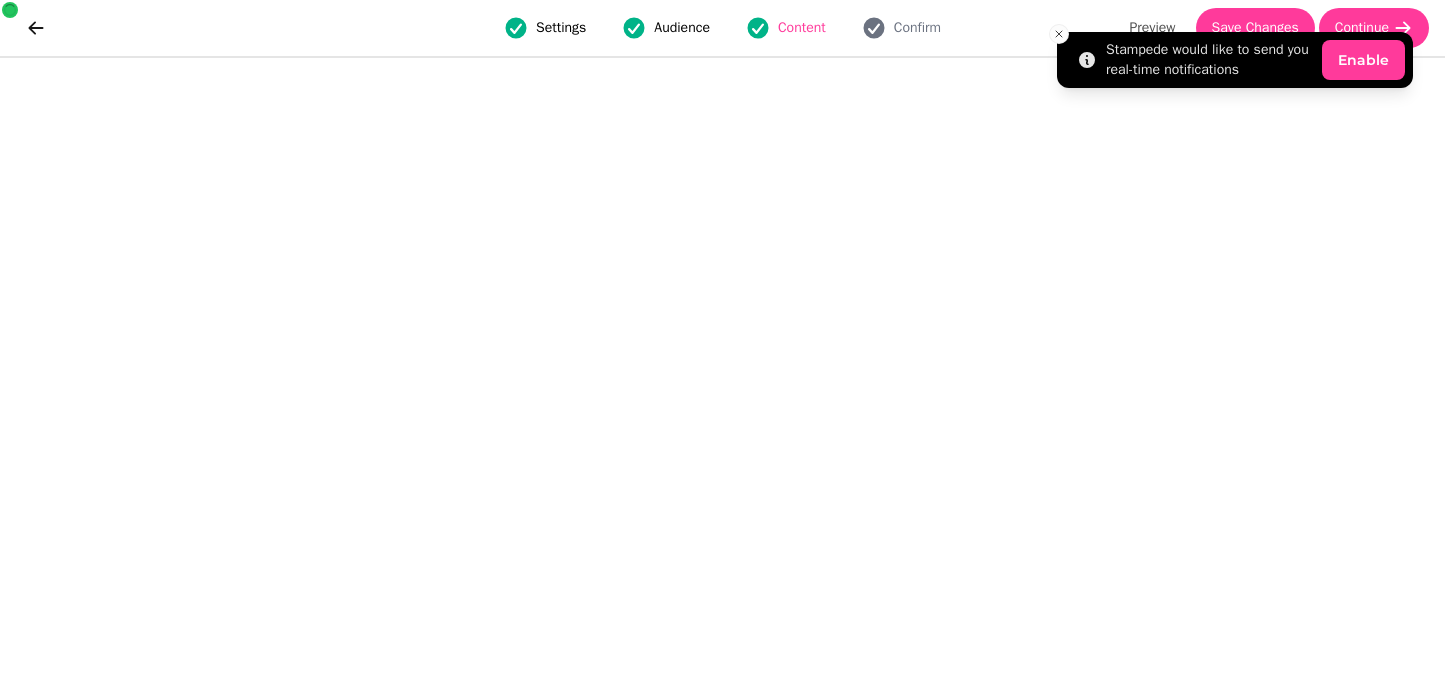 click on "Stampede would like to send you real-time notifications Enable" at bounding box center (1235, 60) 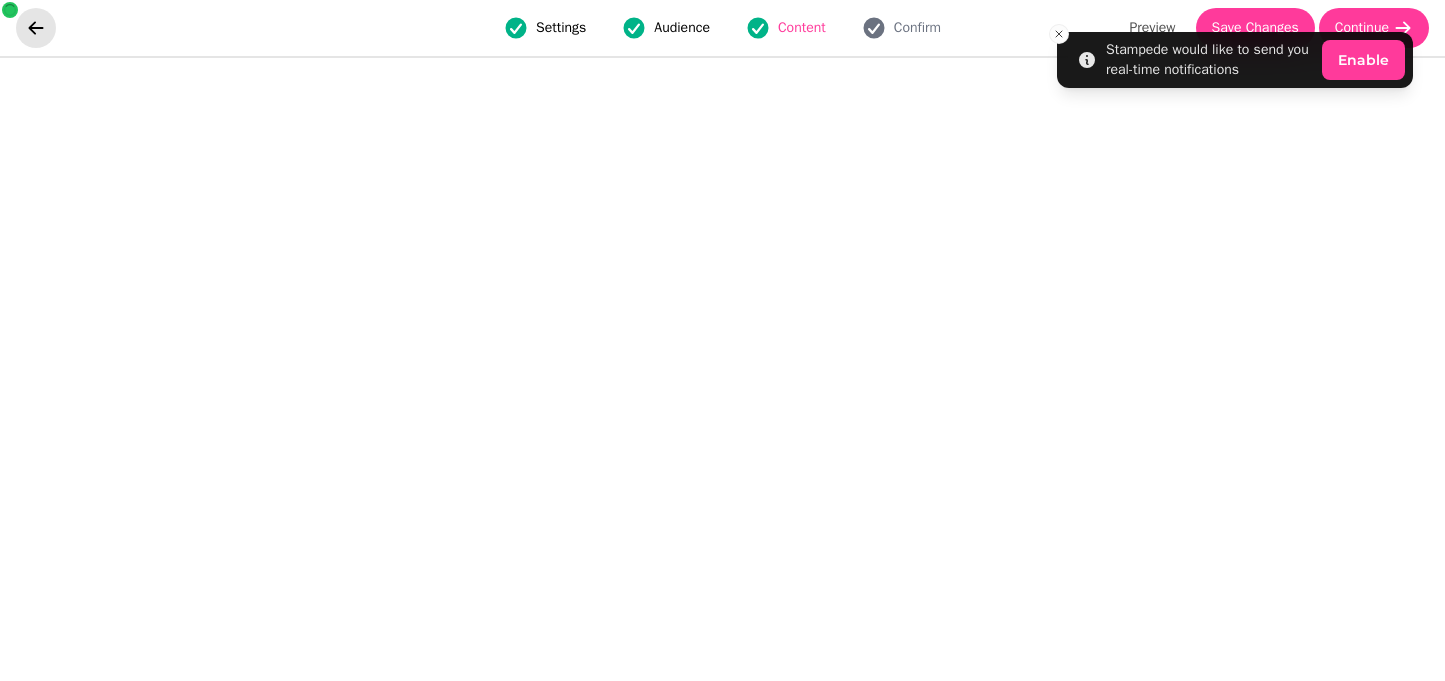 click 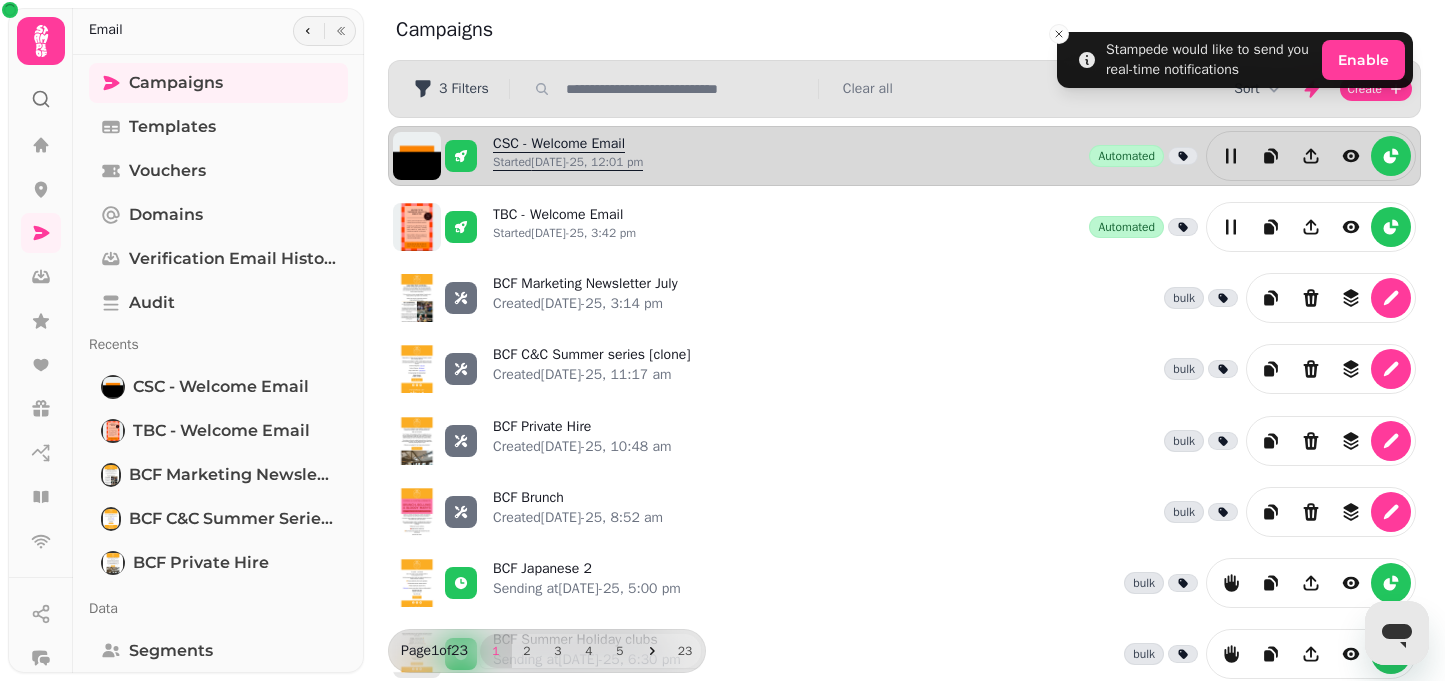 click on "Started  [DATE]-25, 12:01 pm" at bounding box center [568, 162] 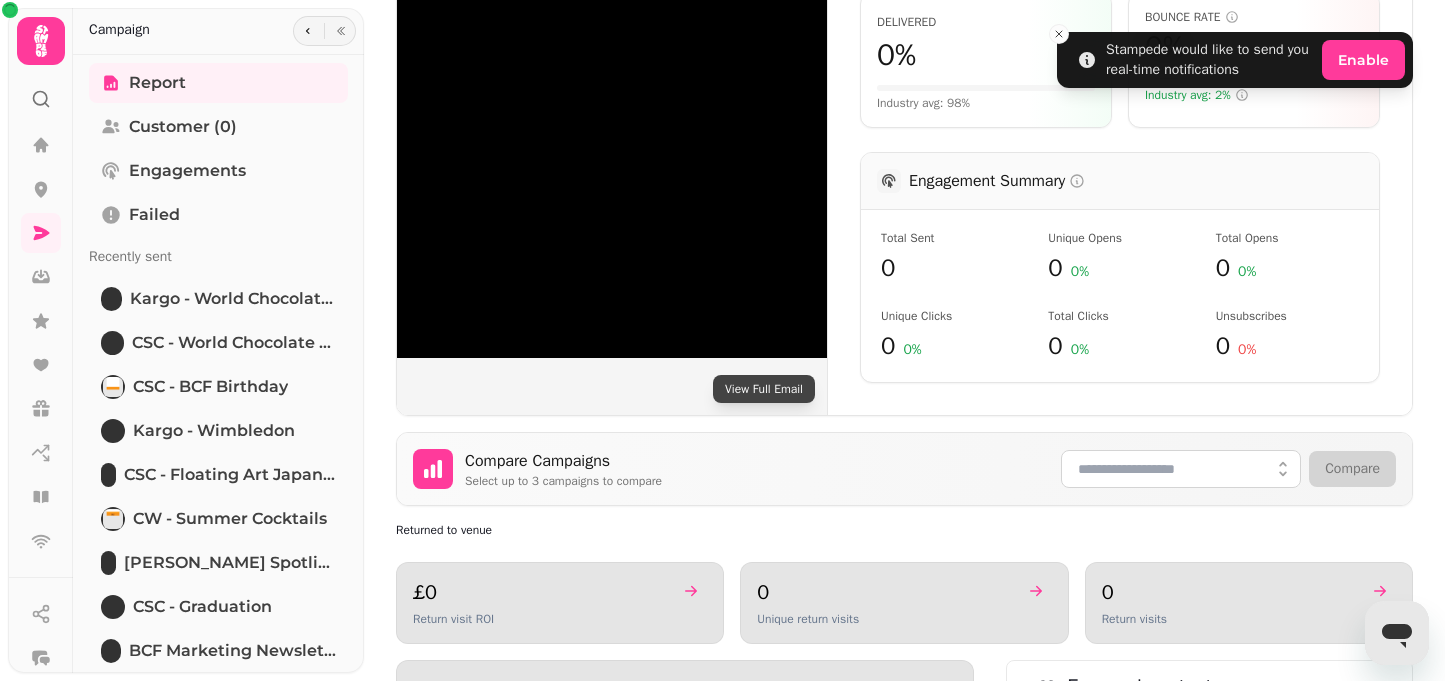 scroll, scrollTop: 613, scrollLeft: 0, axis: vertical 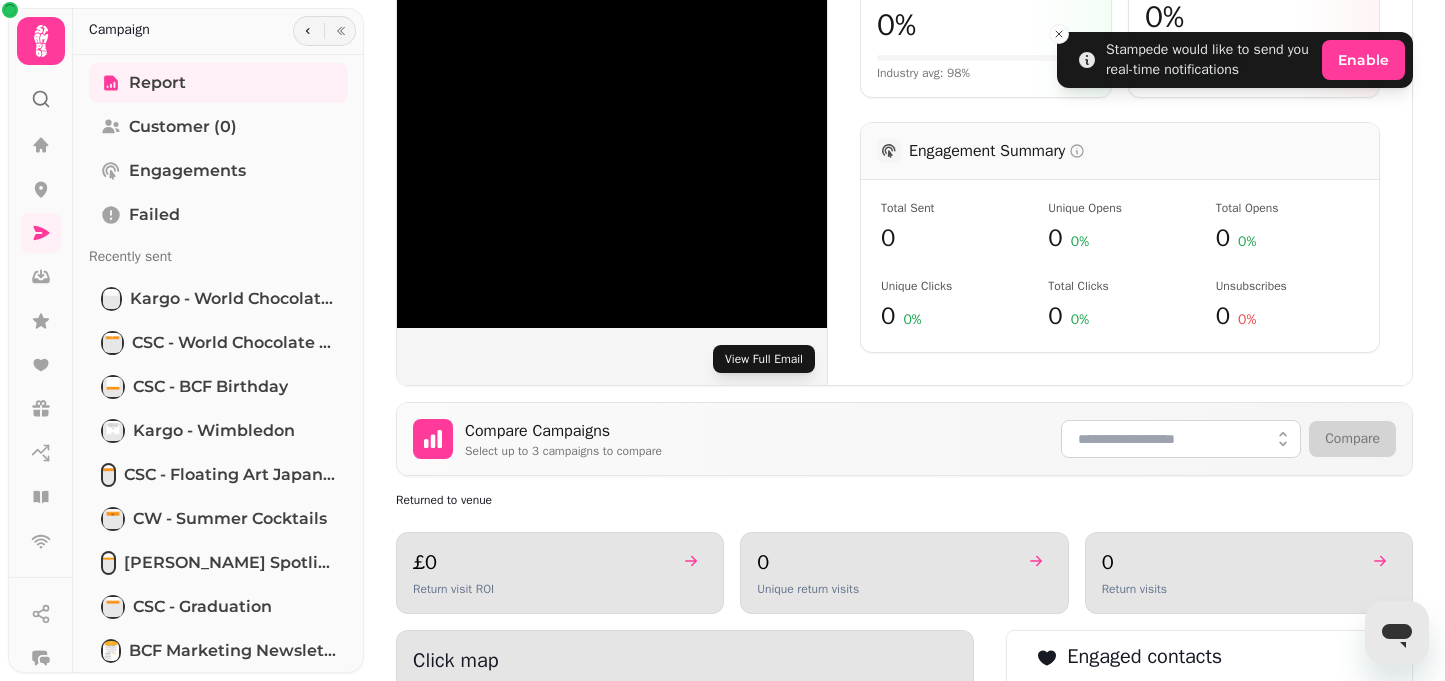 click on "View Full Email" at bounding box center [764, 359] 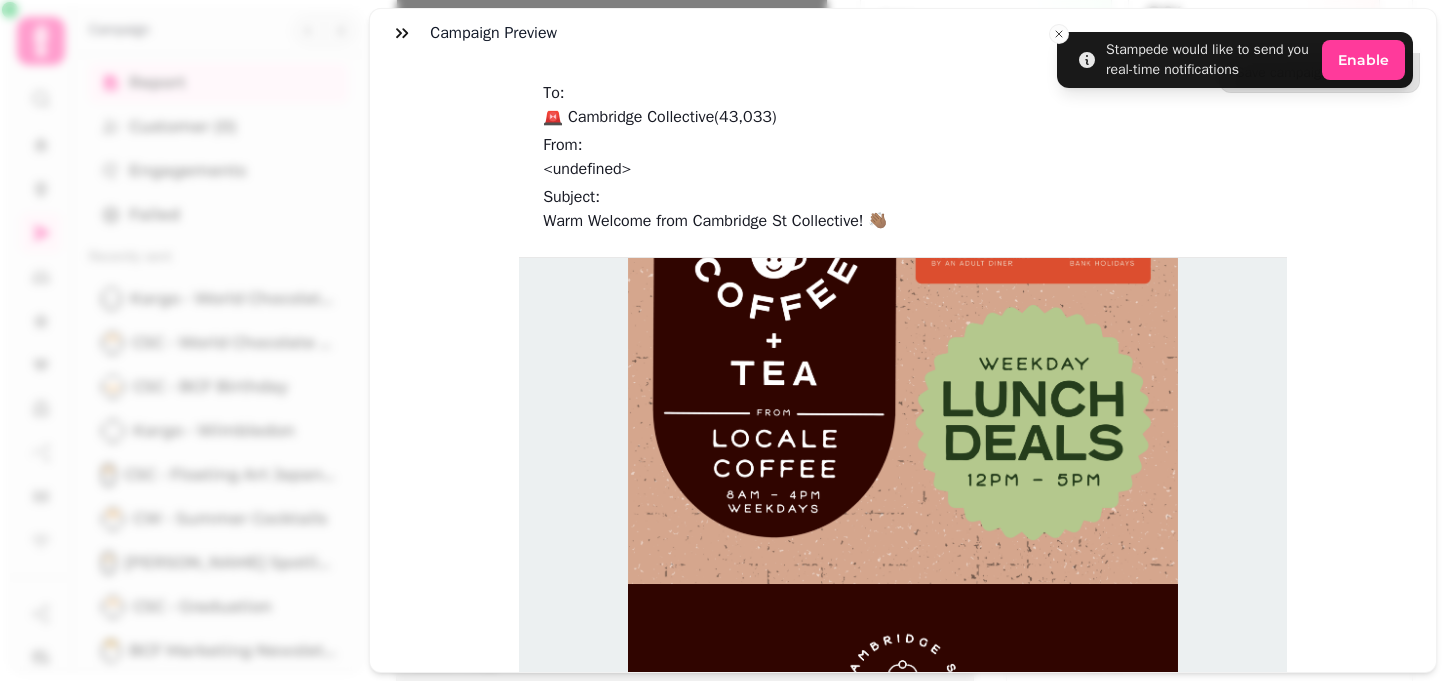 scroll, scrollTop: 5697, scrollLeft: 0, axis: vertical 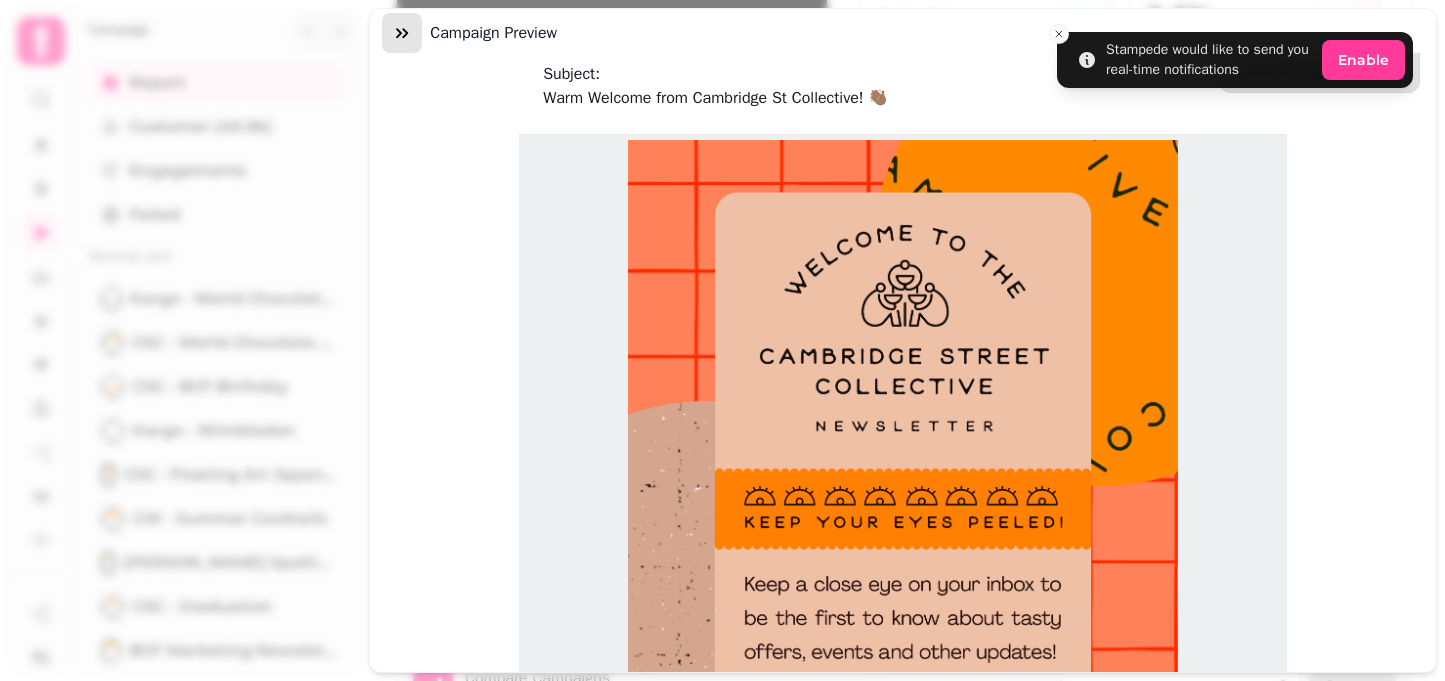 click 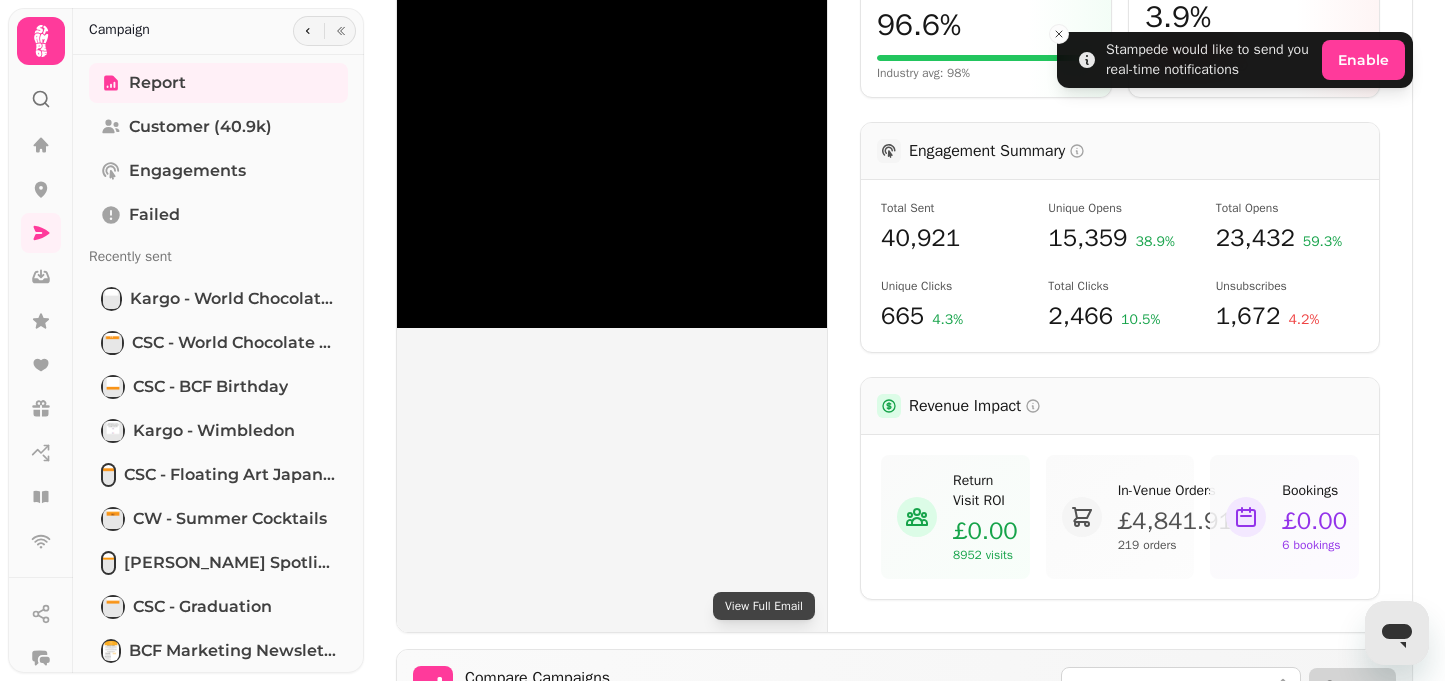 drag, startPoint x: 39, startPoint y: 83, endPoint x: 39, endPoint y: 68, distance: 15 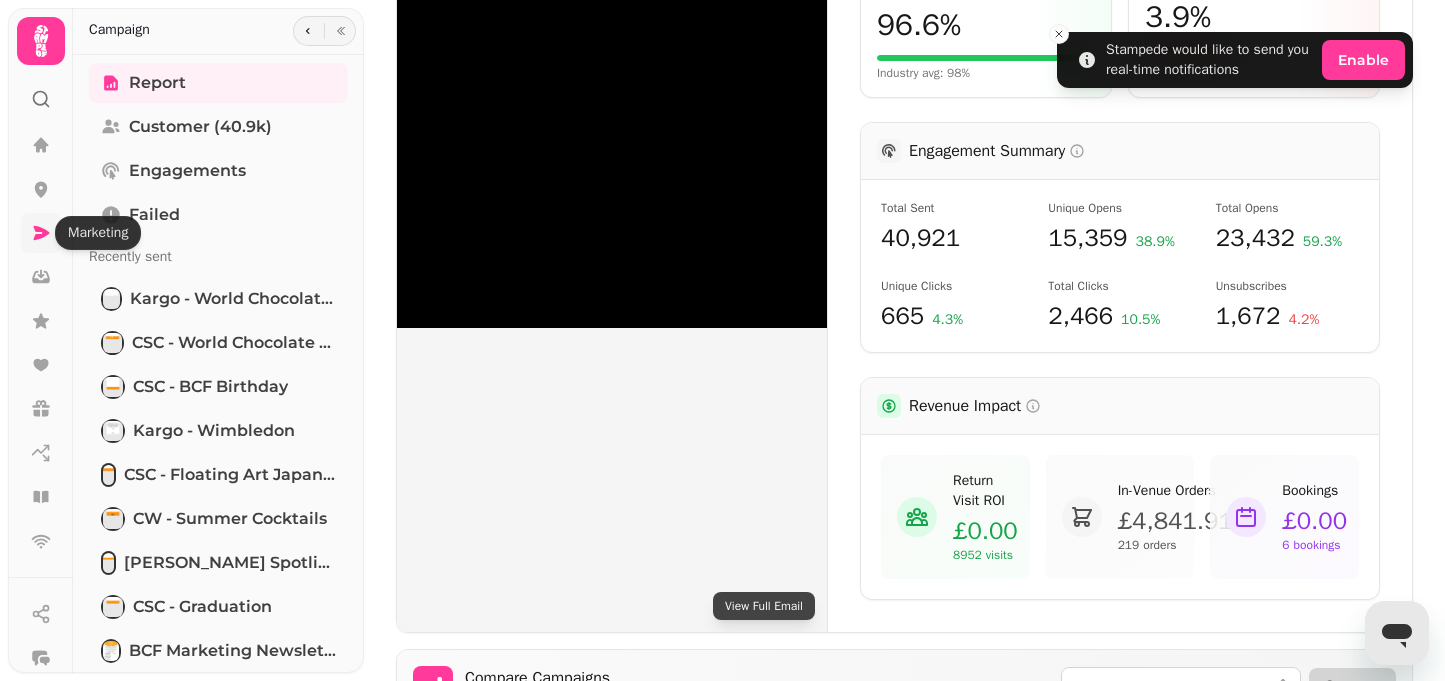 click 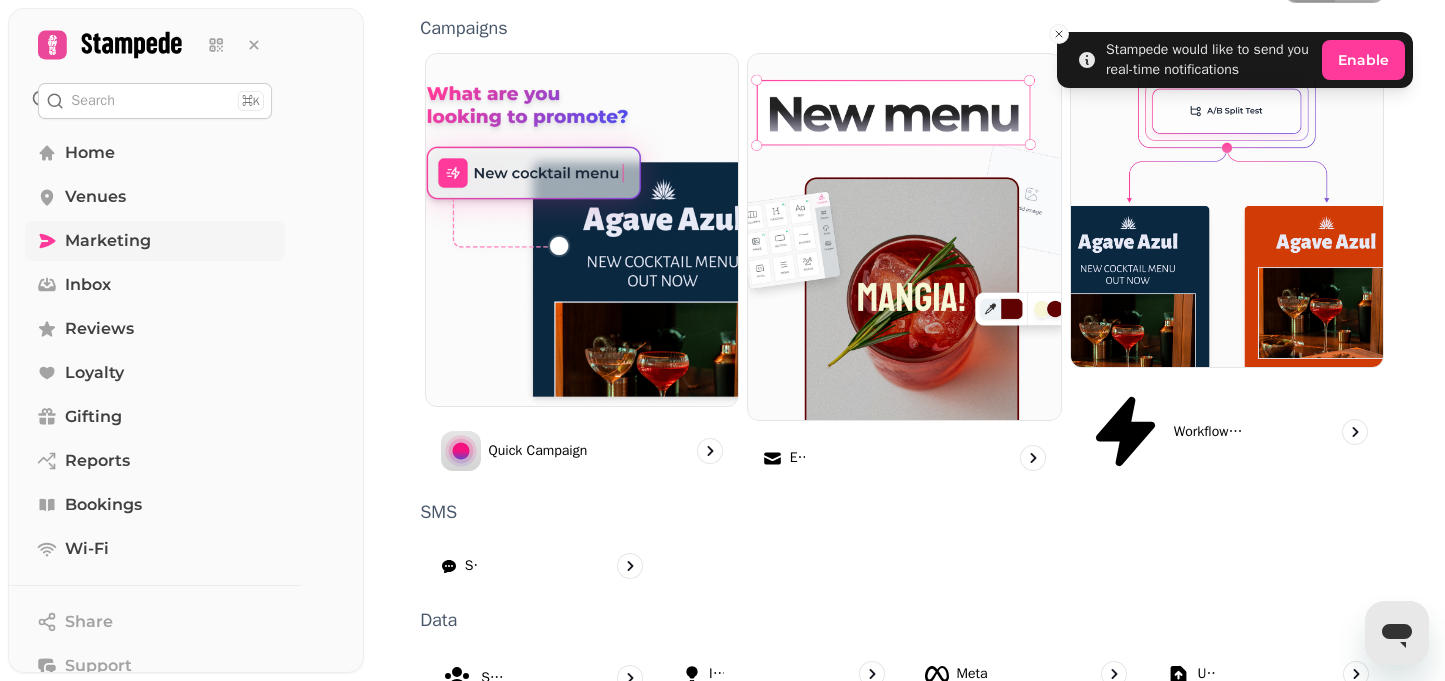 scroll, scrollTop: 567, scrollLeft: 0, axis: vertical 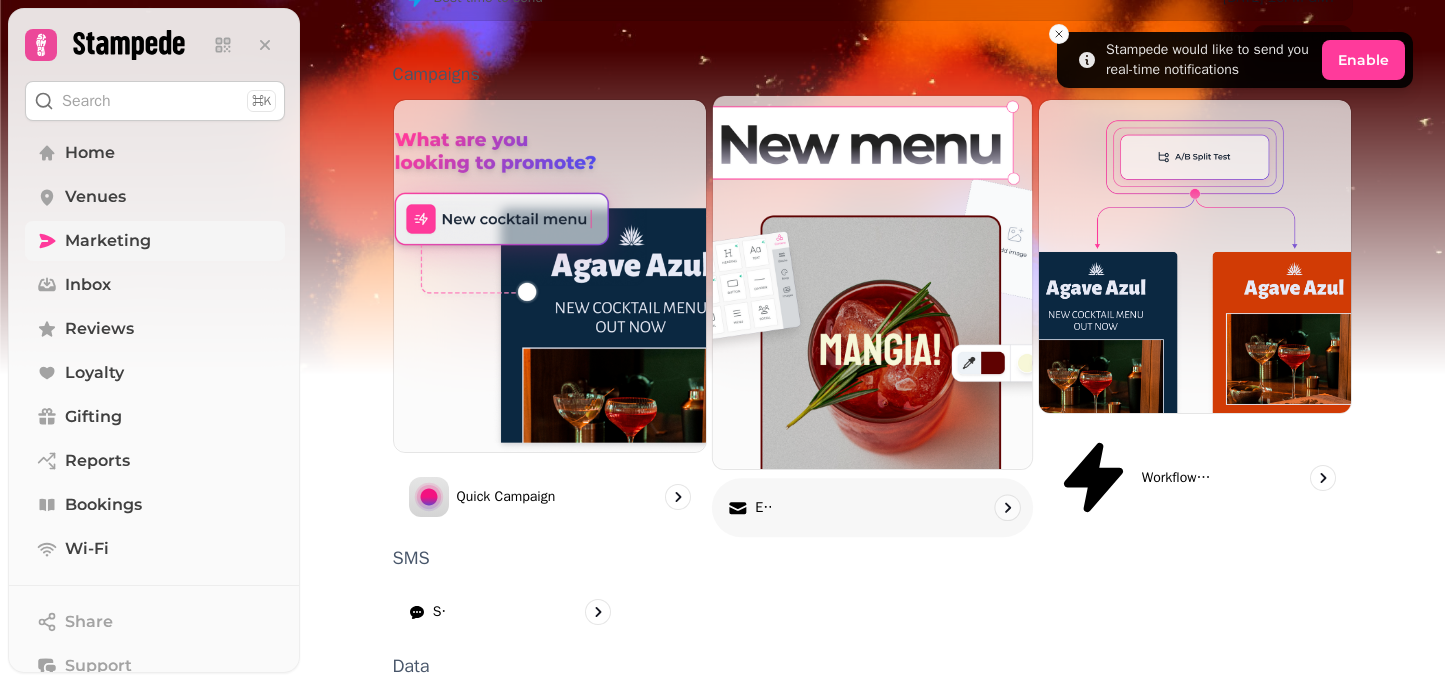 click on "Email" at bounding box center (762, 508) 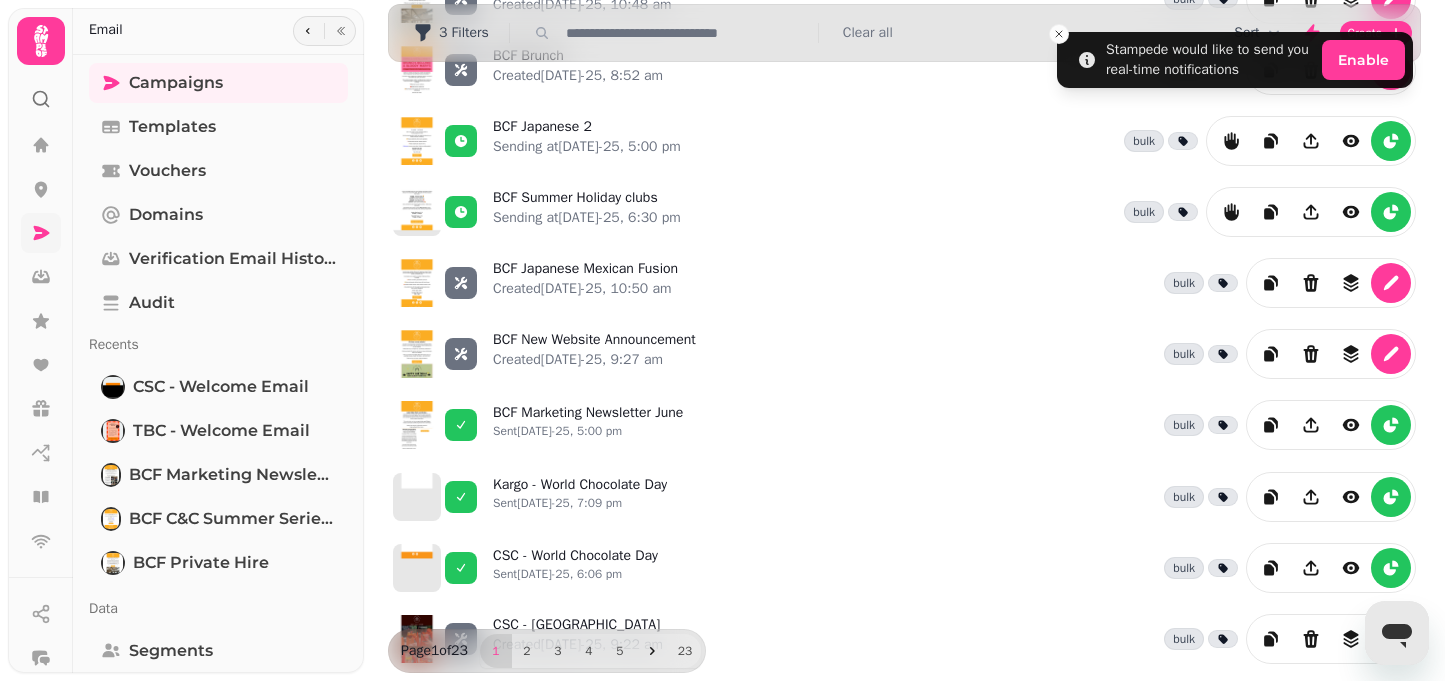 scroll, scrollTop: 553, scrollLeft: 0, axis: vertical 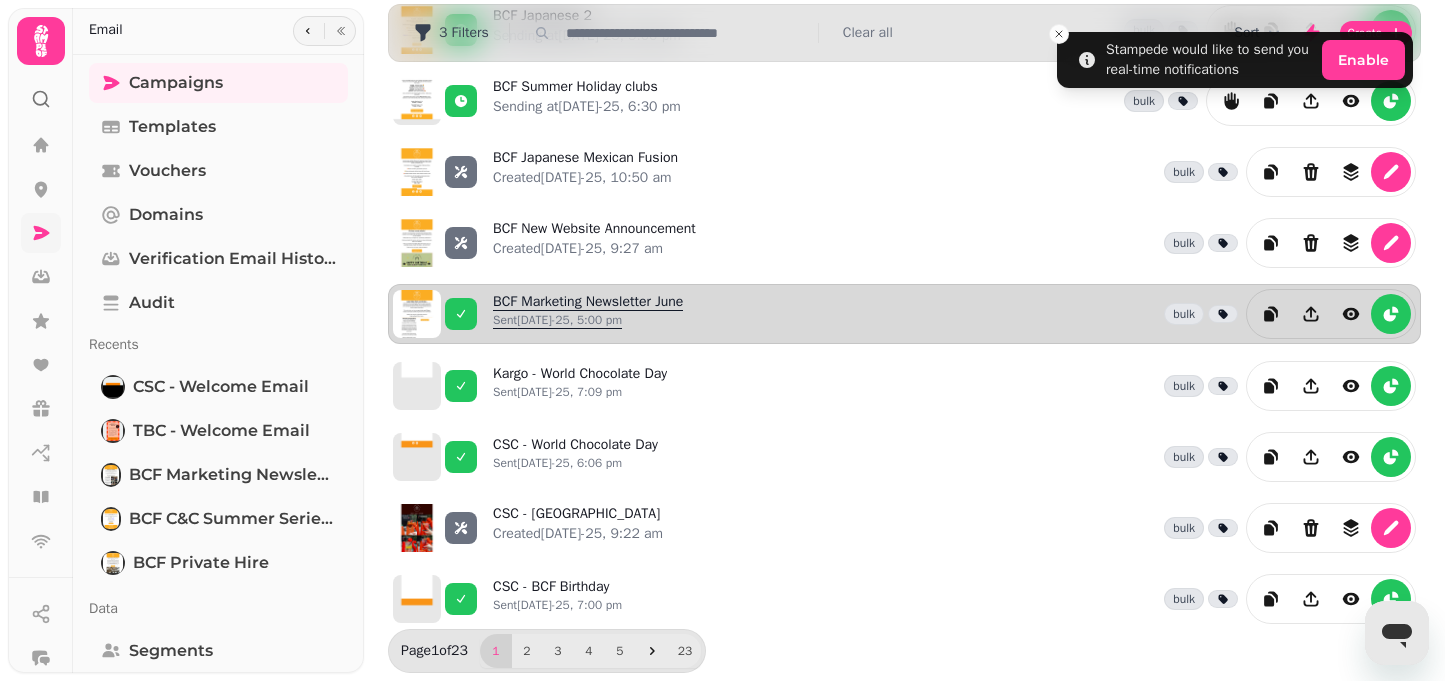 click on "Sent  [DATE]-25, 5:00 pm" at bounding box center (588, 324) 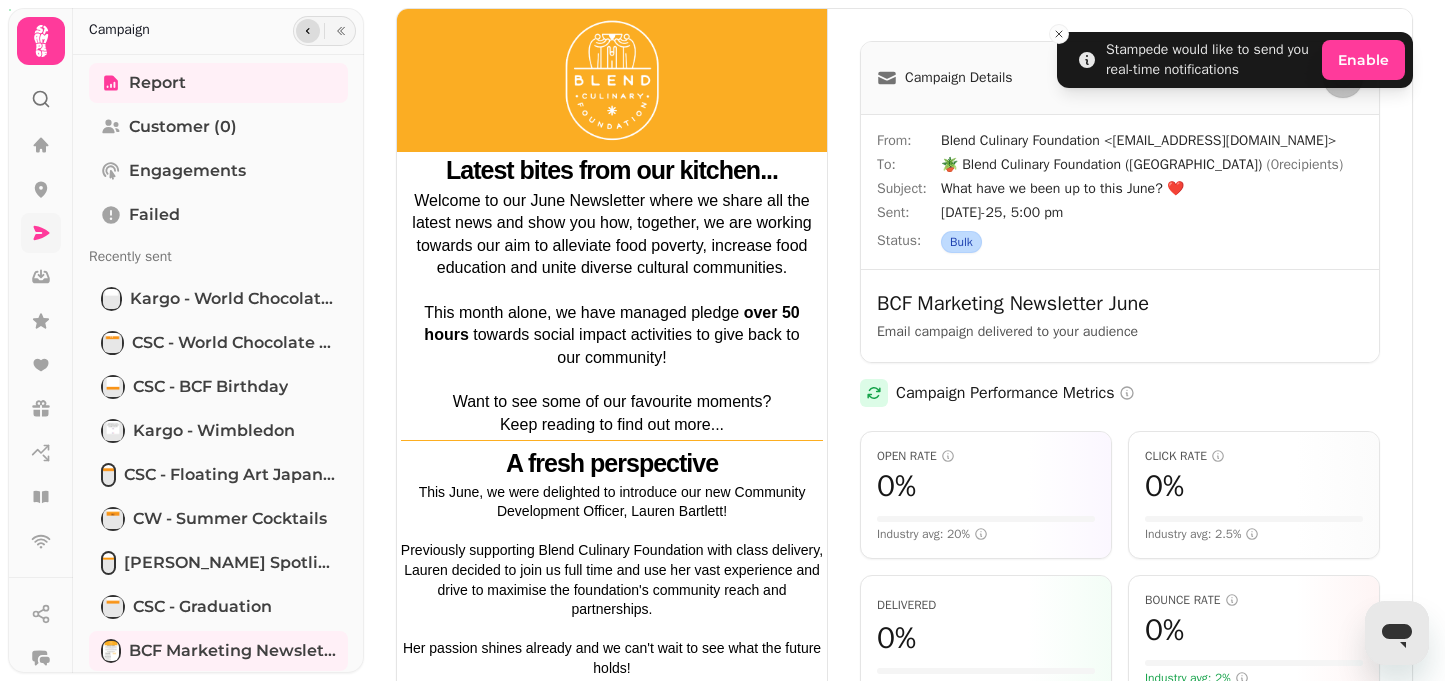 click 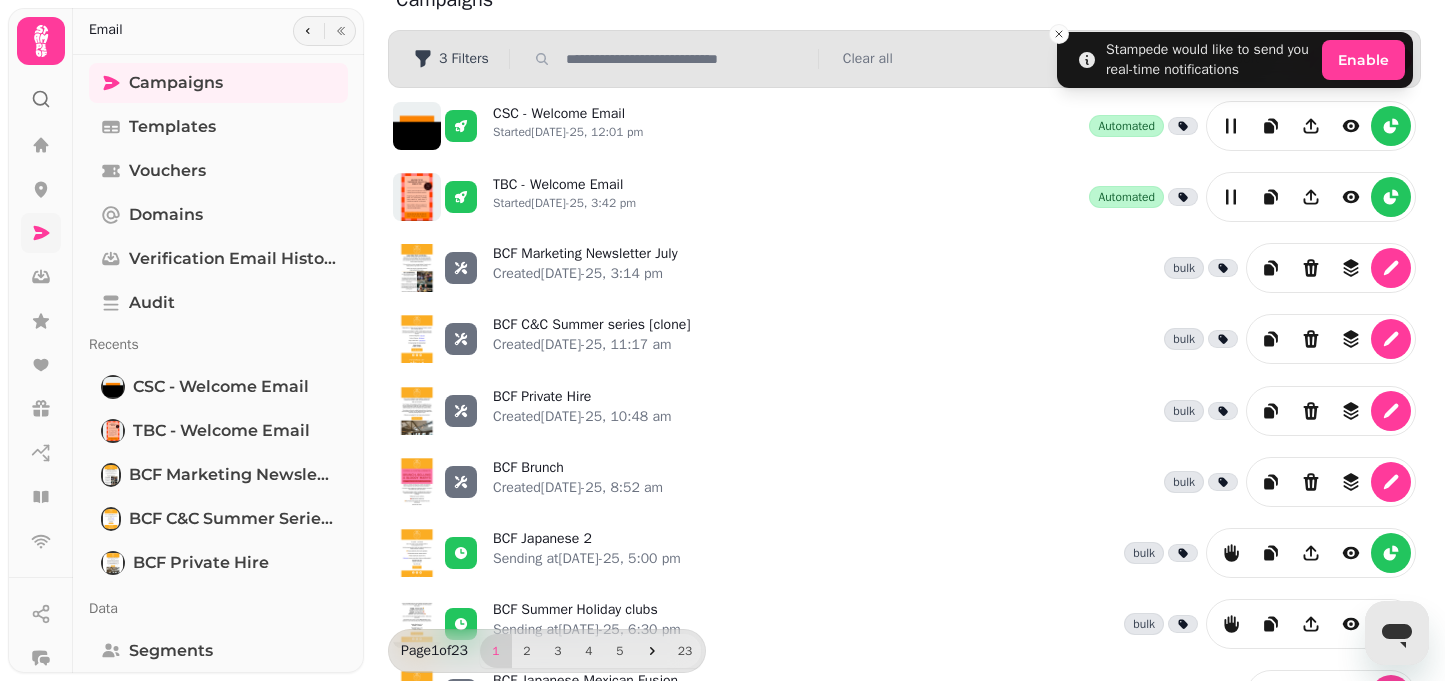 scroll, scrollTop: 34, scrollLeft: 0, axis: vertical 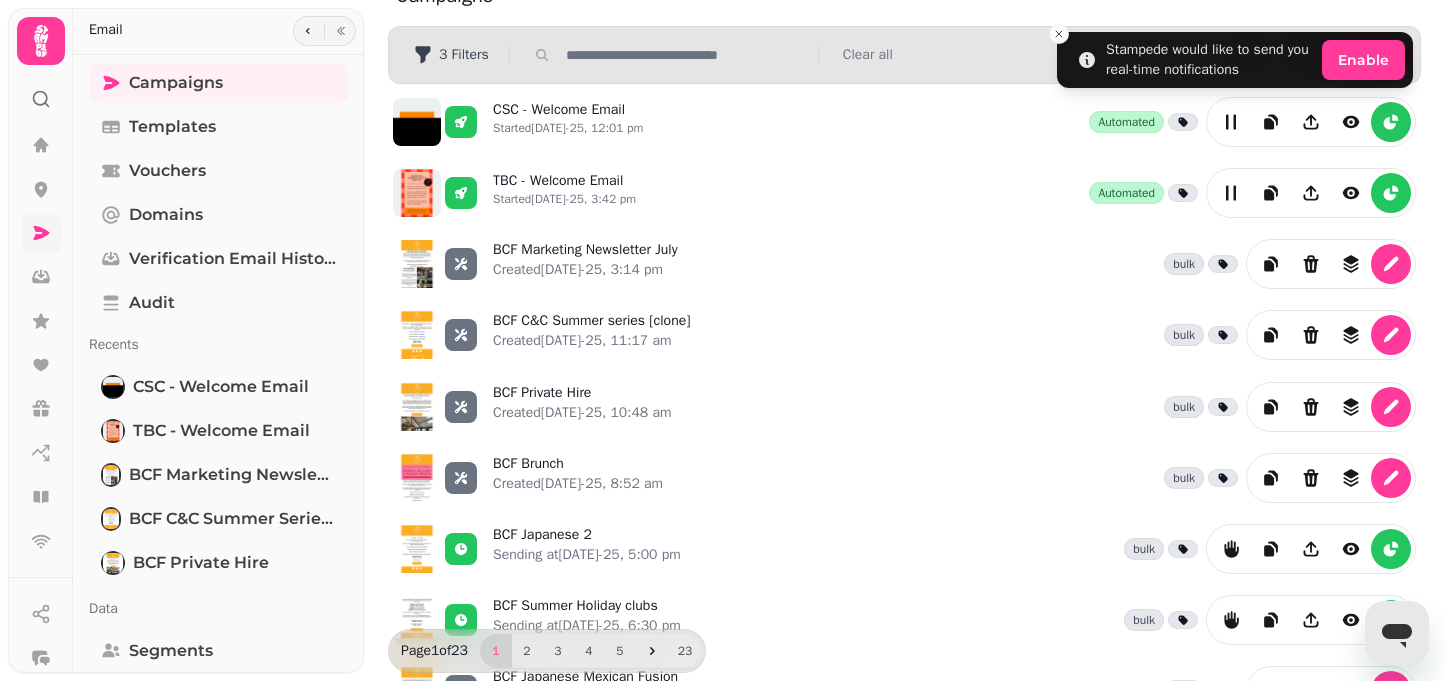 click on "3 Filters Clear all" at bounding box center (904, 55) 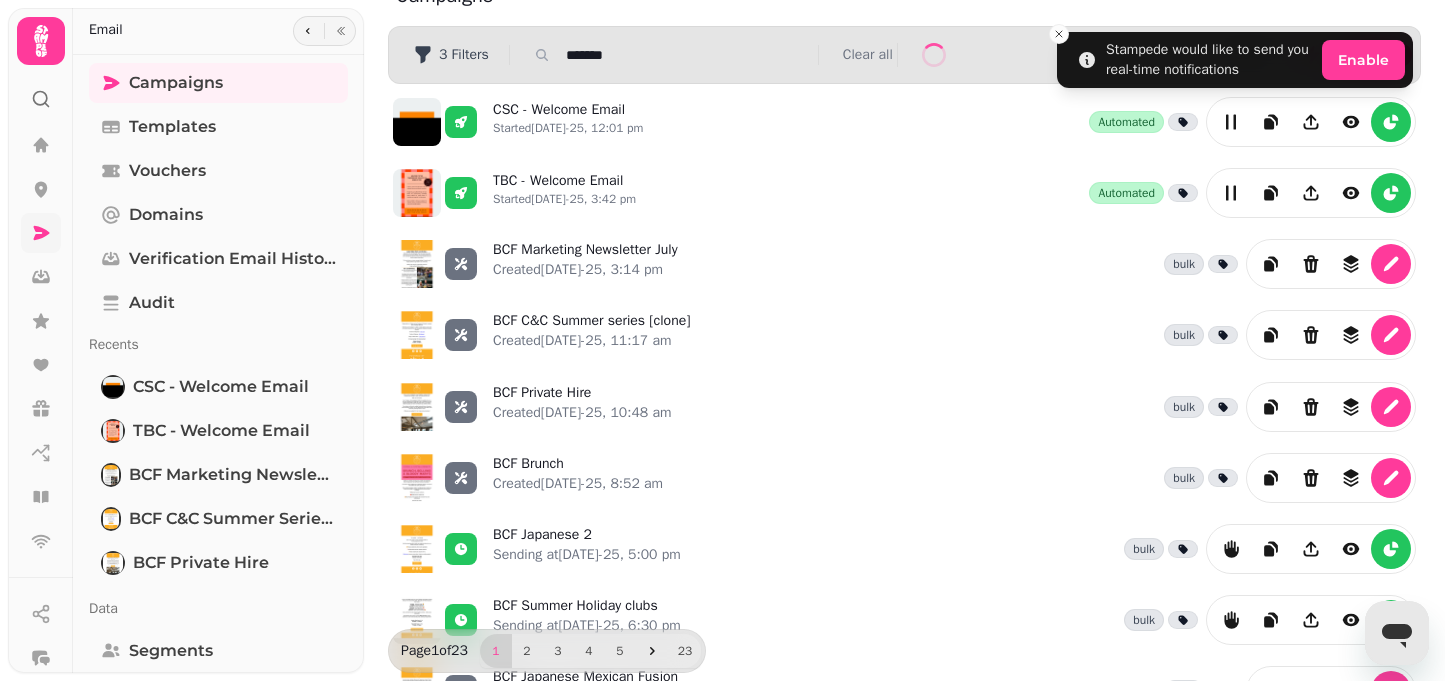 scroll, scrollTop: 0, scrollLeft: 0, axis: both 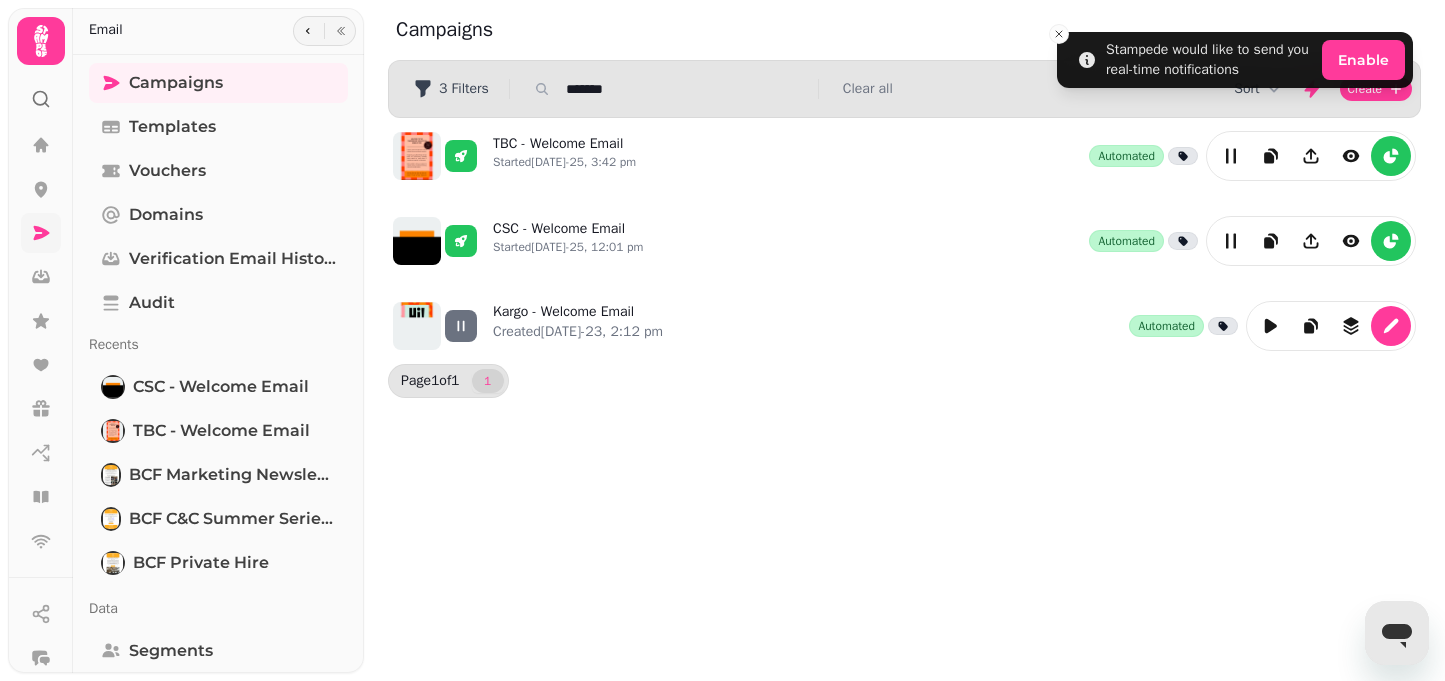 type on "*******" 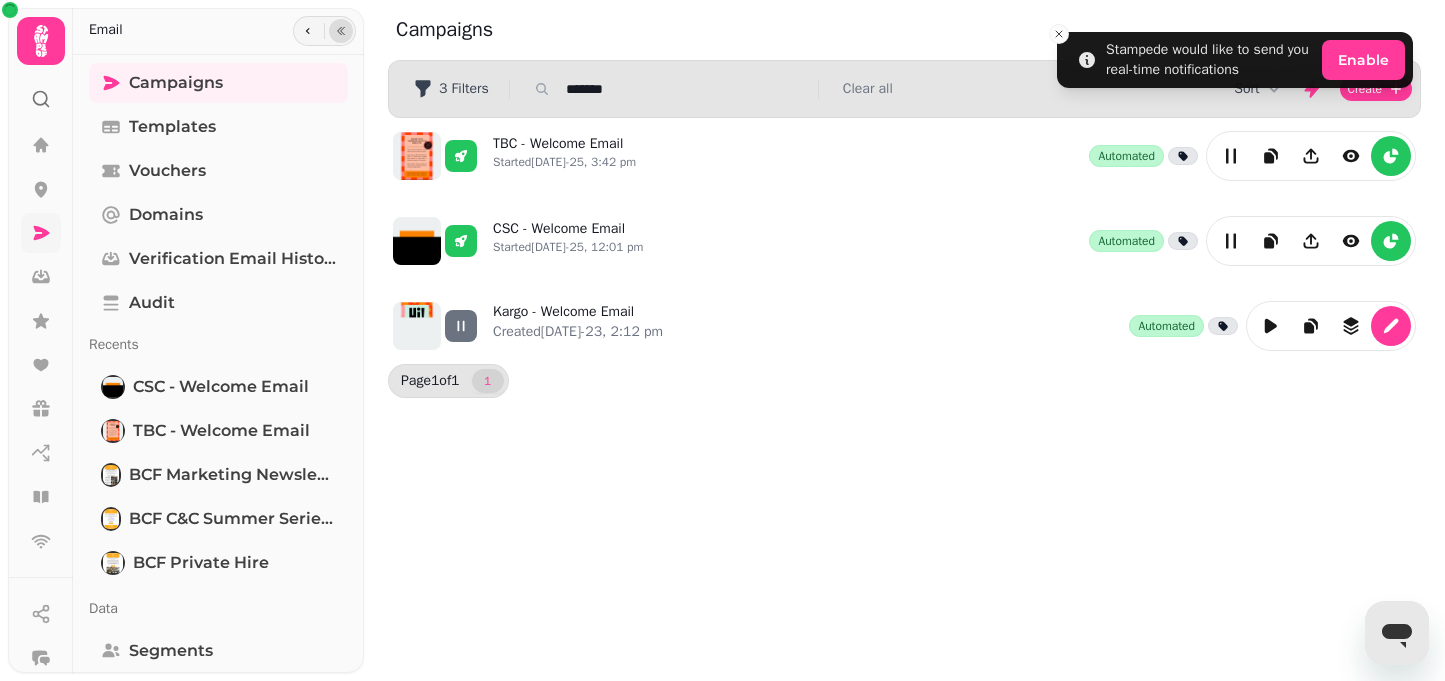 click at bounding box center [341, 31] 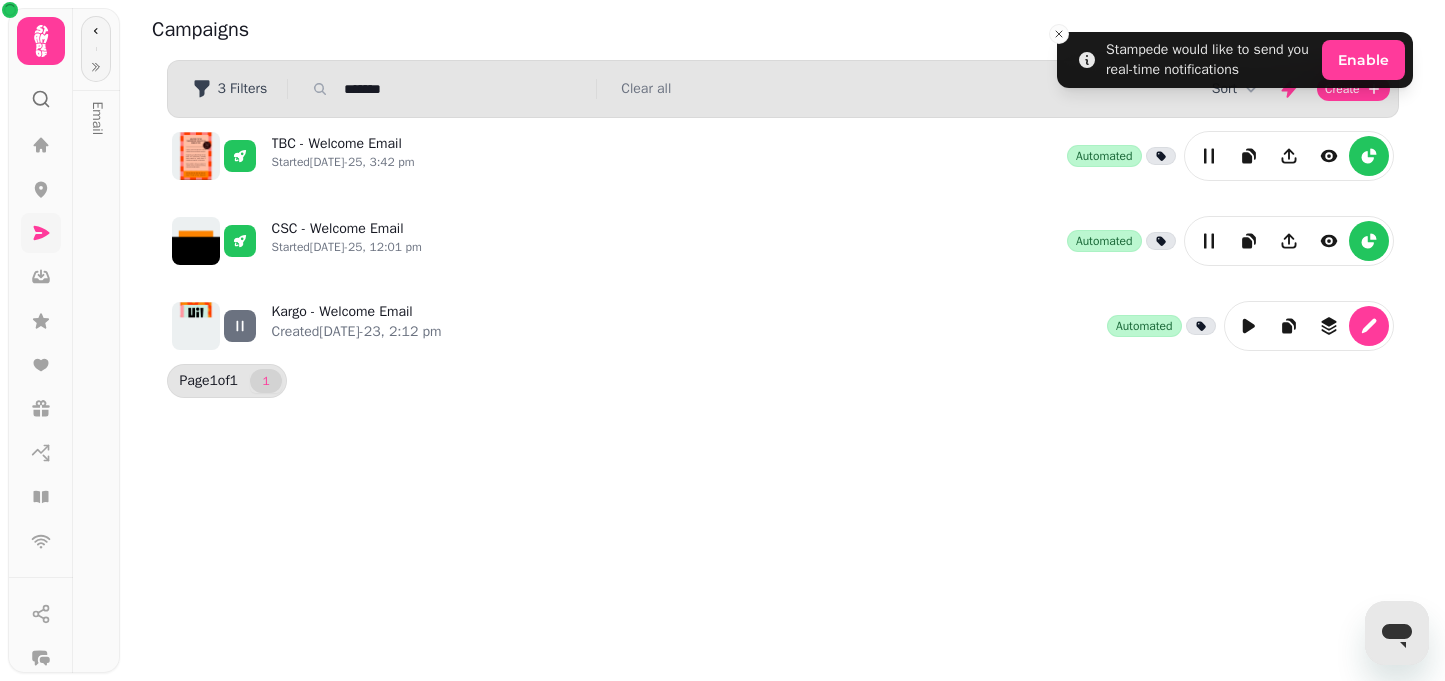 click at bounding box center (96, 49) 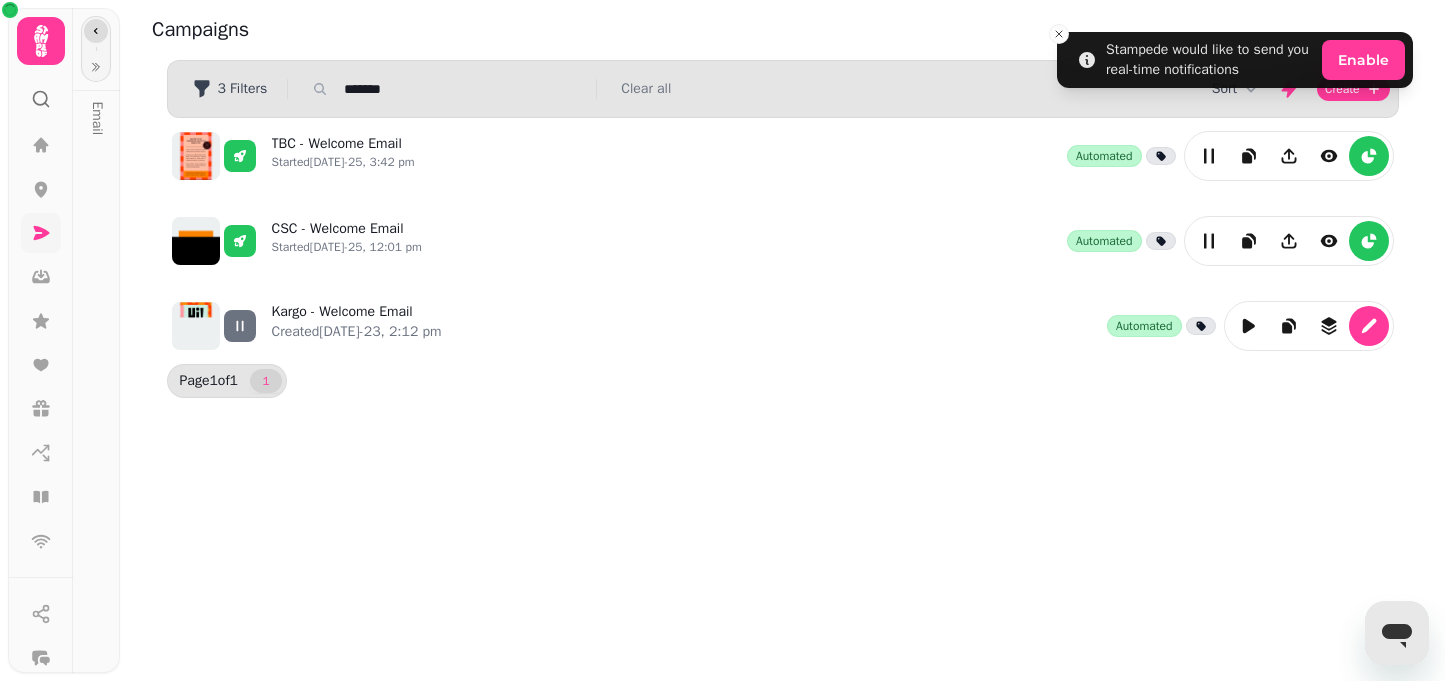 click at bounding box center (96, 31) 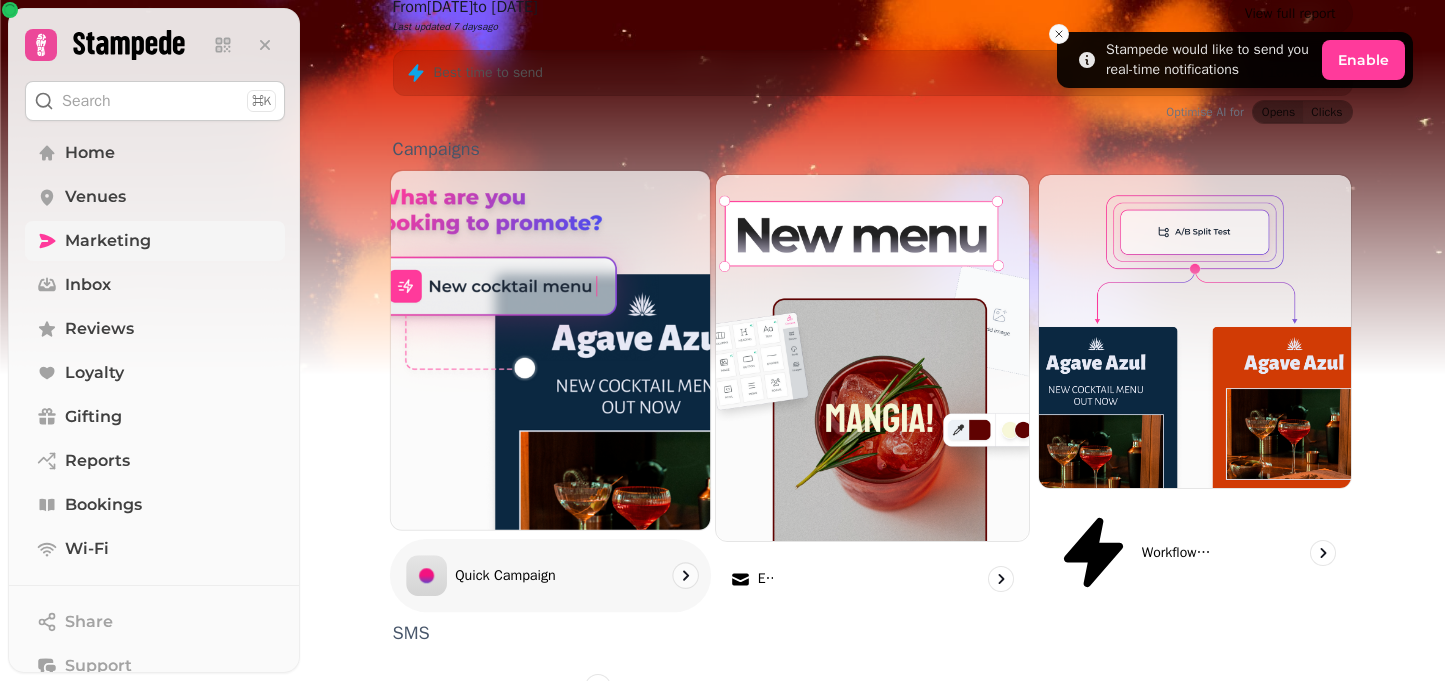scroll, scrollTop: 567, scrollLeft: 0, axis: vertical 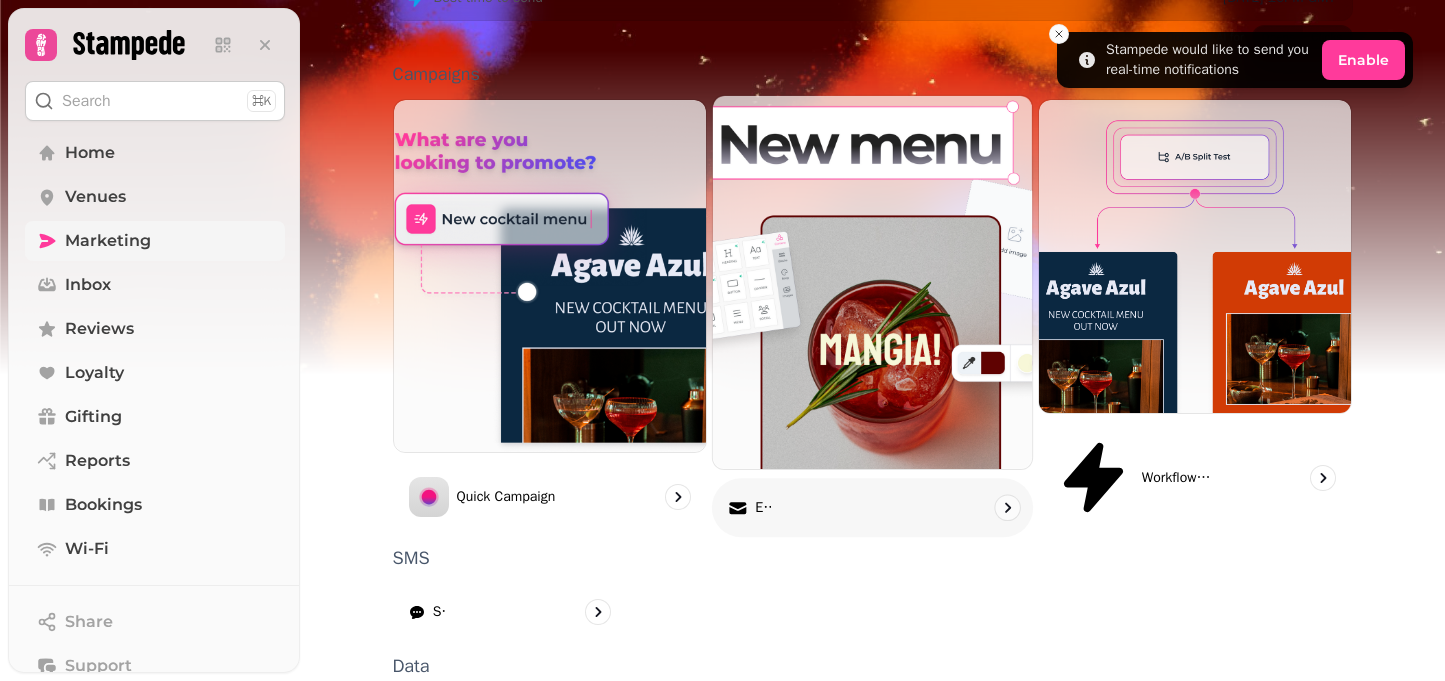 click on "Email" at bounding box center (872, 508) 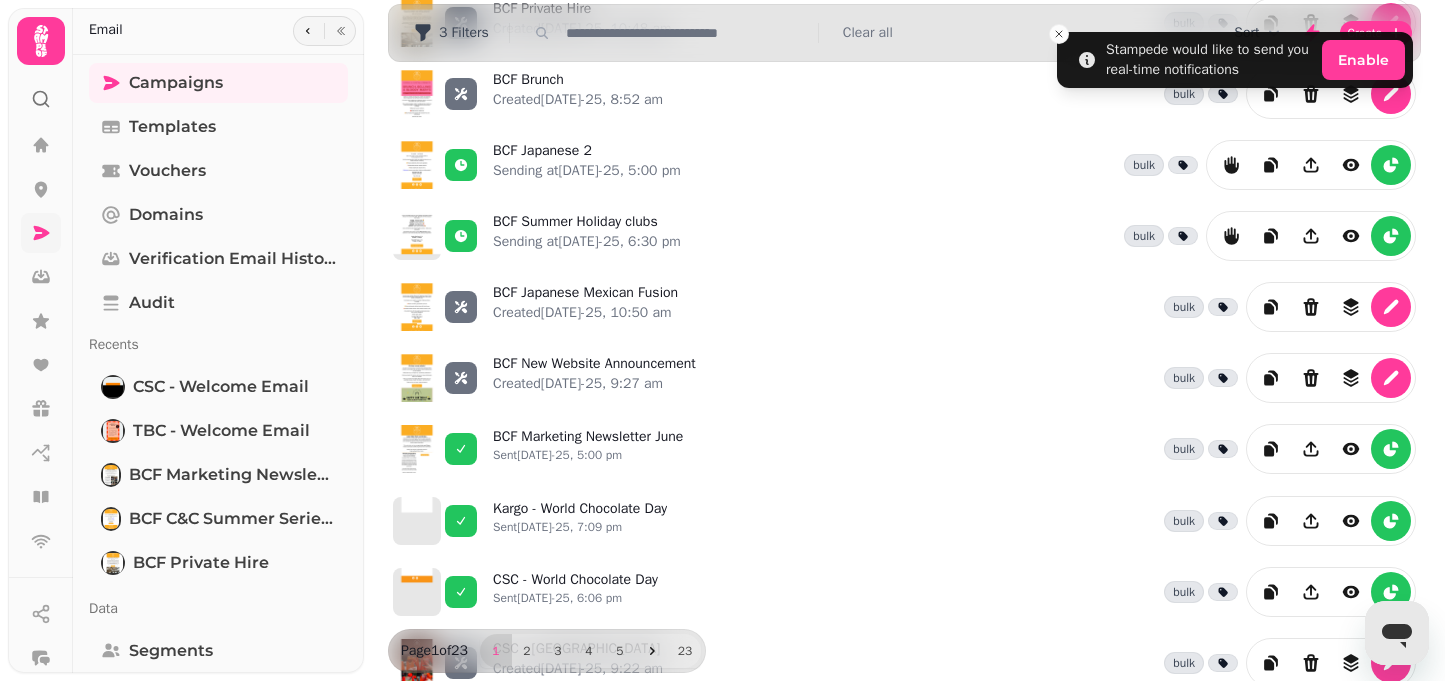 scroll, scrollTop: 478, scrollLeft: 0, axis: vertical 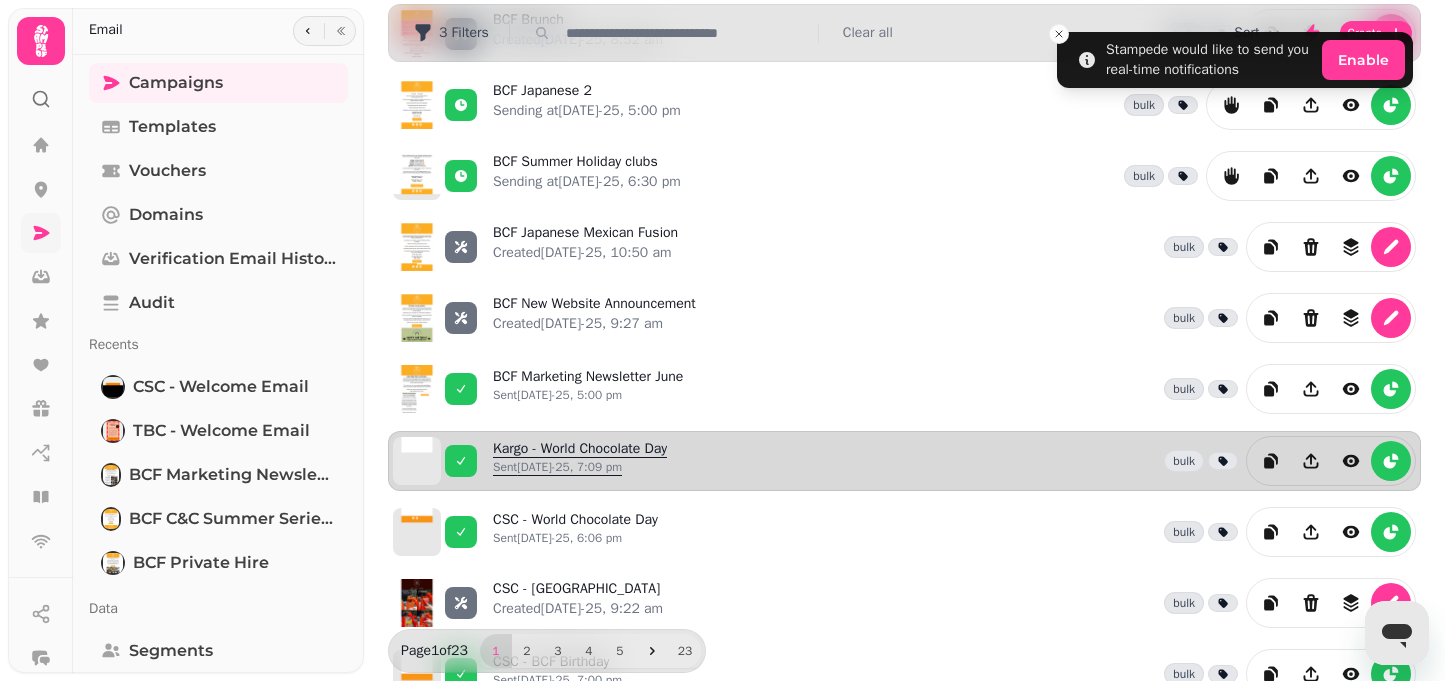 click on "Sent  [DATE]-25, 7:09 pm" at bounding box center (580, 467) 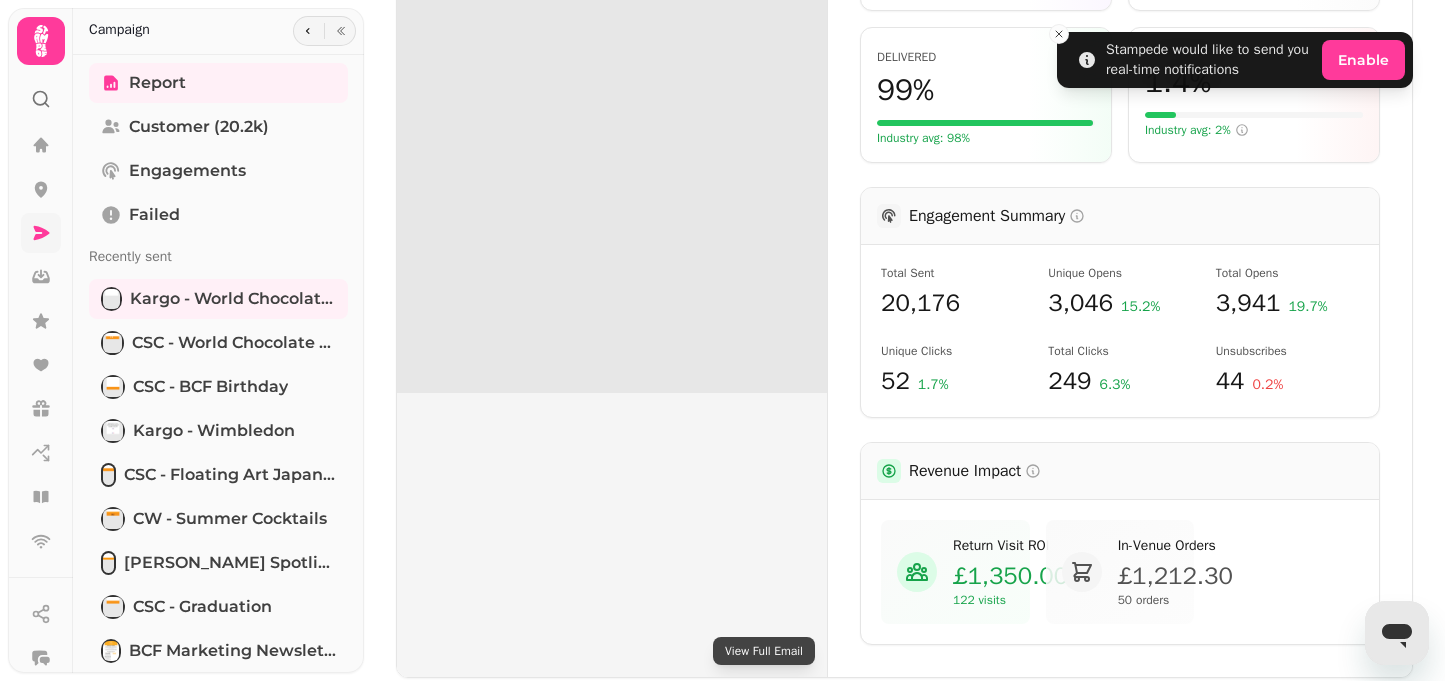 scroll, scrollTop: 551, scrollLeft: 0, axis: vertical 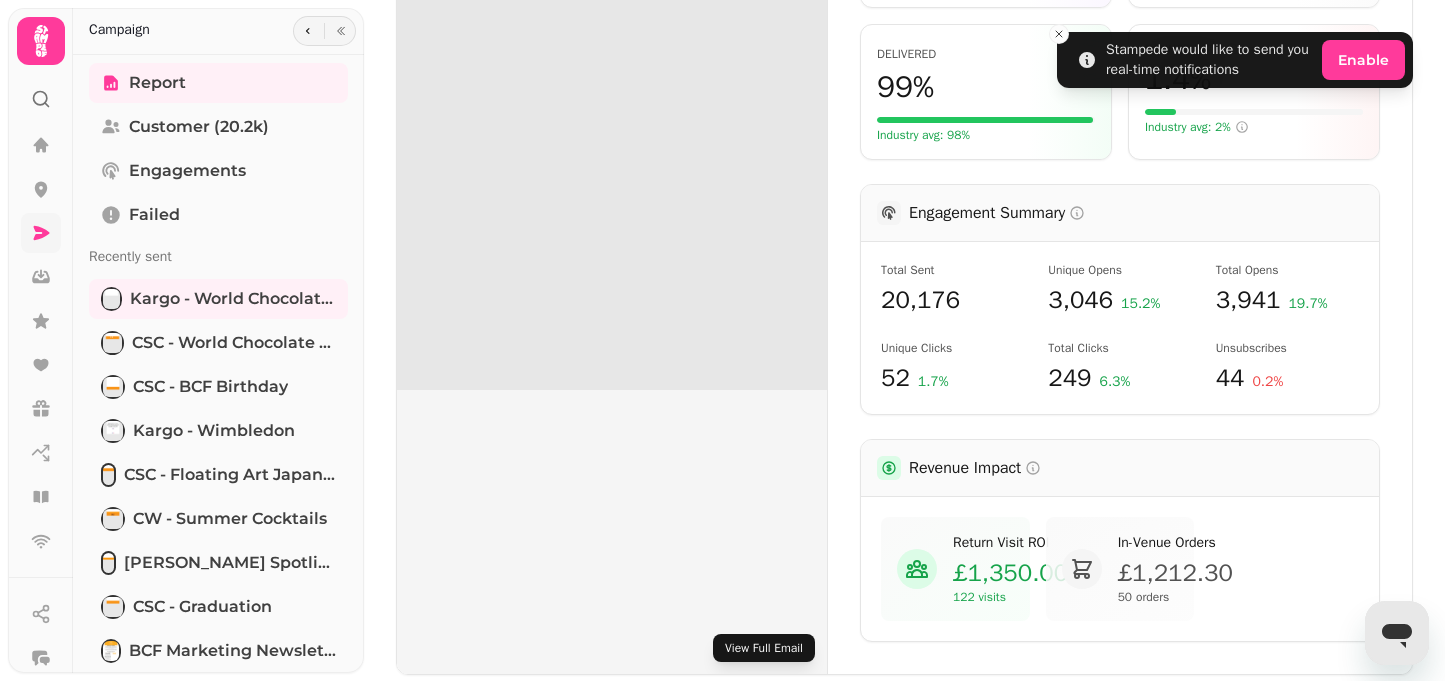 click on "View Full Email" at bounding box center (764, 648) 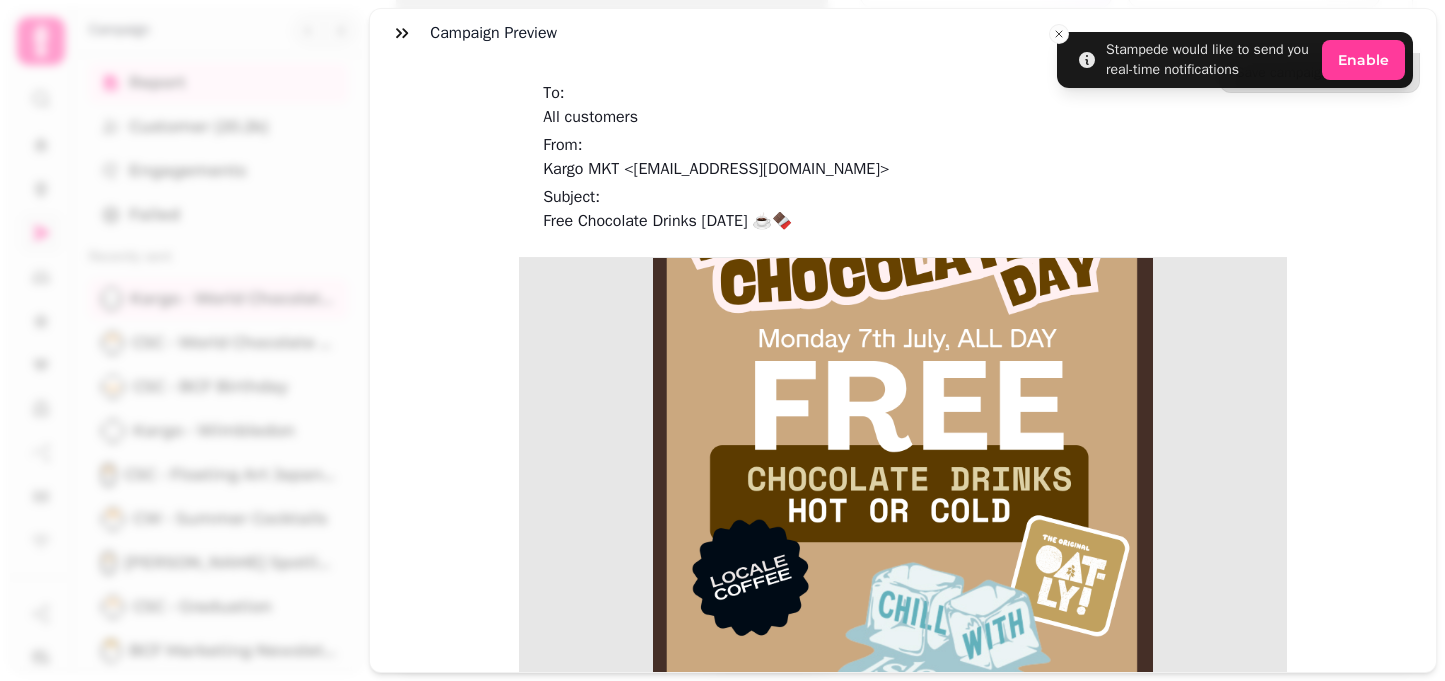 scroll, scrollTop: 455, scrollLeft: 0, axis: vertical 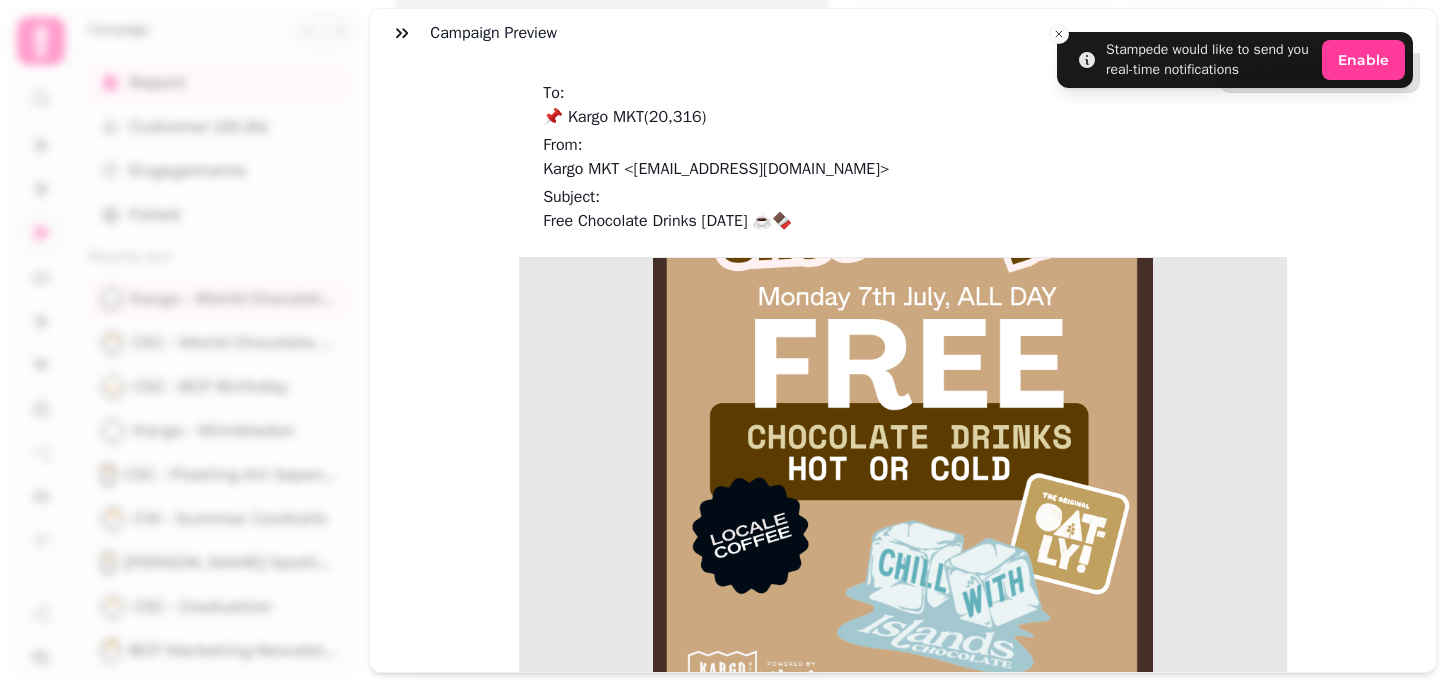 click at bounding box center [903, 364] 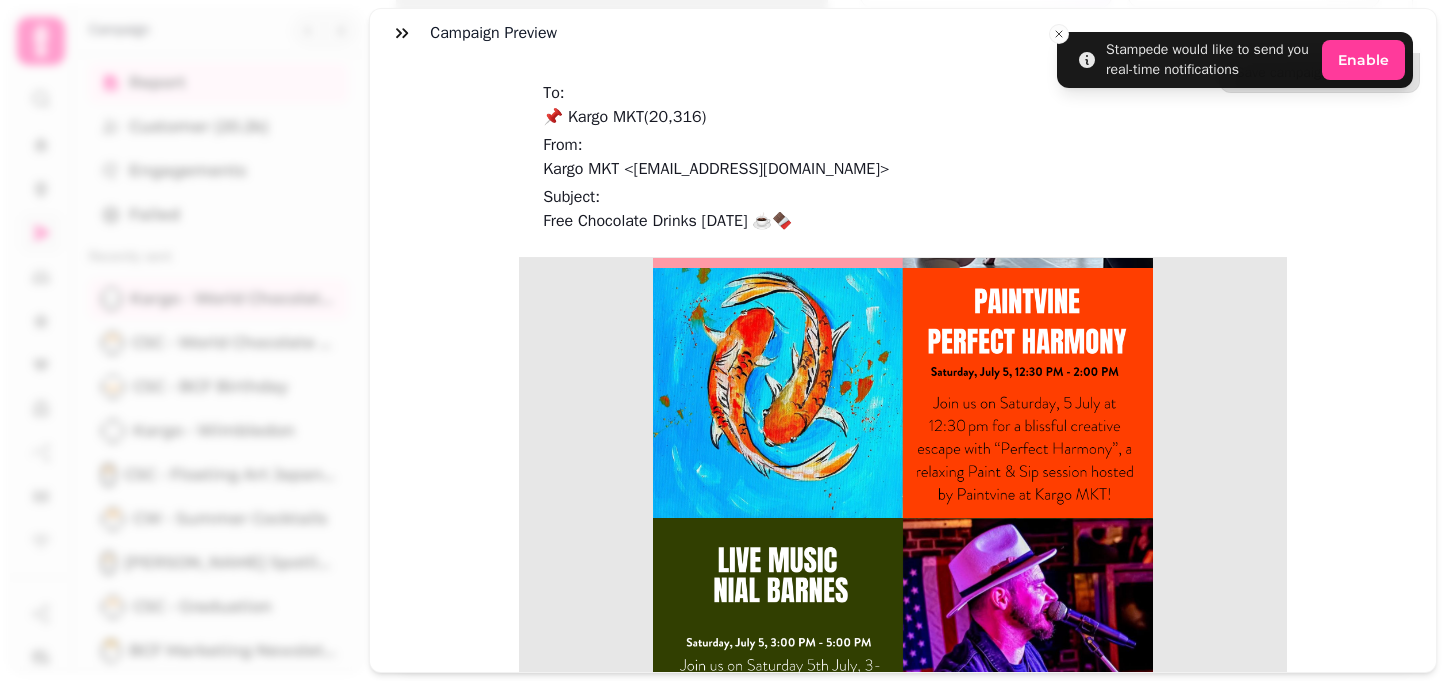 scroll, scrollTop: 2227, scrollLeft: 0, axis: vertical 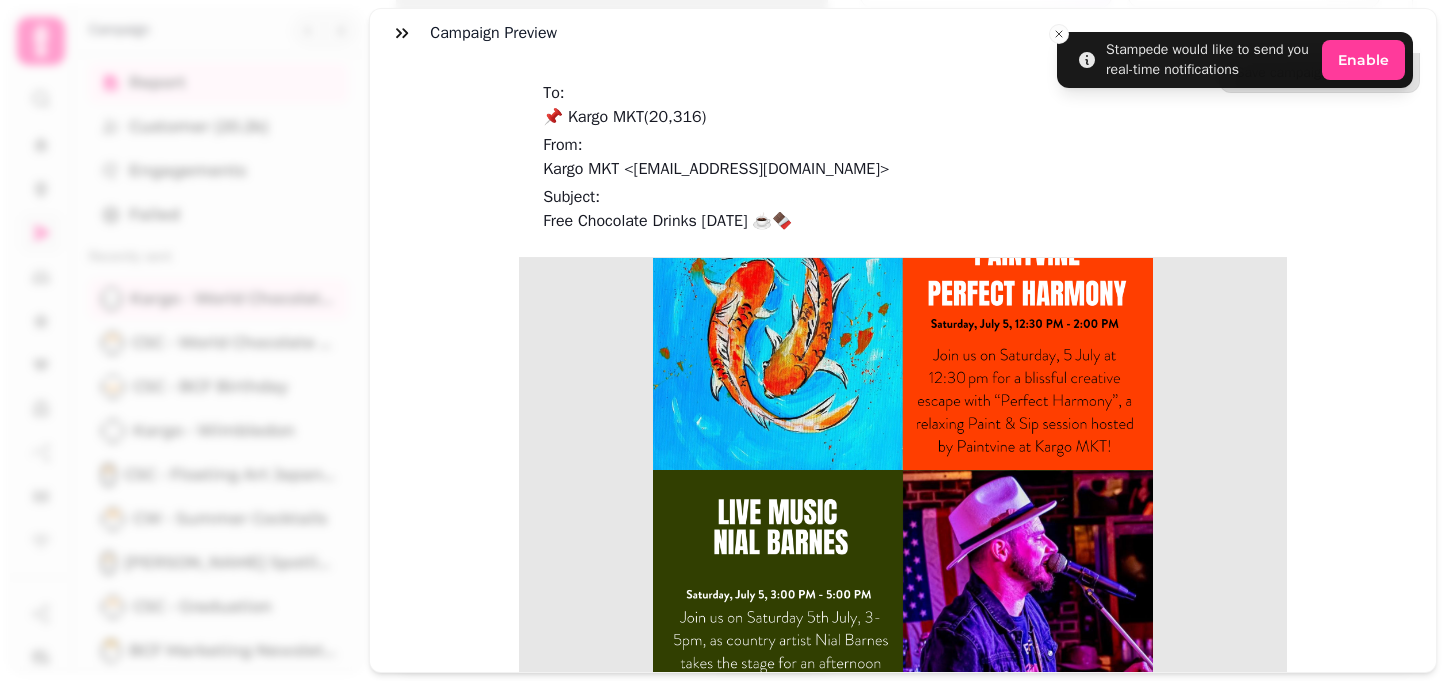 click at bounding box center (903, 344) 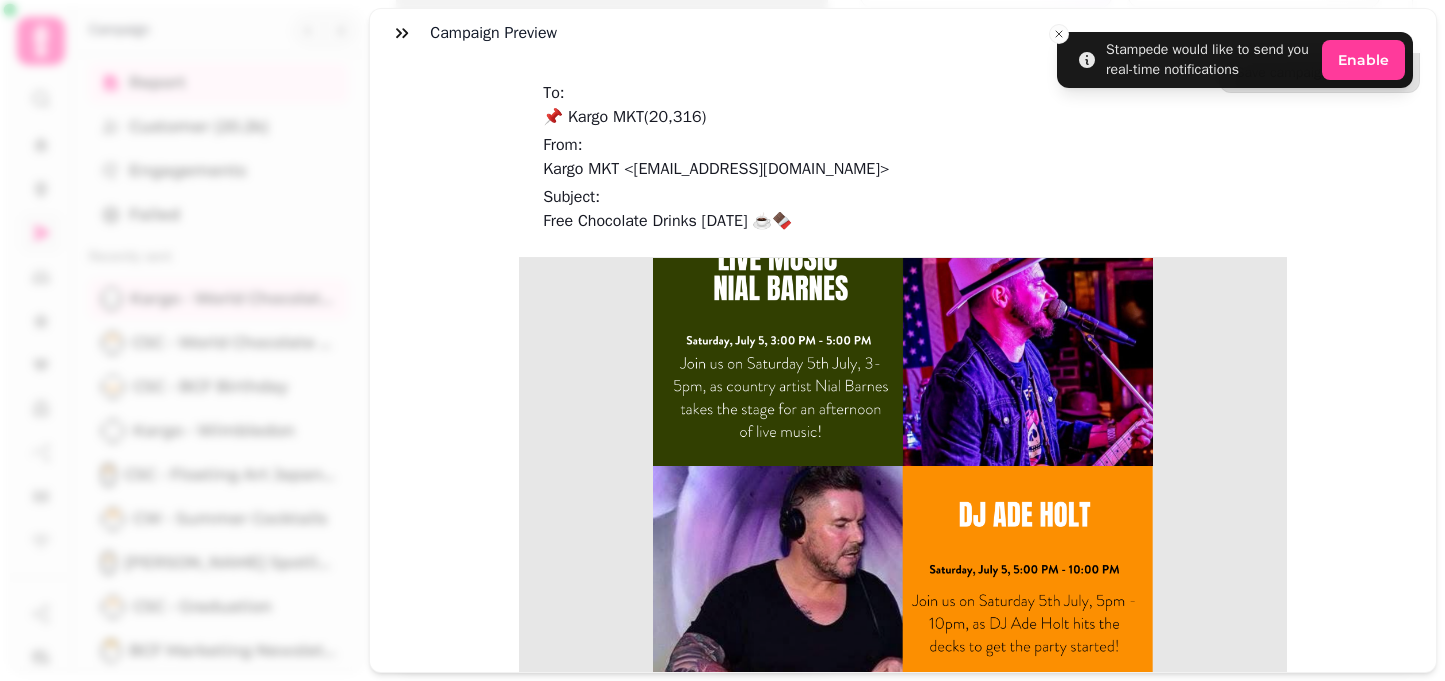 scroll, scrollTop: 2548, scrollLeft: 0, axis: vertical 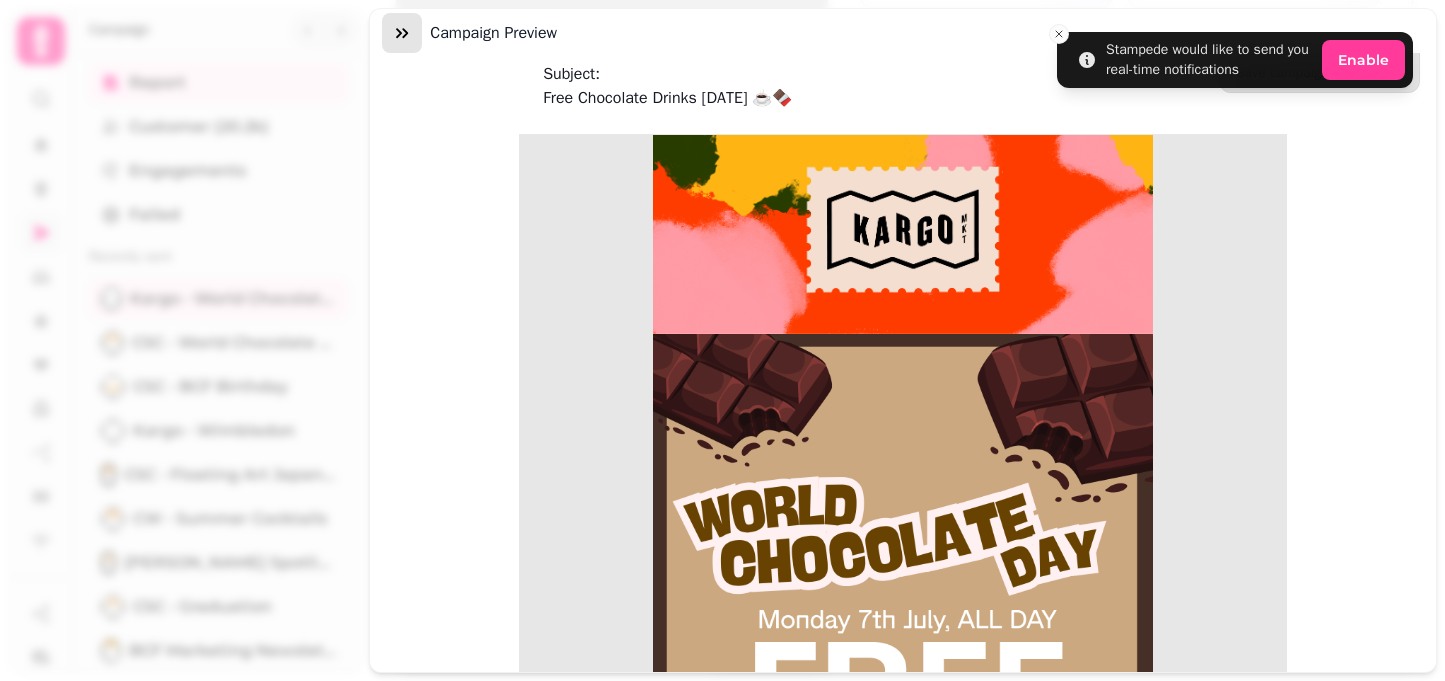 click 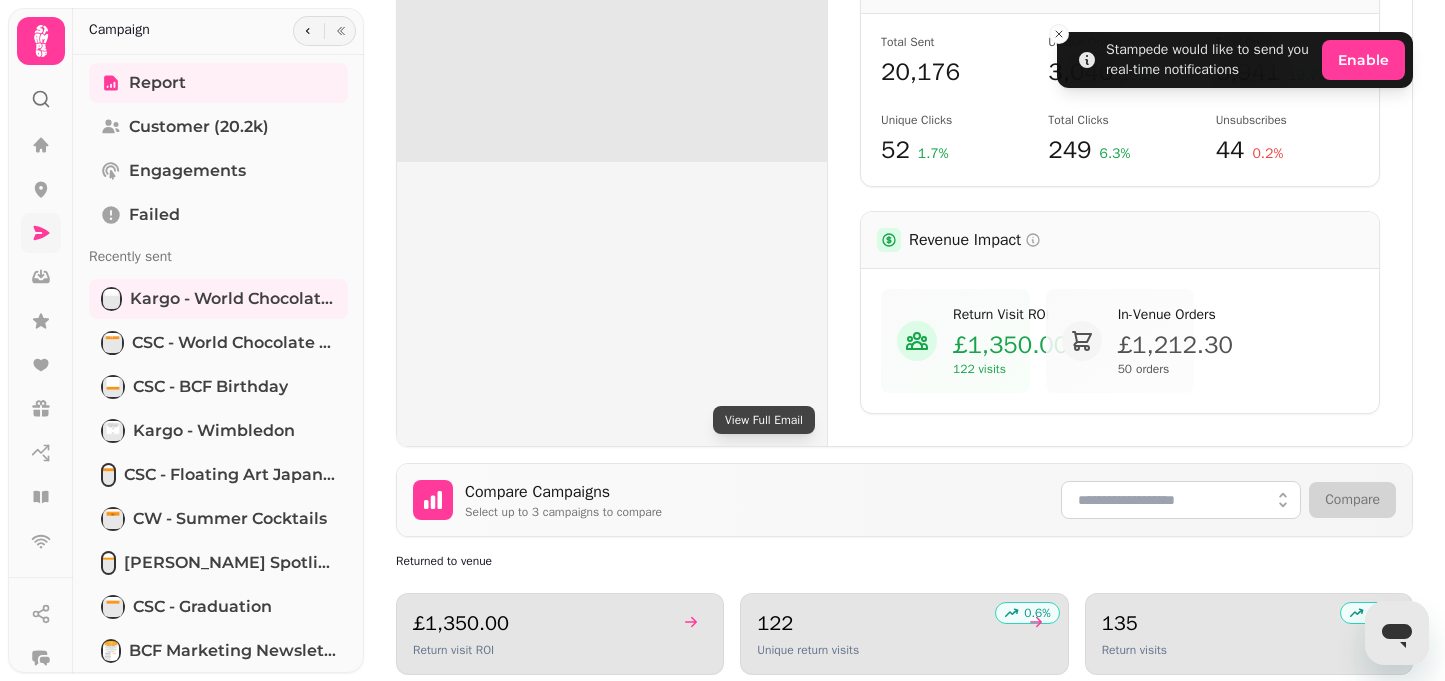 scroll, scrollTop: 796, scrollLeft: 0, axis: vertical 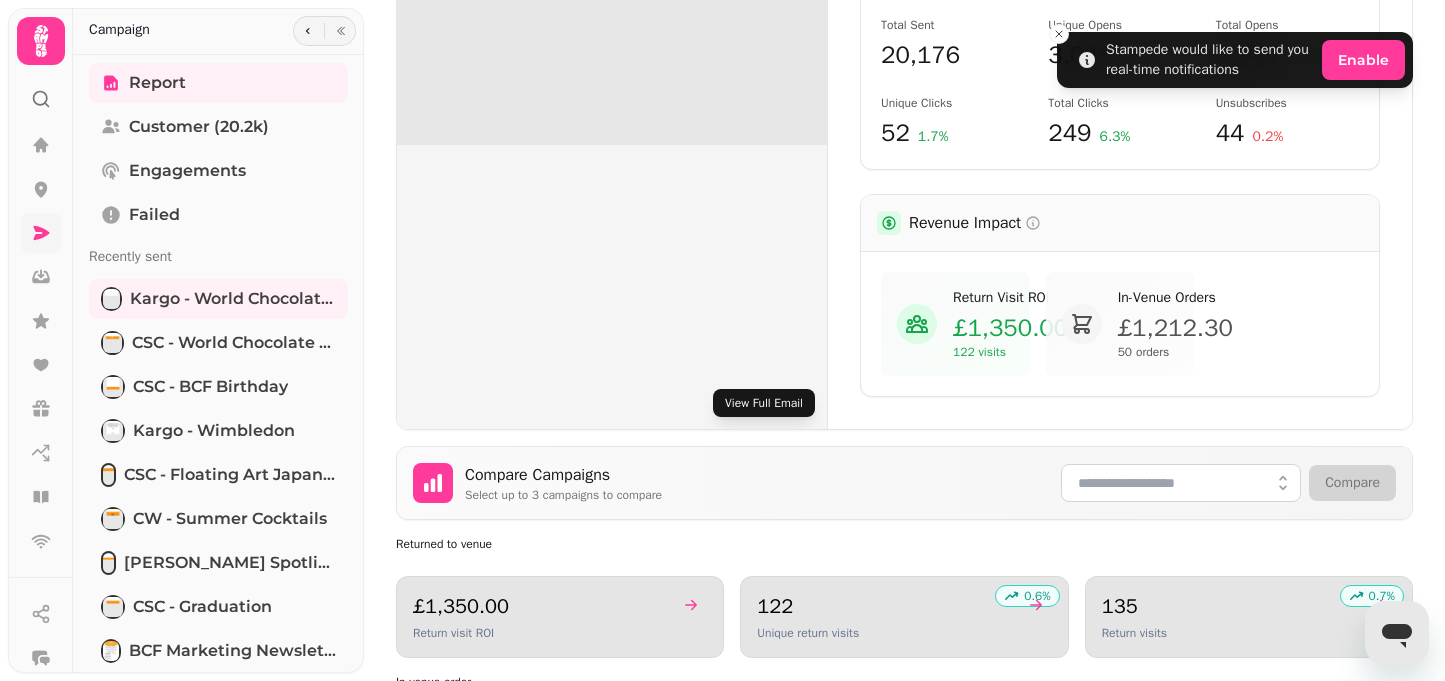 click on "View Full Email" at bounding box center (764, 403) 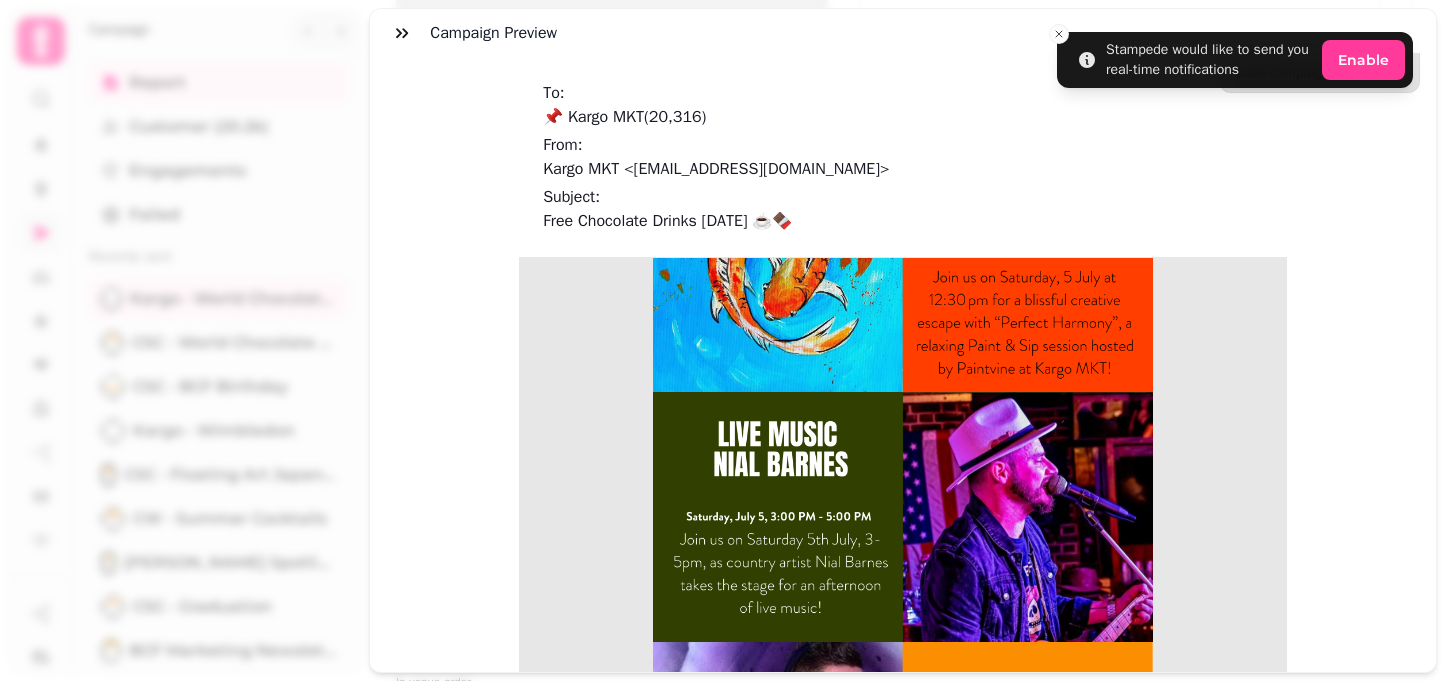 scroll, scrollTop: 2548, scrollLeft: 0, axis: vertical 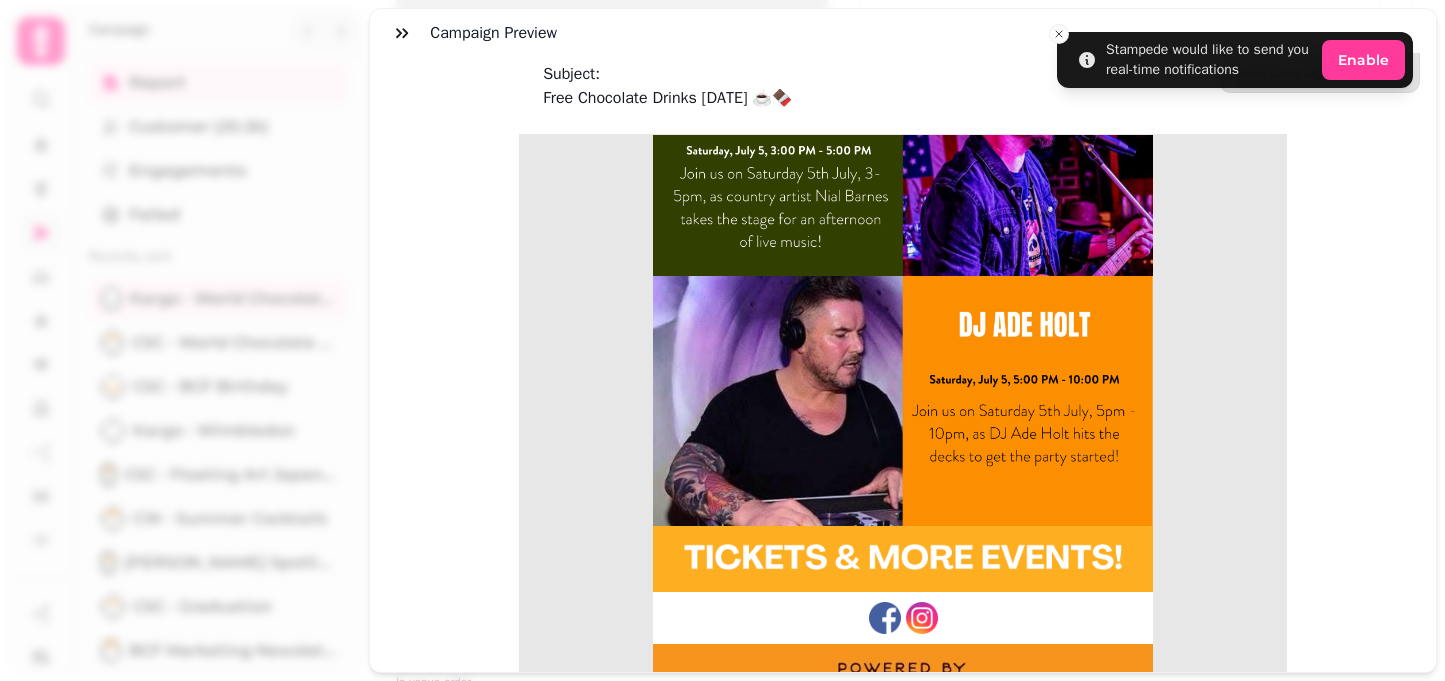 click at bounding box center (903, 559) 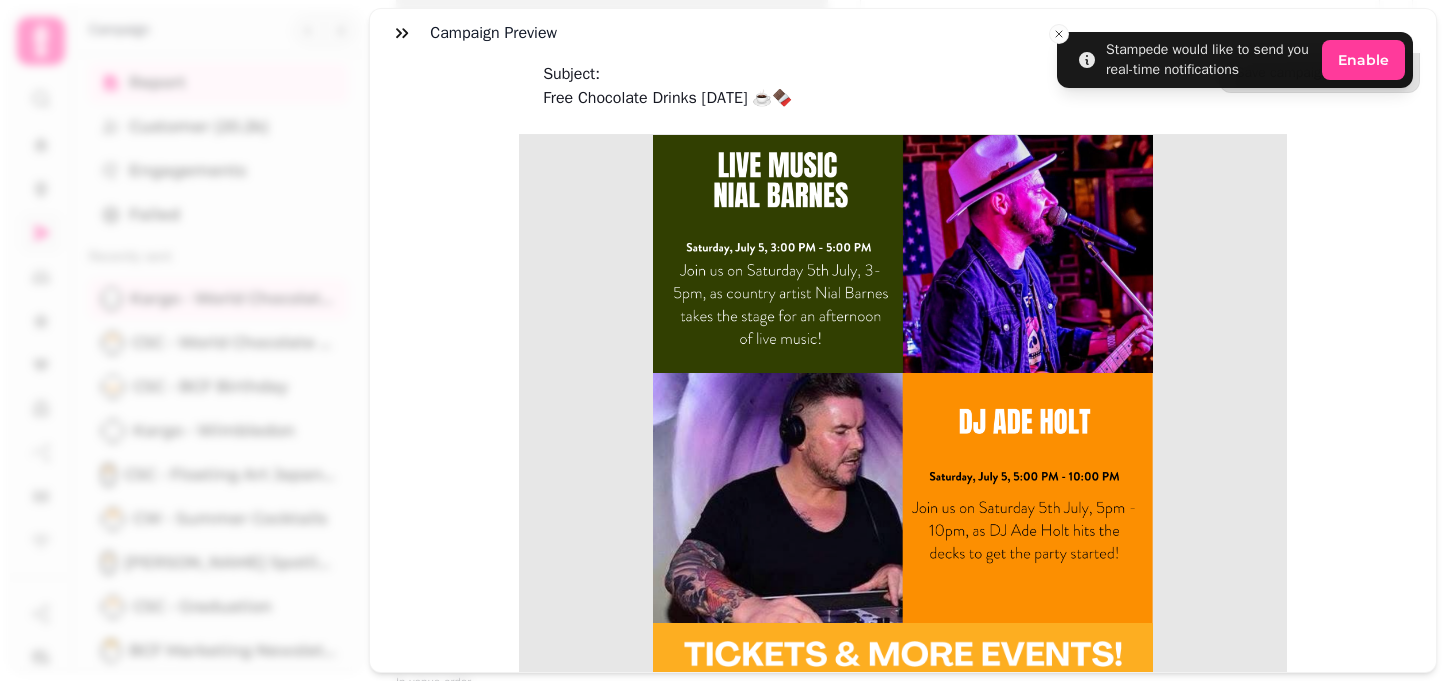 scroll, scrollTop: 2504, scrollLeft: 0, axis: vertical 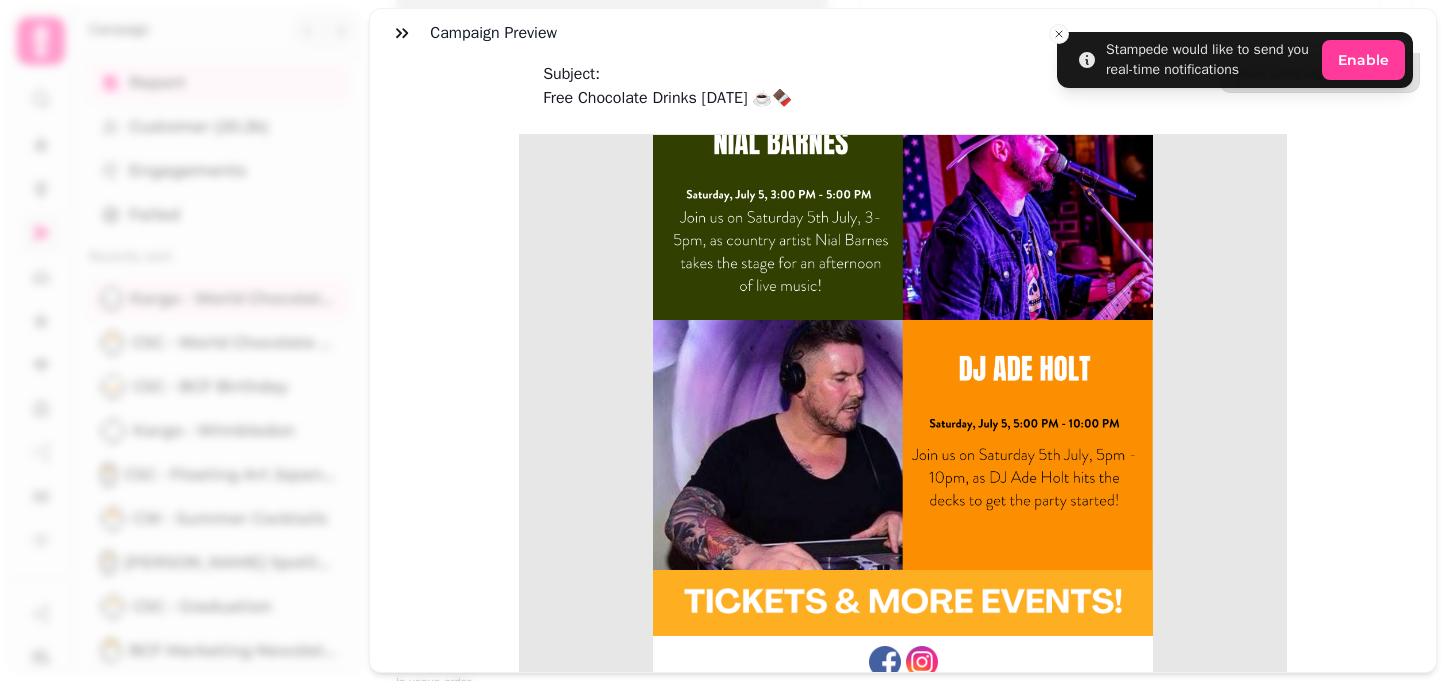 click at bounding box center [903, 603] 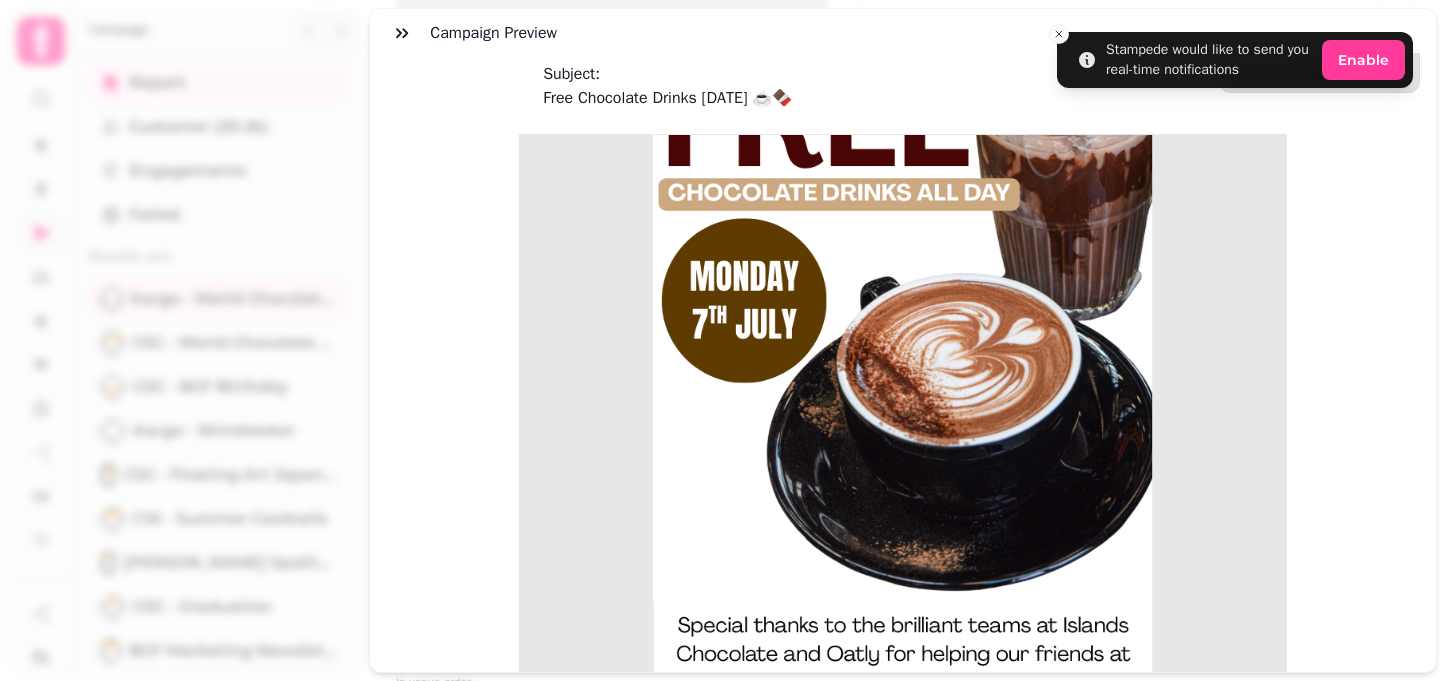 scroll, scrollTop: 1171, scrollLeft: 0, axis: vertical 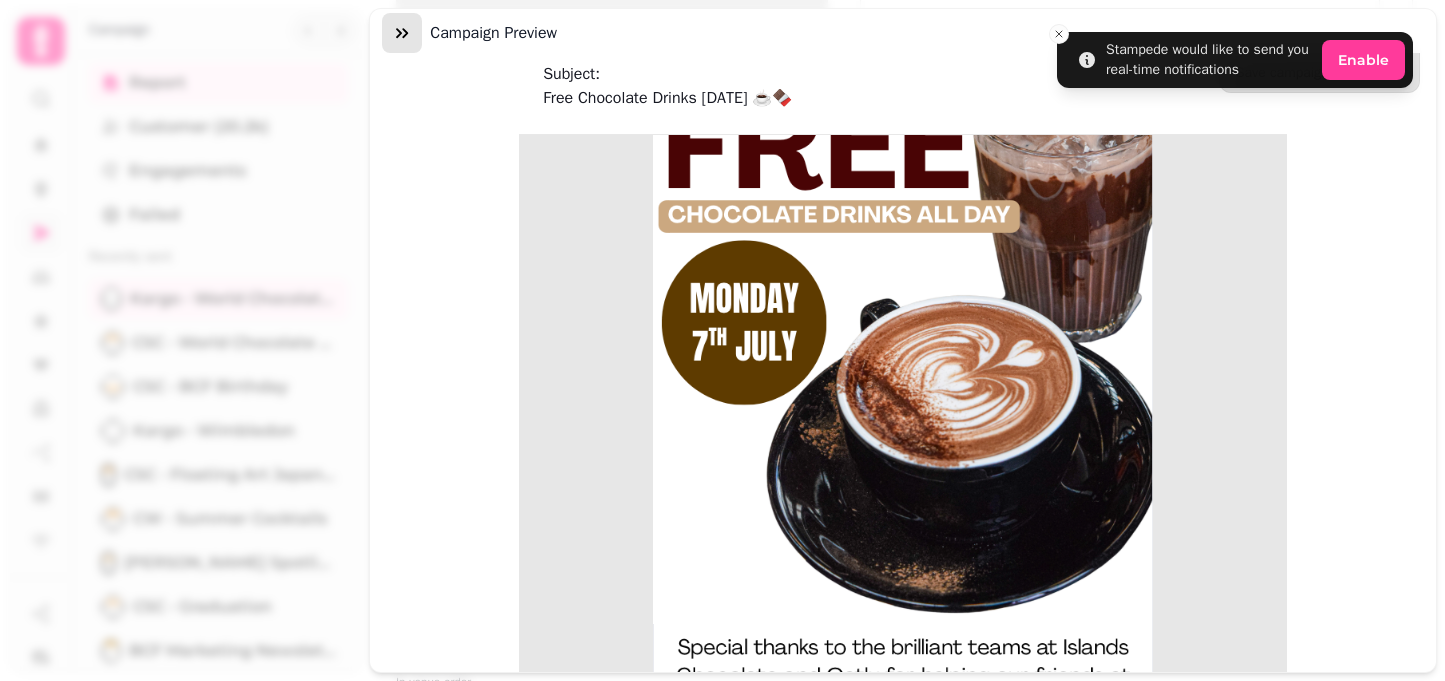click 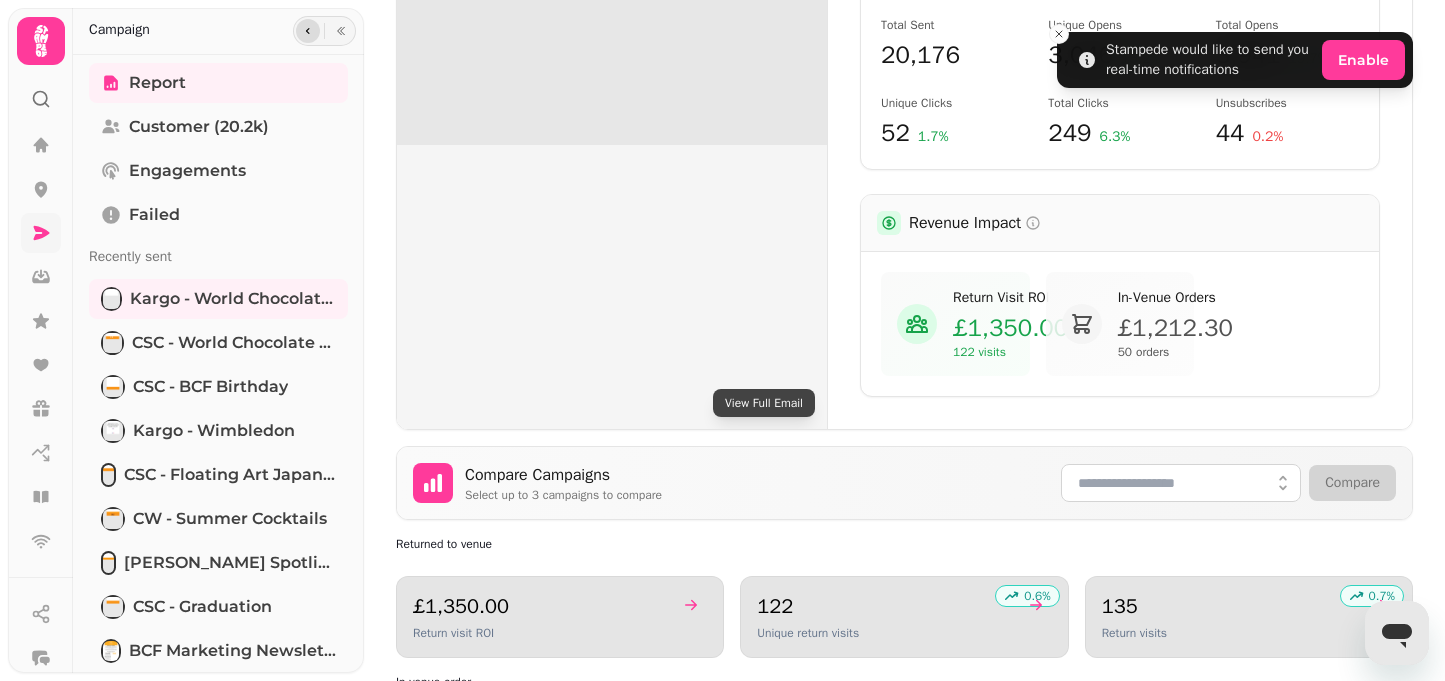 click at bounding box center [308, 31] 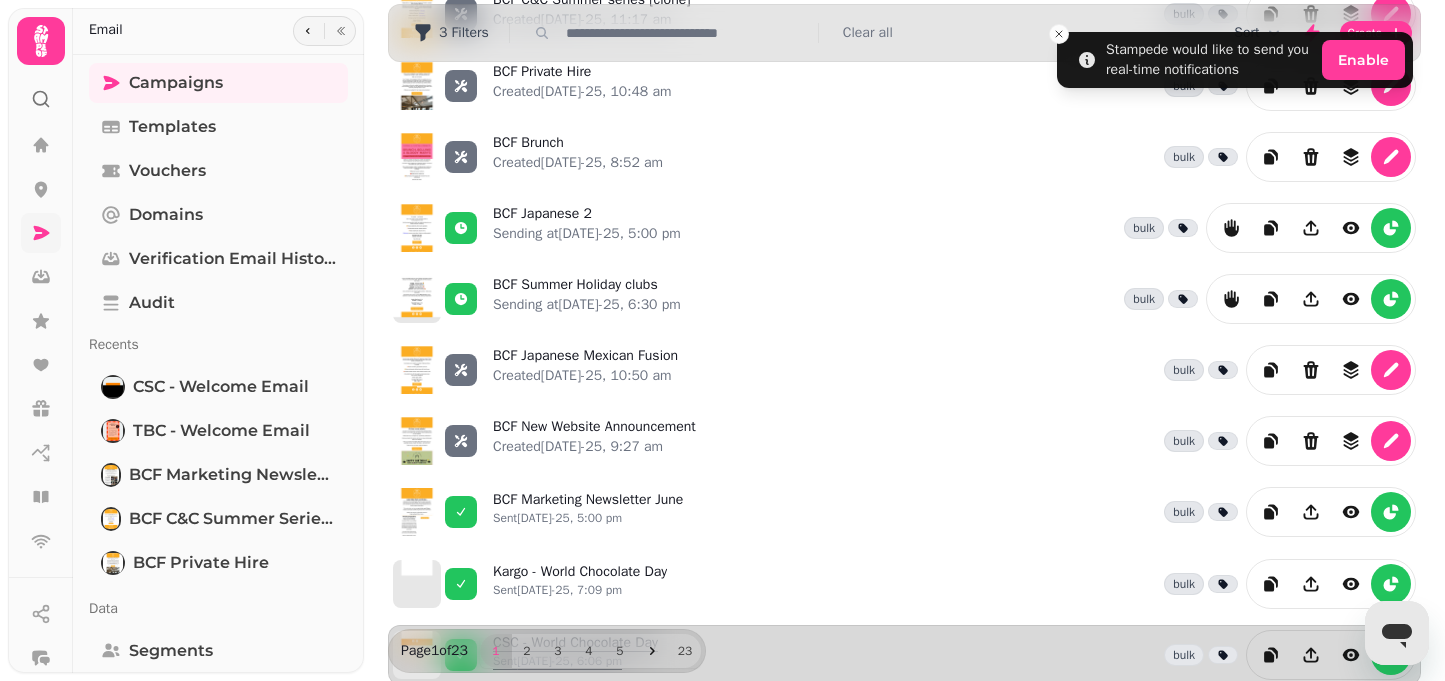 scroll, scrollTop: 349, scrollLeft: 0, axis: vertical 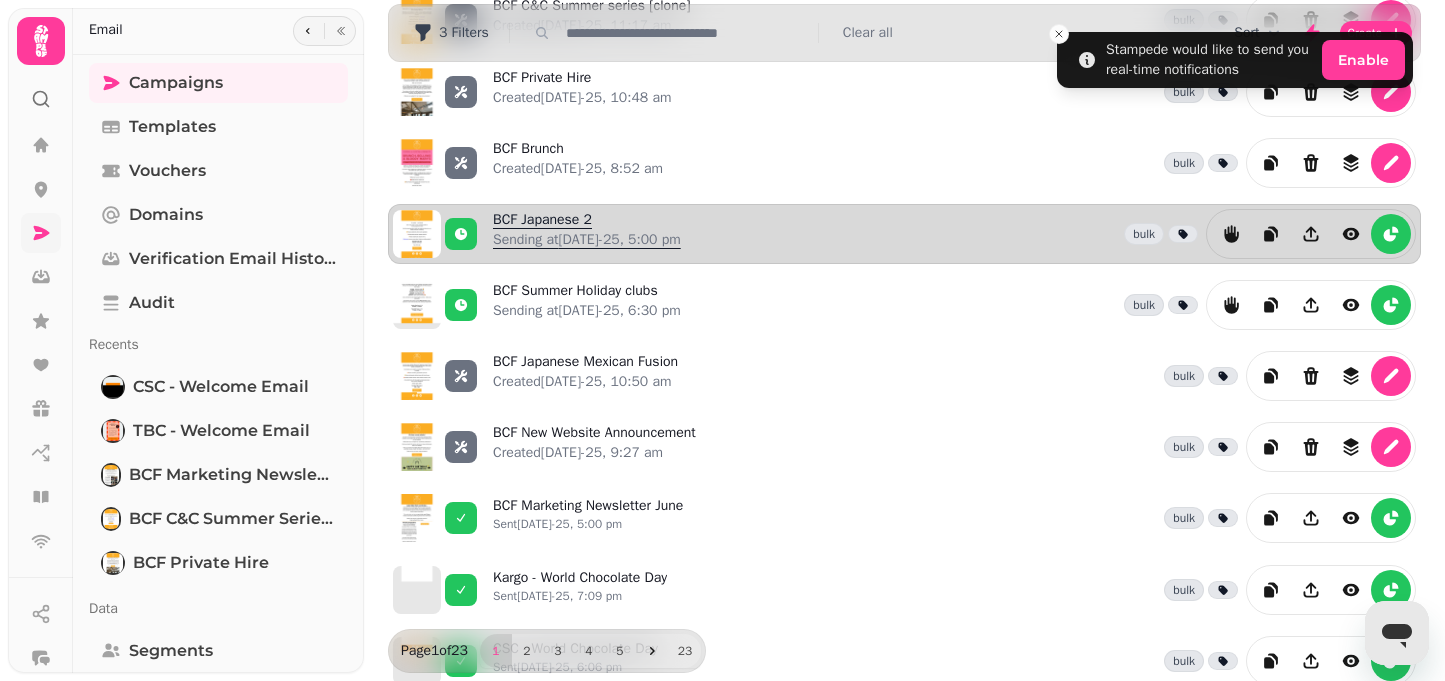 click on "BCF Japanese 2 Sending at  [DATE]-25, 5:00 pm" at bounding box center [587, 234] 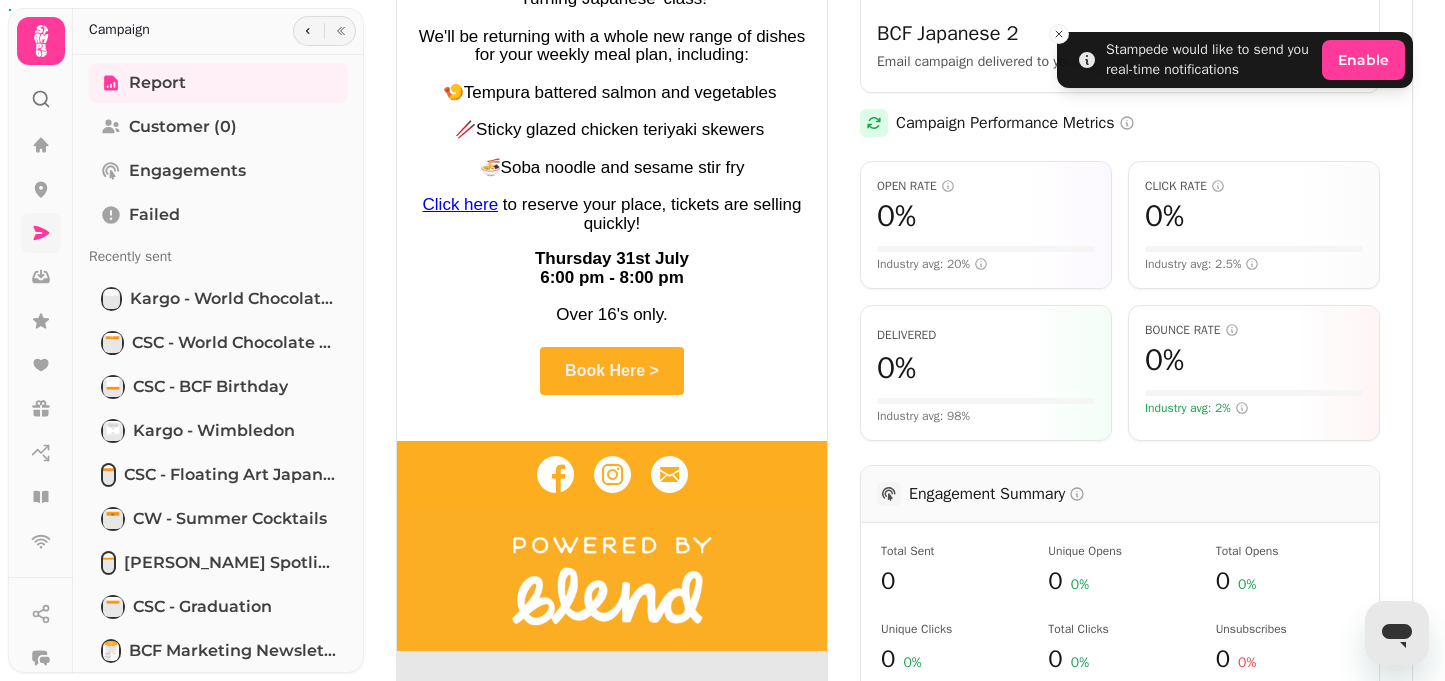 scroll, scrollTop: 387, scrollLeft: 0, axis: vertical 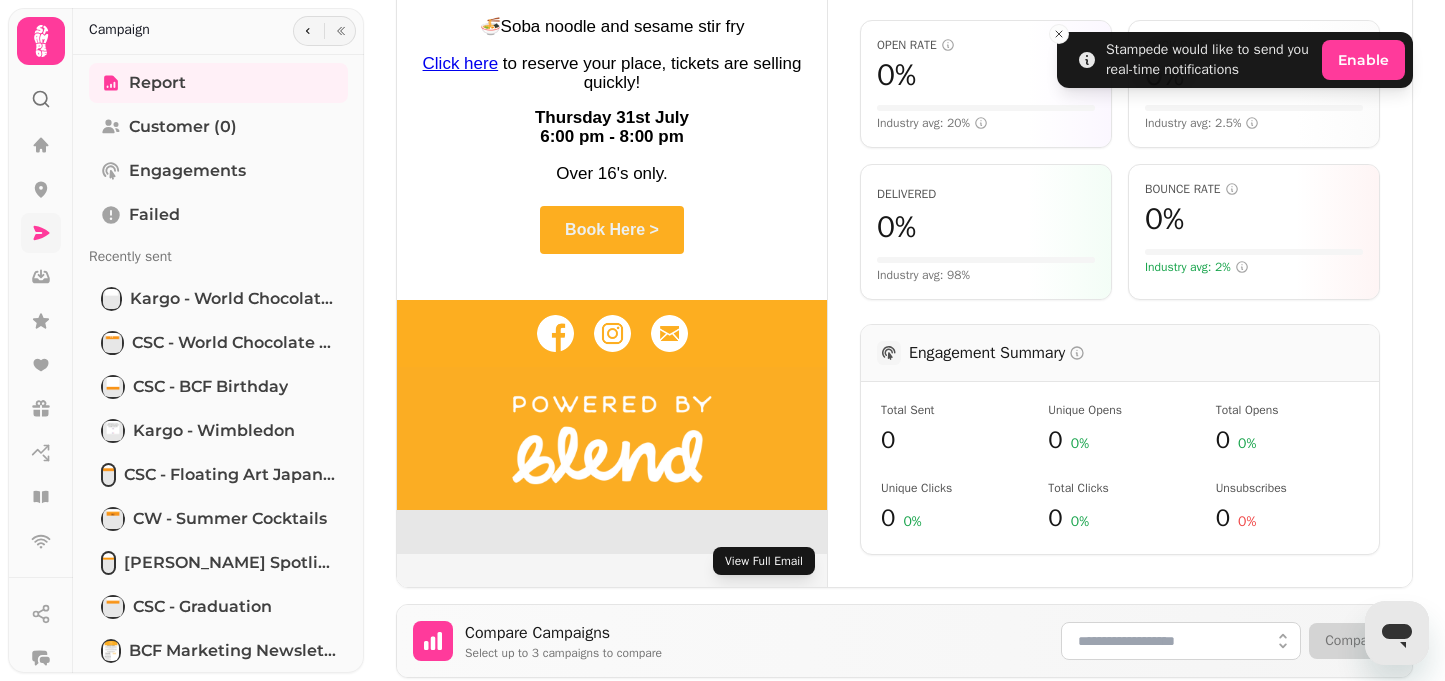 click on "View Full Email" at bounding box center (764, 561) 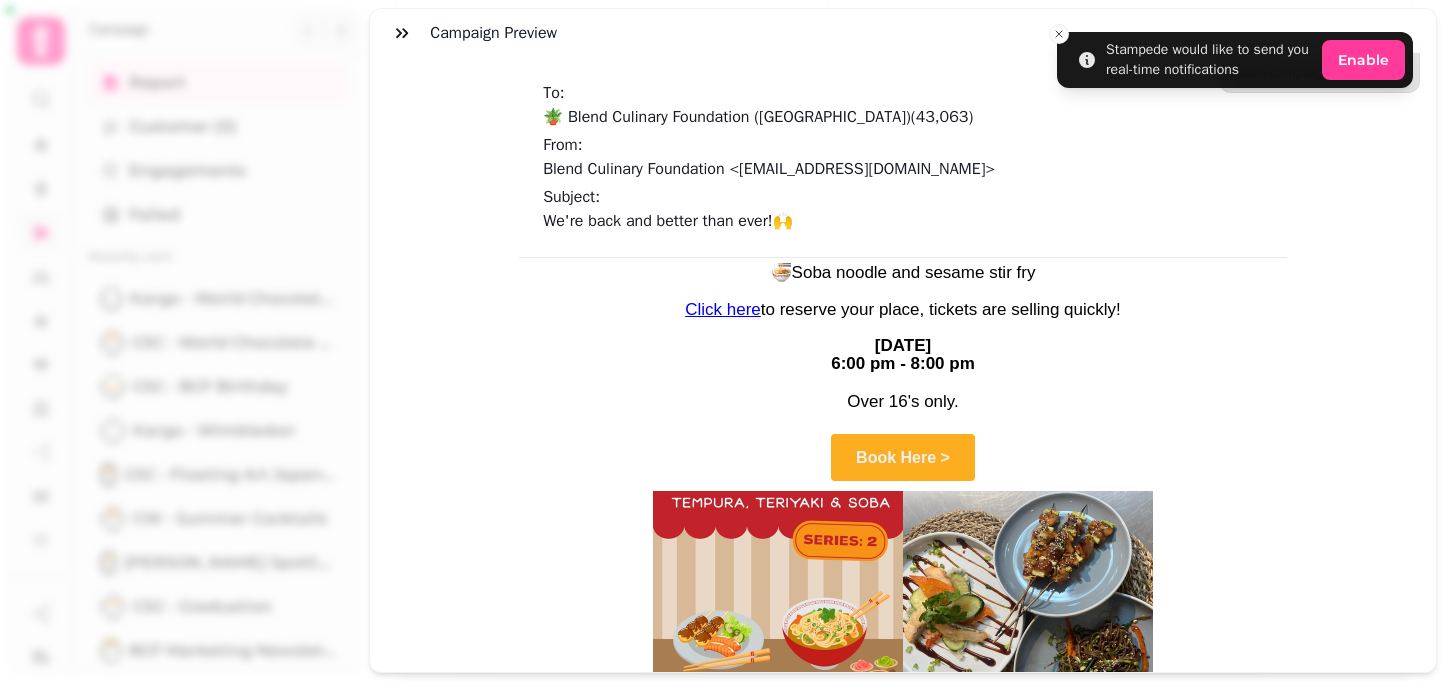 scroll, scrollTop: 716, scrollLeft: 0, axis: vertical 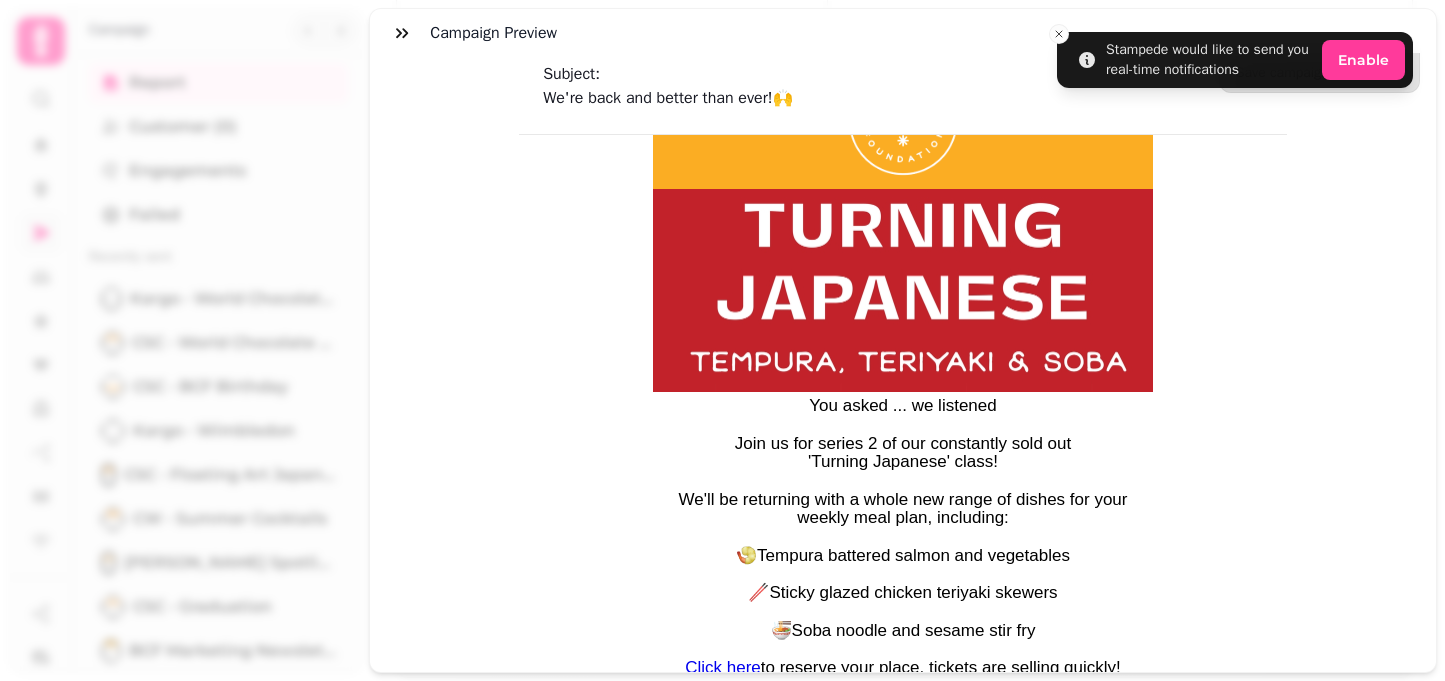 click at bounding box center (903, 291) 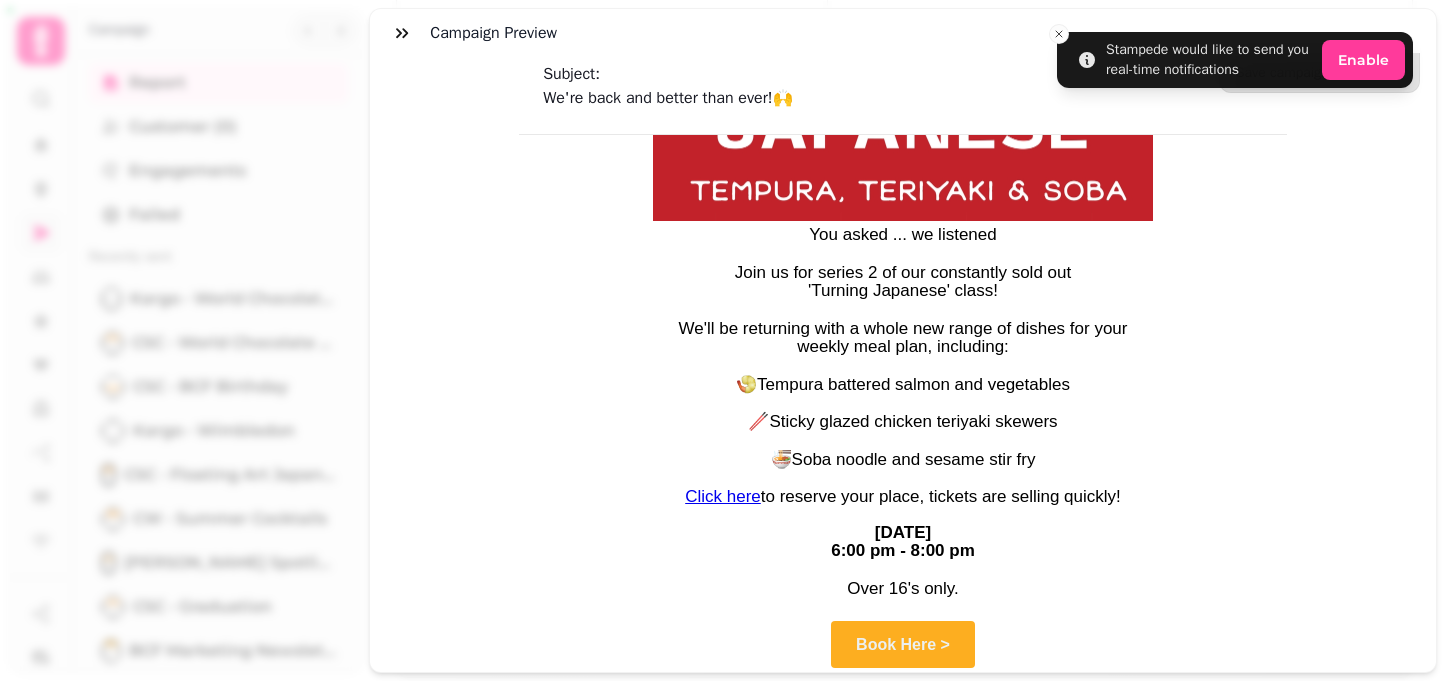 scroll, scrollTop: 356, scrollLeft: 0, axis: vertical 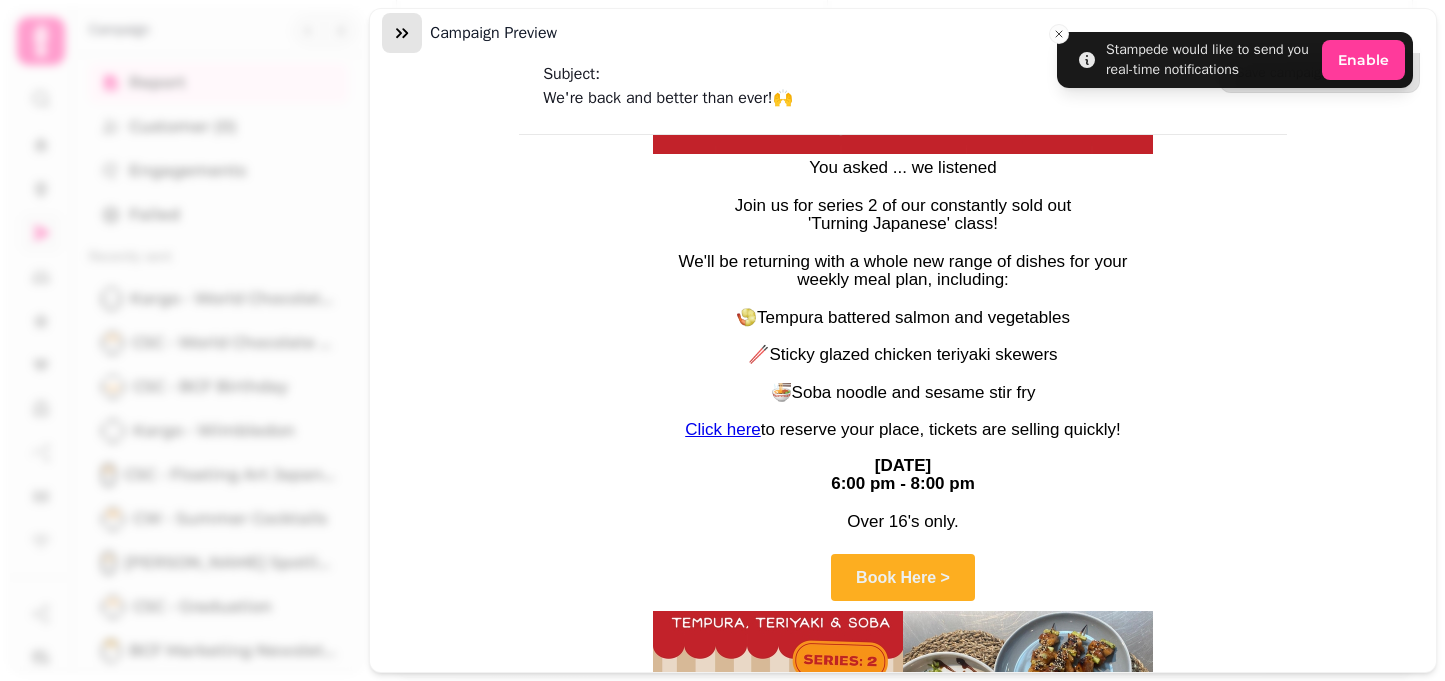 click at bounding box center [402, 33] 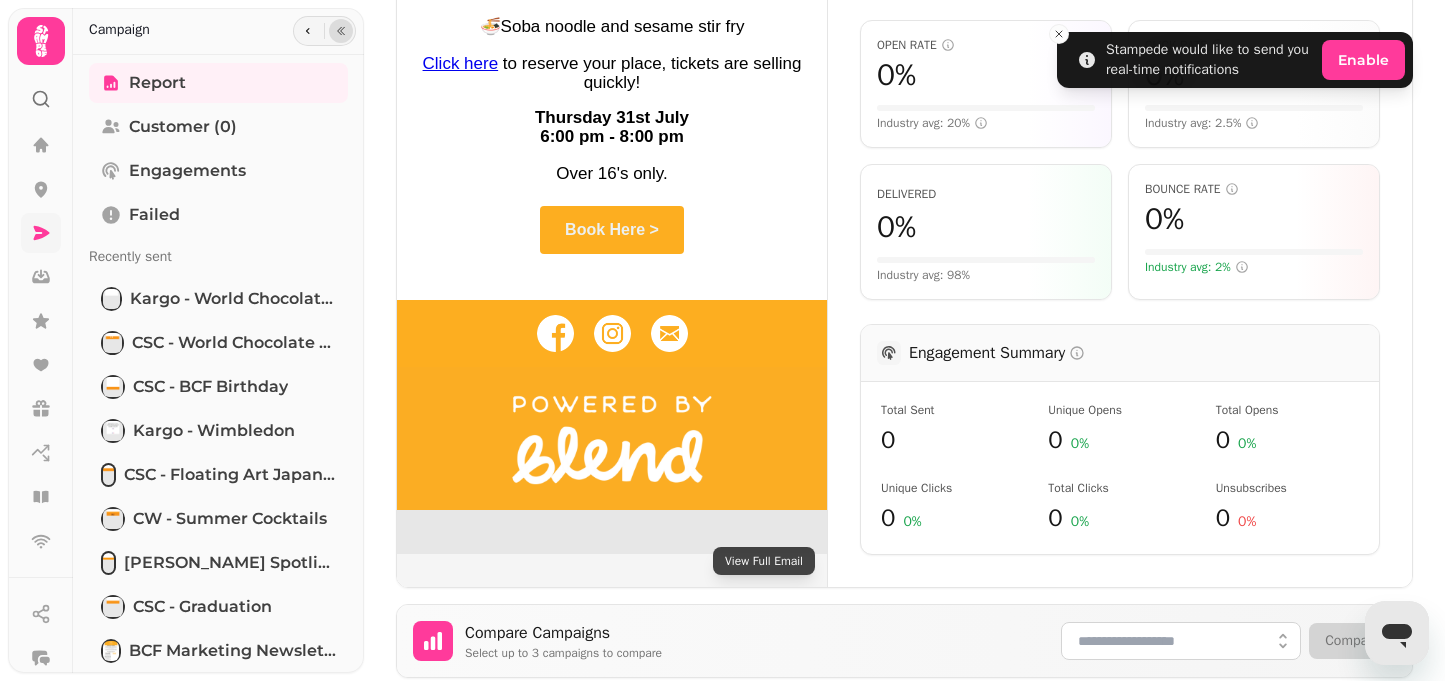 click 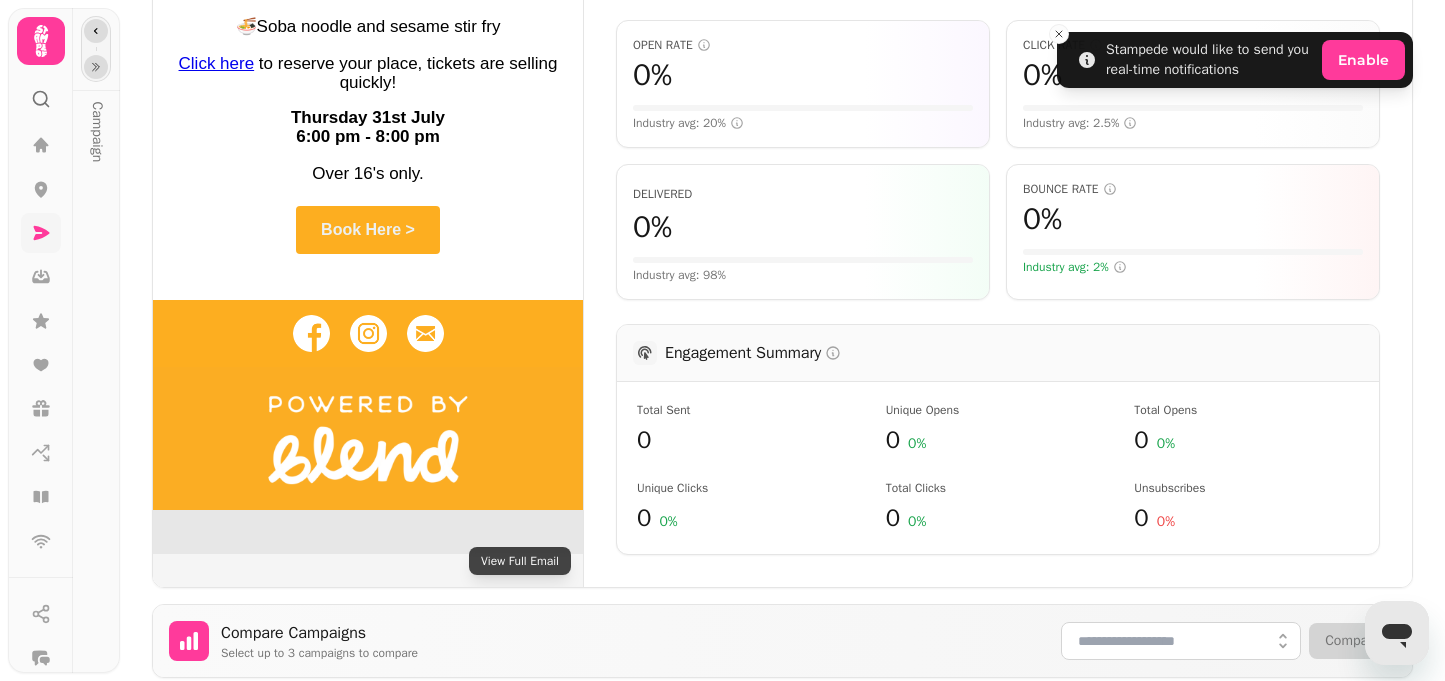 click at bounding box center (96, 31) 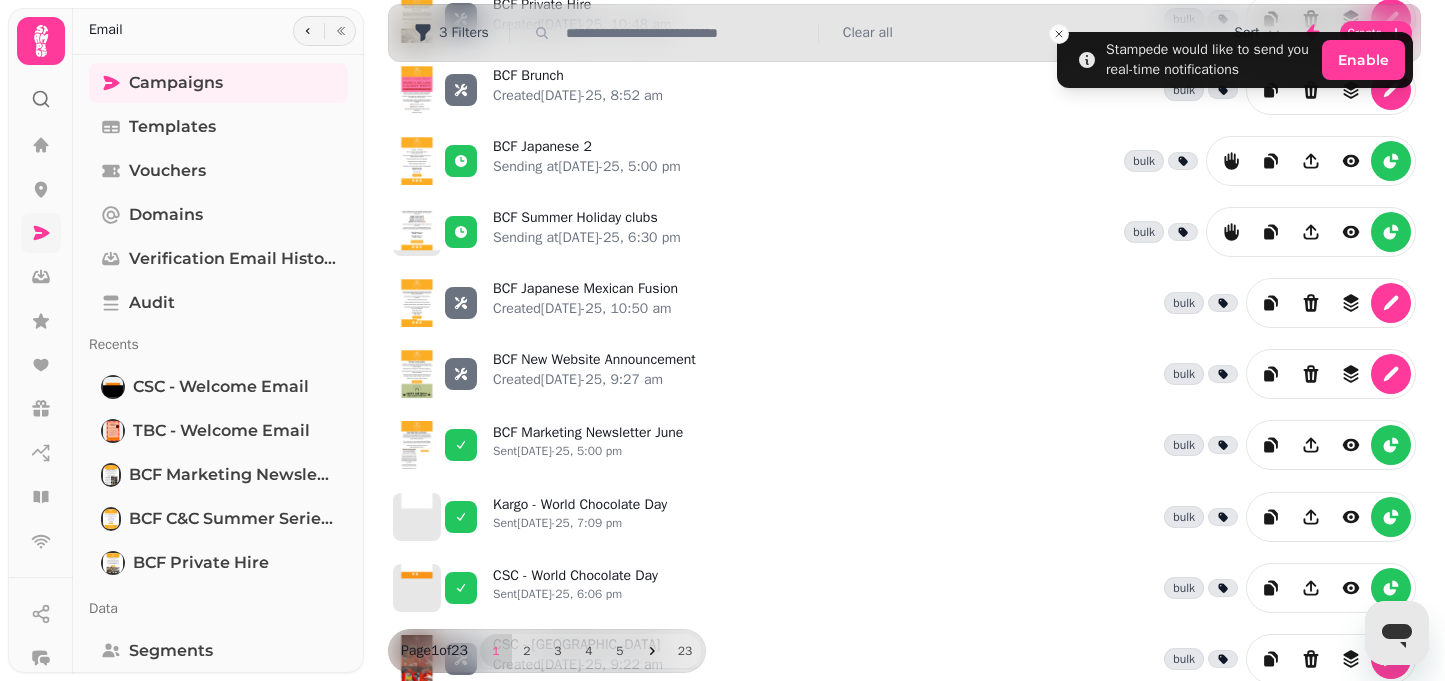 scroll, scrollTop: 428, scrollLeft: 0, axis: vertical 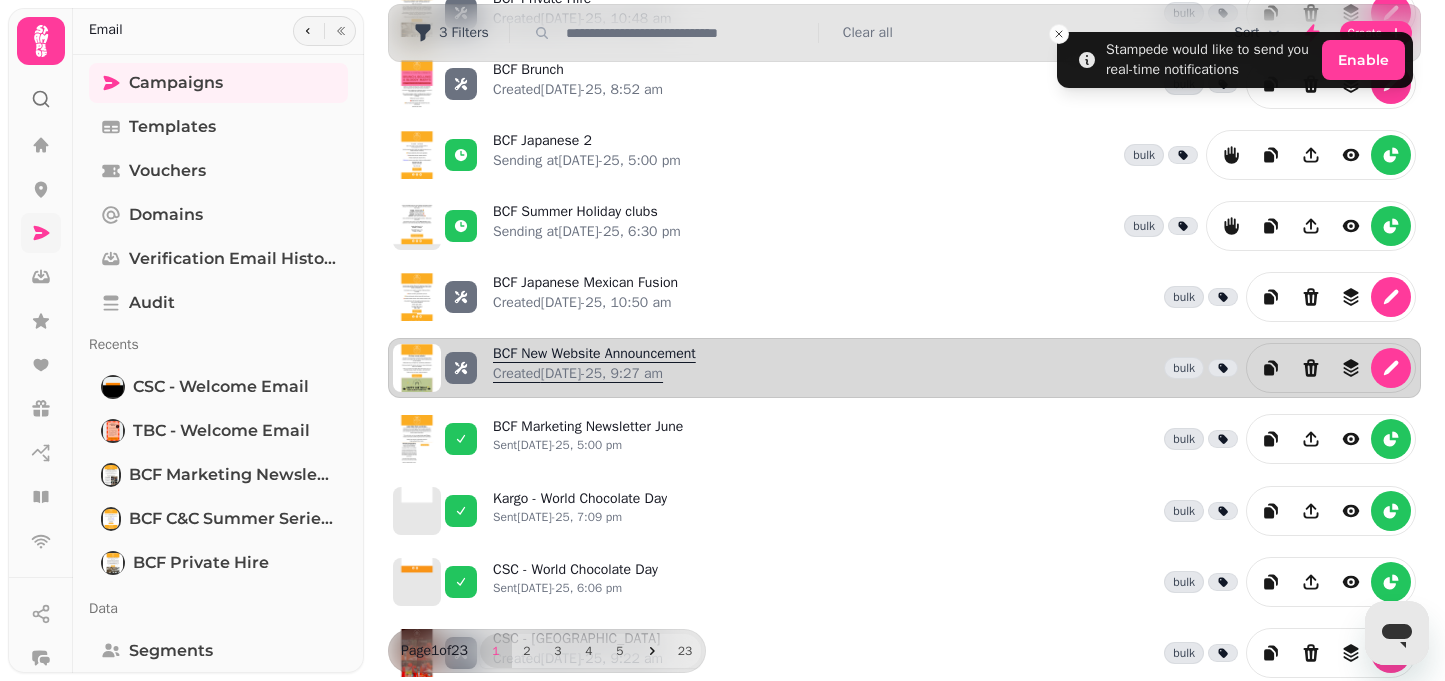 click on "BCF New Website Announcement Created  [DATE]-25, 9:27 am" at bounding box center (594, 368) 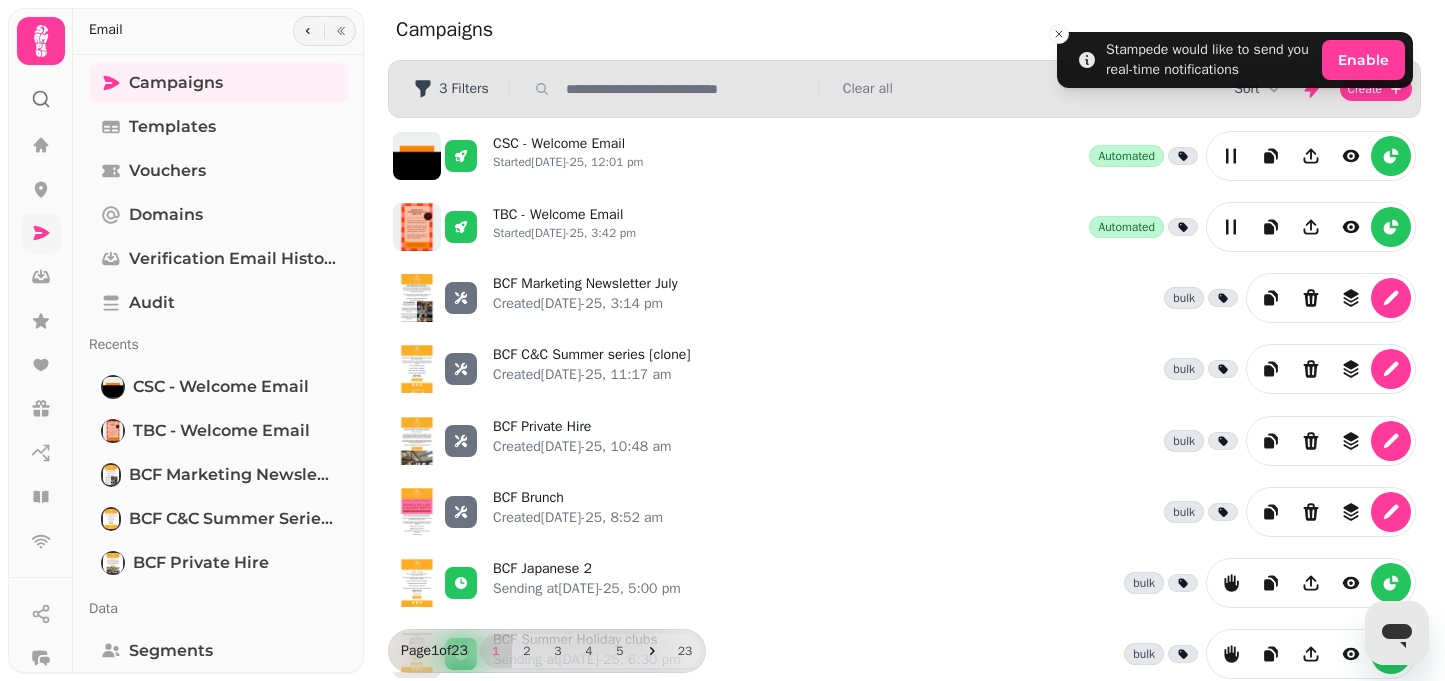 select on "**********" 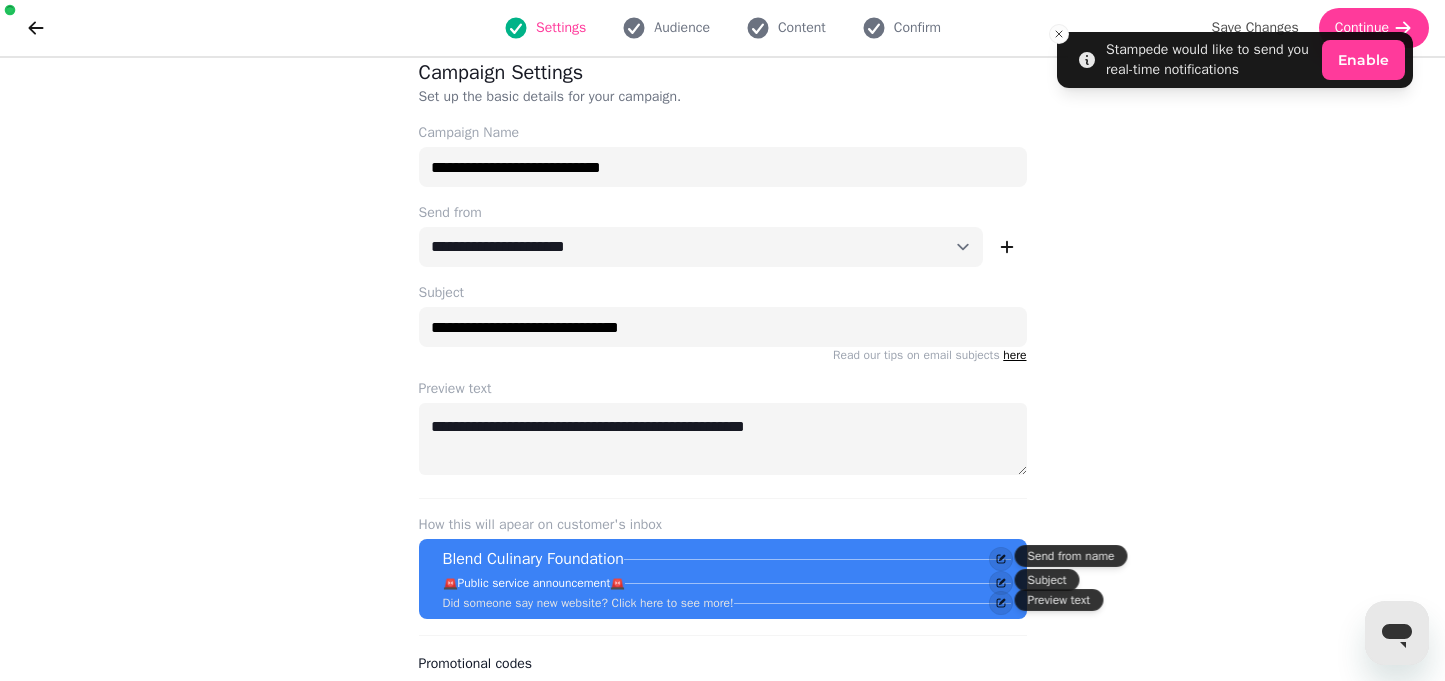 scroll, scrollTop: 17, scrollLeft: 0, axis: vertical 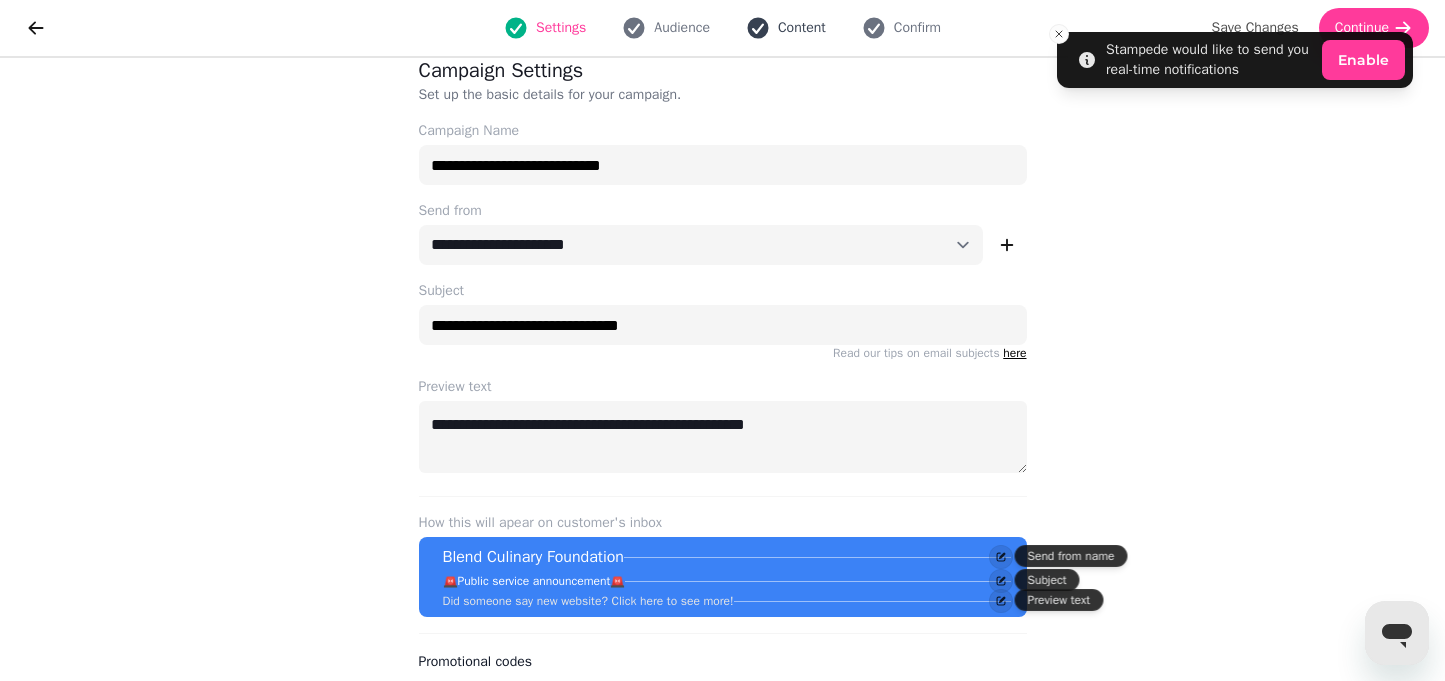 click 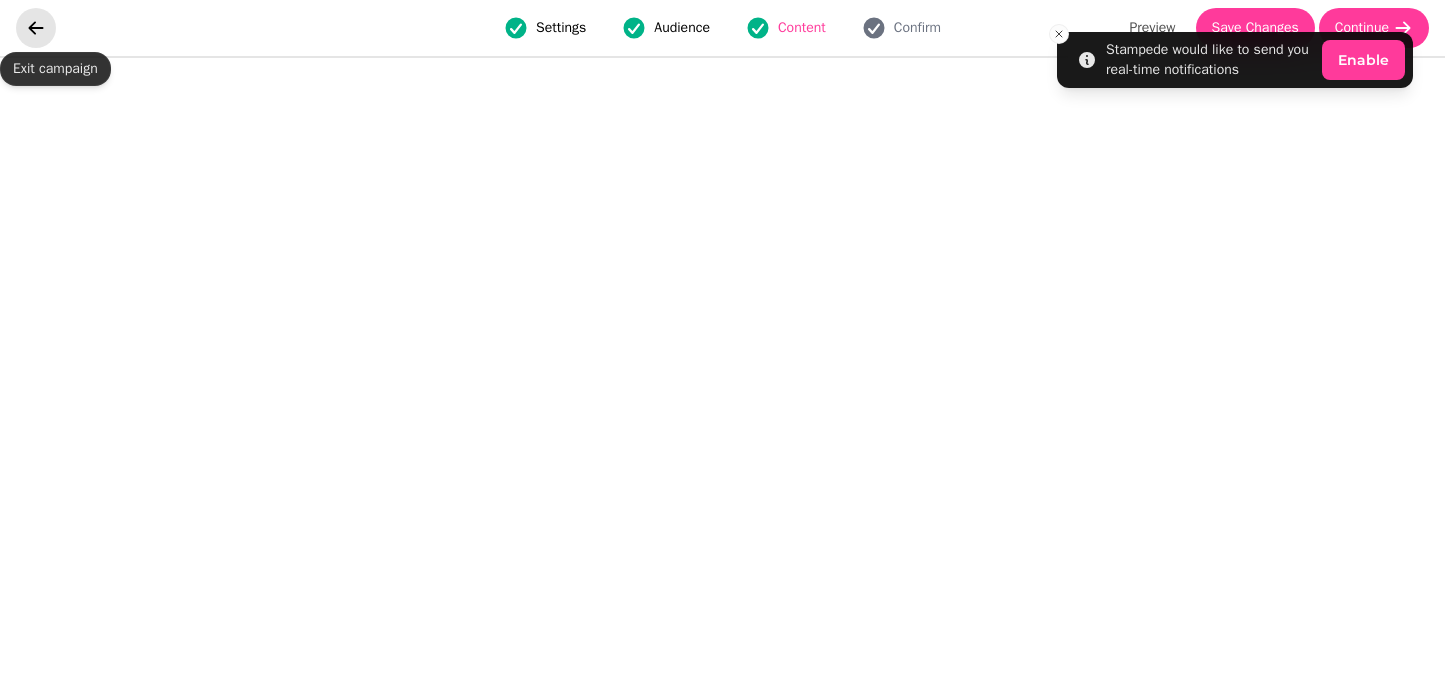 click at bounding box center (36, 28) 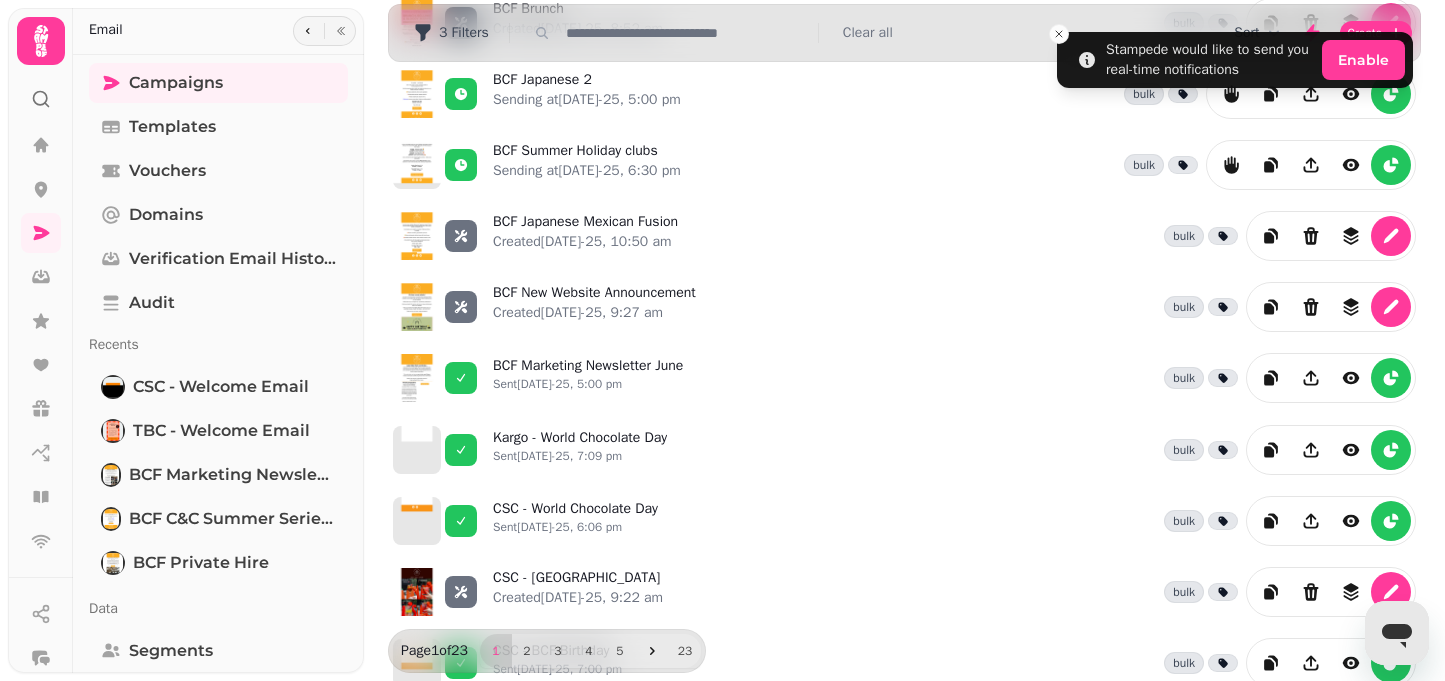 scroll, scrollTop: 553, scrollLeft: 0, axis: vertical 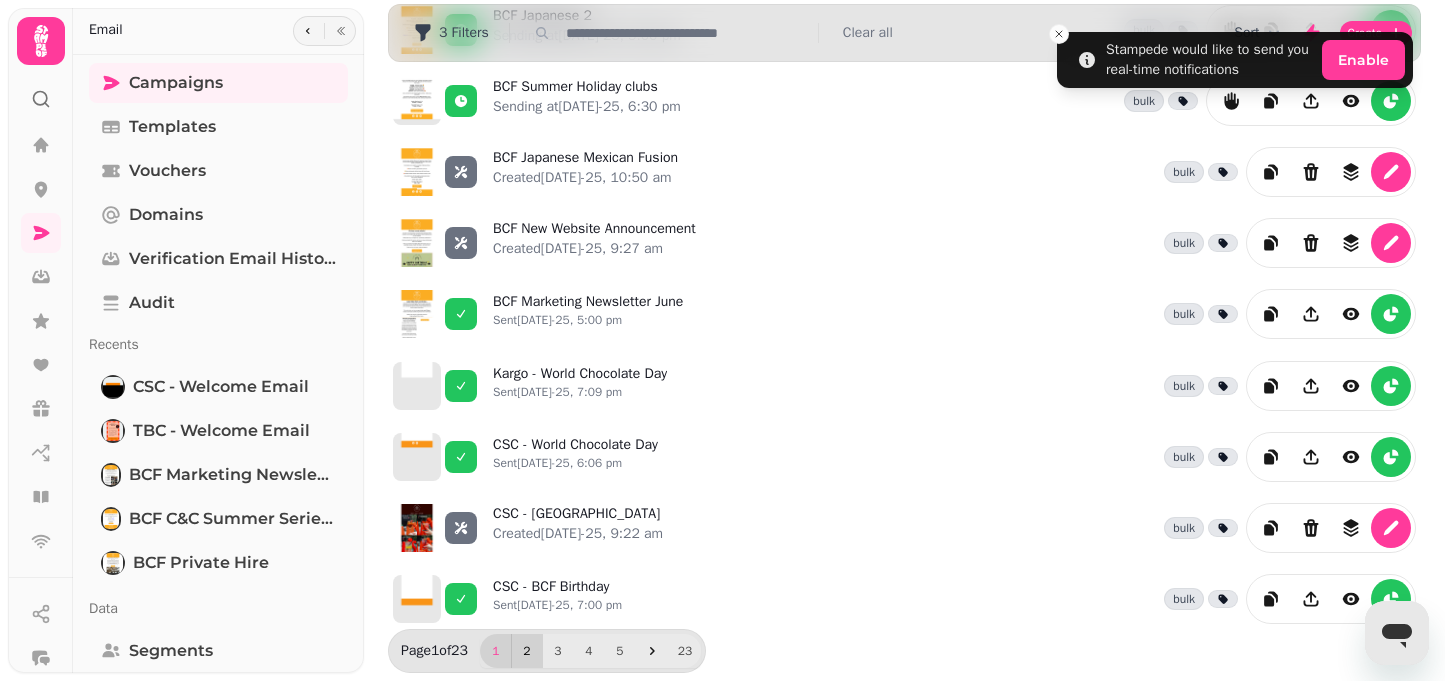 click on "2" at bounding box center [527, 651] 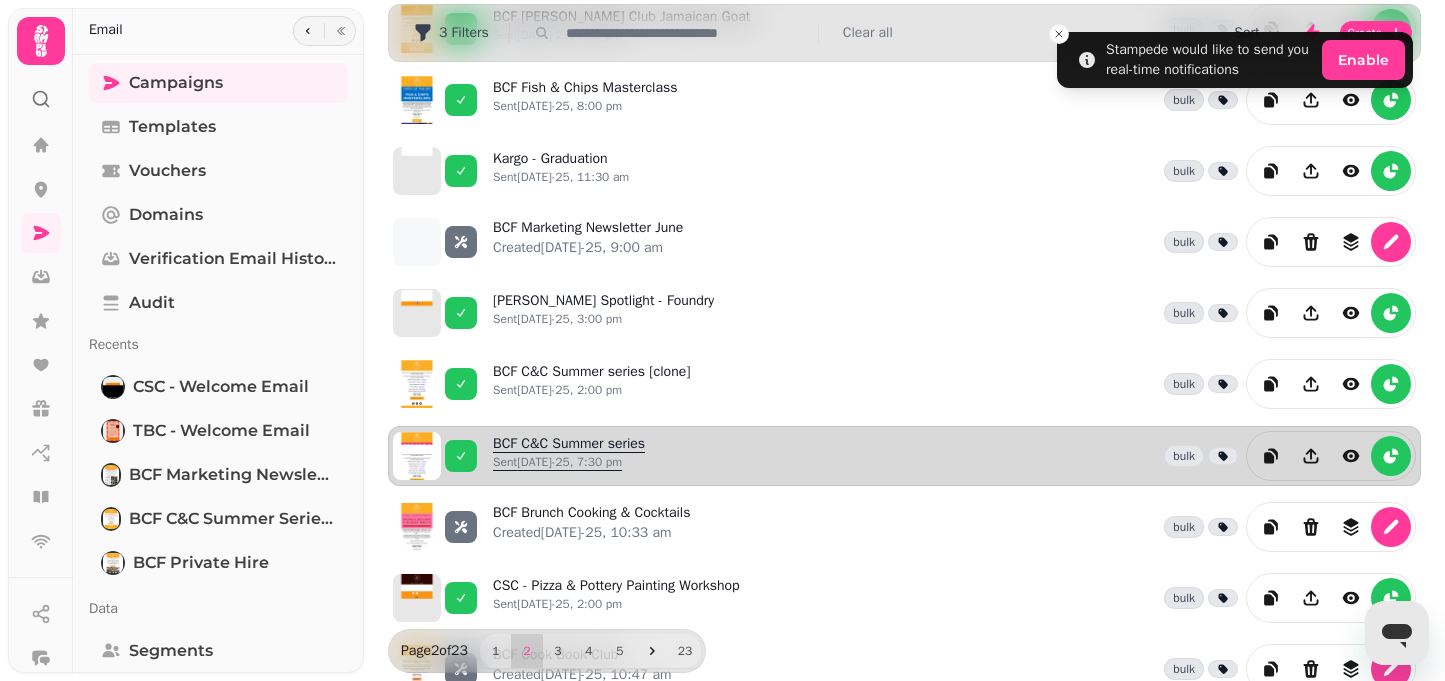 scroll, scrollTop: 479, scrollLeft: 0, axis: vertical 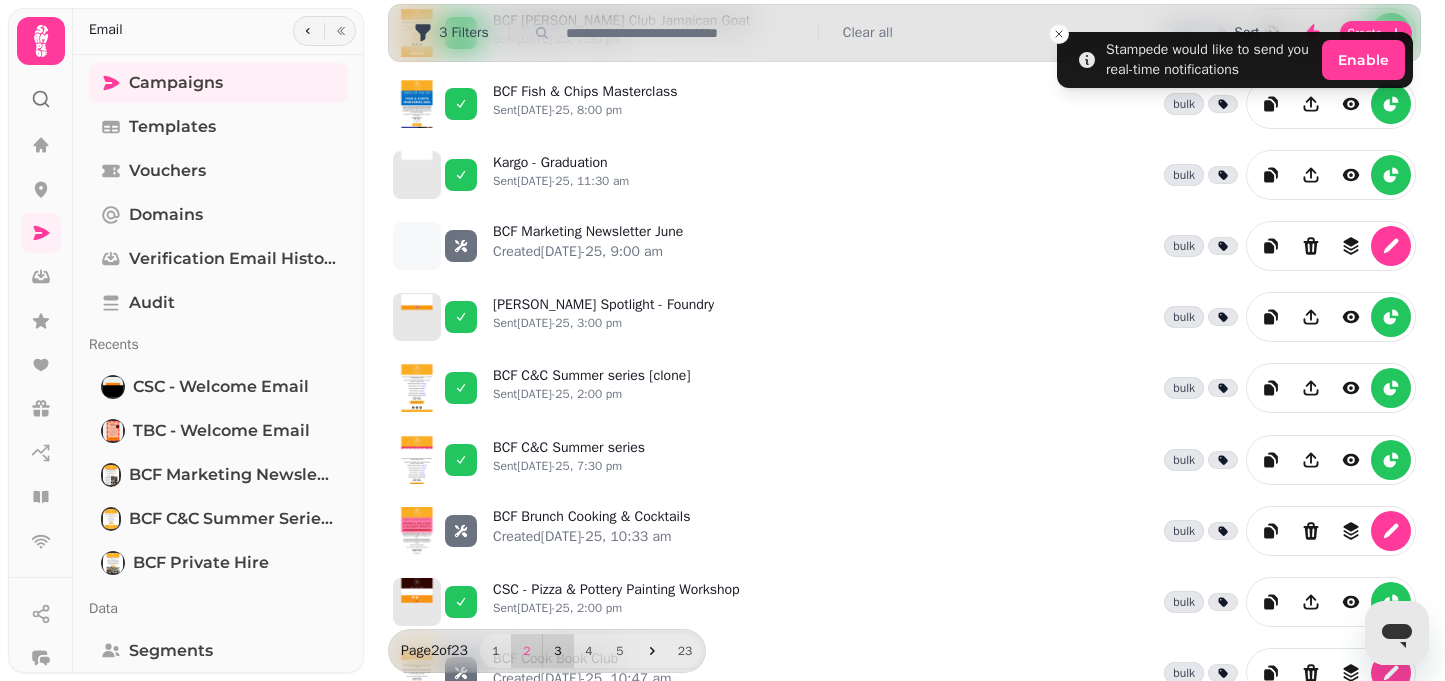 click on "3" at bounding box center (558, 651) 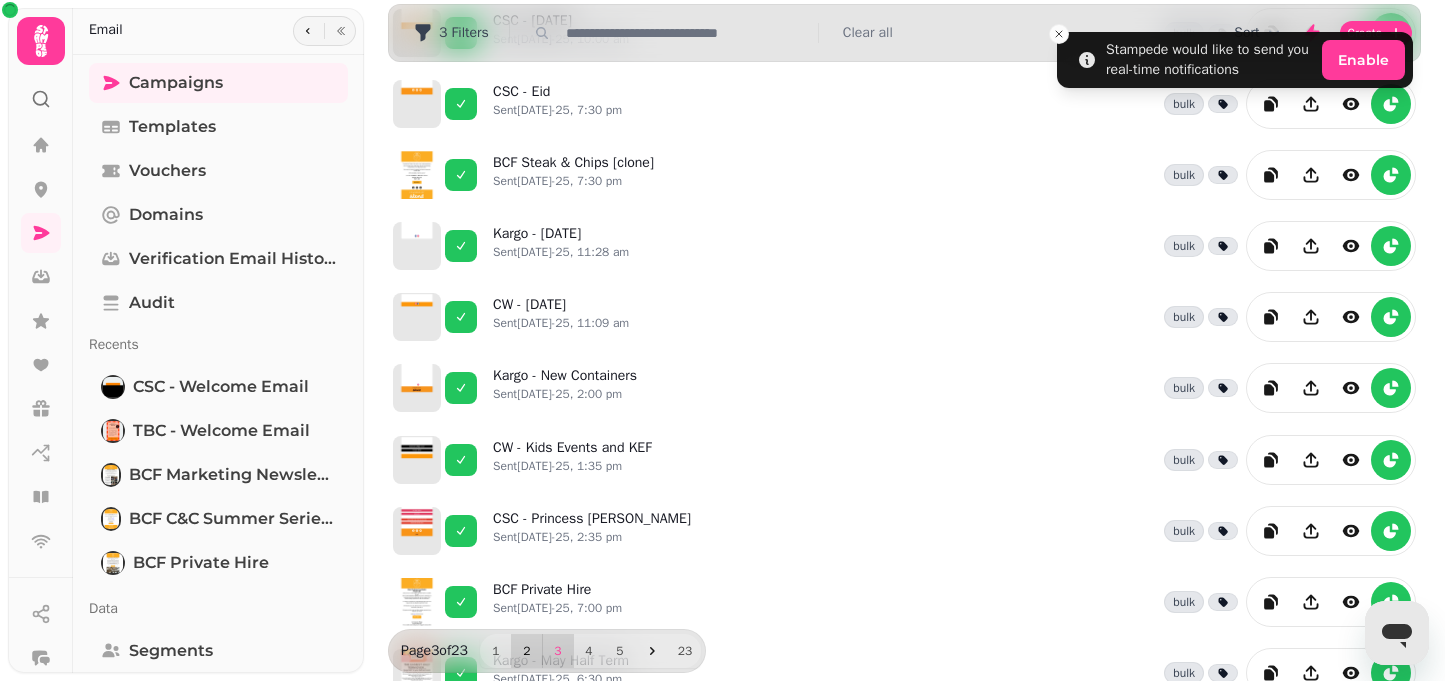 click on "2" at bounding box center [527, 651] 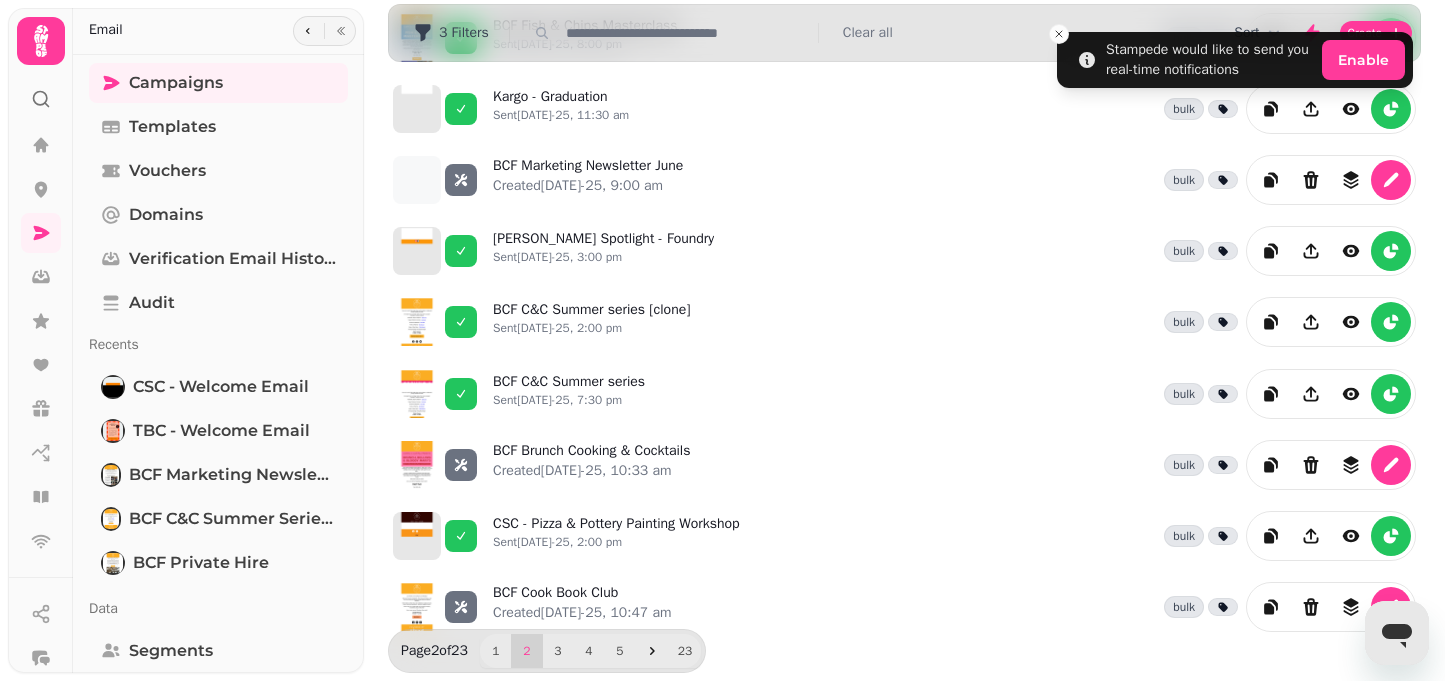scroll, scrollTop: 553, scrollLeft: 0, axis: vertical 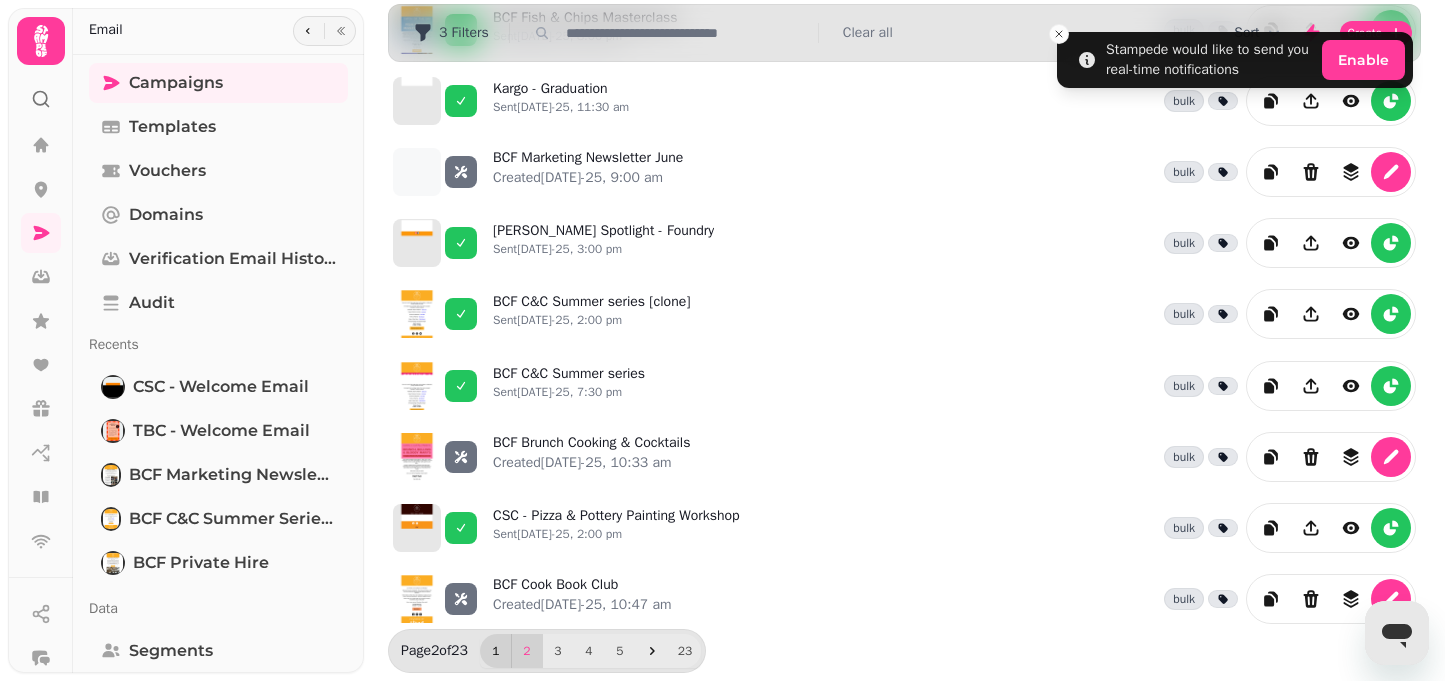 click on "1" at bounding box center [496, 651] 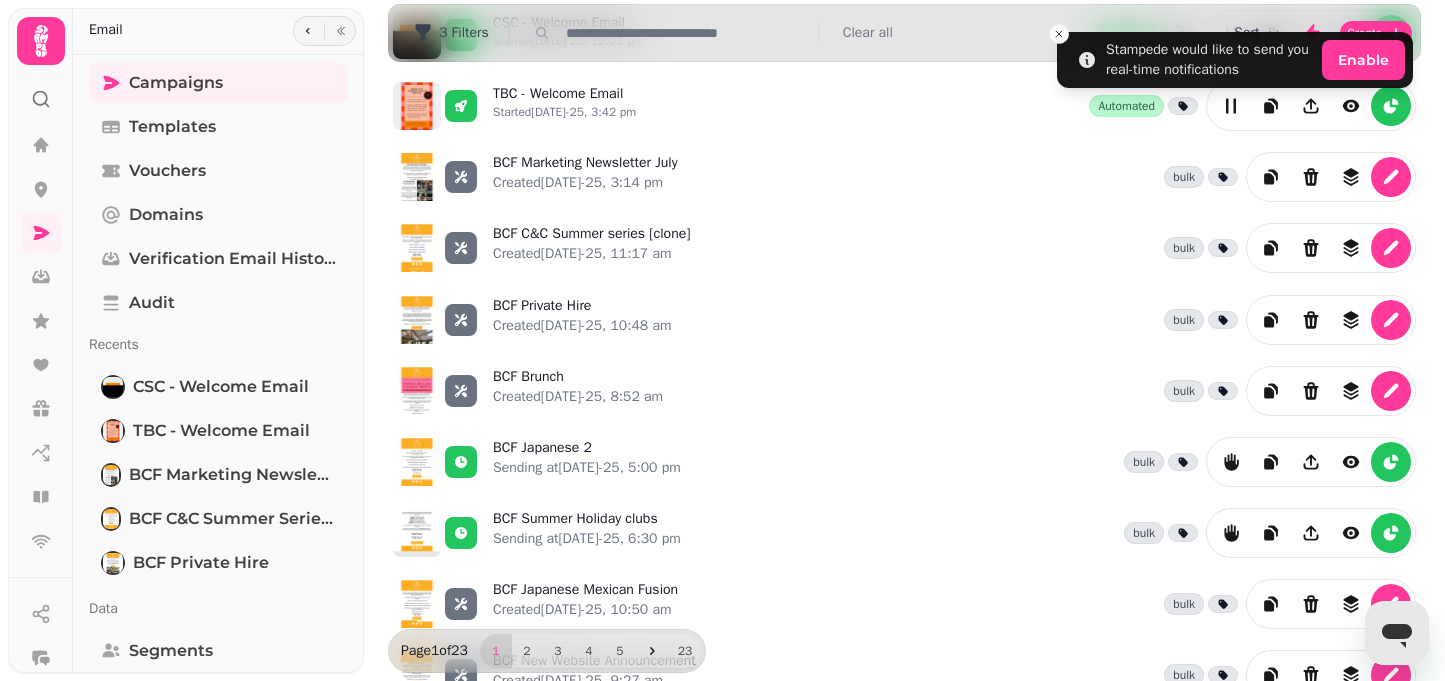 scroll, scrollTop: 119, scrollLeft: 0, axis: vertical 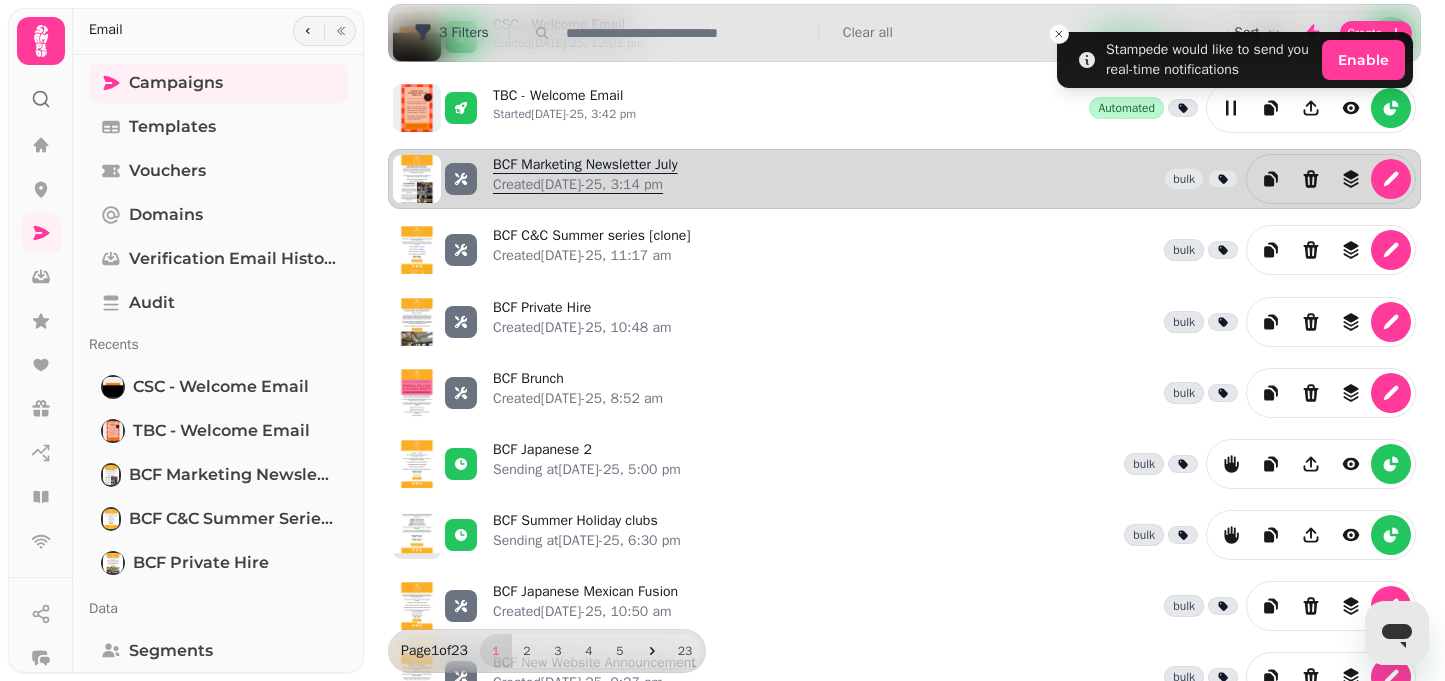 click on "Created  [DATE]-25, 3:14 pm" at bounding box center [585, 185] 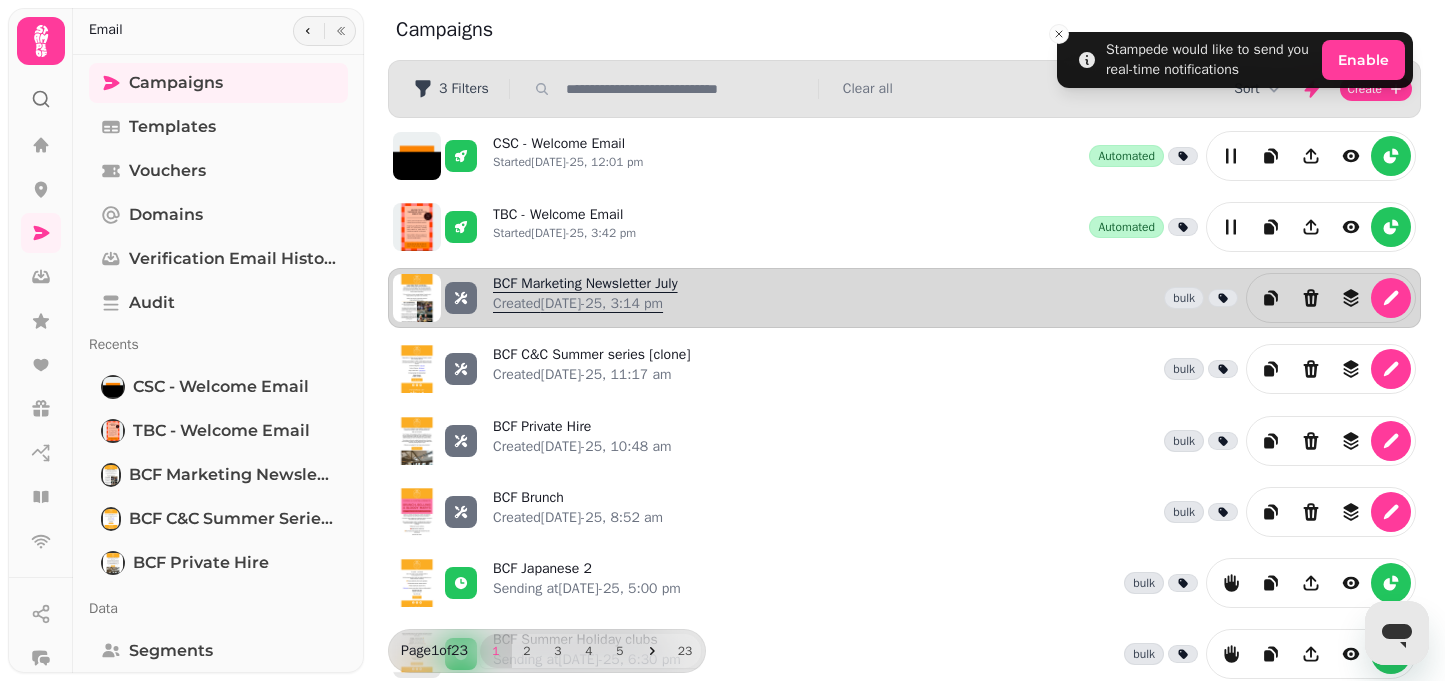 select on "**********" 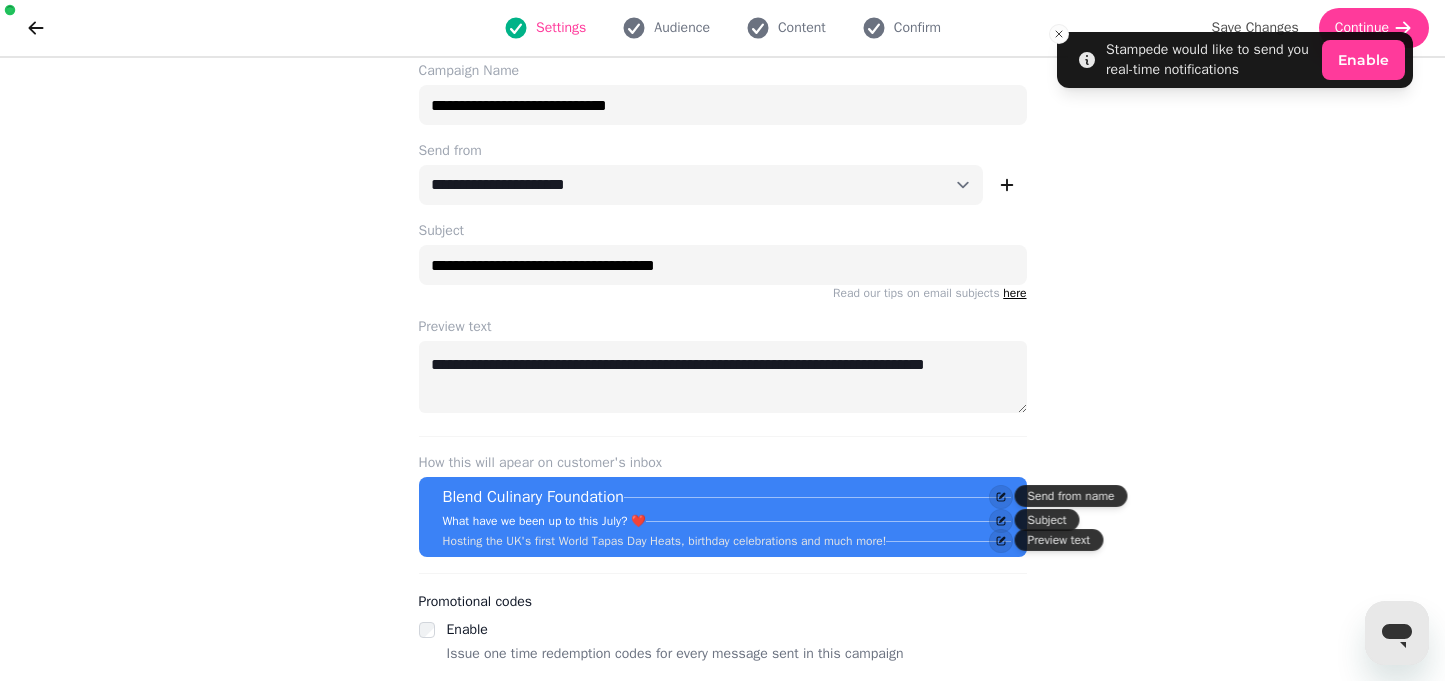 scroll, scrollTop: 76, scrollLeft: 0, axis: vertical 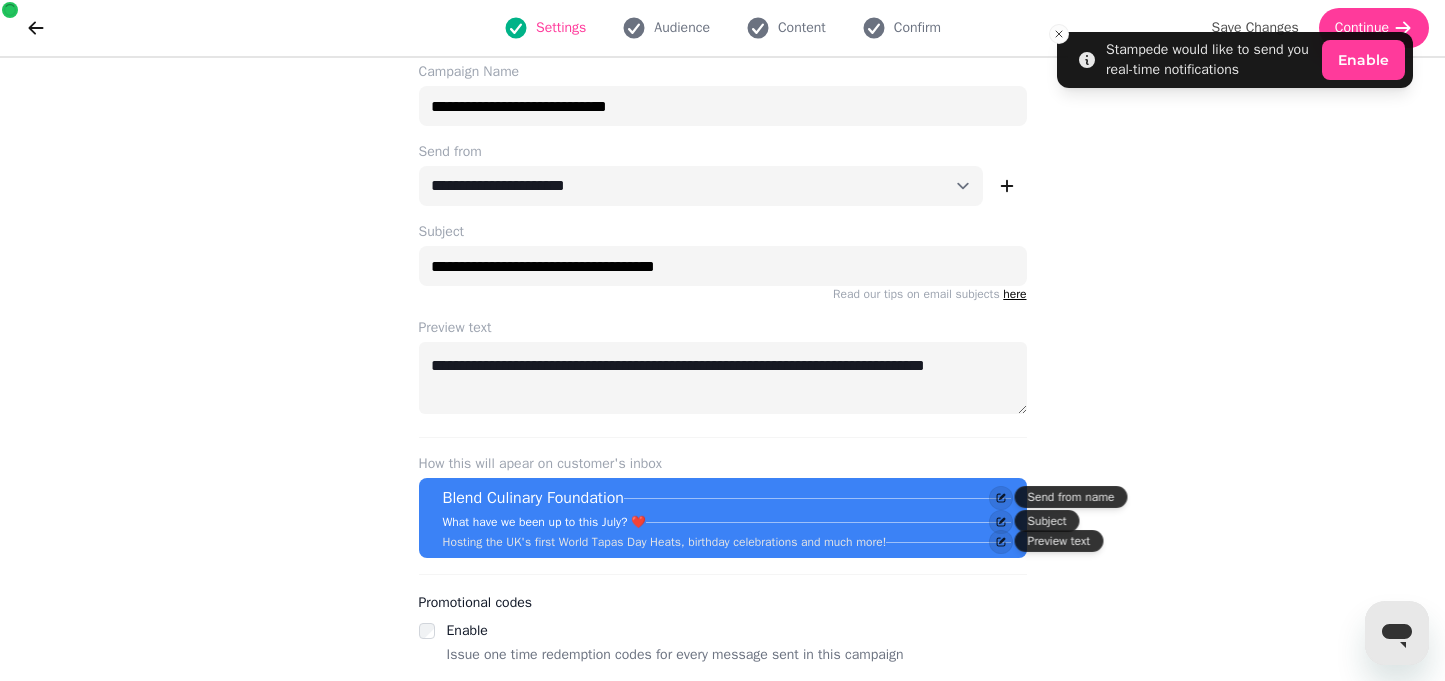 click on "Settings Audience Content Confirm Save Changes Continue" at bounding box center (722, 28) 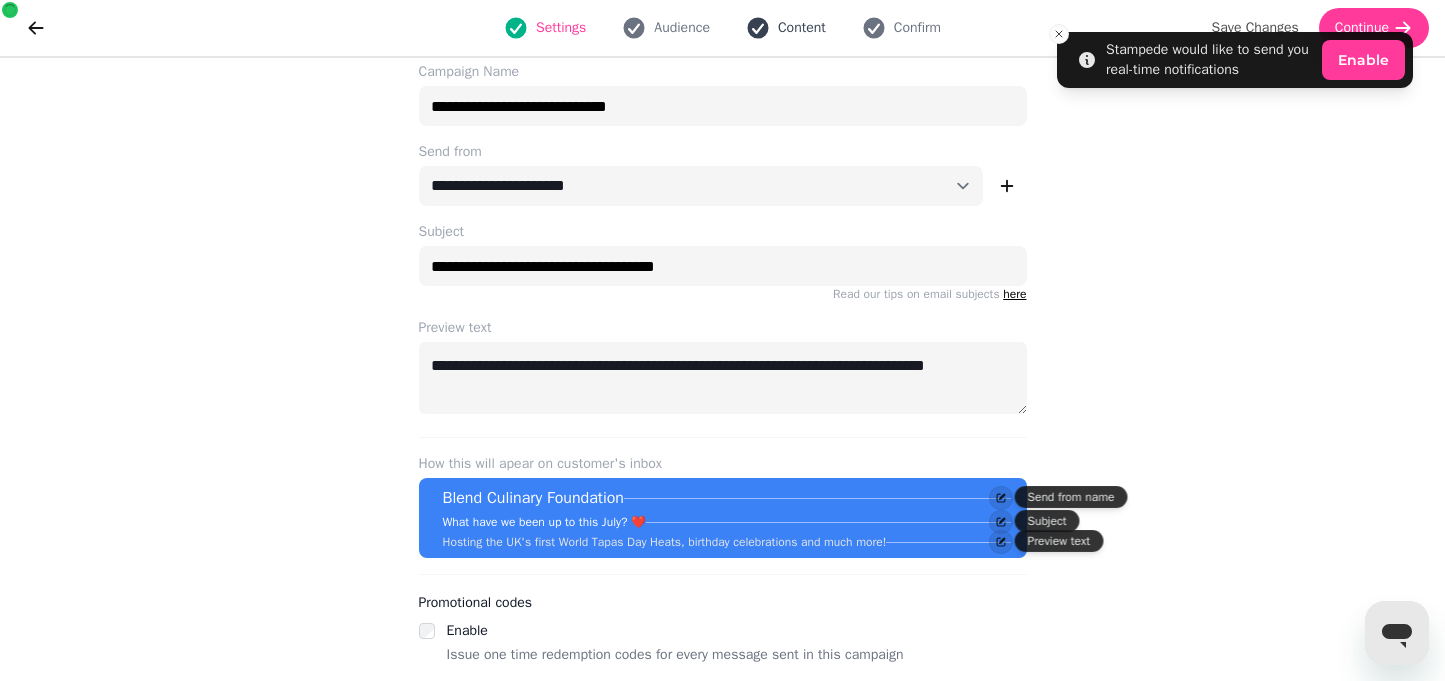 click on "Content" at bounding box center (786, 28) 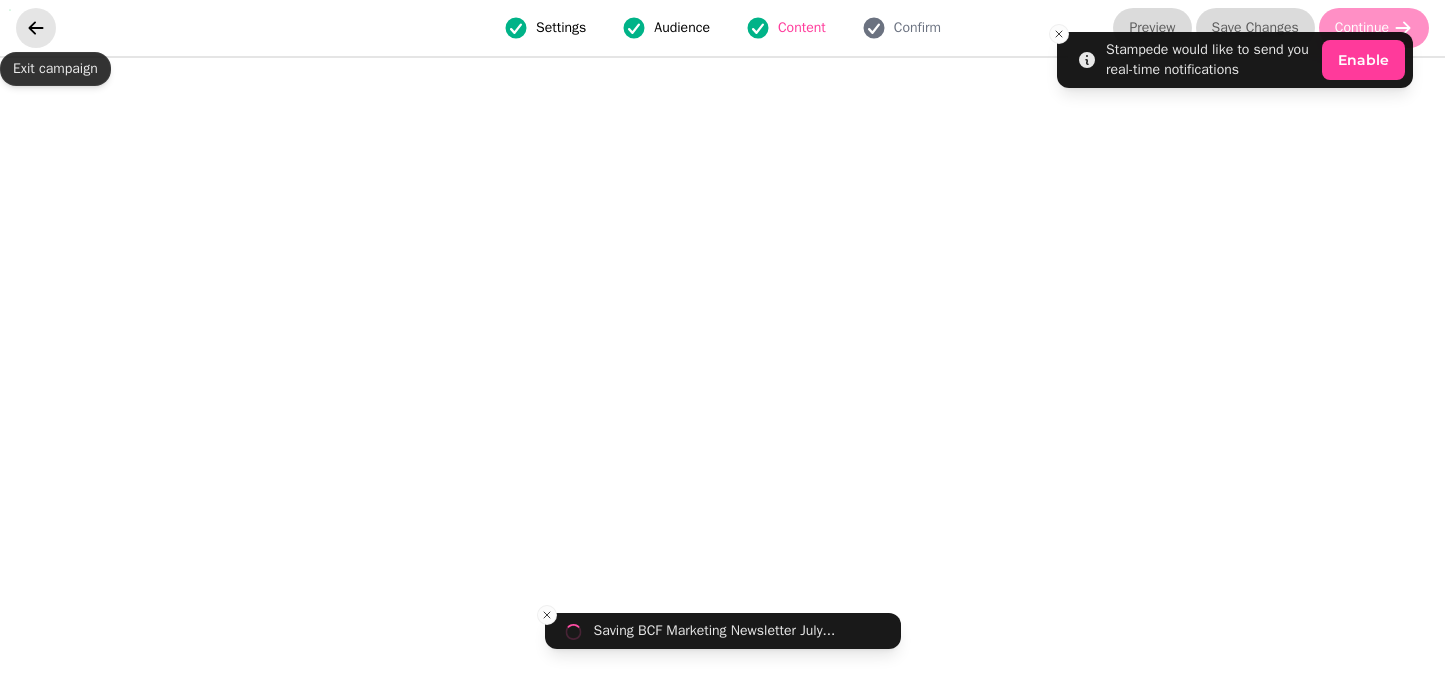 click 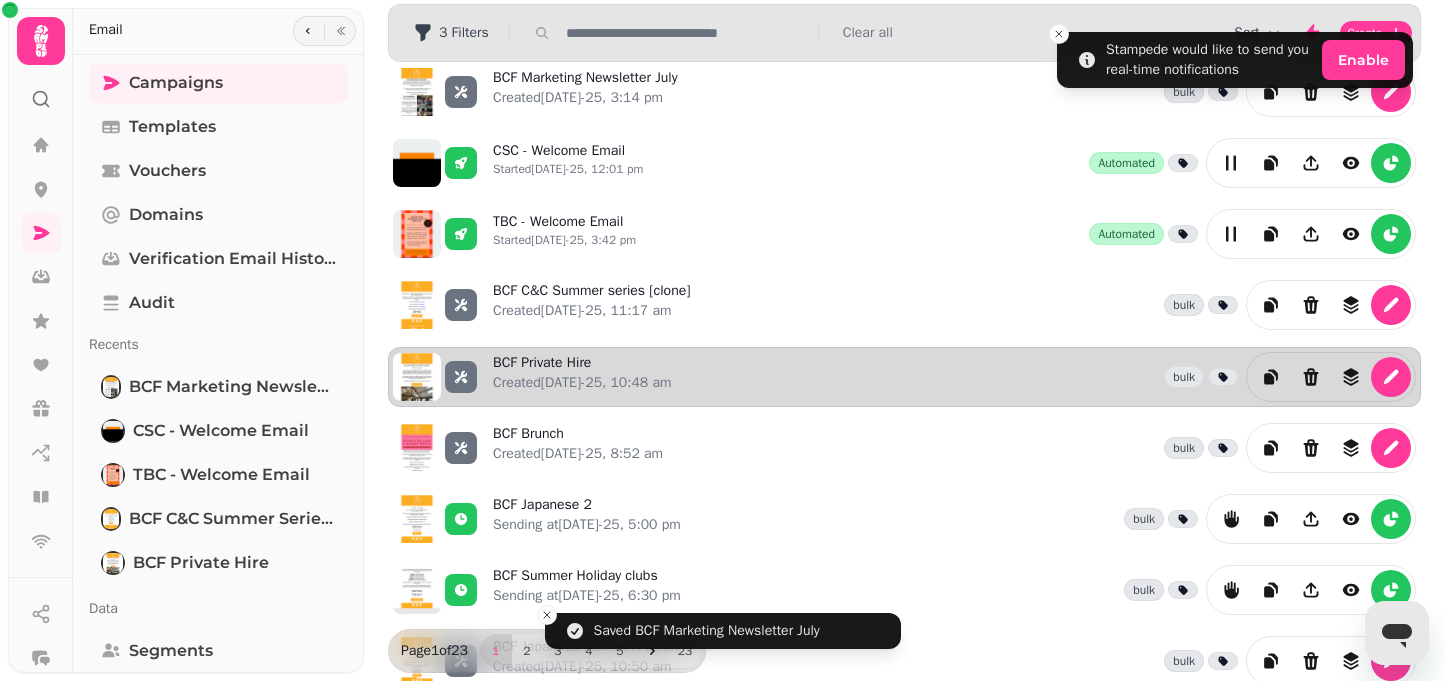 scroll, scrollTop: 62, scrollLeft: 0, axis: vertical 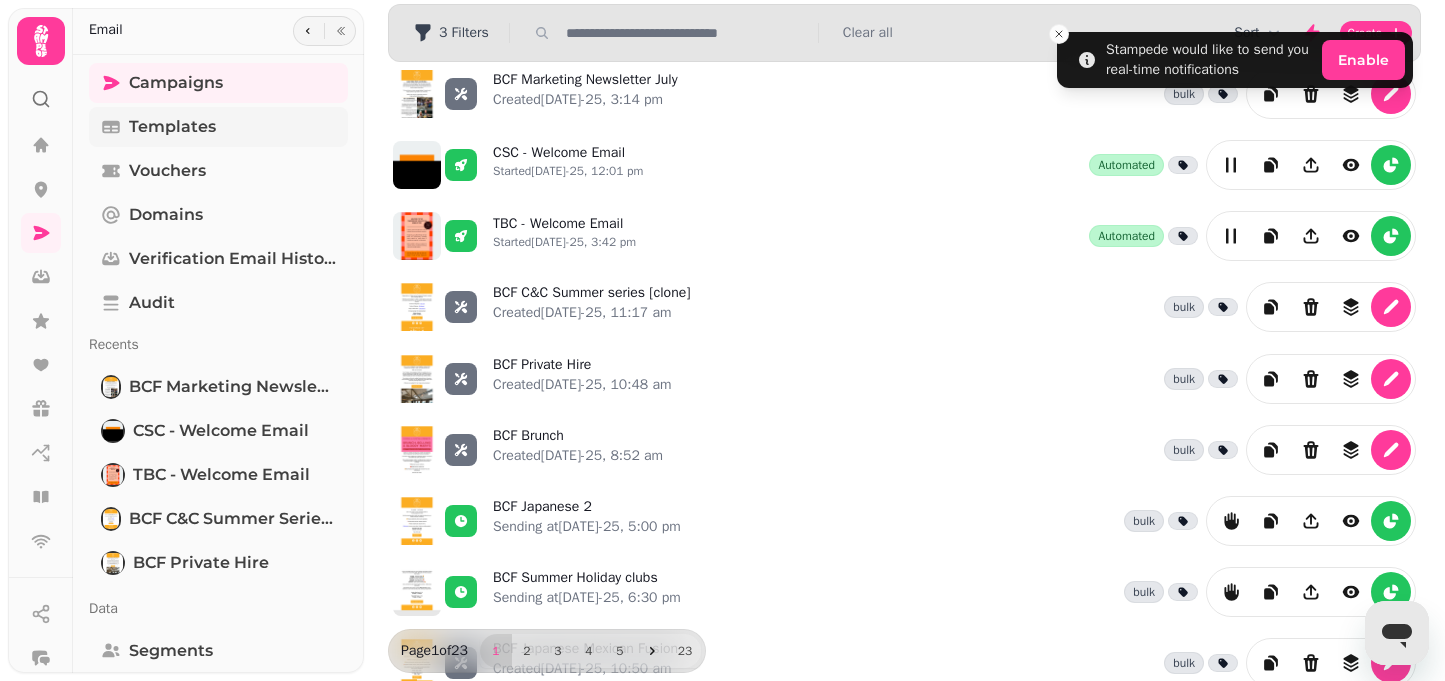 click on "Templates" at bounding box center (218, 127) 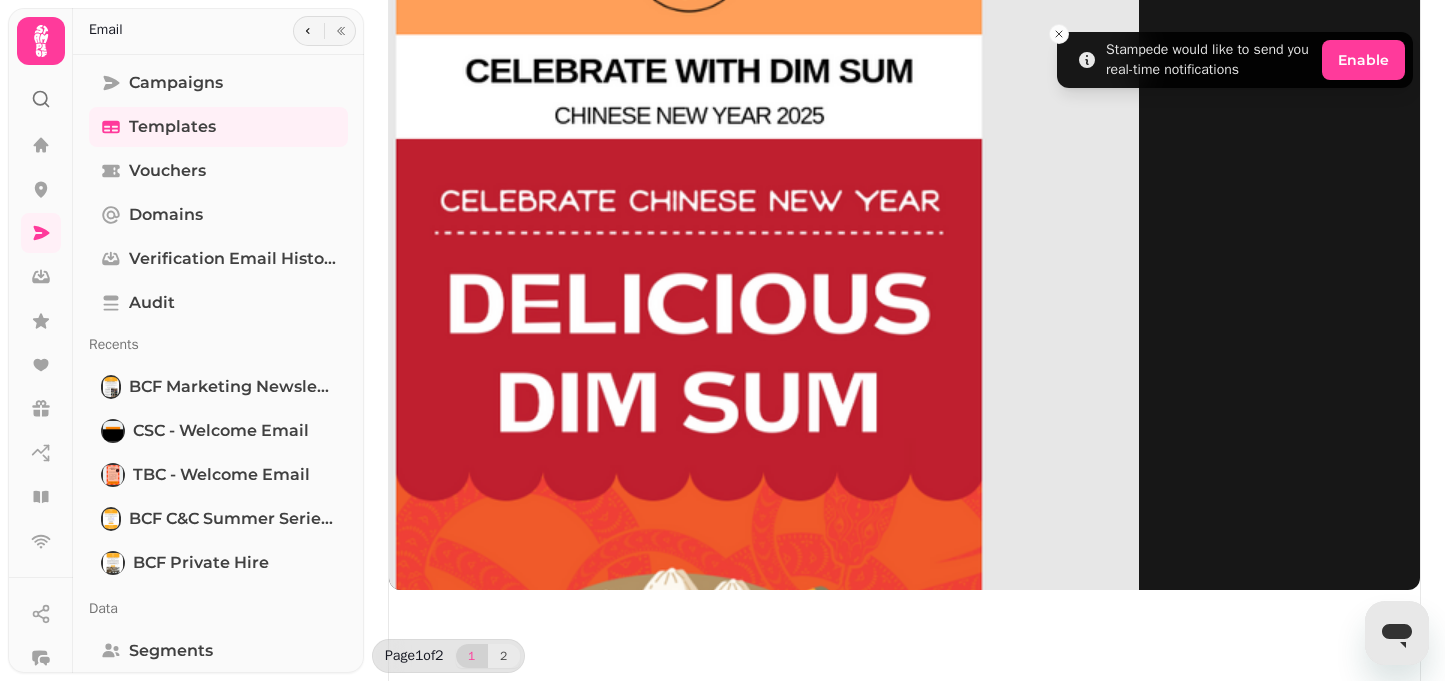 scroll, scrollTop: 126, scrollLeft: 0, axis: vertical 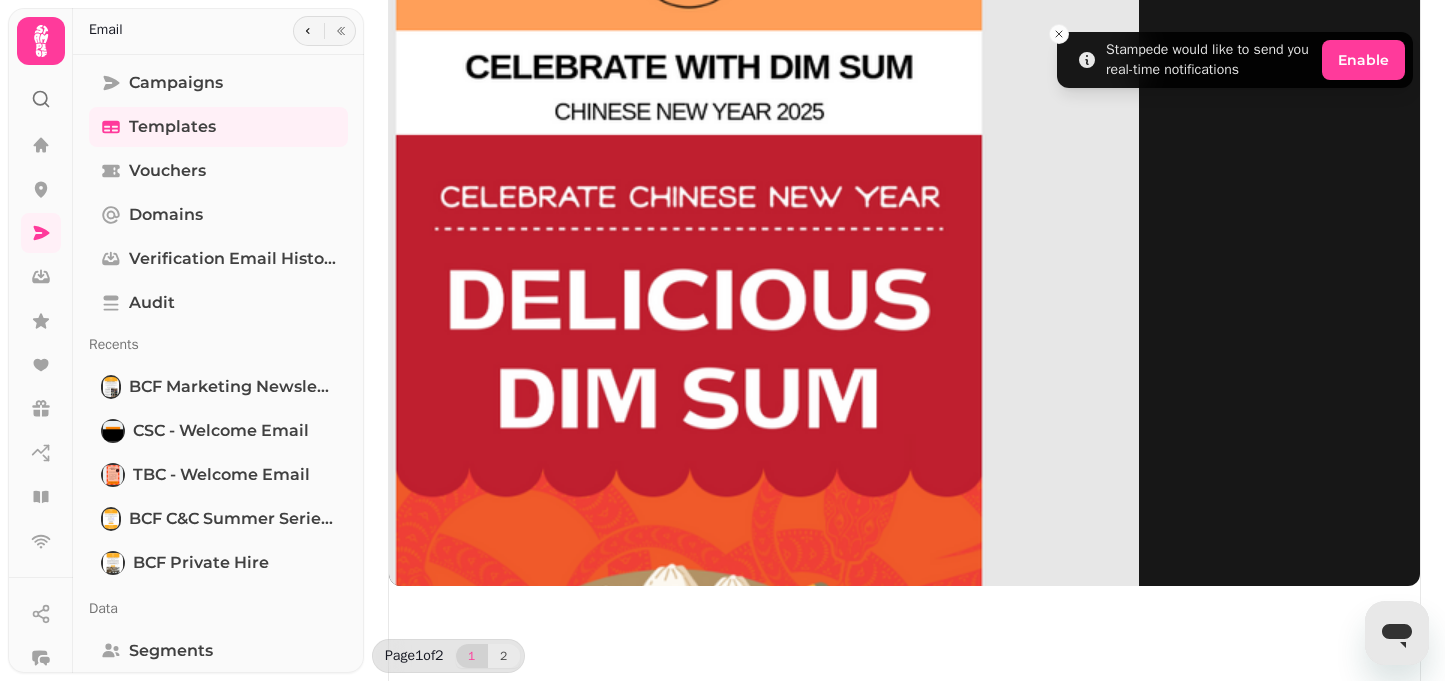 click at bounding box center (689, 4619) 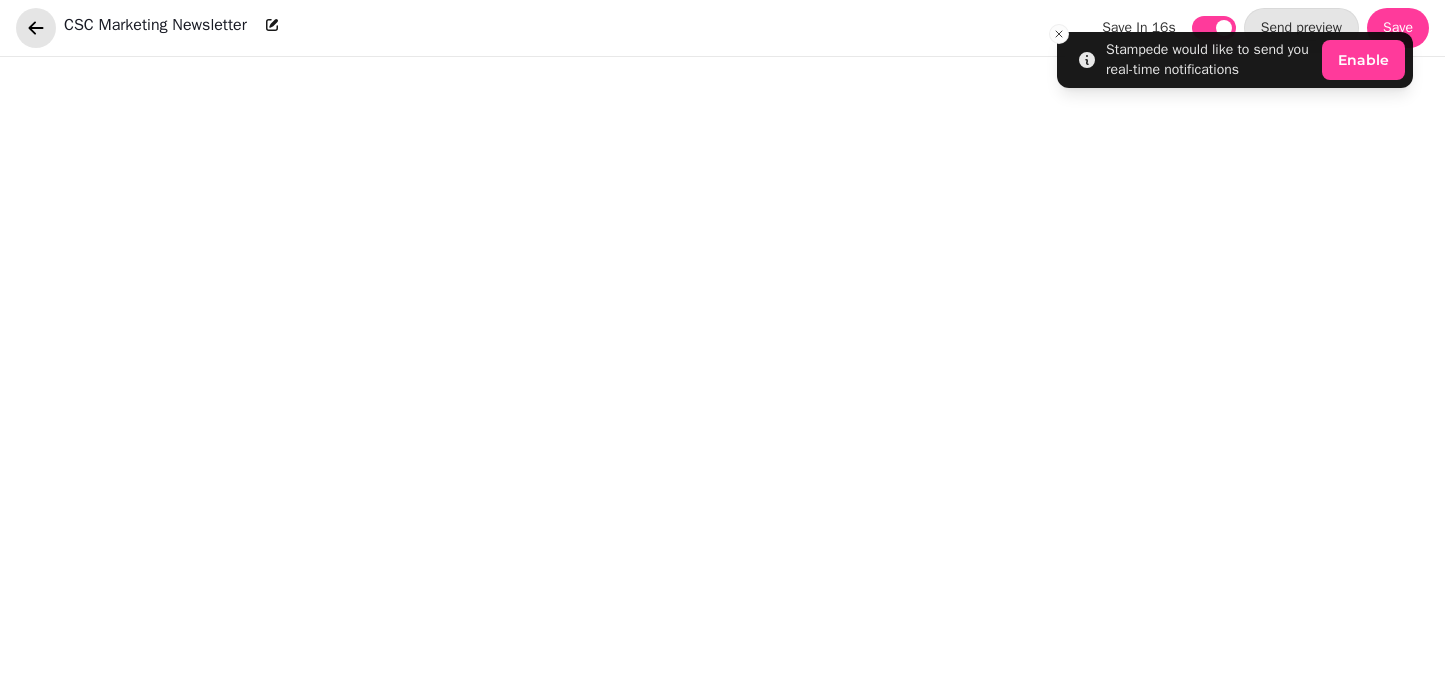 click at bounding box center [36, 28] 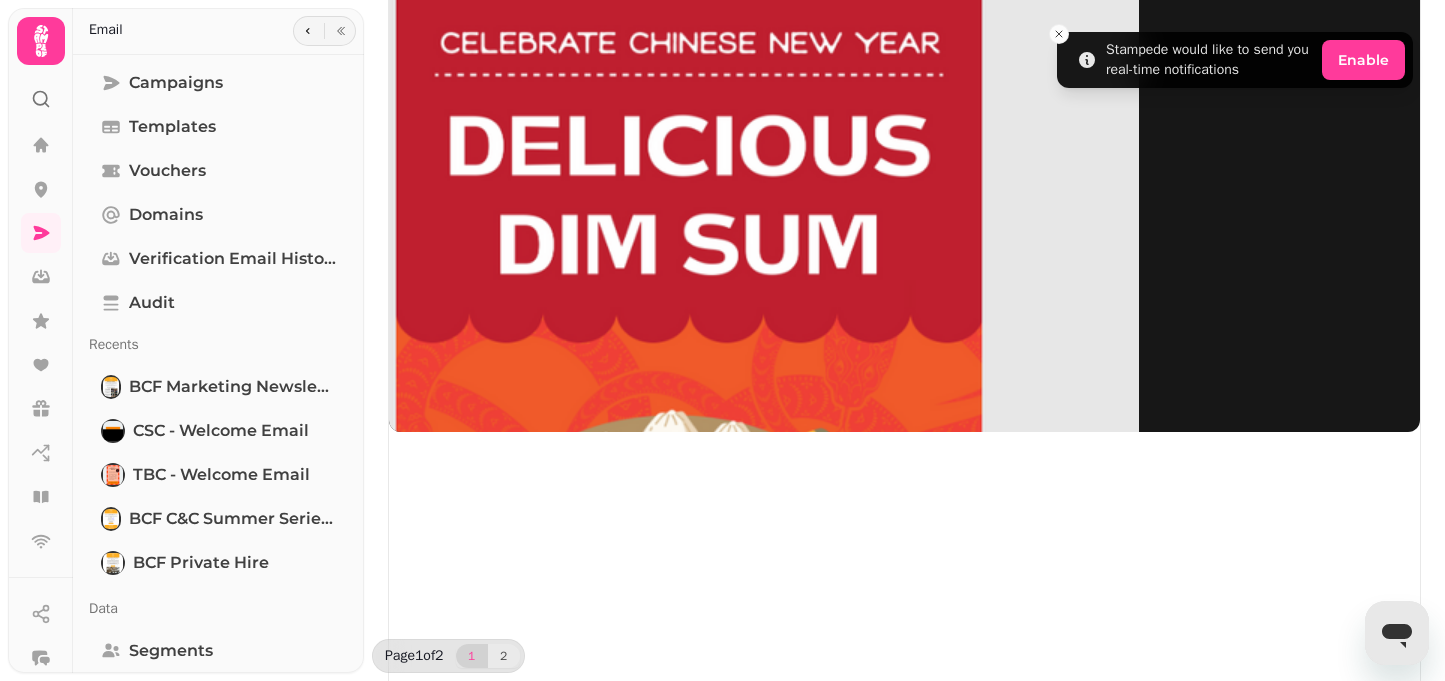 scroll, scrollTop: 283, scrollLeft: 0, axis: vertical 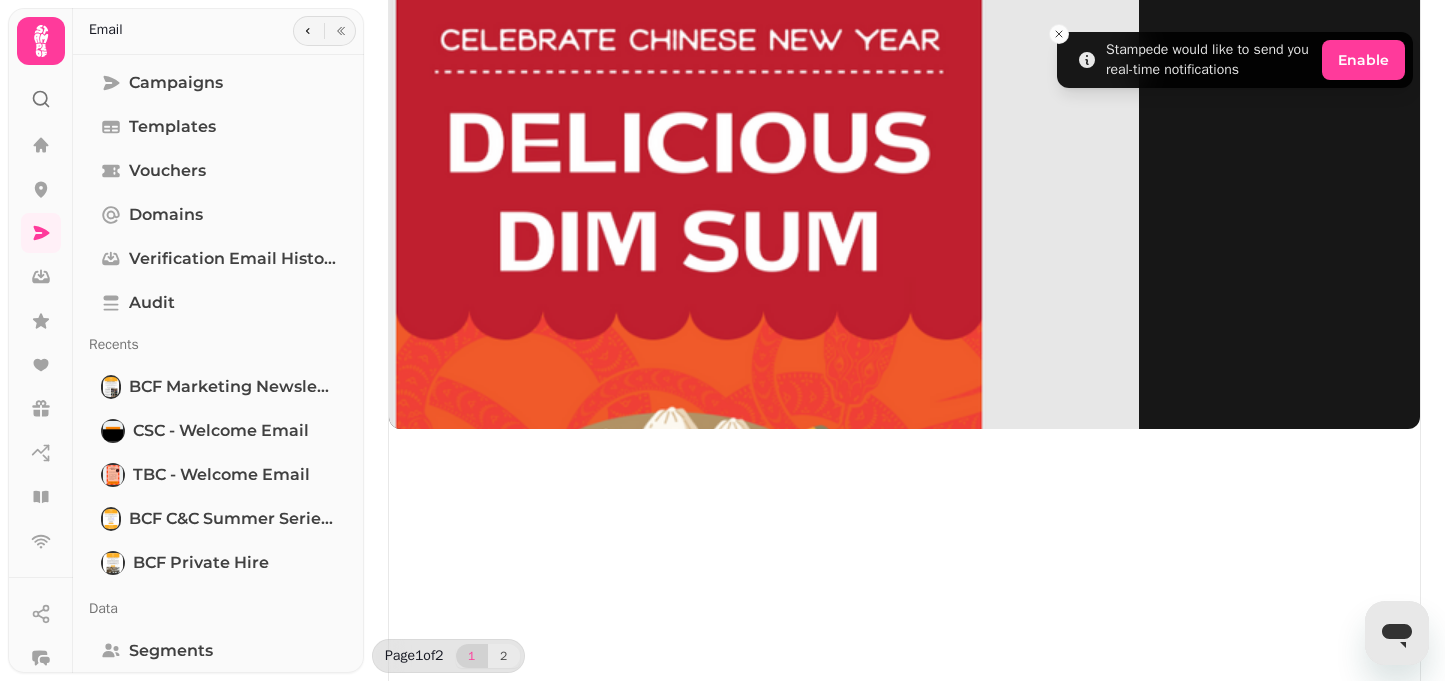 click on "CSC Marketing Focused 1" at bounding box center (483, 8470) 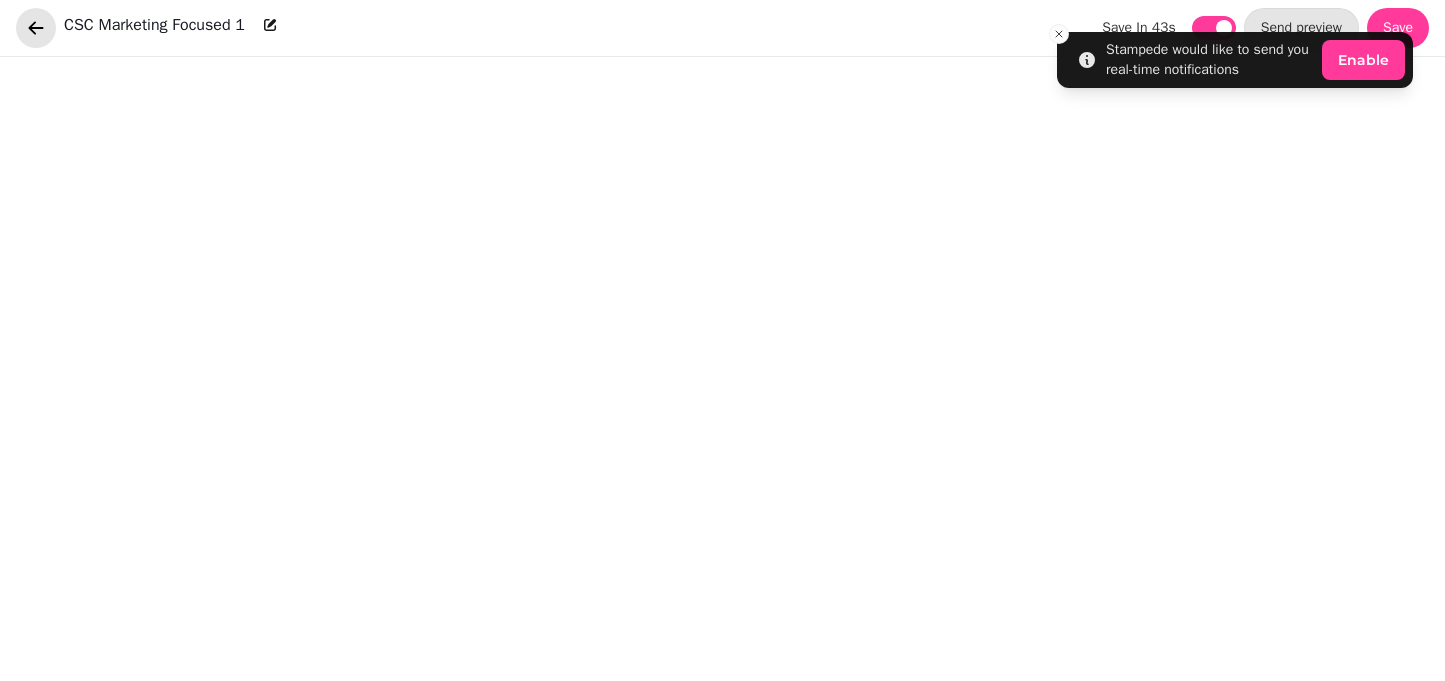 click 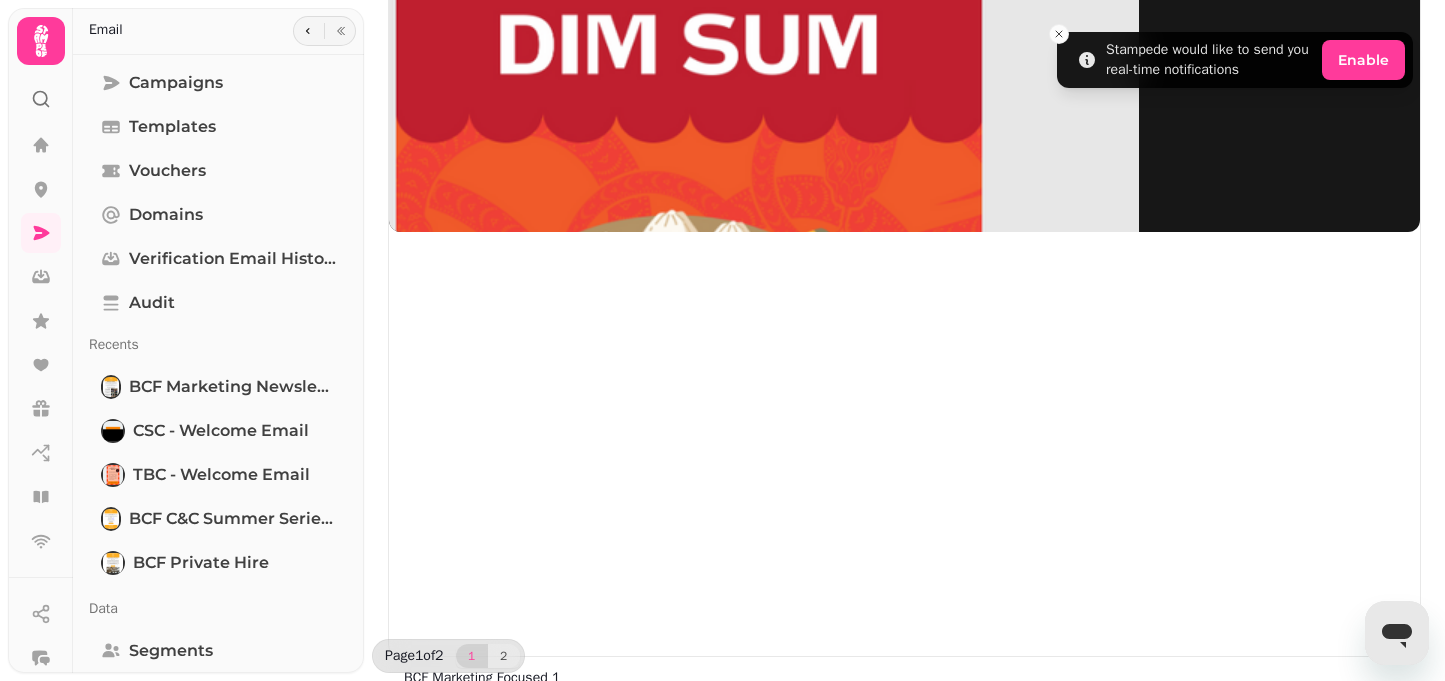 scroll, scrollTop: 439, scrollLeft: 0, axis: vertical 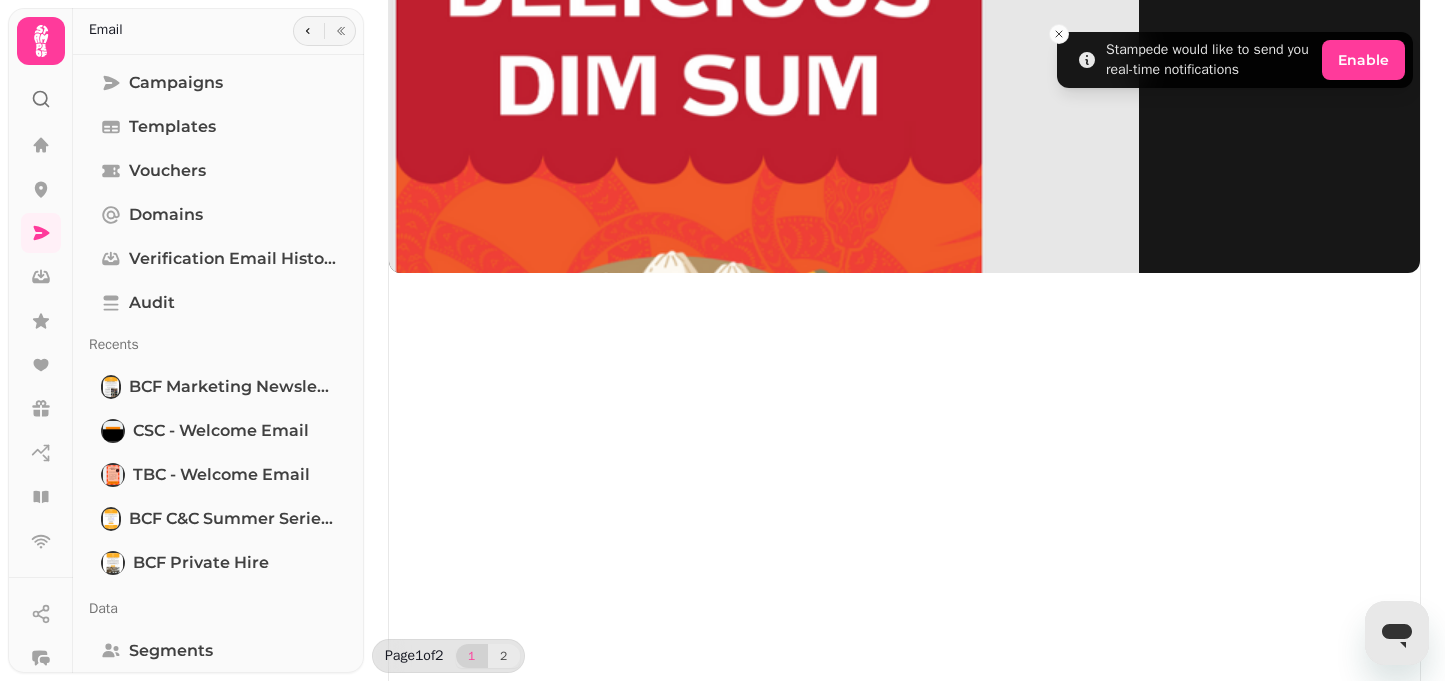 click at bounding box center [689, 6476] 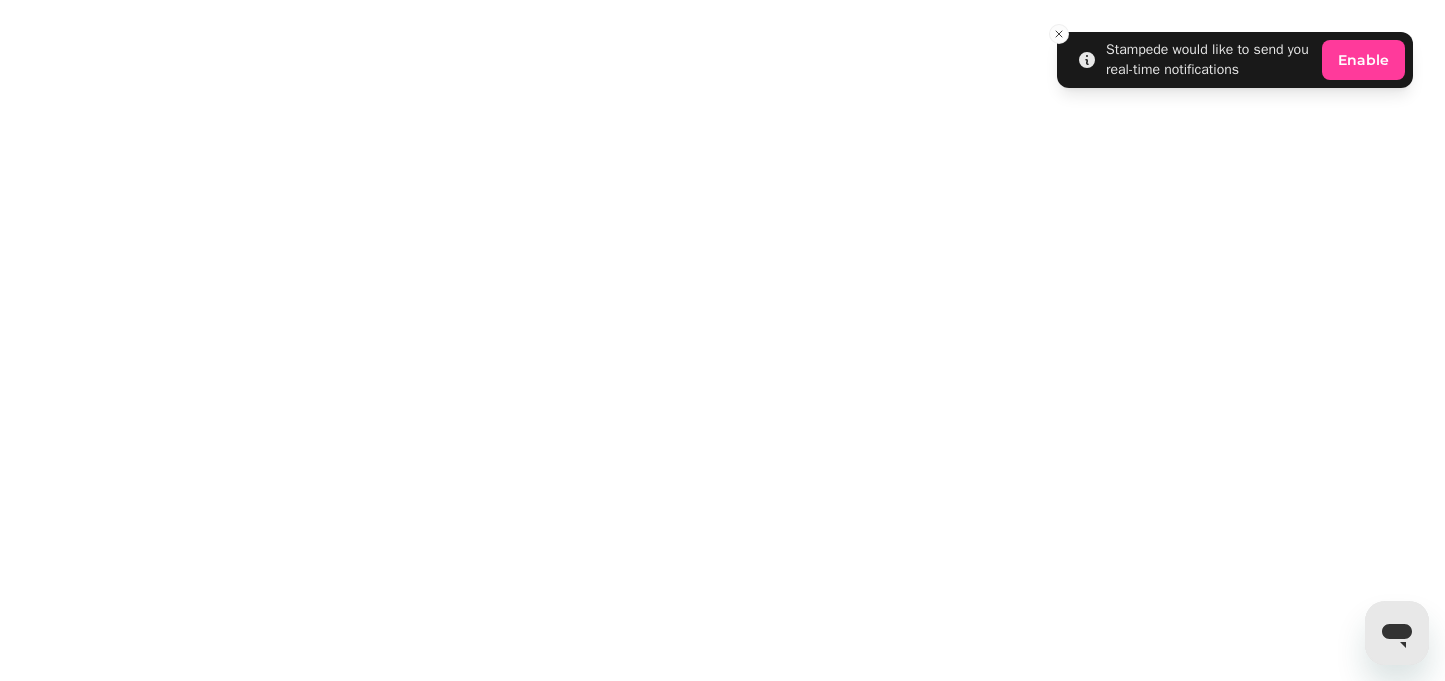 scroll, scrollTop: 0, scrollLeft: 0, axis: both 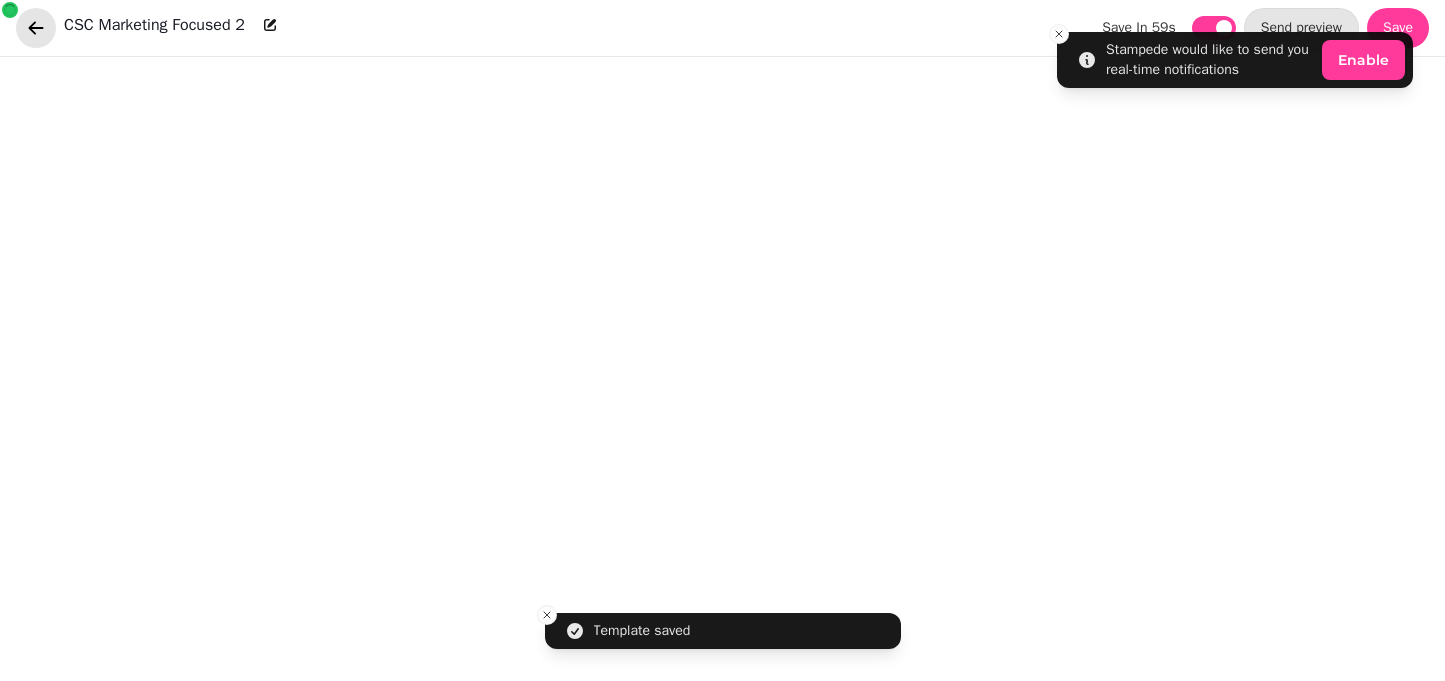 click 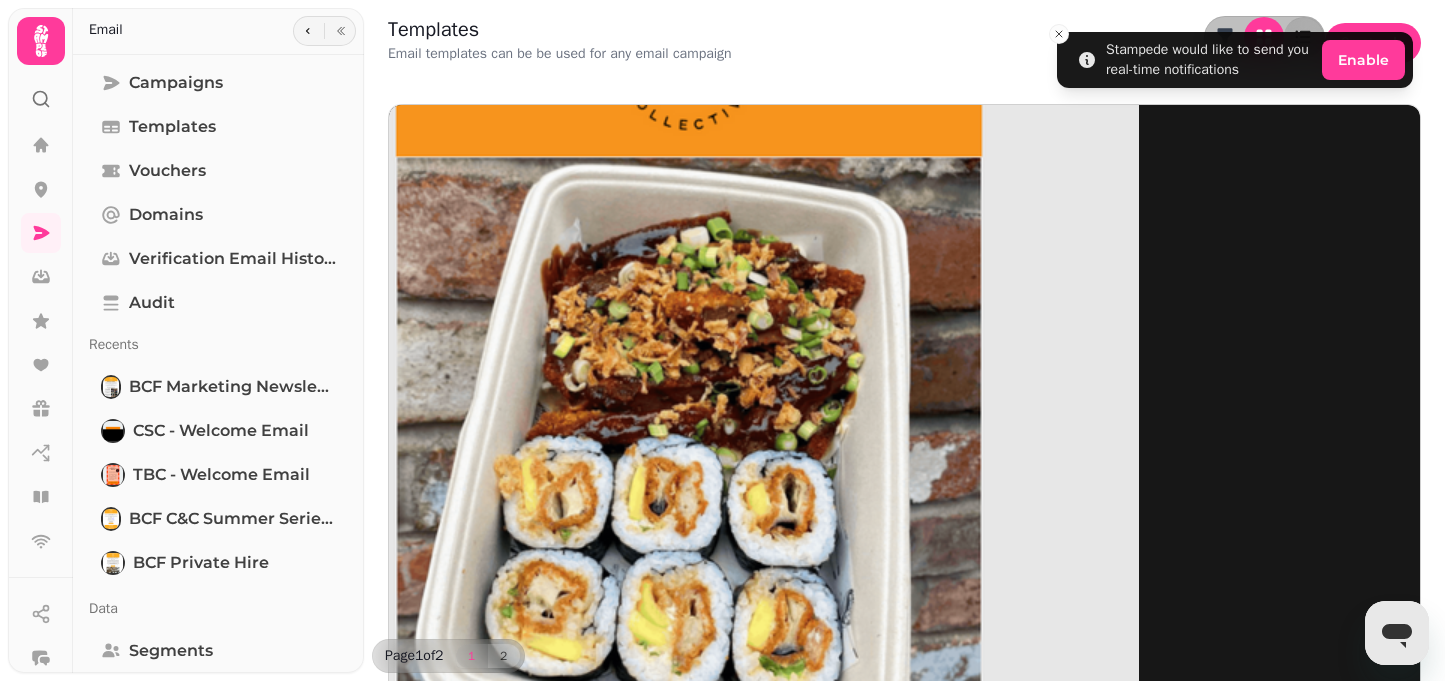 click at bounding box center [689, 405] 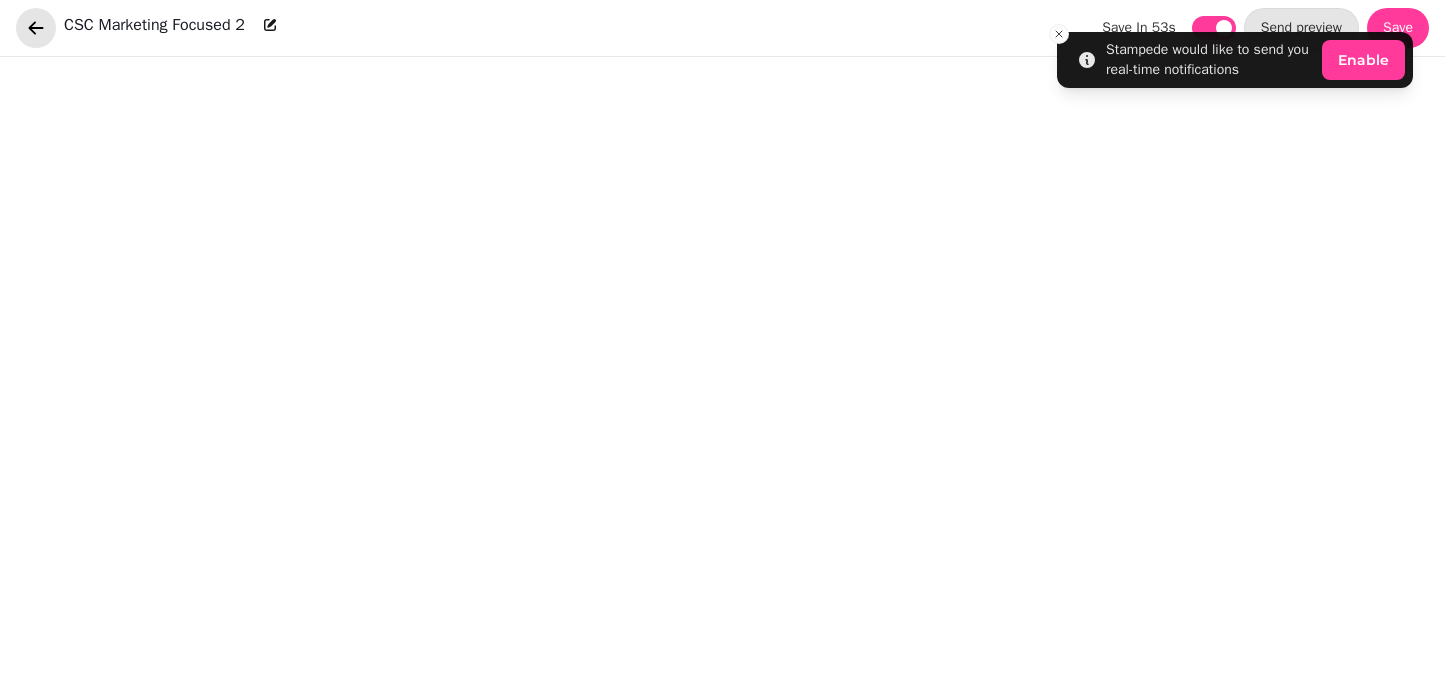 click at bounding box center (36, 28) 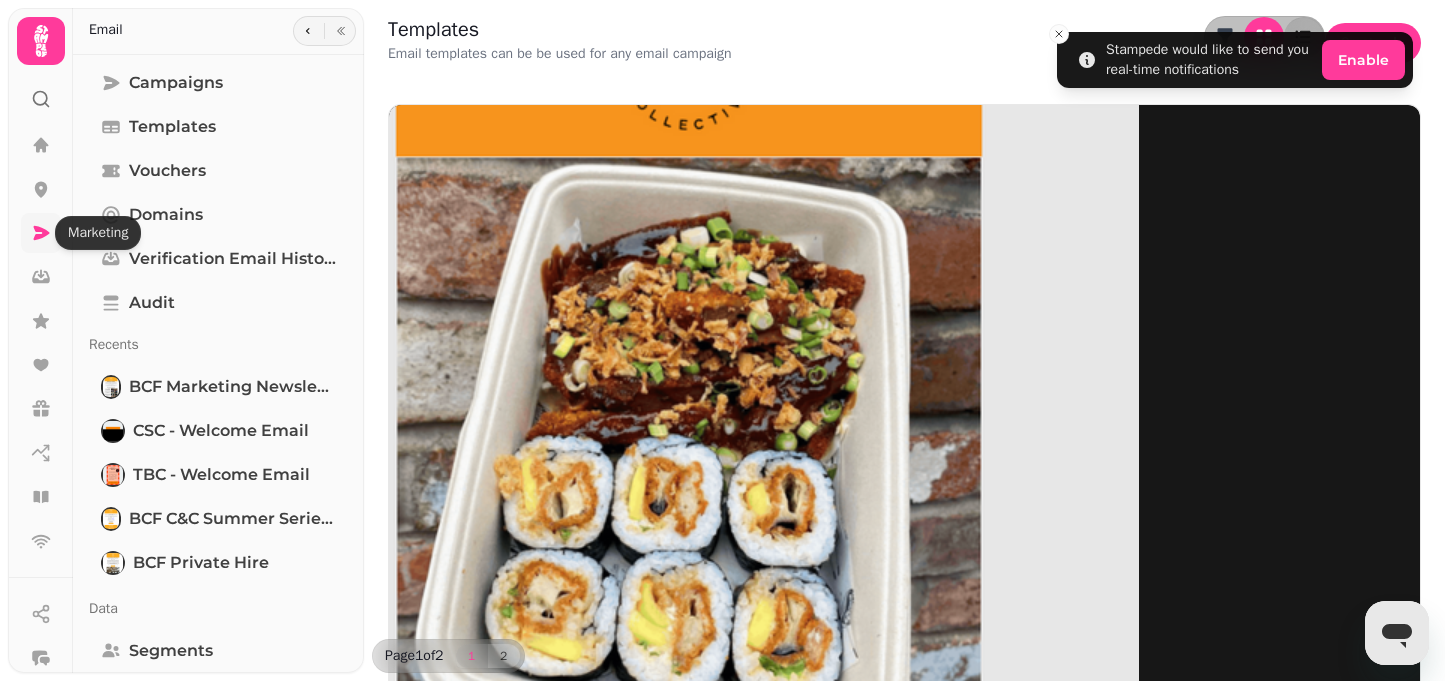 click 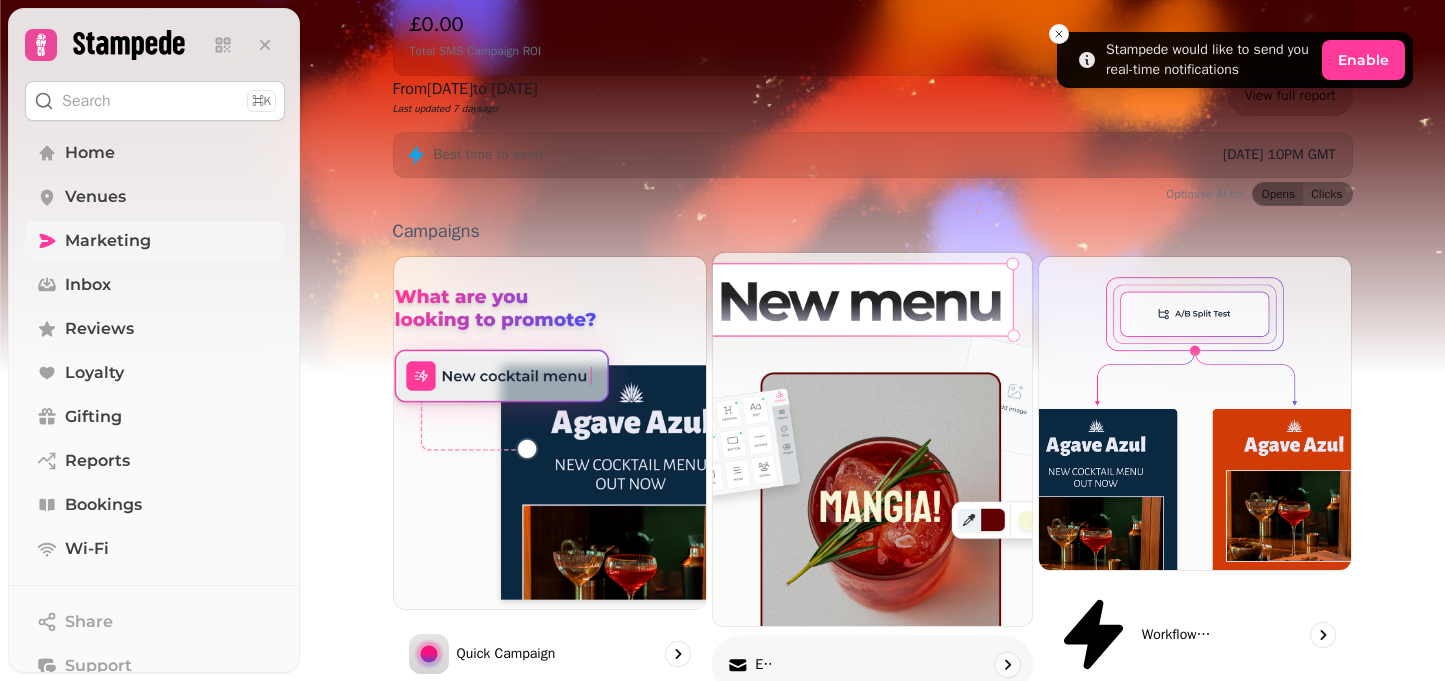 click on "Email" at bounding box center (762, 665) 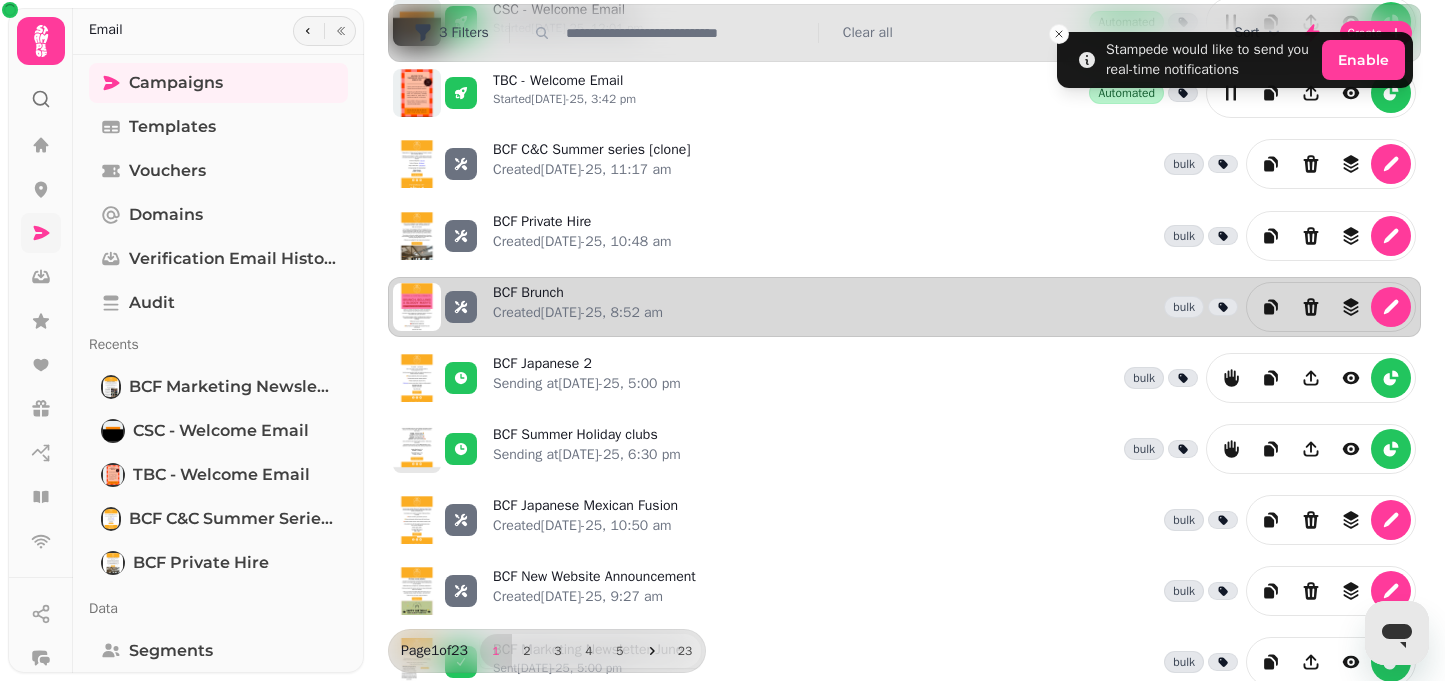scroll, scrollTop: 209, scrollLeft: 0, axis: vertical 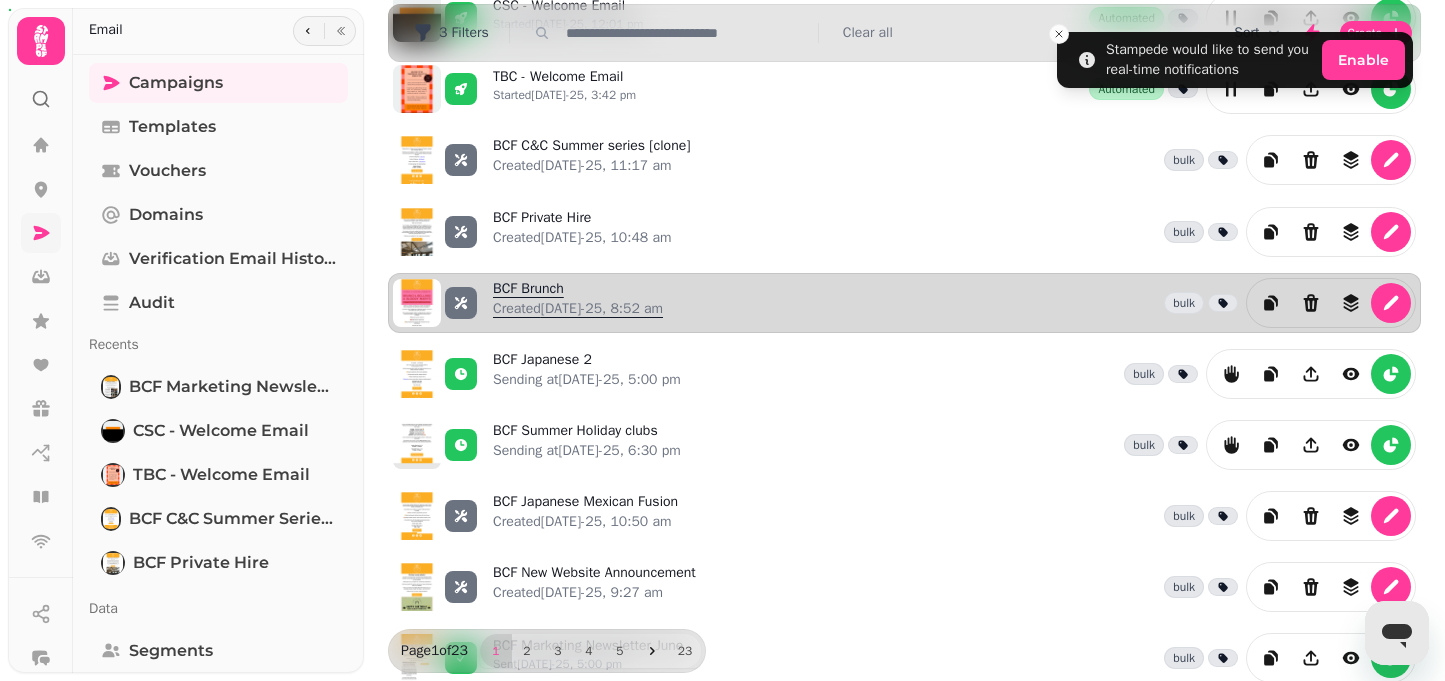 click on "Created  [DATE]-25, 8:52 am" at bounding box center (578, 309) 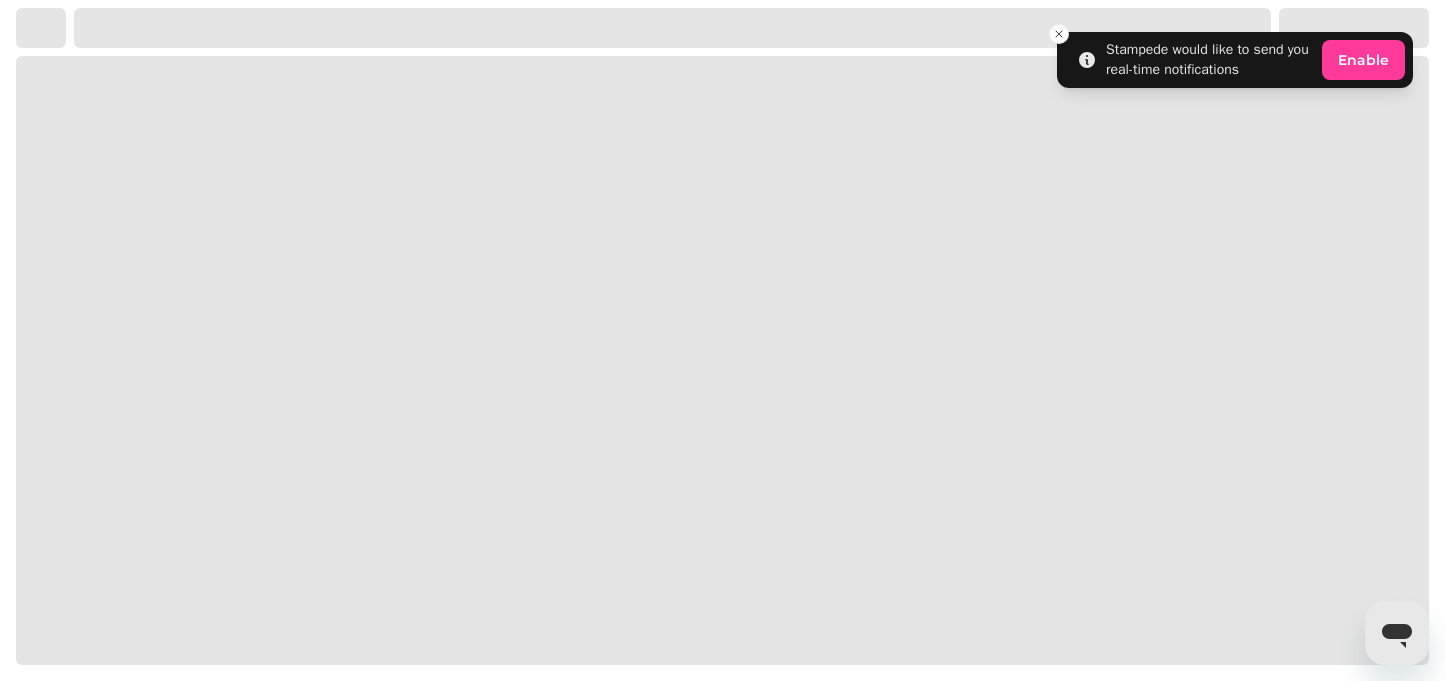 select on "**********" 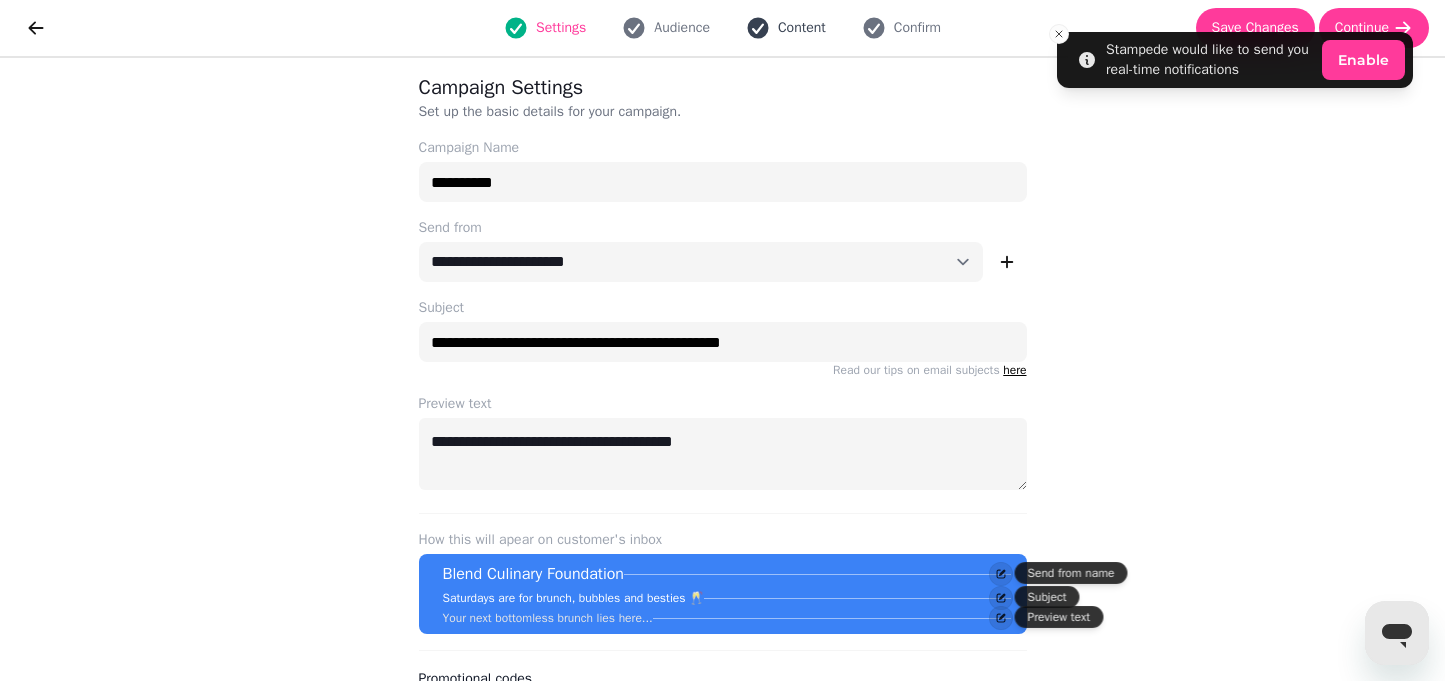 click on "Content" at bounding box center (802, 28) 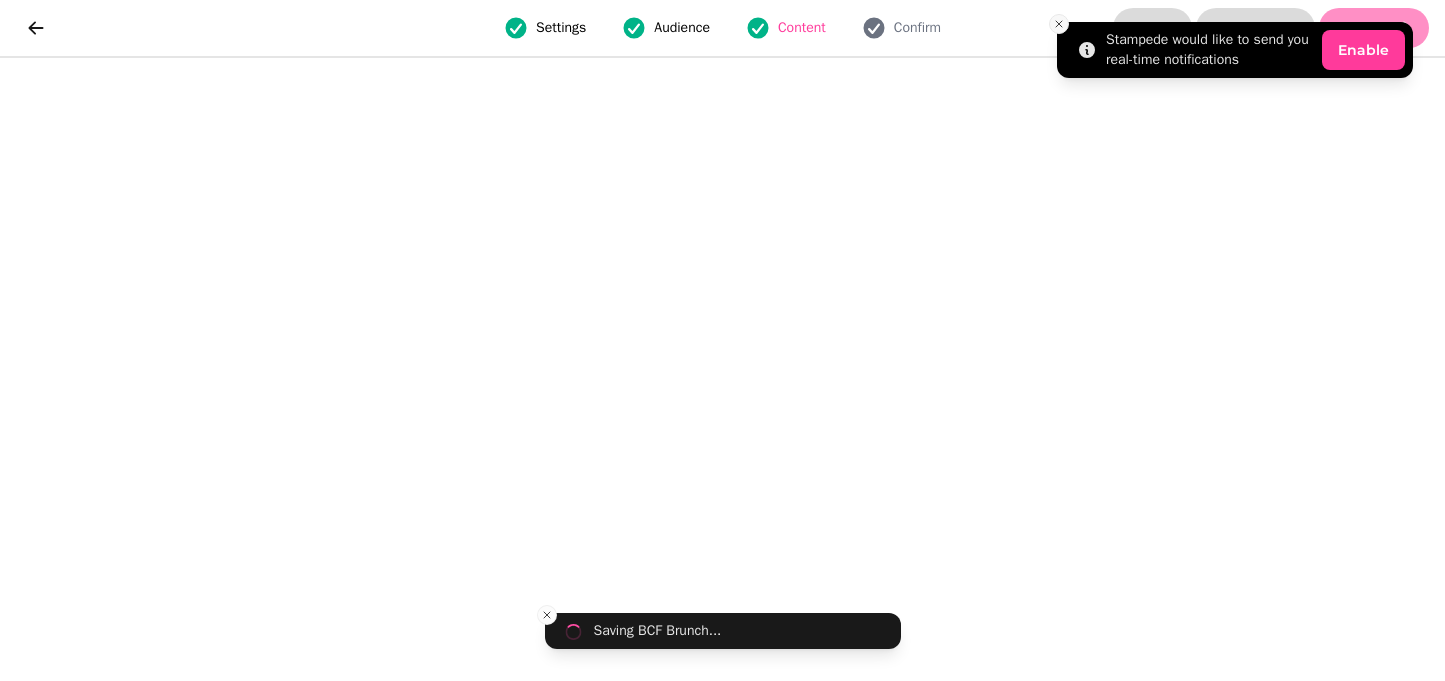 click at bounding box center [1059, 24] 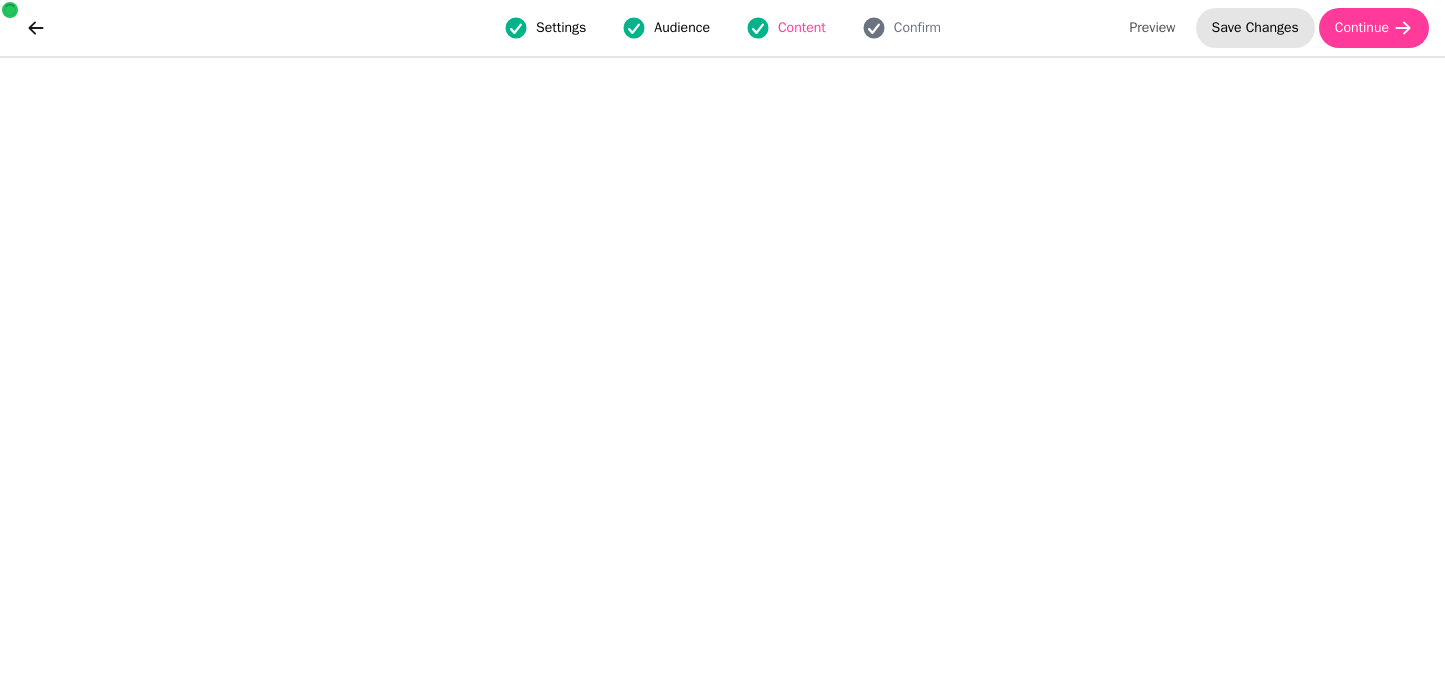 click on "Save Changes" at bounding box center (1255, 28) 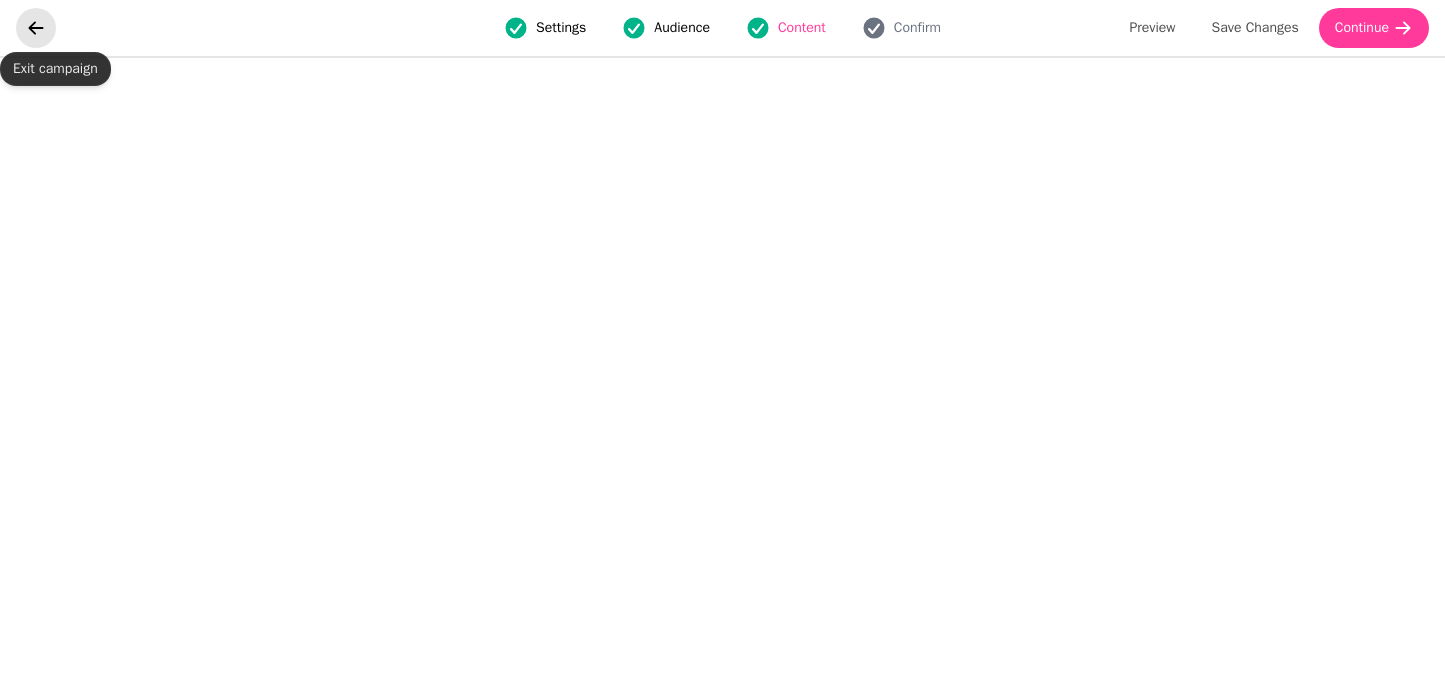 click 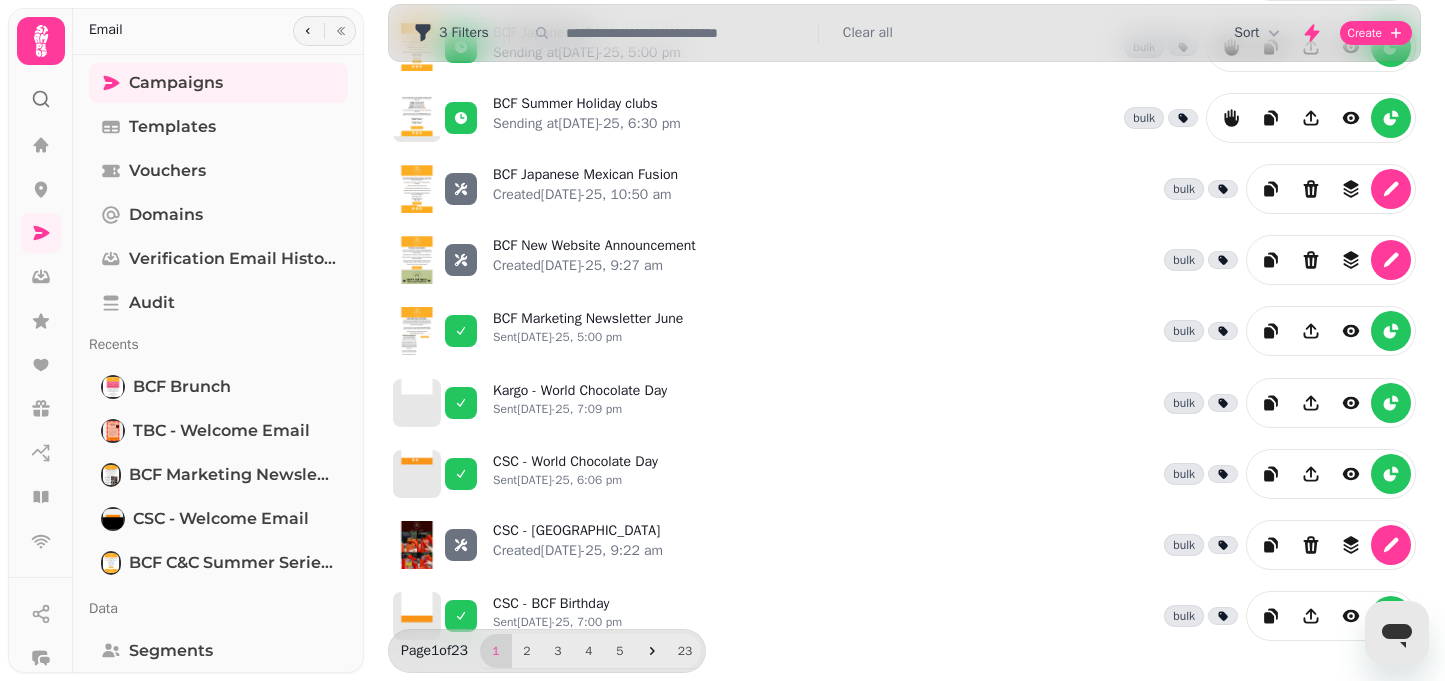 scroll, scrollTop: 553, scrollLeft: 0, axis: vertical 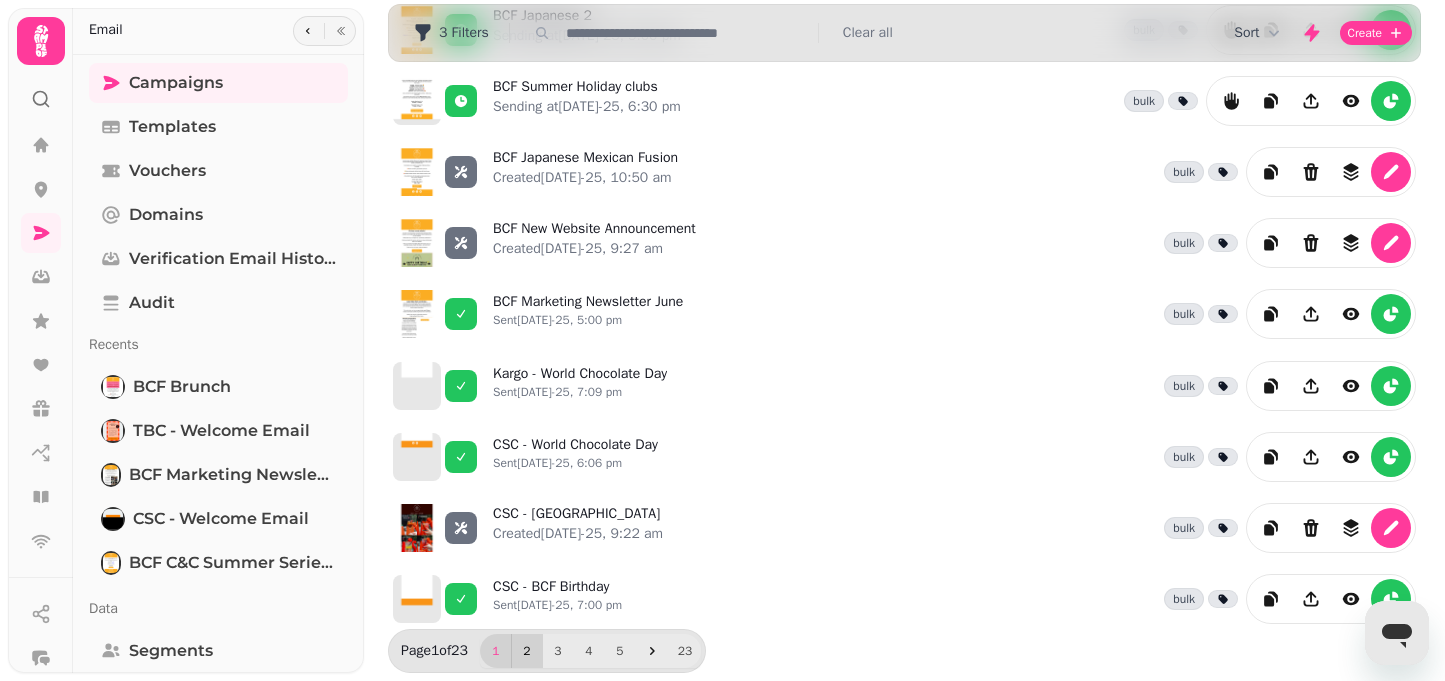 click on "2" at bounding box center [527, 651] 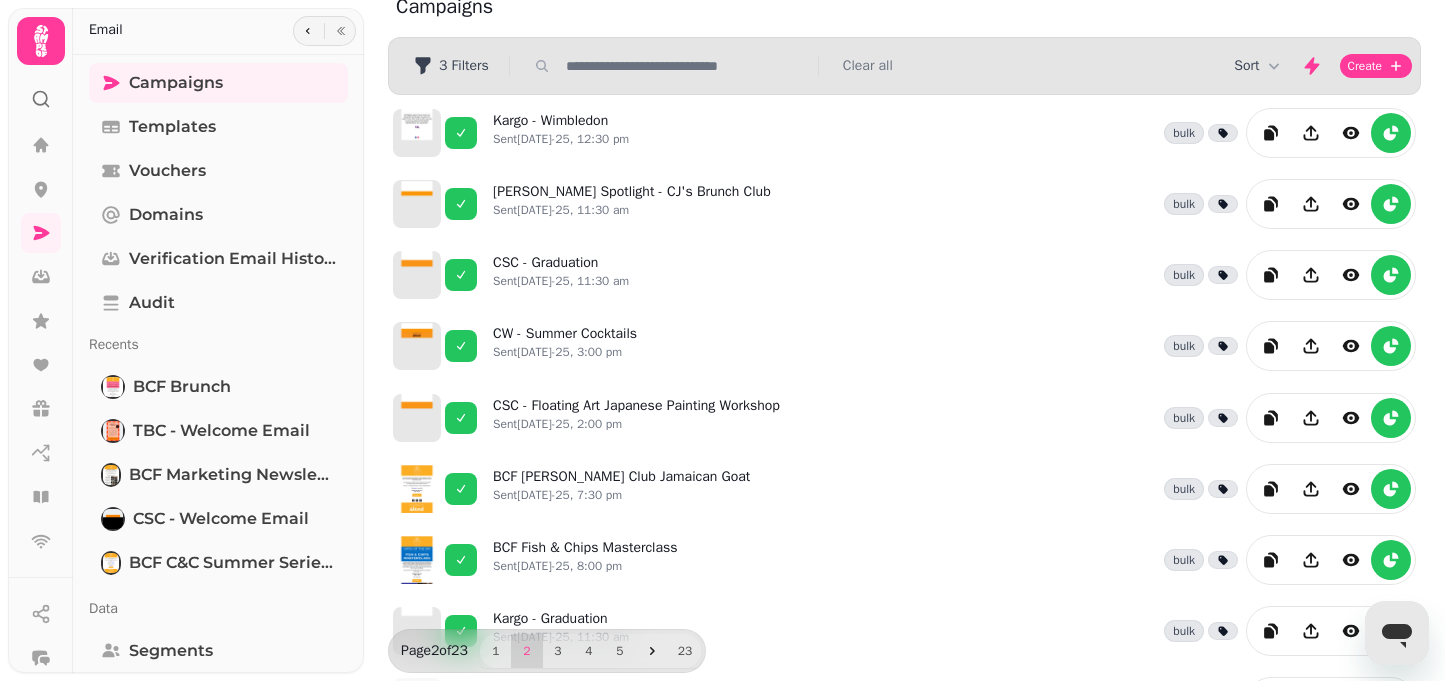 scroll, scrollTop: 0, scrollLeft: 0, axis: both 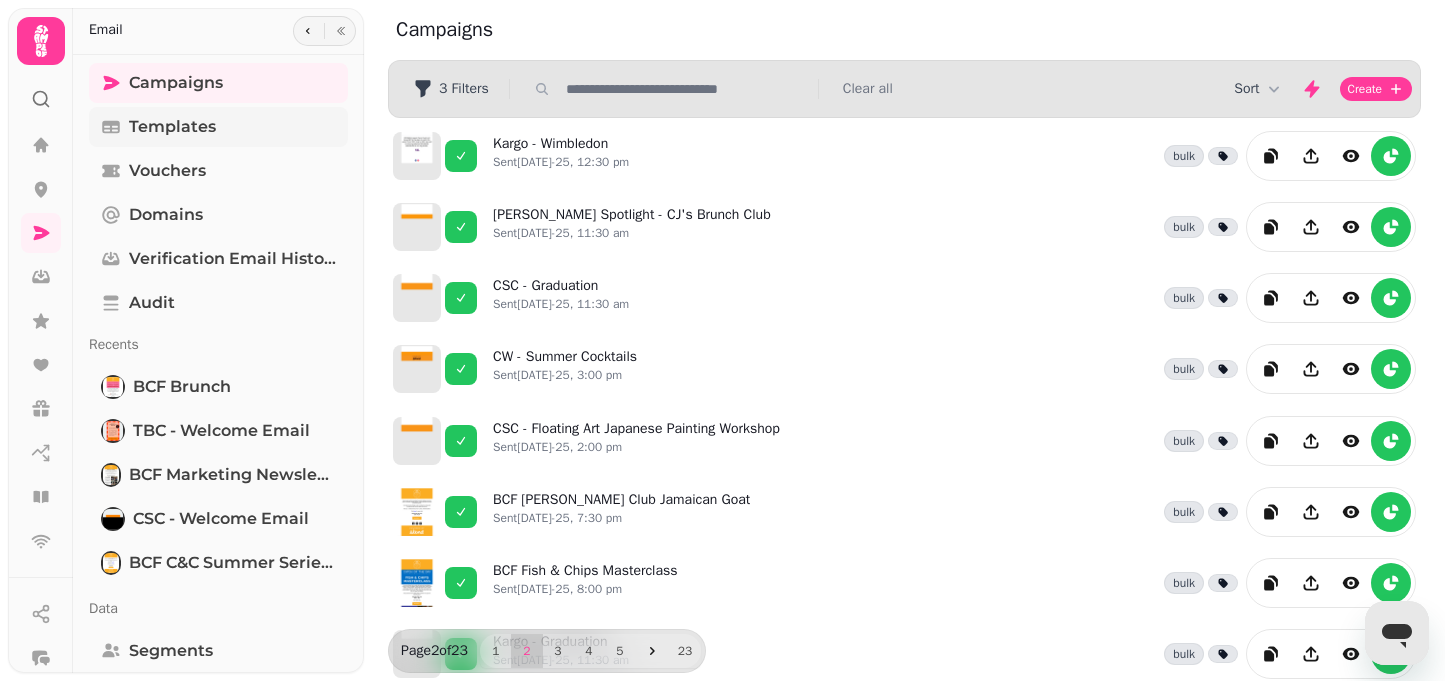 click on "Templates" at bounding box center [172, 127] 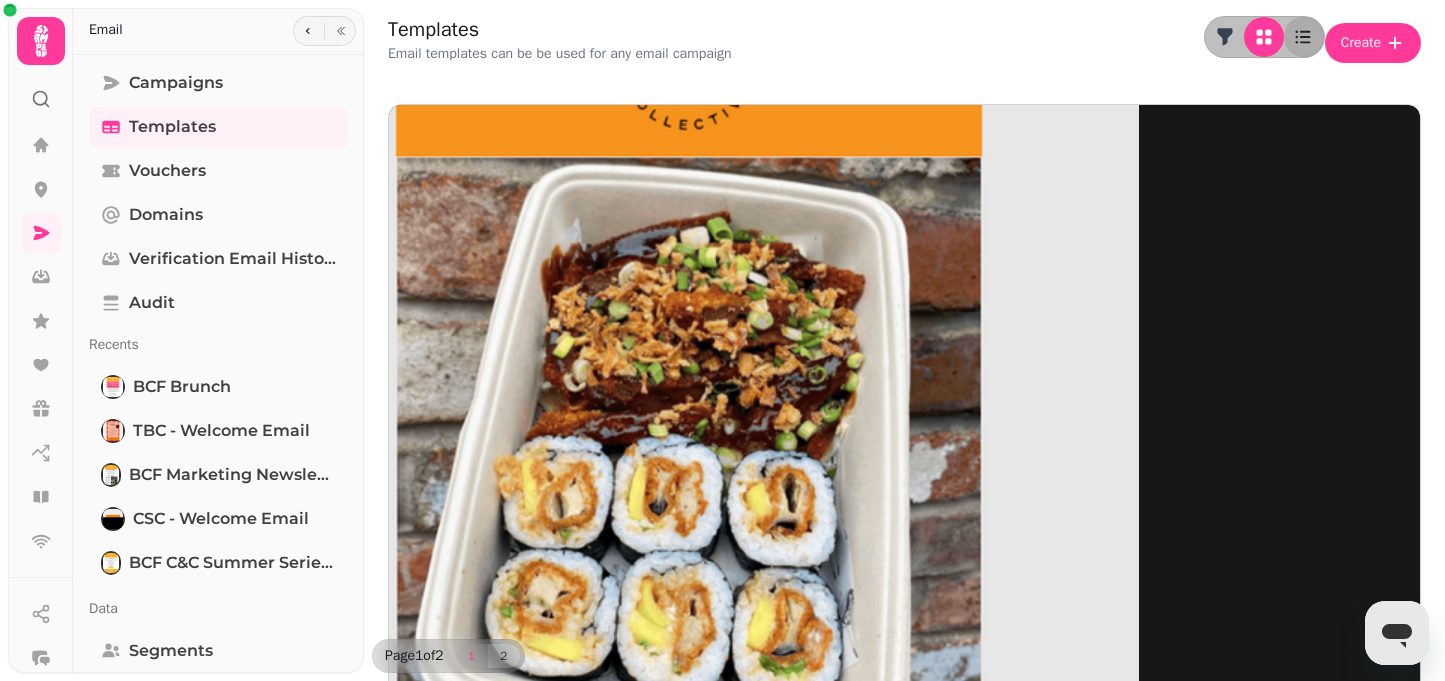 click at bounding box center (506, 1103) 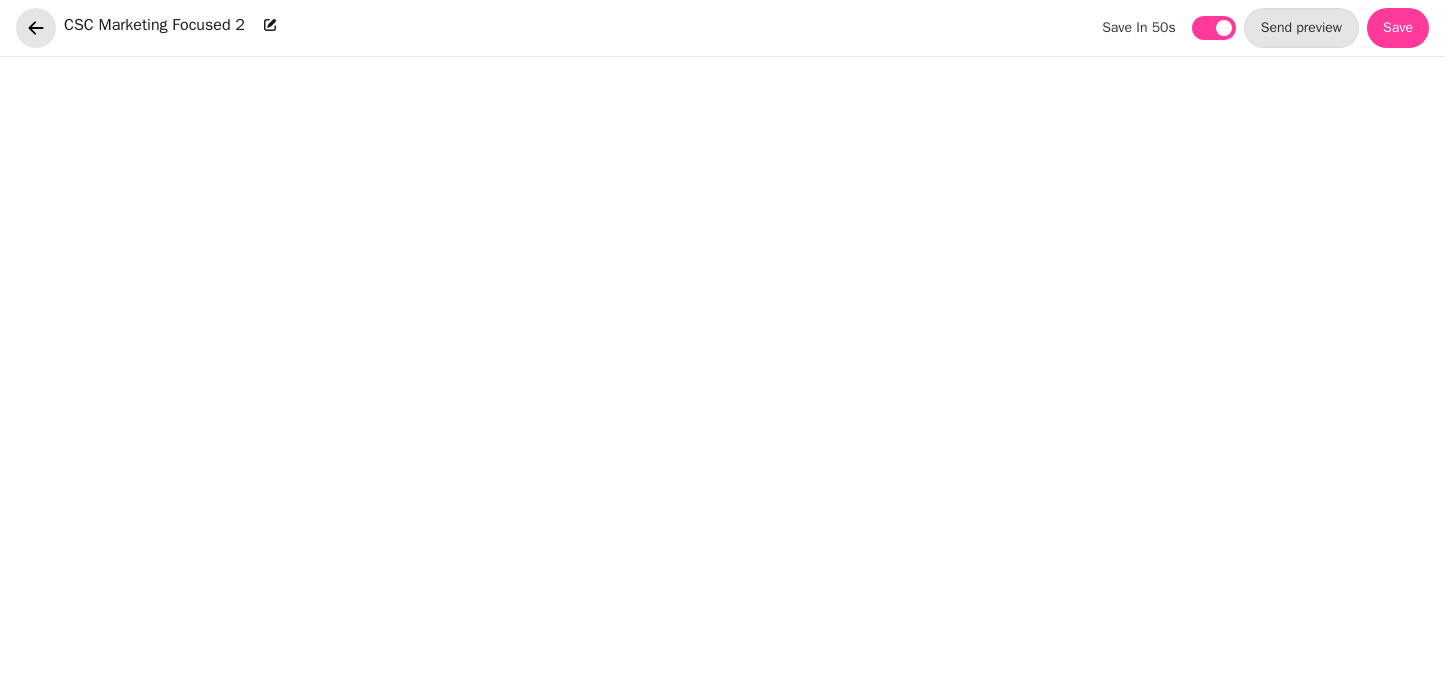 click at bounding box center [36, 28] 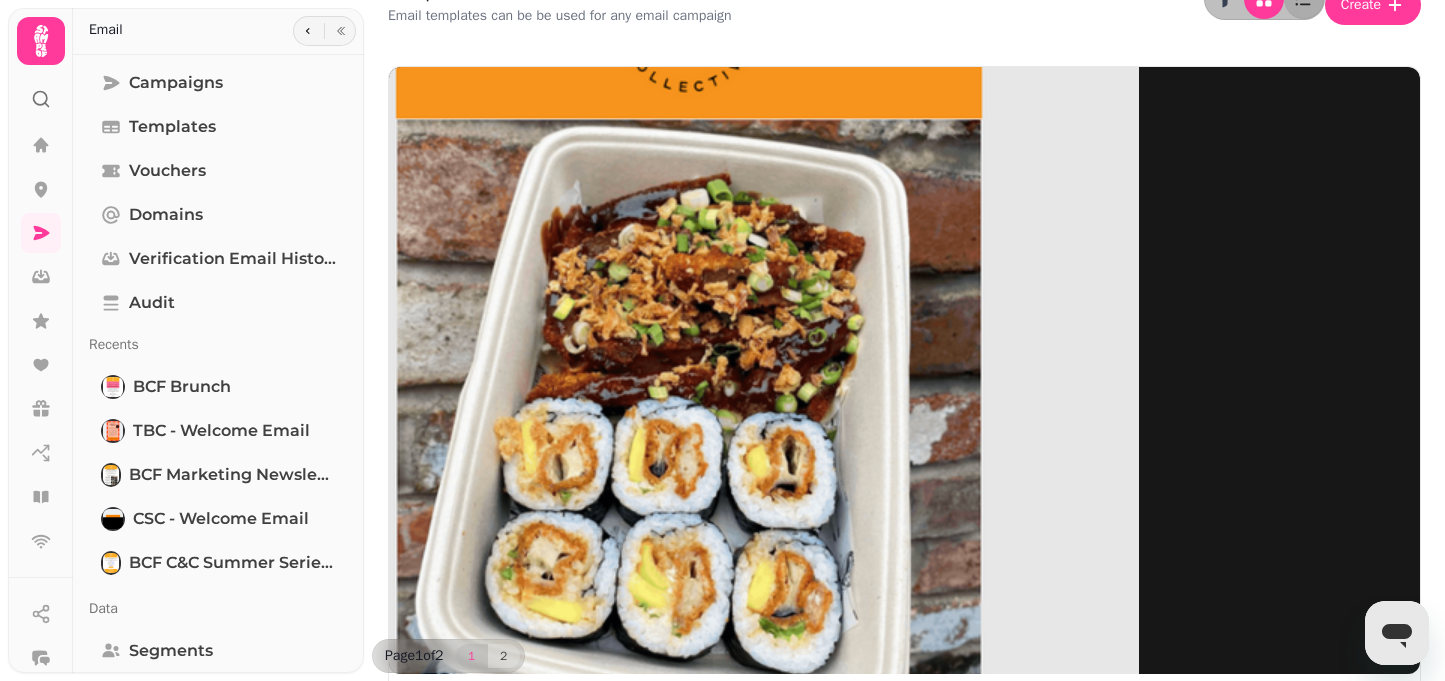 scroll, scrollTop: 0, scrollLeft: 0, axis: both 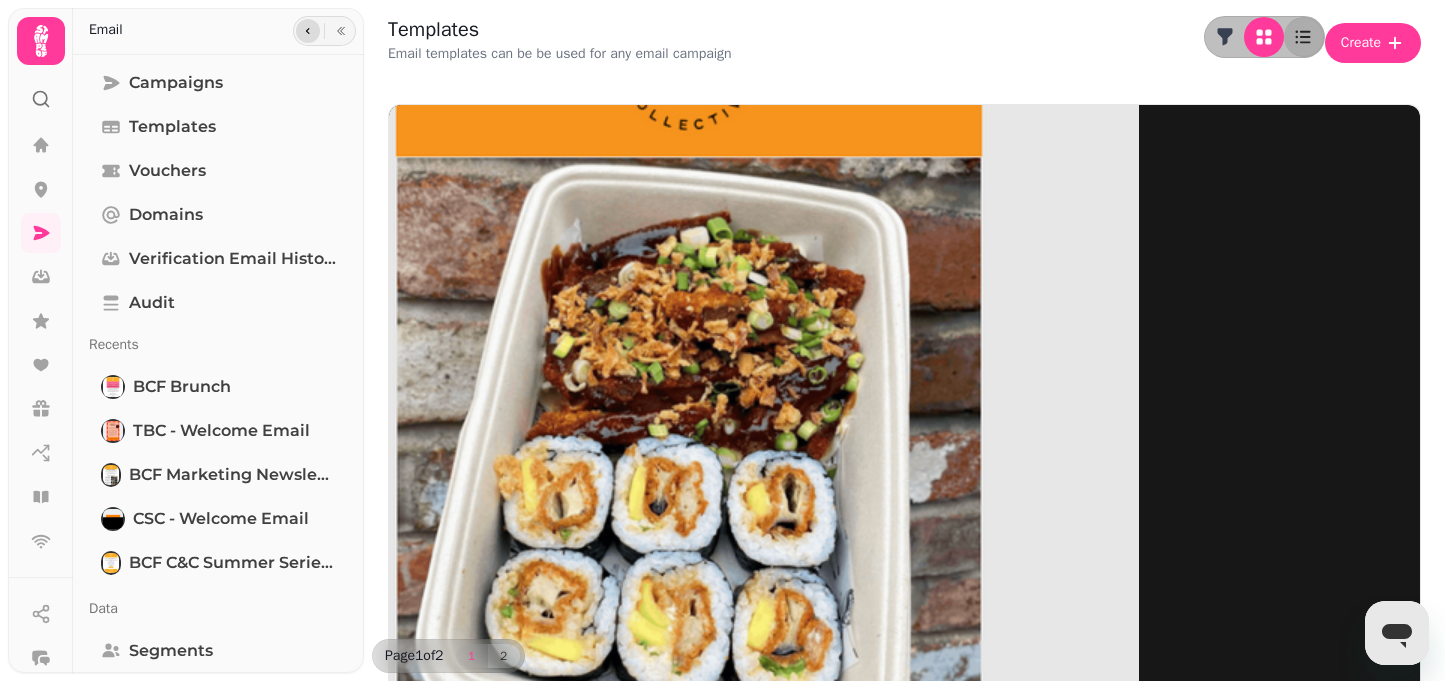click at bounding box center (308, 31) 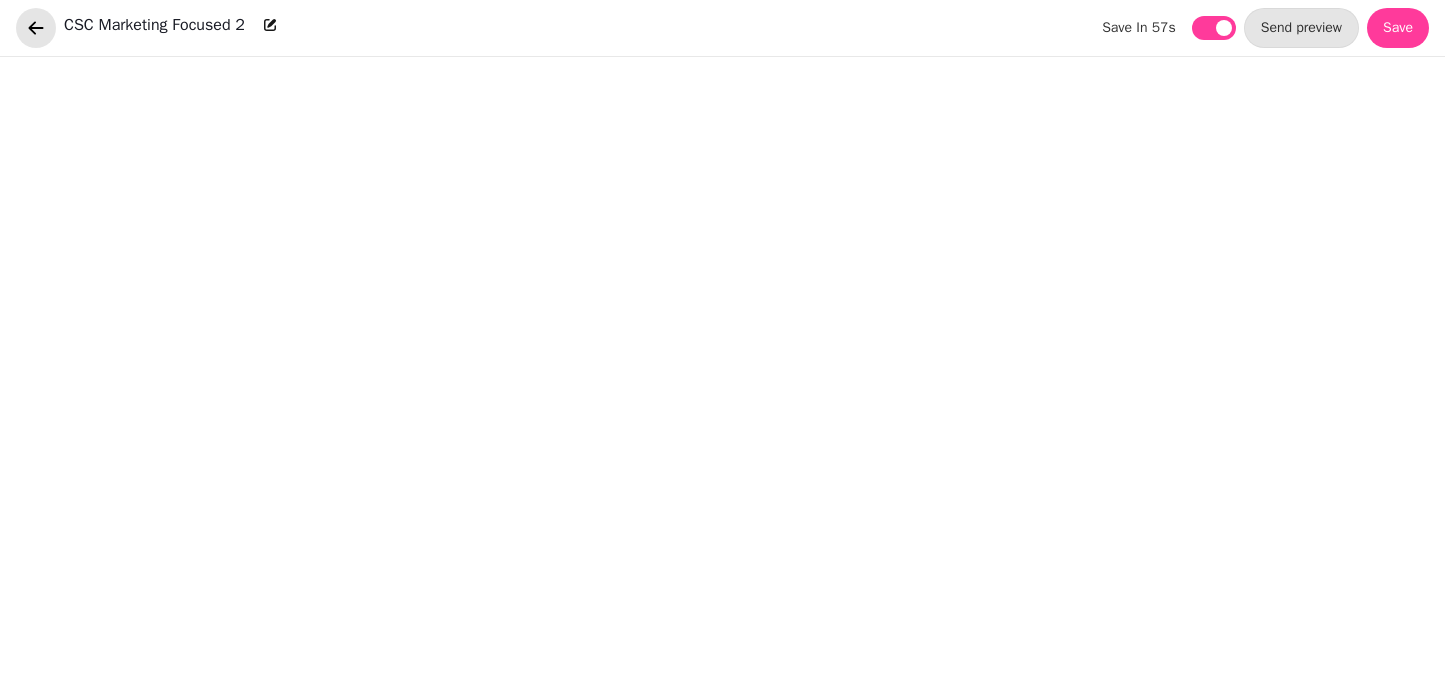 click 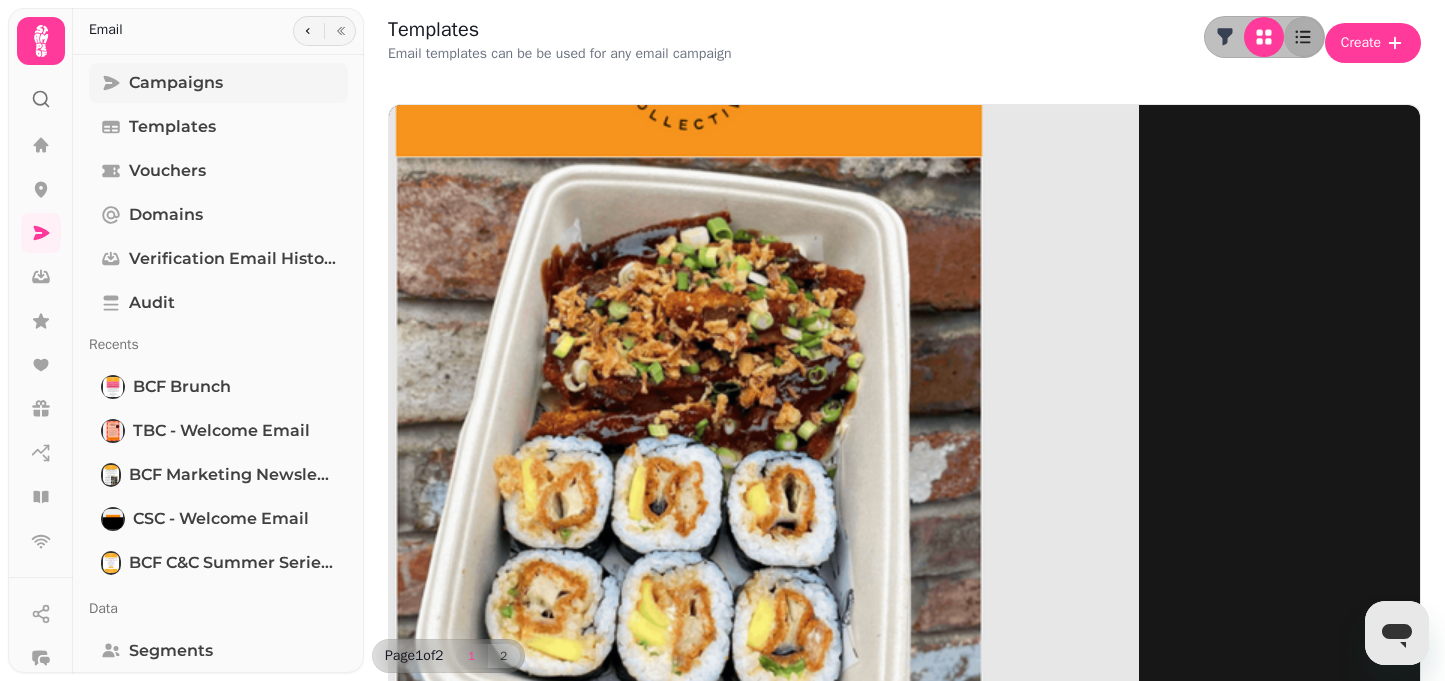 click on "Campaigns" at bounding box center [176, 83] 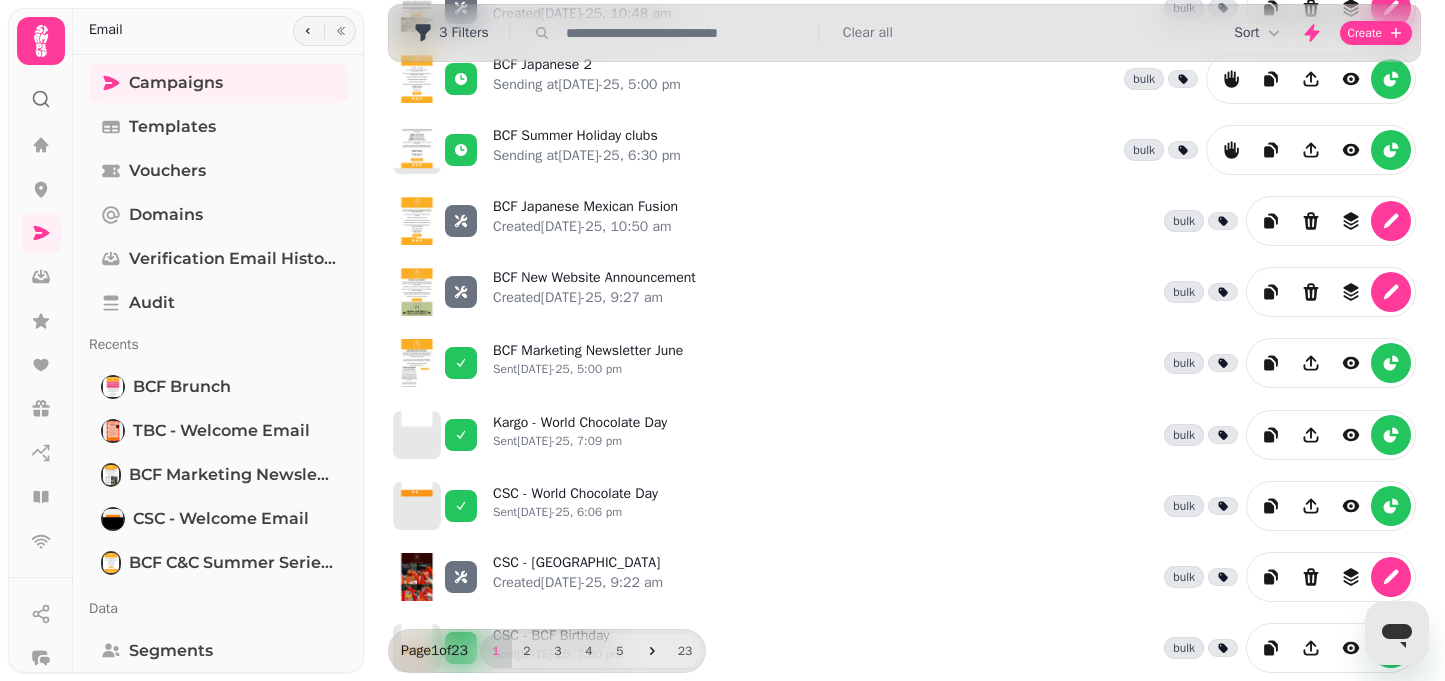 scroll, scrollTop: 553, scrollLeft: 0, axis: vertical 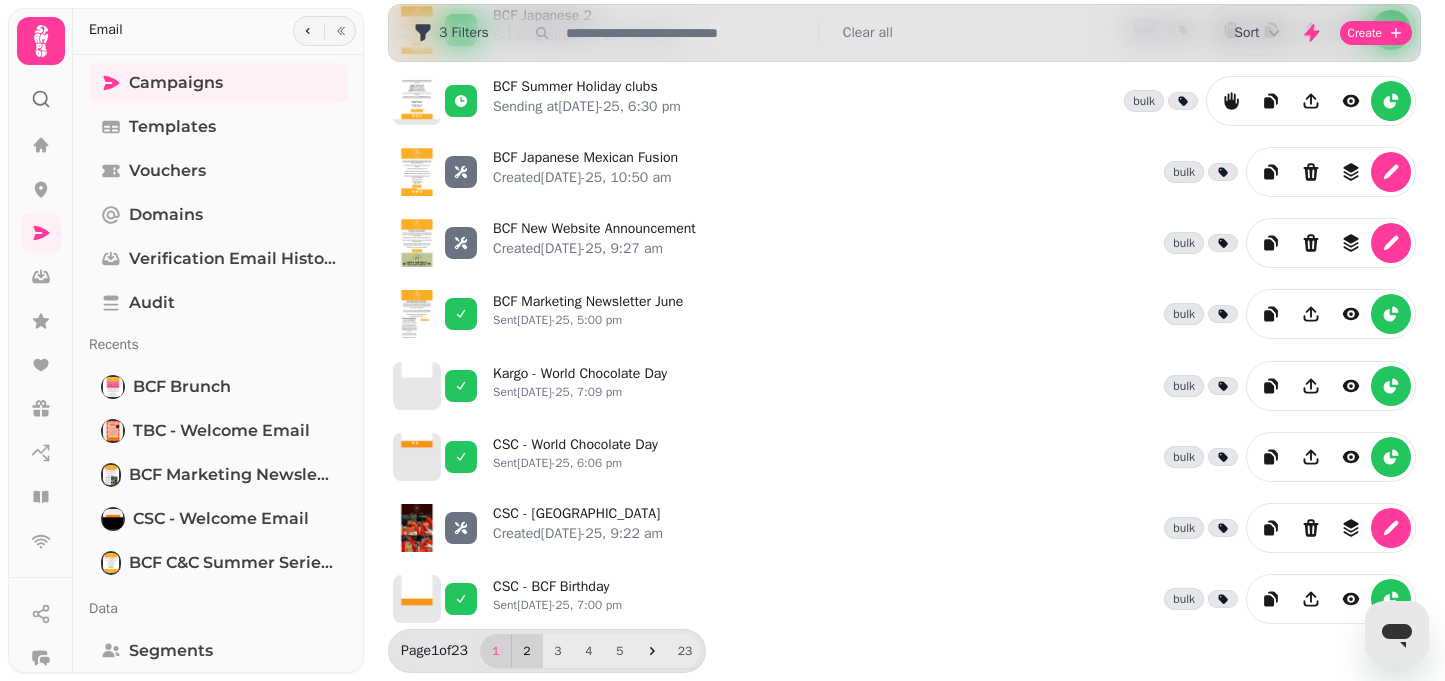 click on "2" at bounding box center [527, 651] 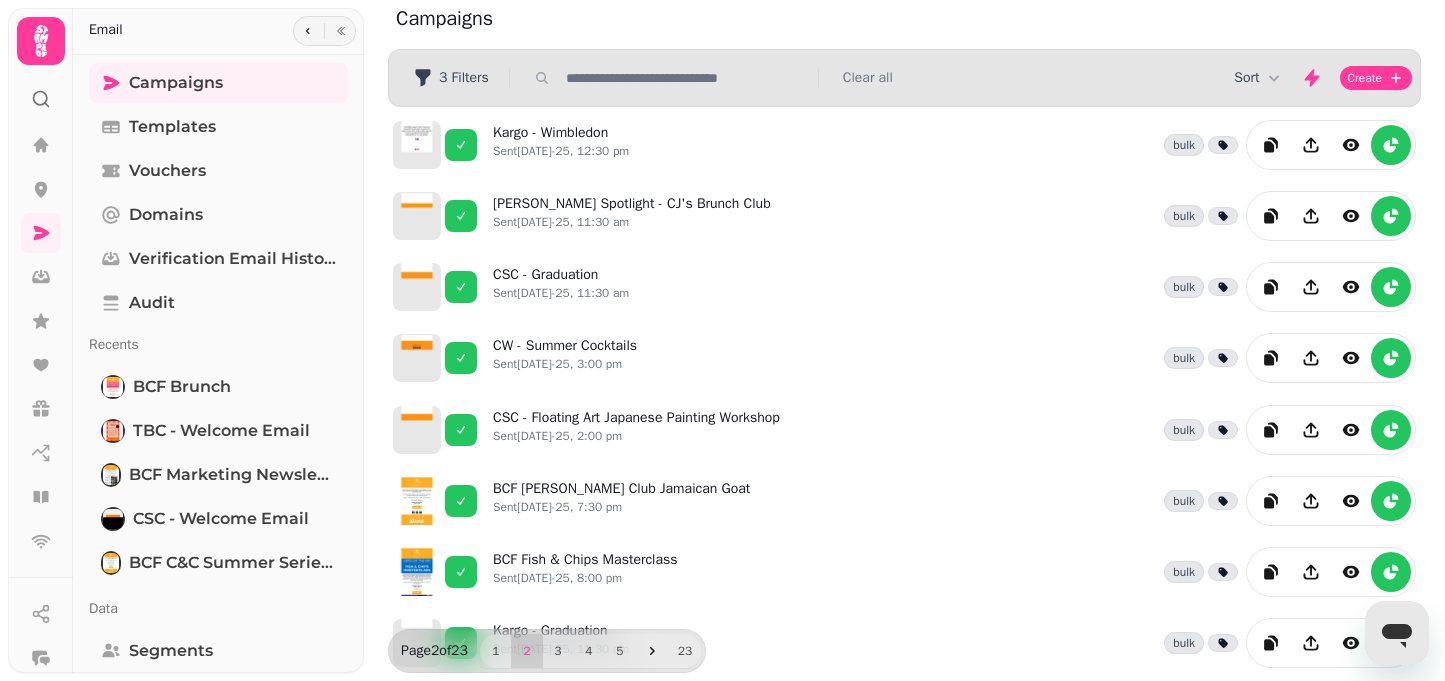 scroll, scrollTop: 0, scrollLeft: 0, axis: both 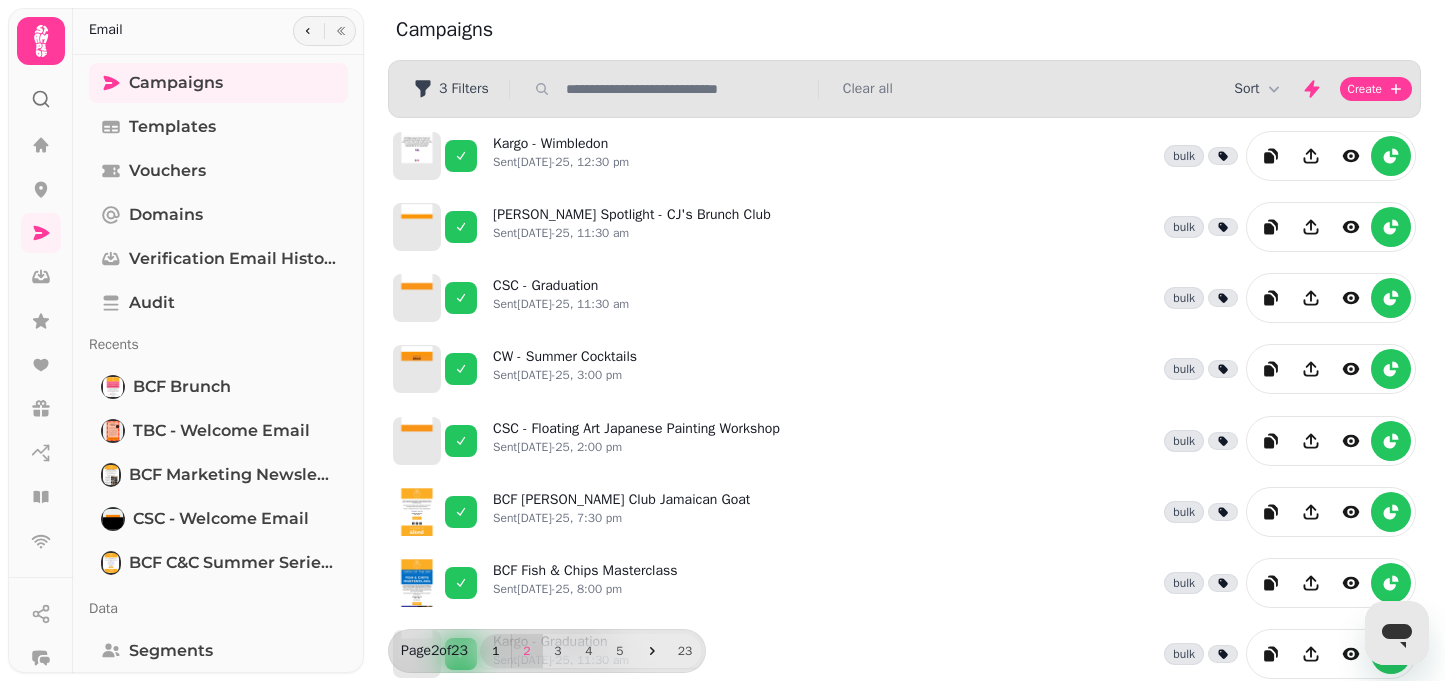click on "1" at bounding box center (496, 651) 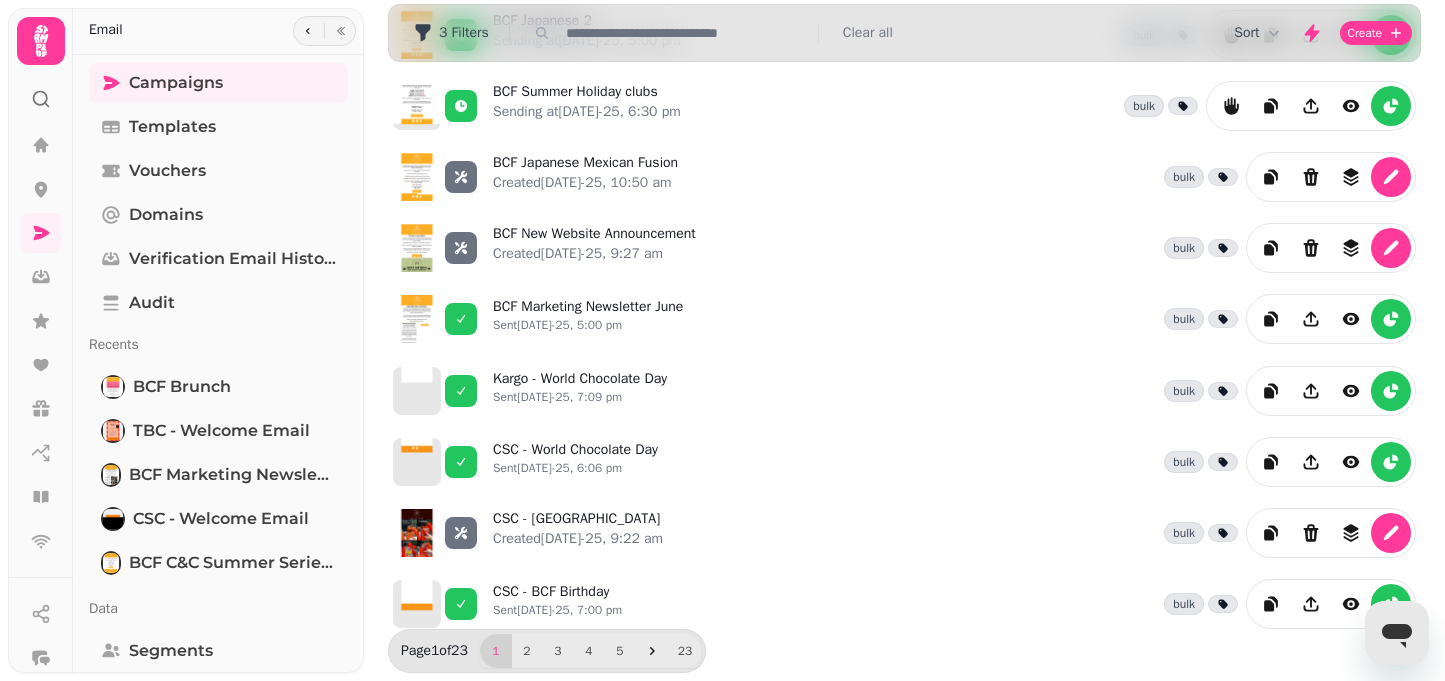 scroll, scrollTop: 552, scrollLeft: 0, axis: vertical 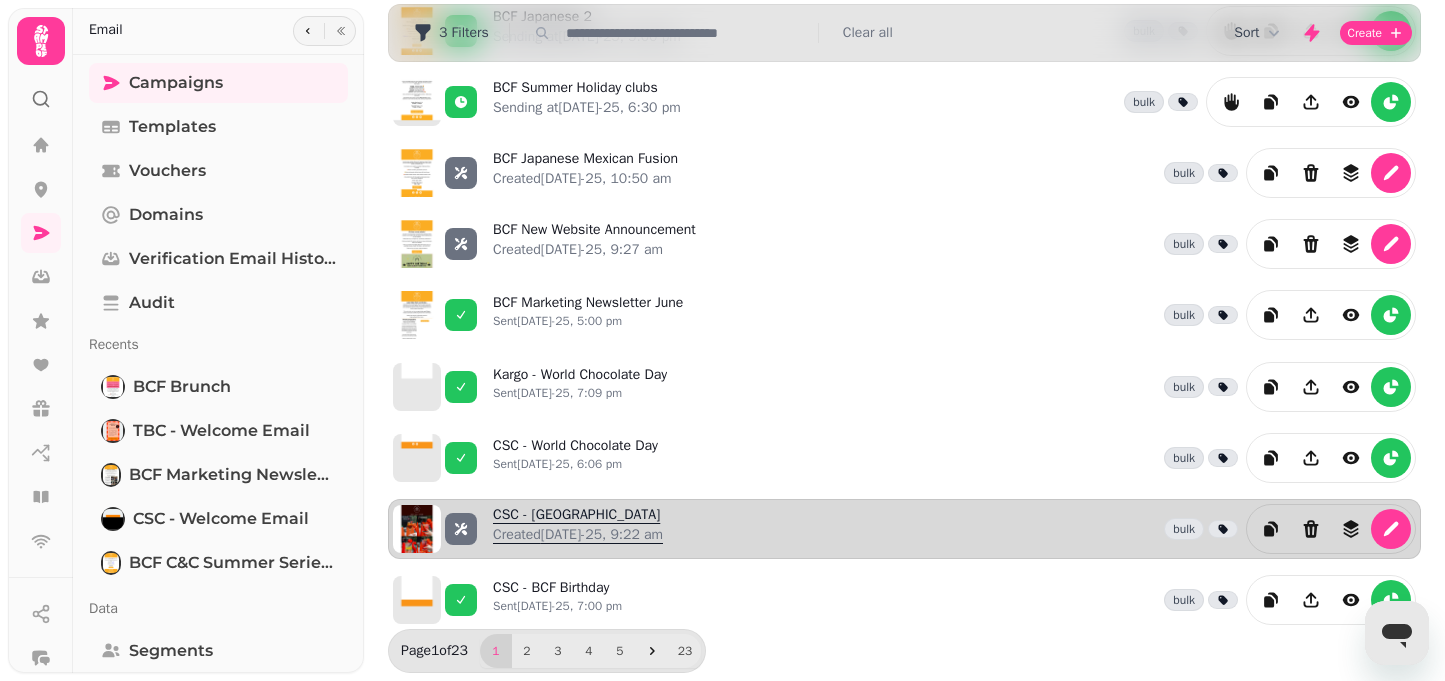 click on "CSC - Wimbledon Created  [DATE]-25, 9:22 am" at bounding box center (578, 529) 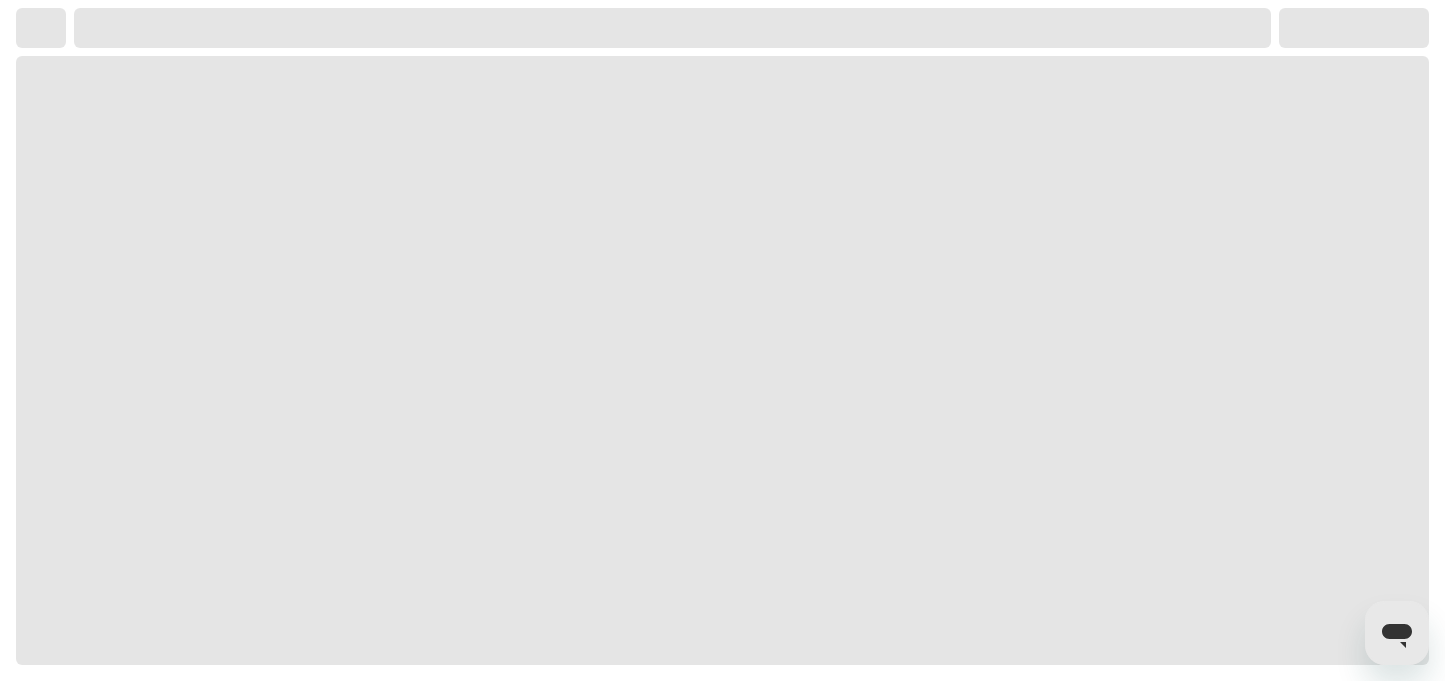 scroll, scrollTop: 0, scrollLeft: 0, axis: both 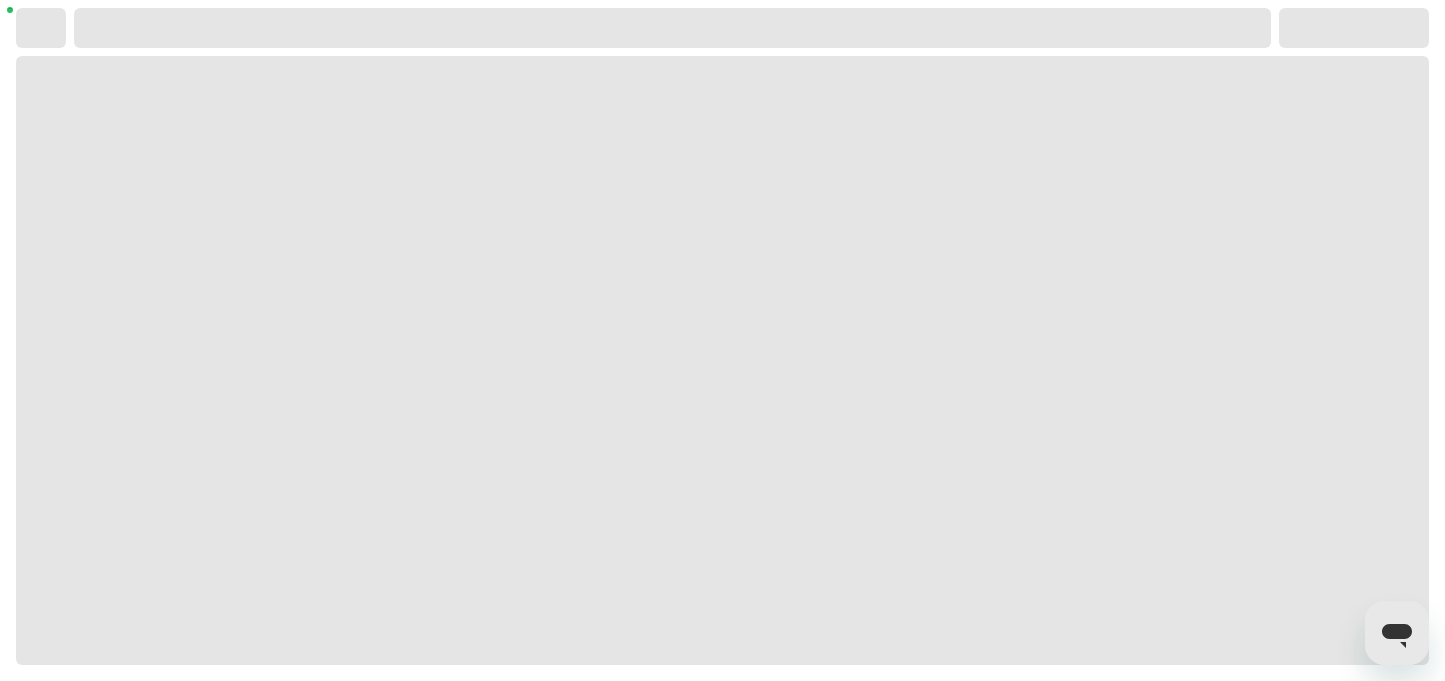 select on "**********" 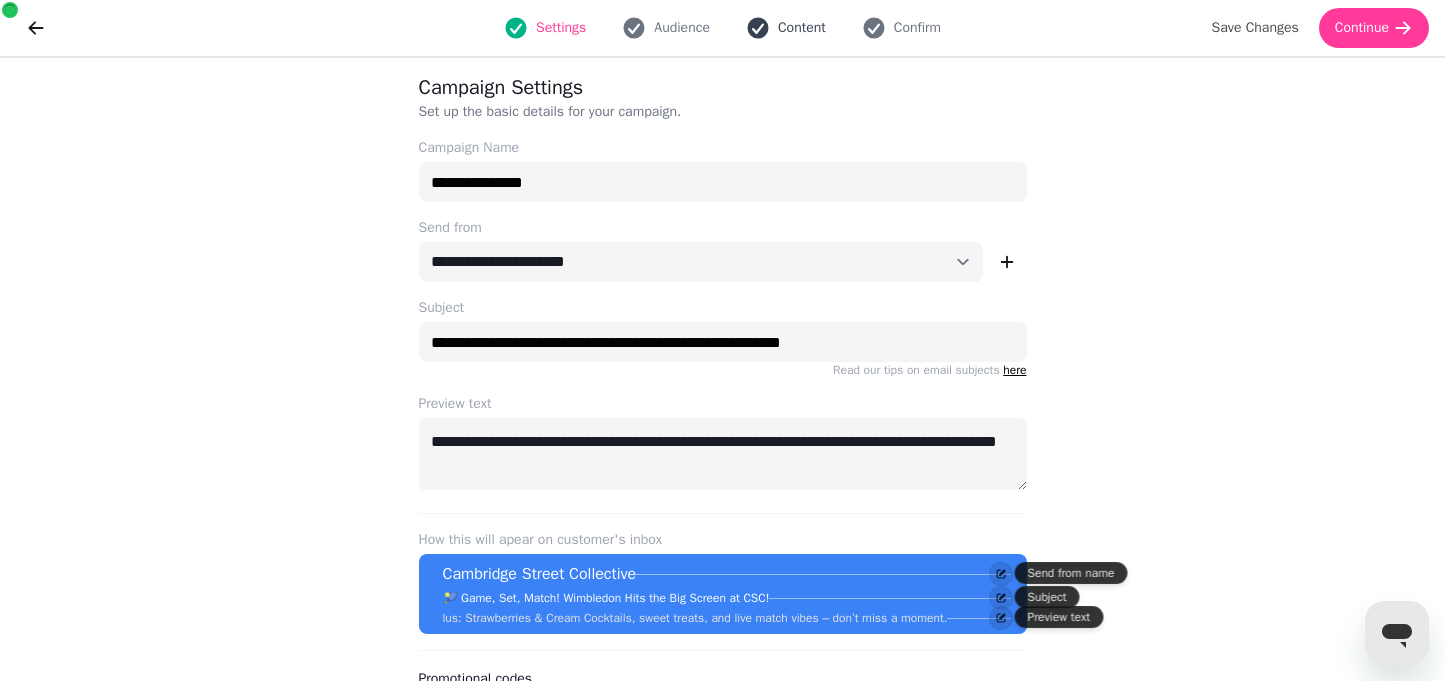 click on "Content" at bounding box center [786, 28] 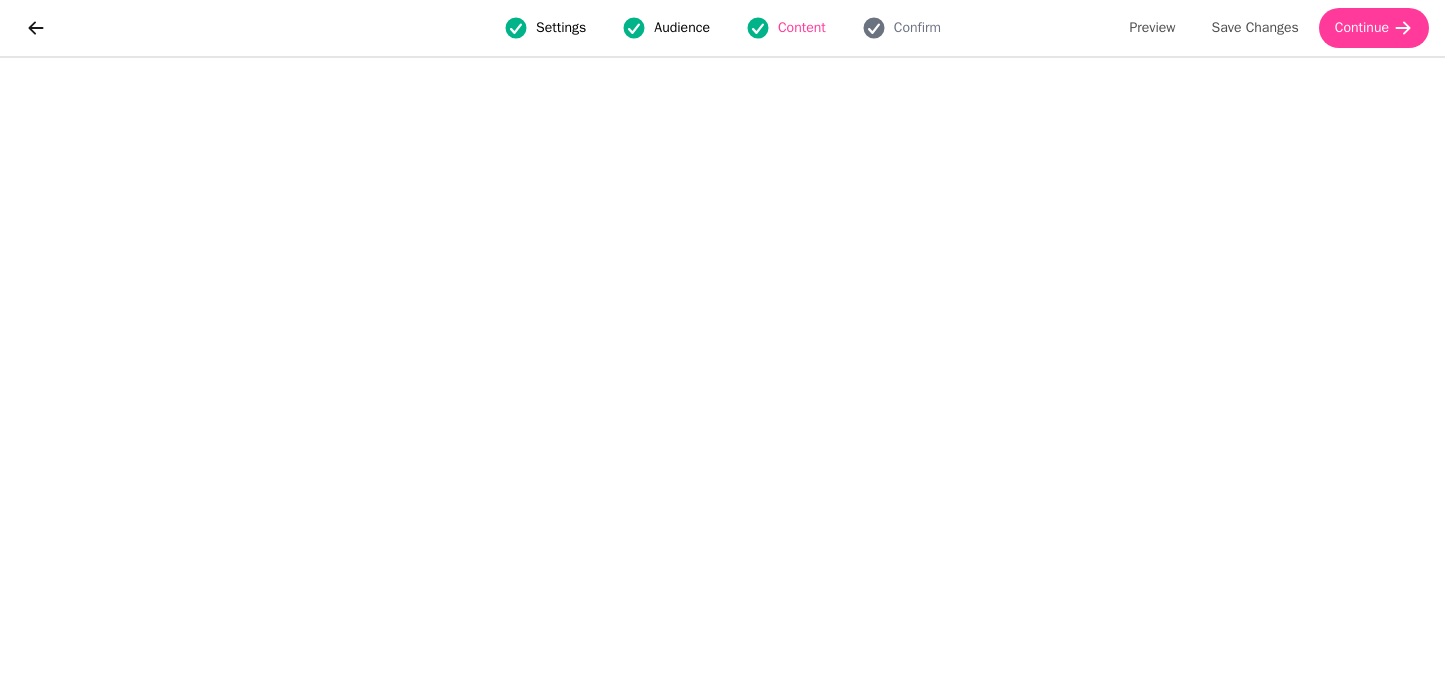click on "Settings" at bounding box center (545, 28) 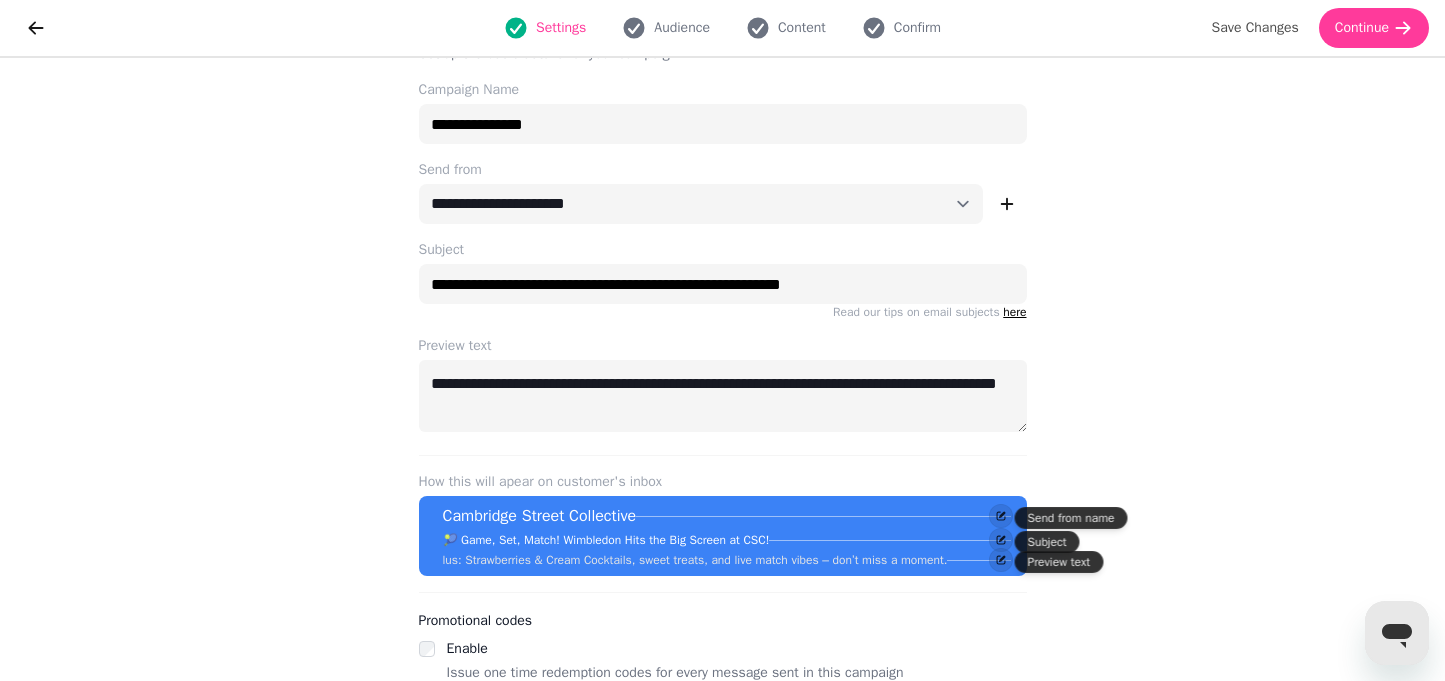 scroll, scrollTop: 55, scrollLeft: 0, axis: vertical 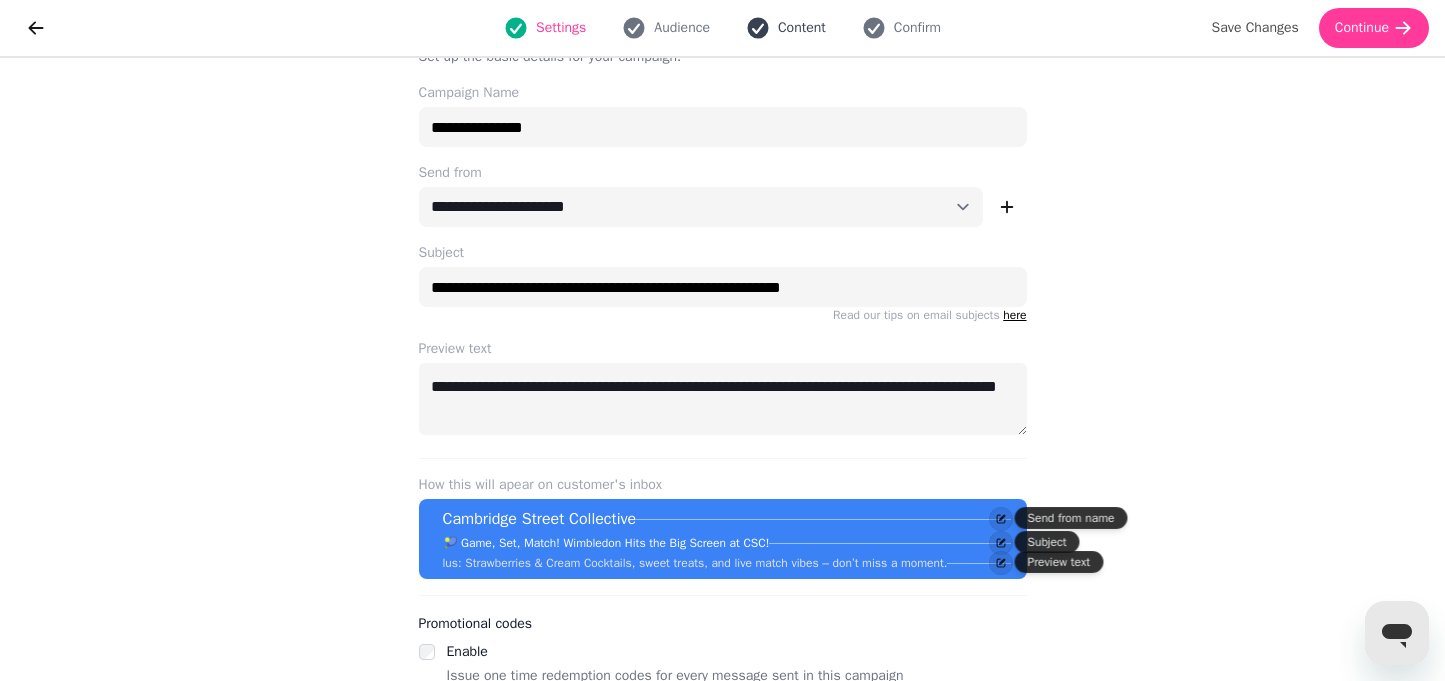 click on "Content" at bounding box center (786, 28) 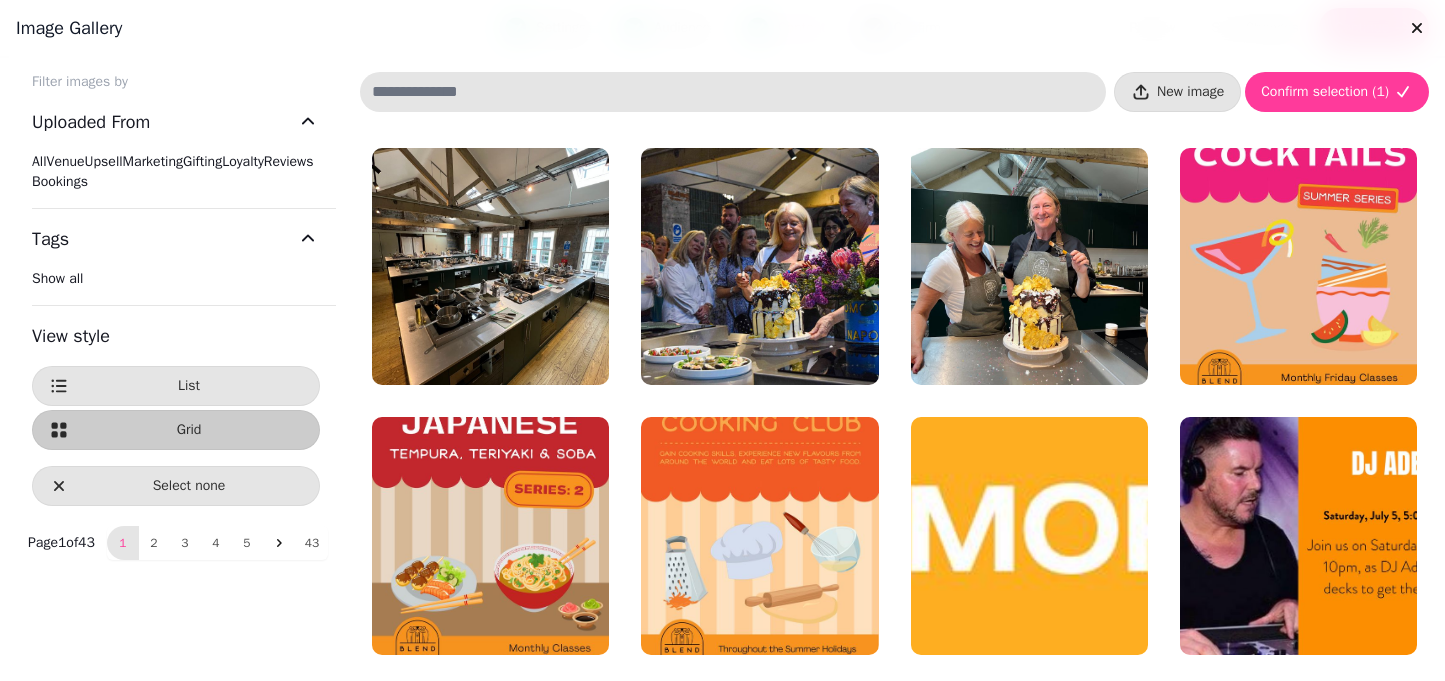 click on "Image gallery" at bounding box center (722, 28) 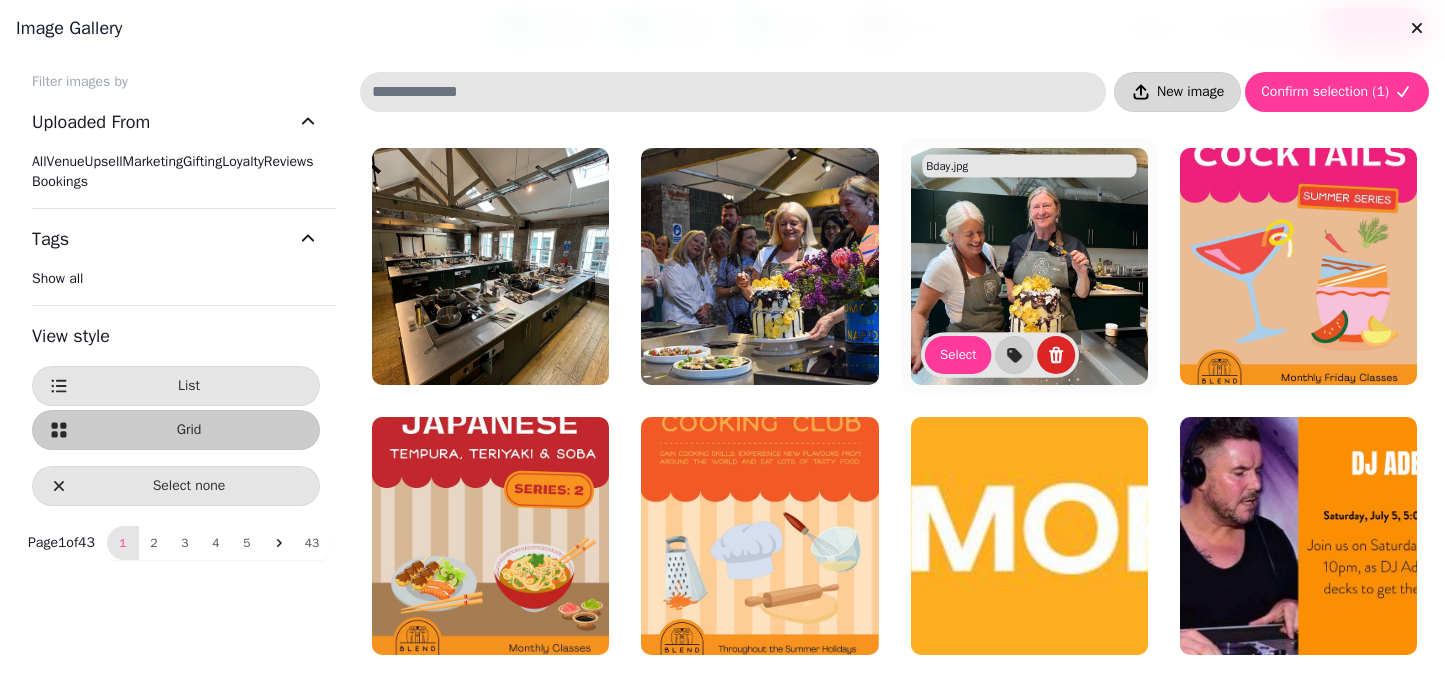click on "New image" at bounding box center (1190, 92) 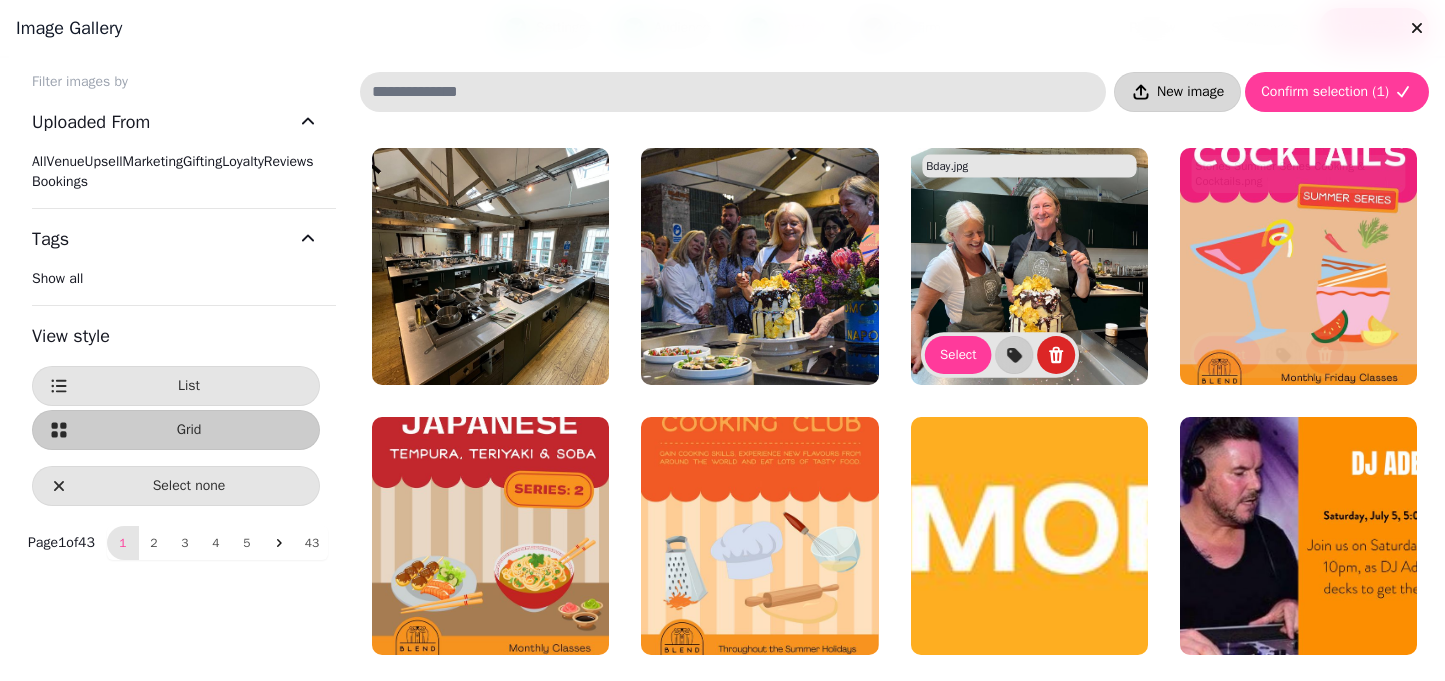 click on "New image" at bounding box center [1177, 92] 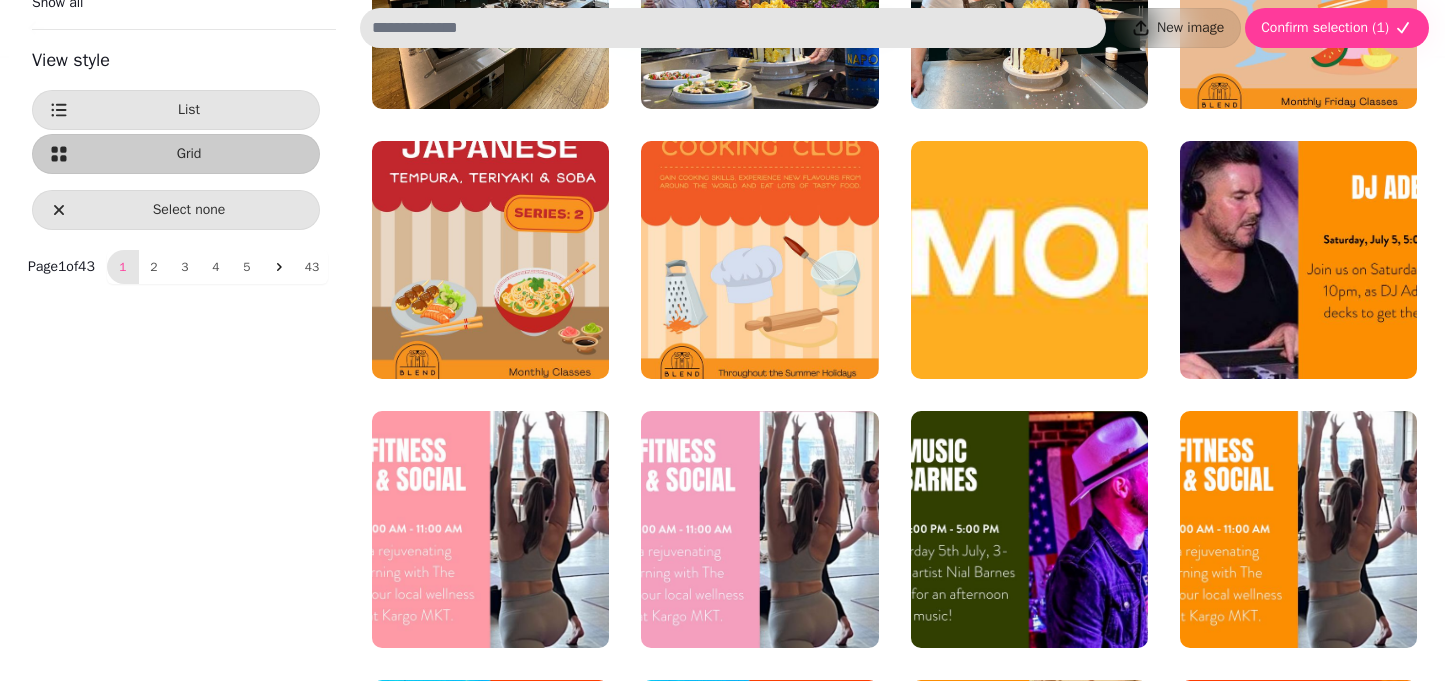 scroll, scrollTop: 0, scrollLeft: 0, axis: both 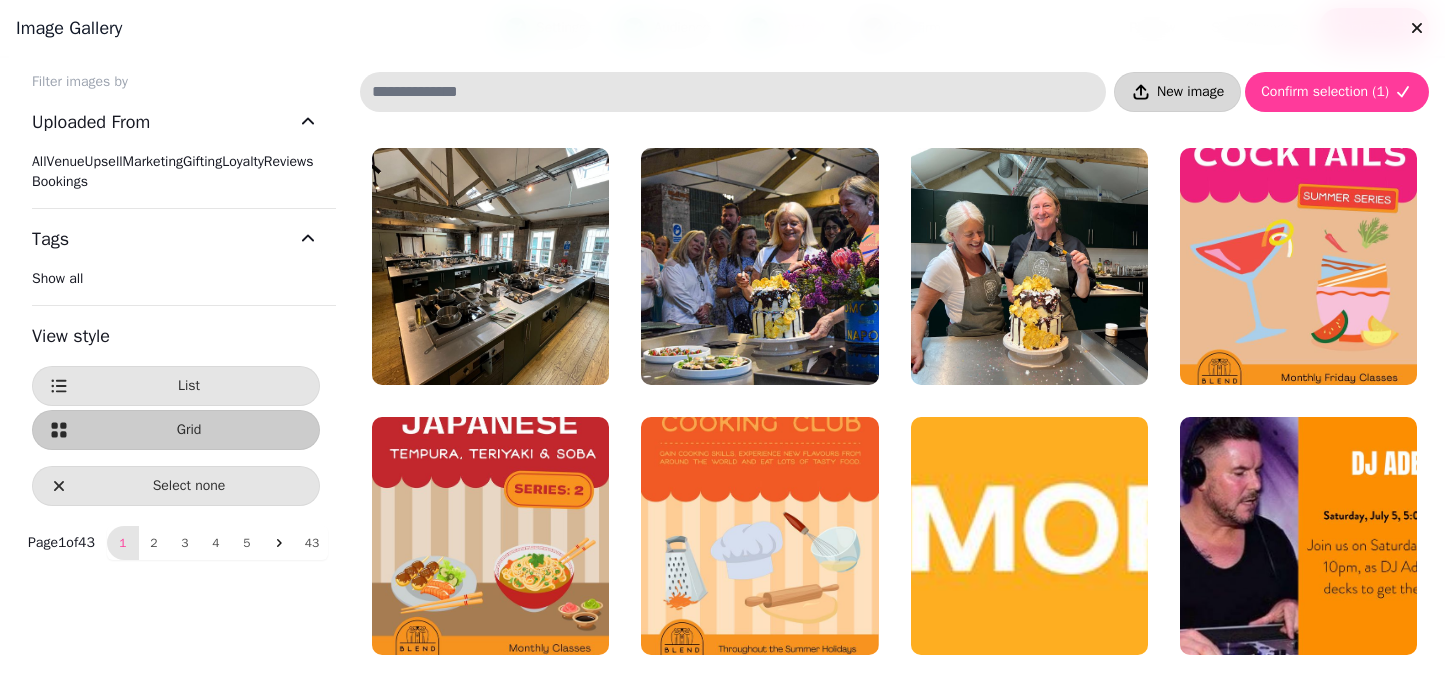 click on "New image" at bounding box center (1190, 92) 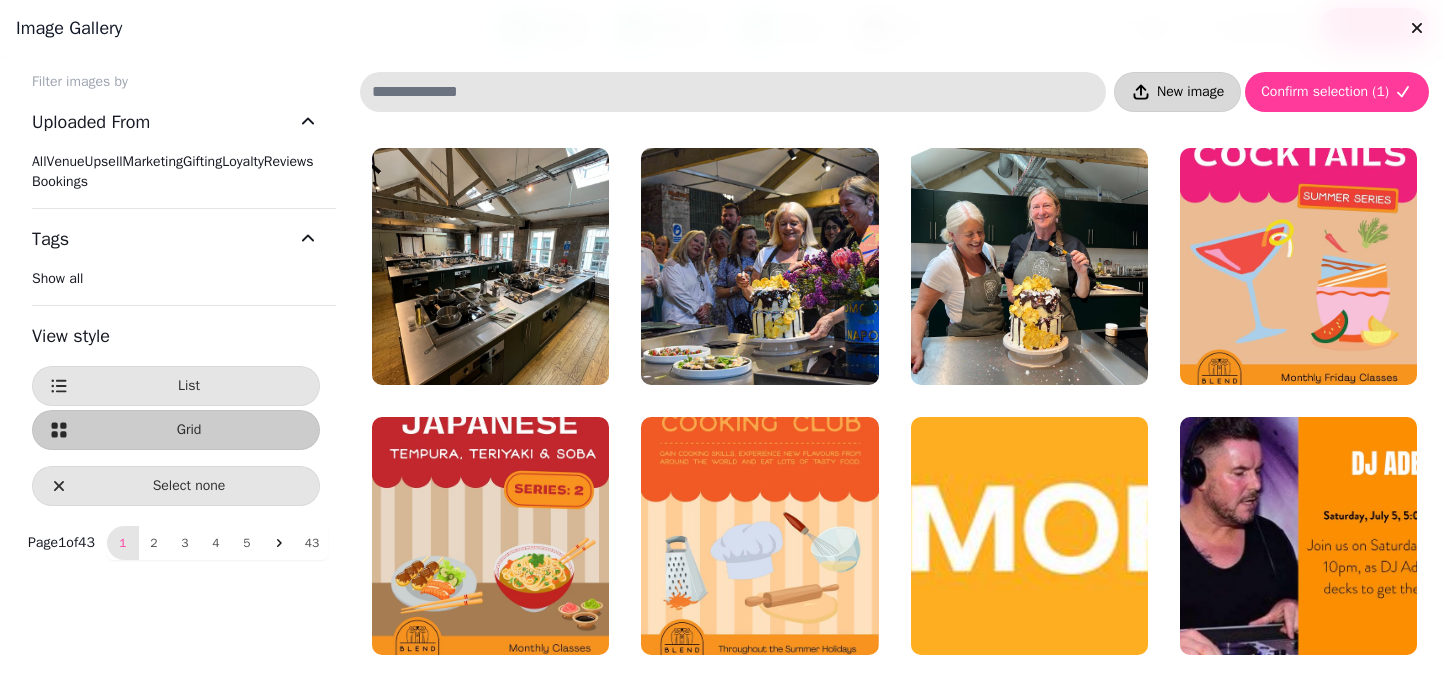 click on "New image" at bounding box center (1190, 92) 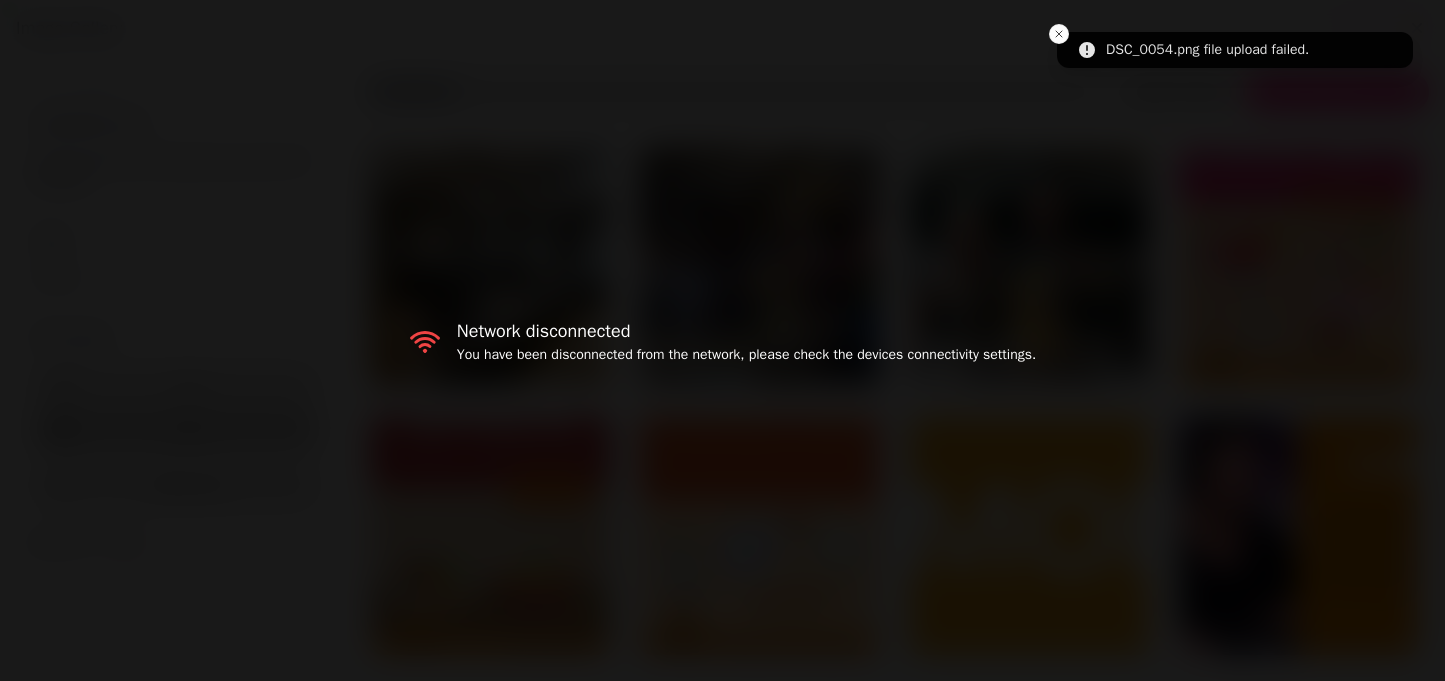 click on "Network disconnected You have been disconnected from the network, please check the devices connectivity settings." at bounding box center (722, 340) 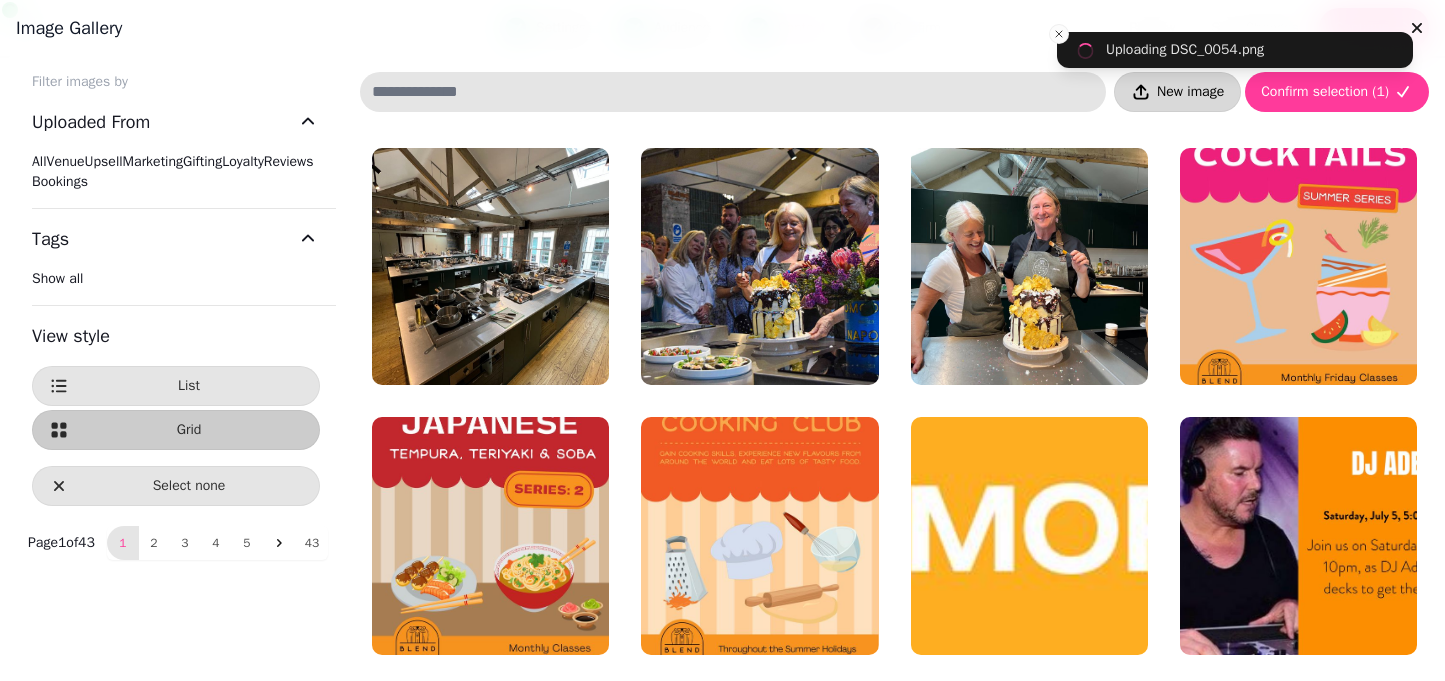 click on "New image" at bounding box center [1190, 92] 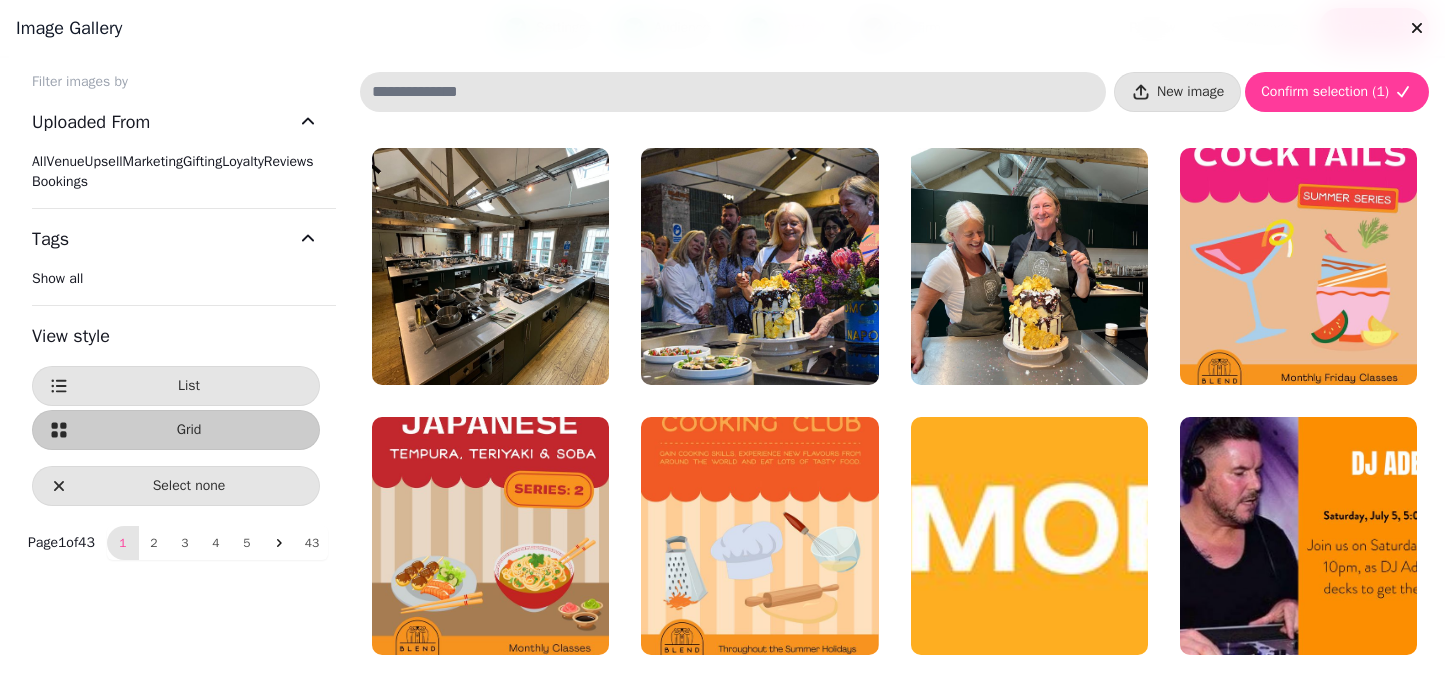 click on "New image Confirm selection ( 1 )" at bounding box center [894, 92] 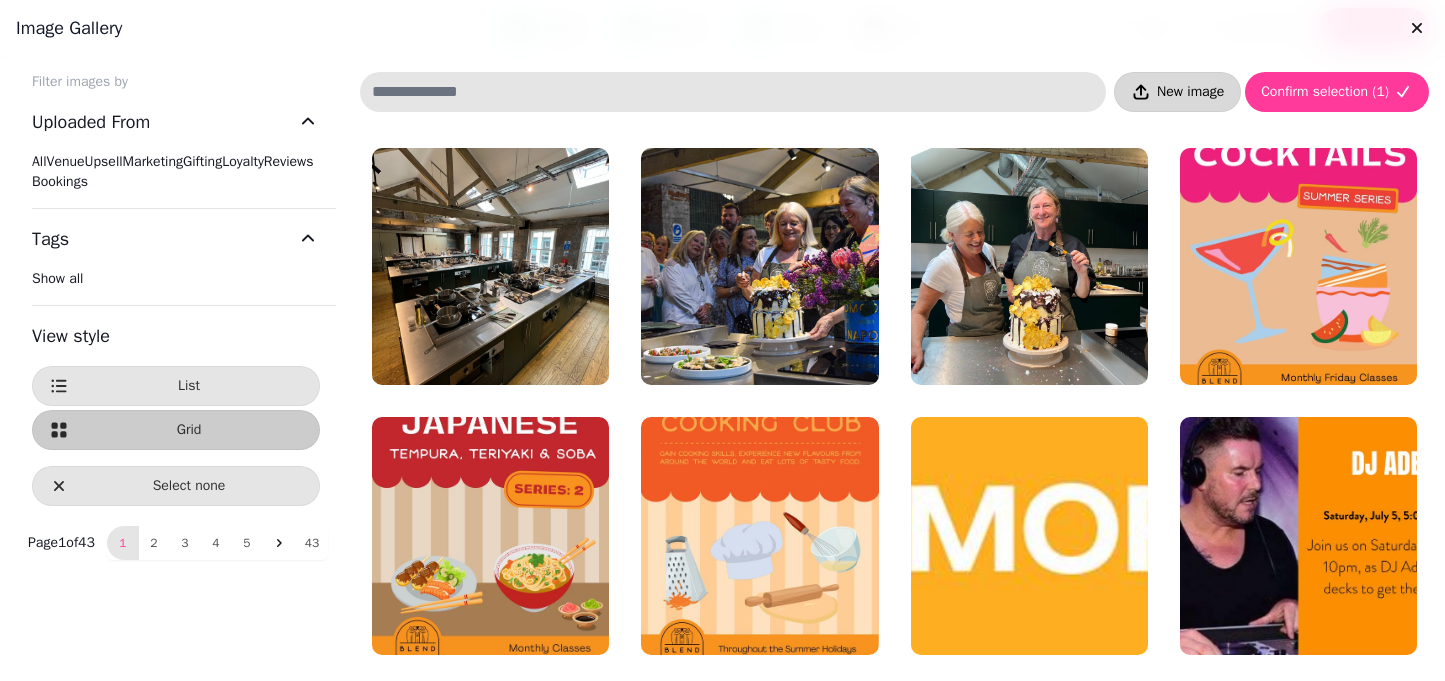 click on "New image" at bounding box center [1190, 92] 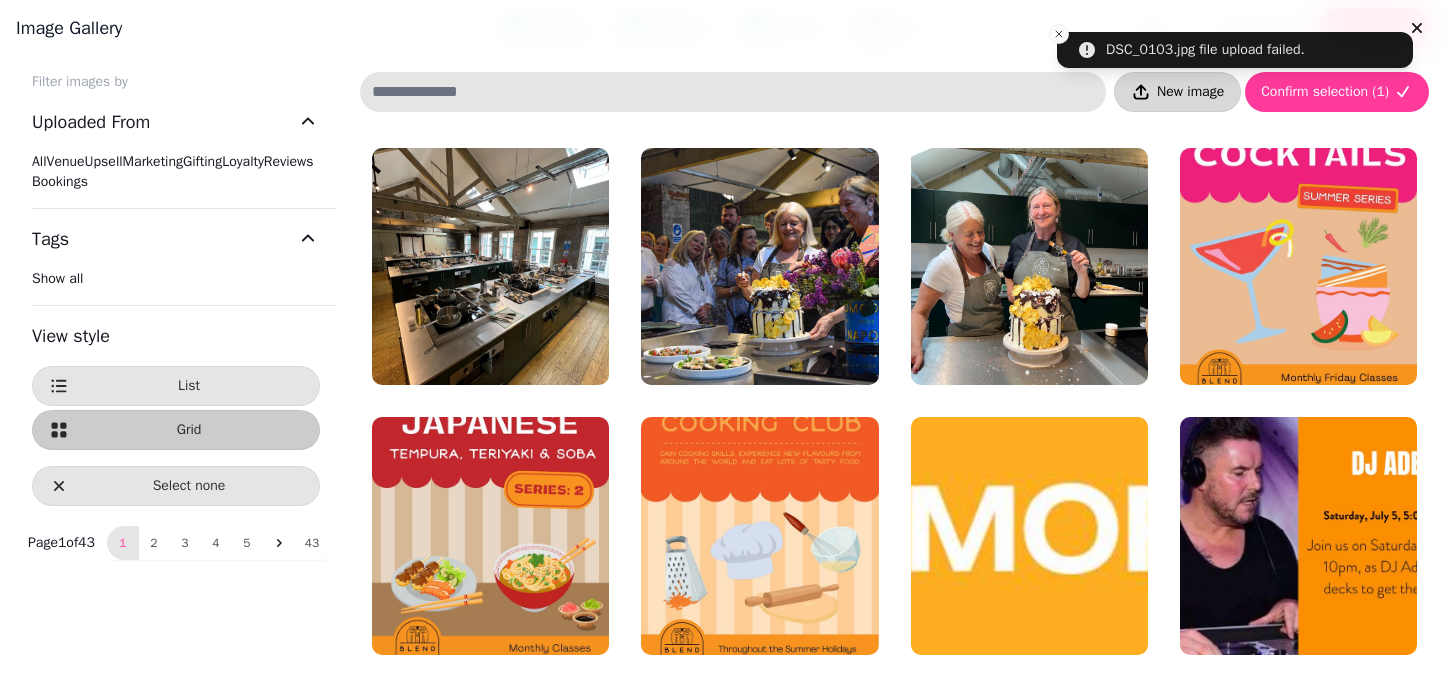 click on "New image" at bounding box center [1190, 92] 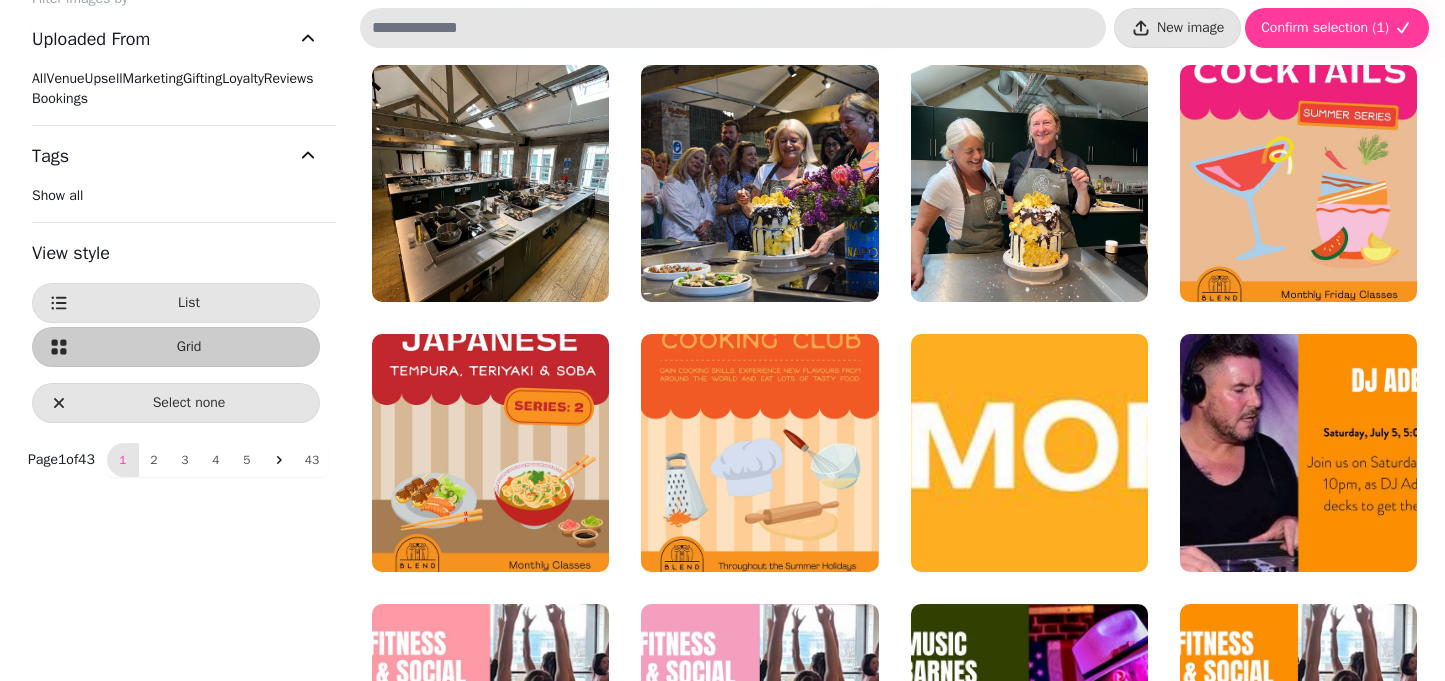 scroll, scrollTop: 0, scrollLeft: 0, axis: both 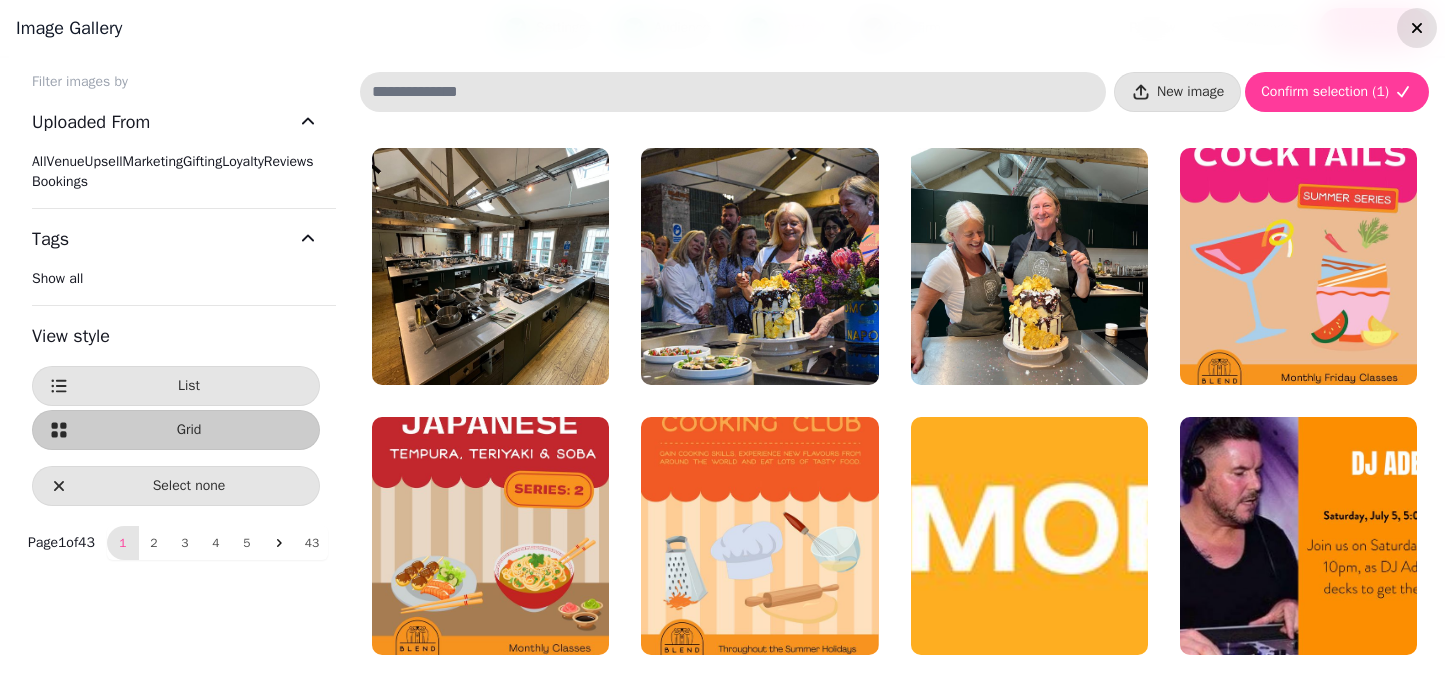 click 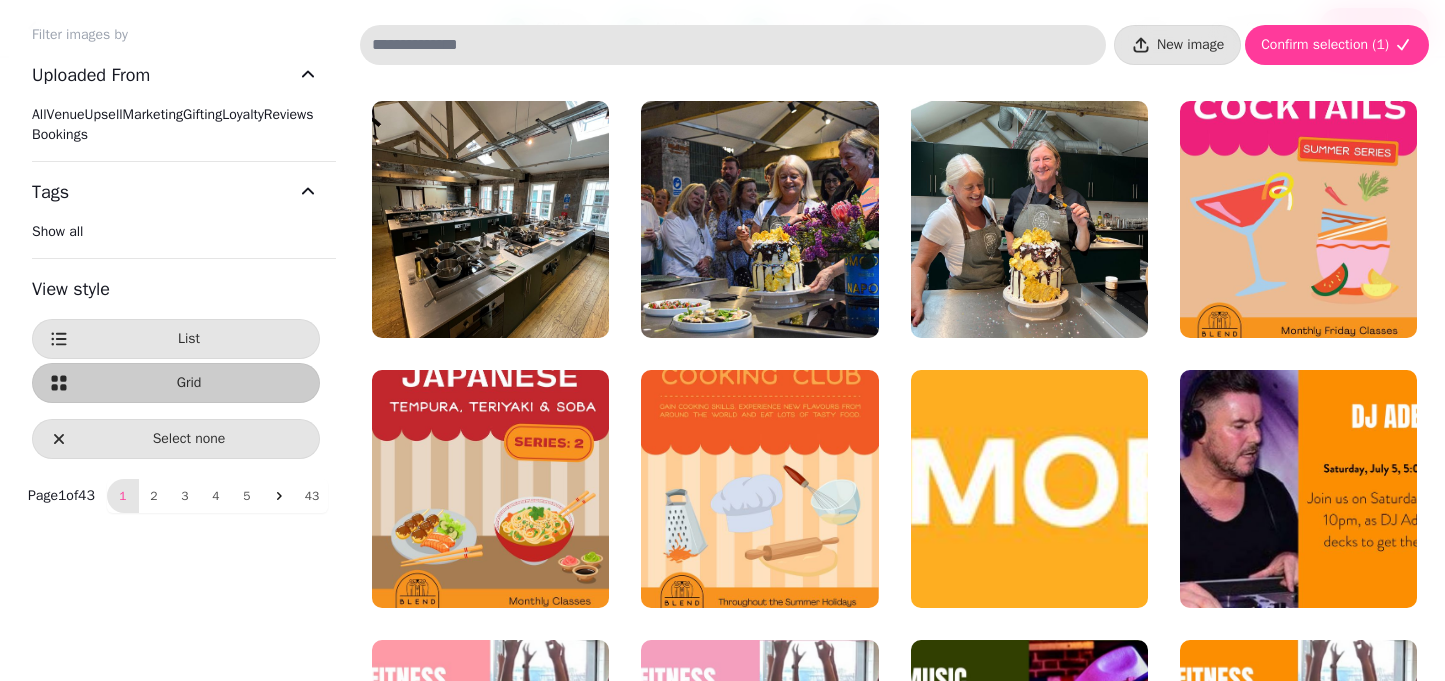 scroll, scrollTop: 0, scrollLeft: 0, axis: both 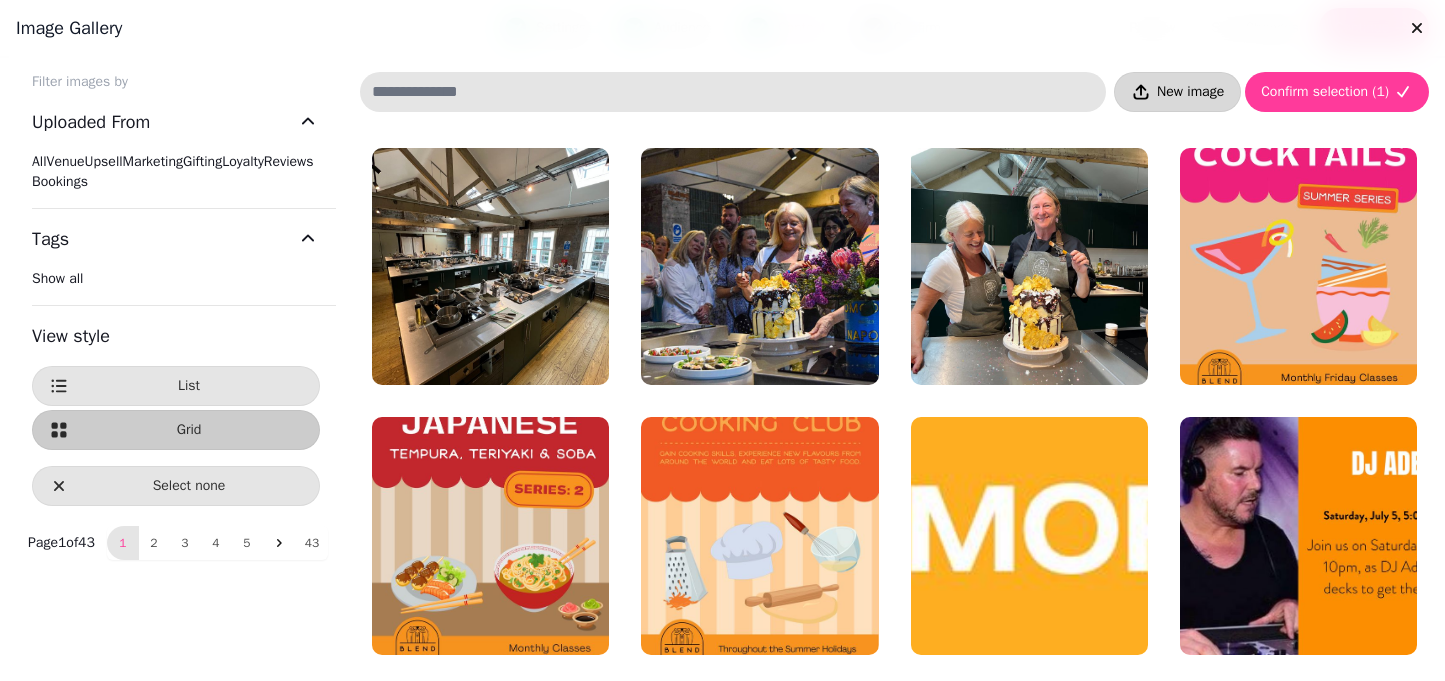 click 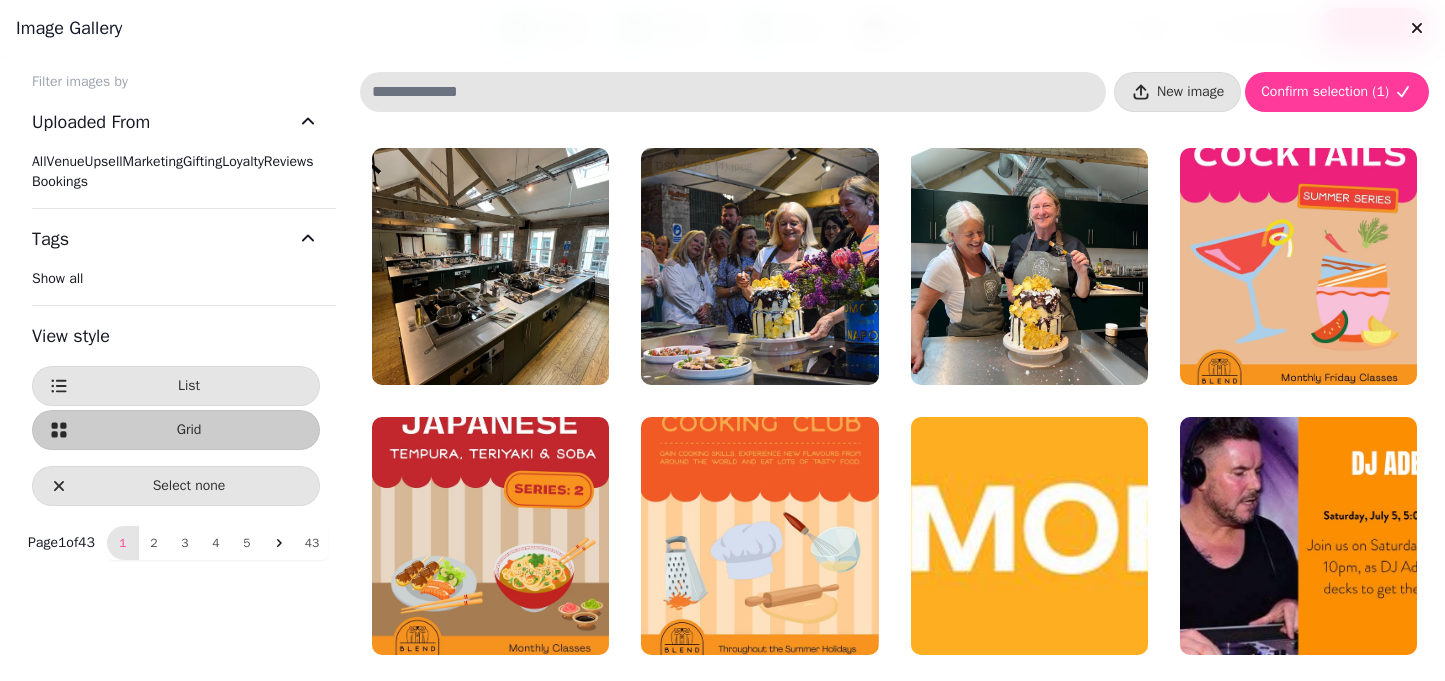 click at bounding box center (733, 92) 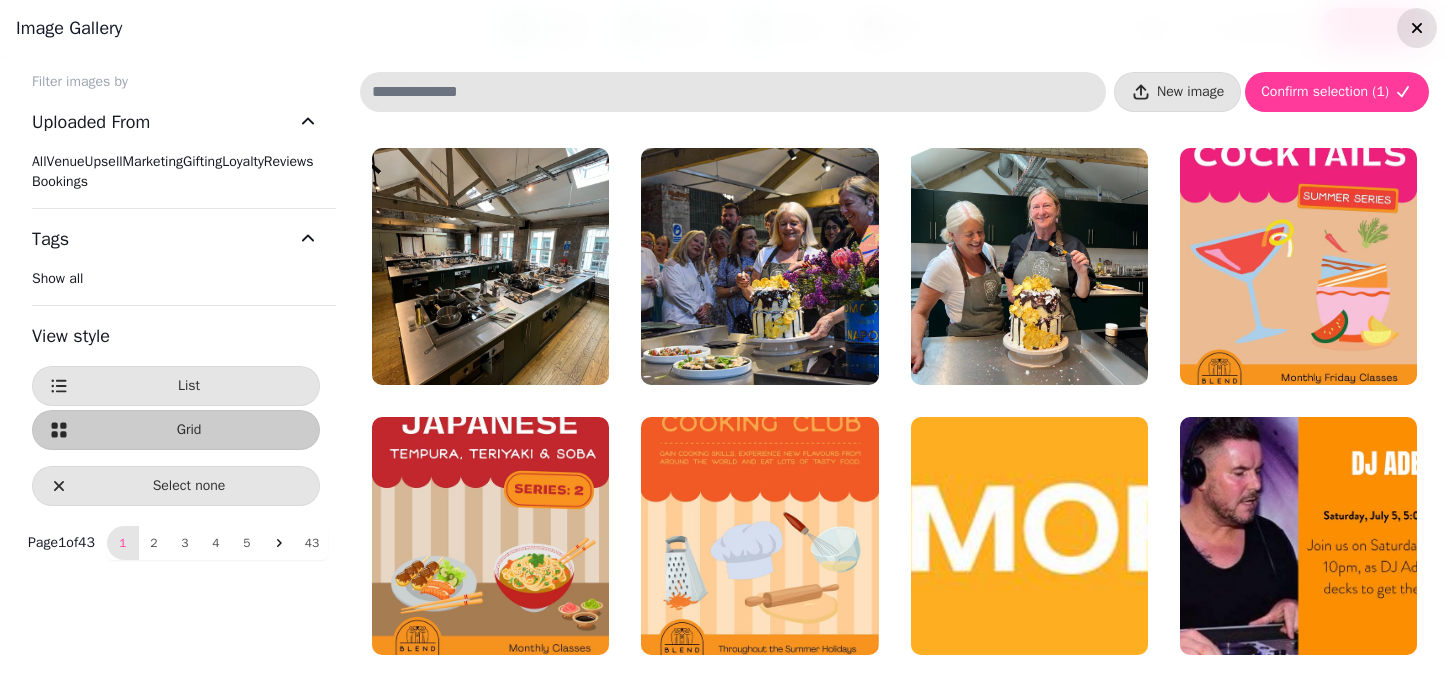click at bounding box center [1417, 28] 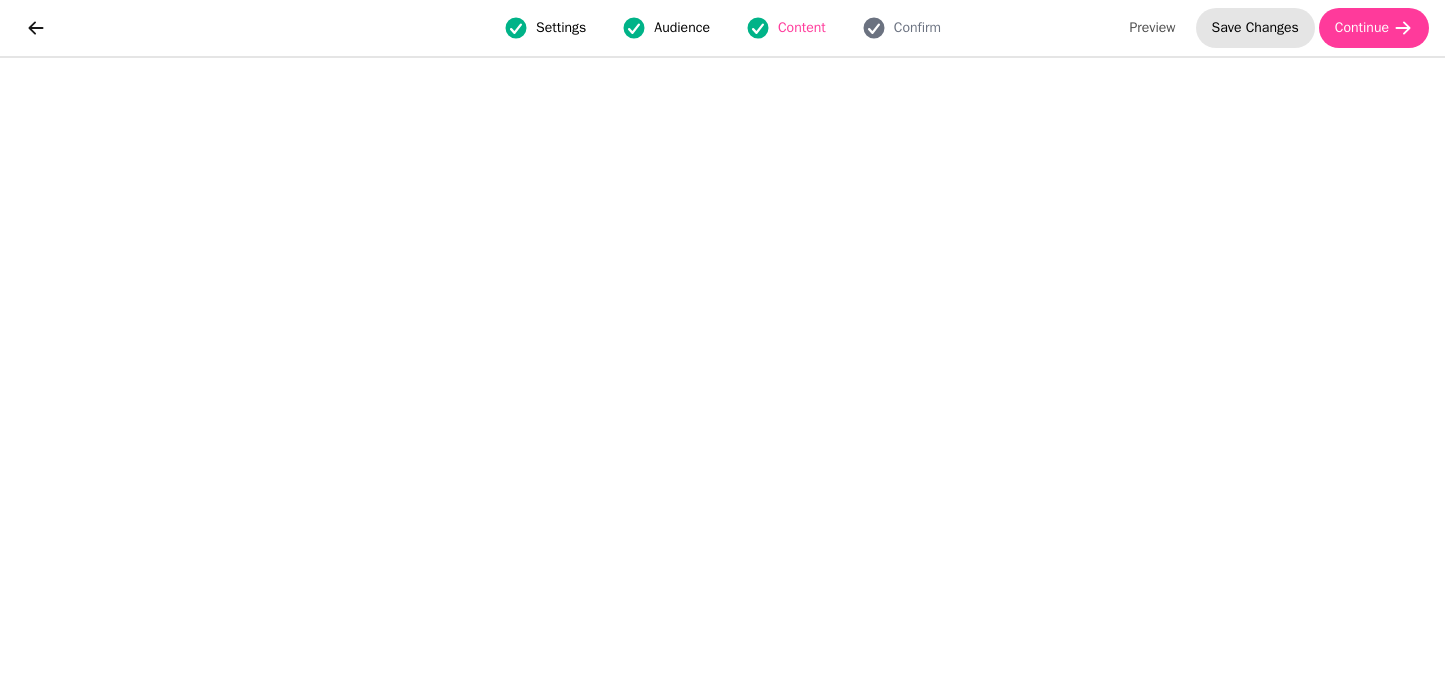 click on "Save Changes" at bounding box center [1255, 28] 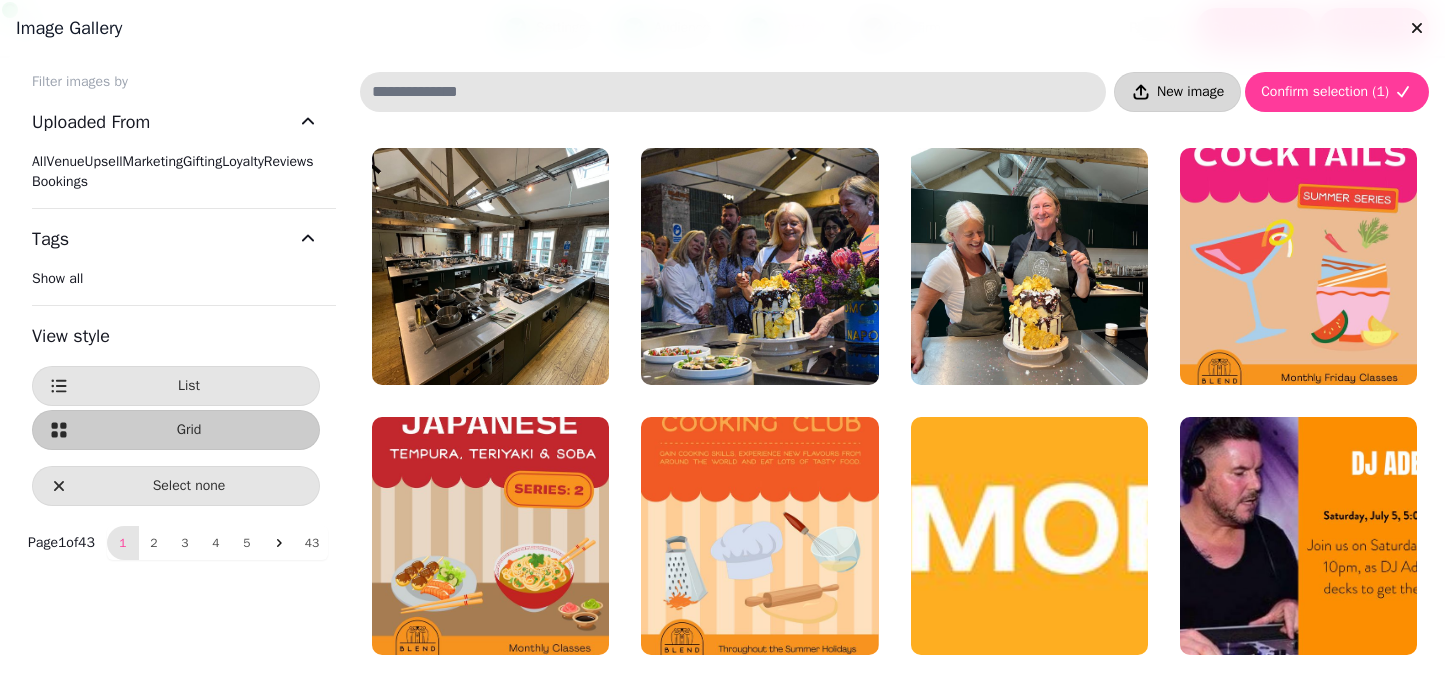 click on "New image" at bounding box center [1177, 92] 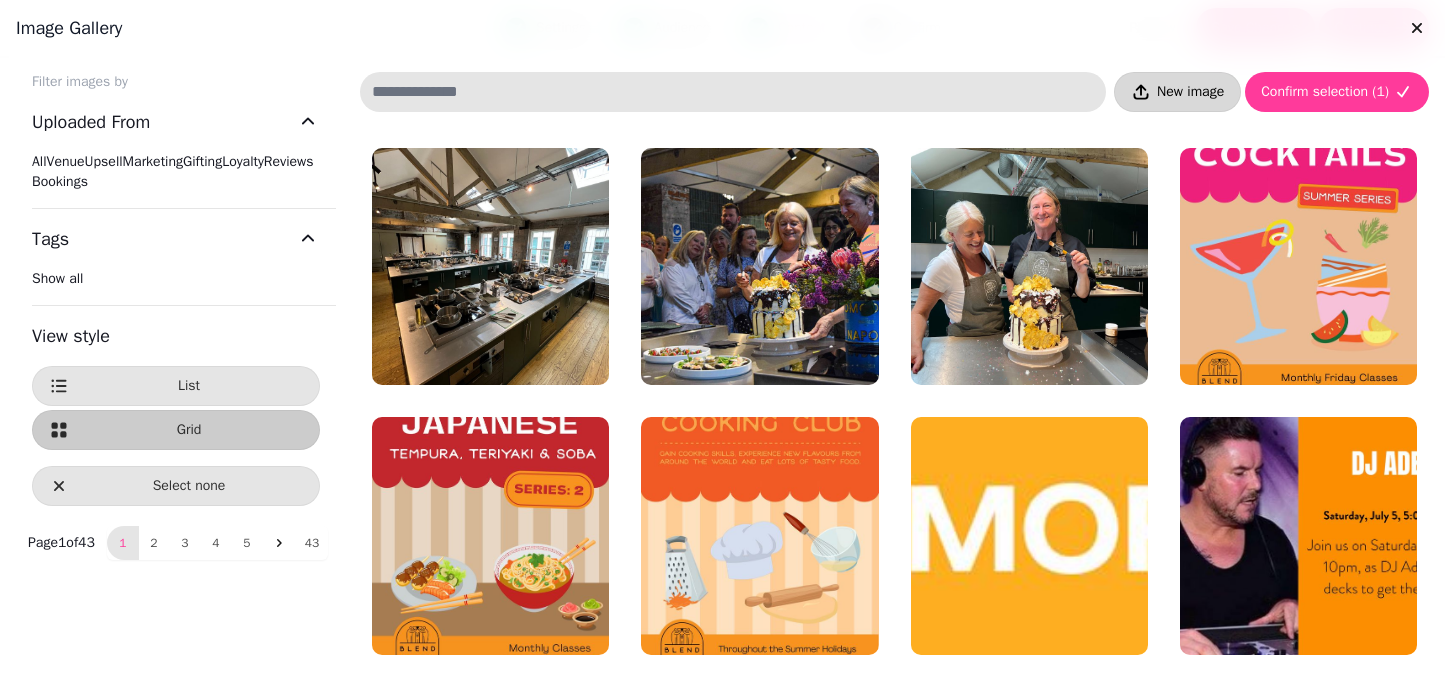 click on "New image" at bounding box center [1177, 92] 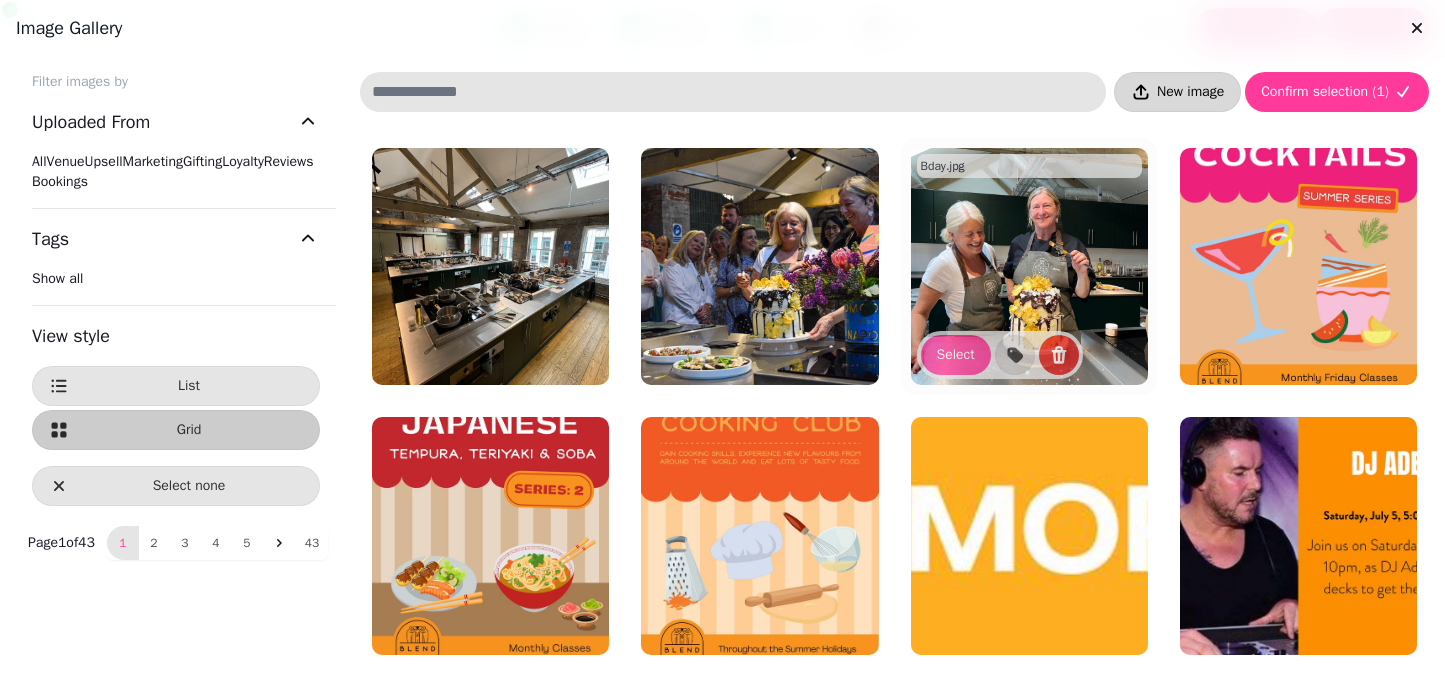 click on "New image" at bounding box center [1190, 92] 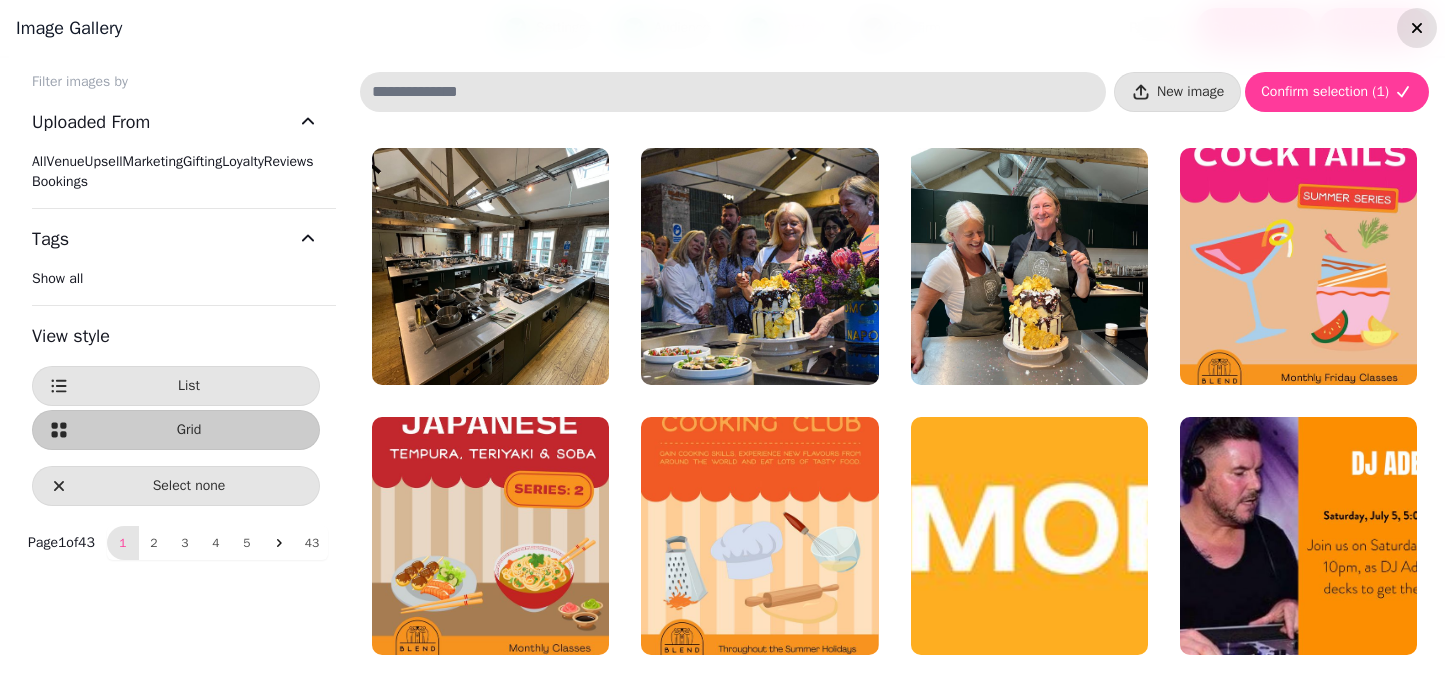 click at bounding box center [1417, 28] 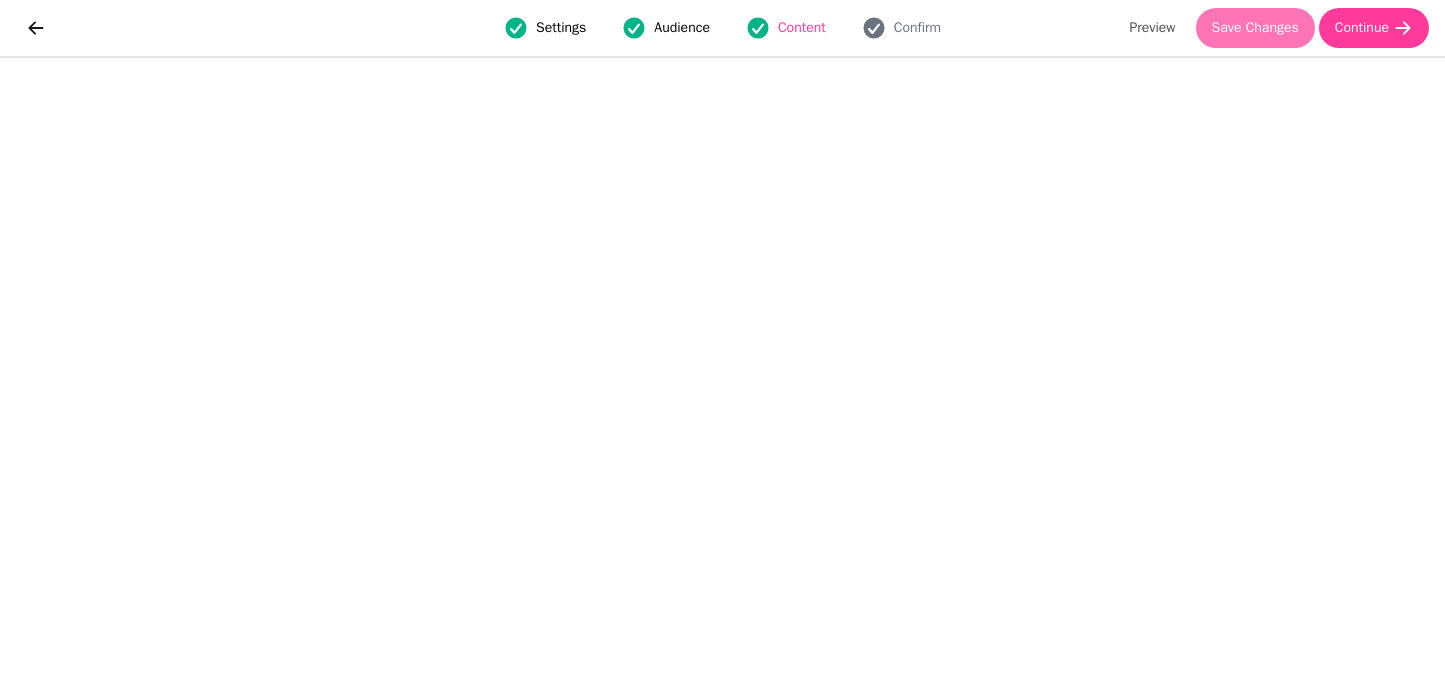 click on "Save Changes" at bounding box center [1255, 28] 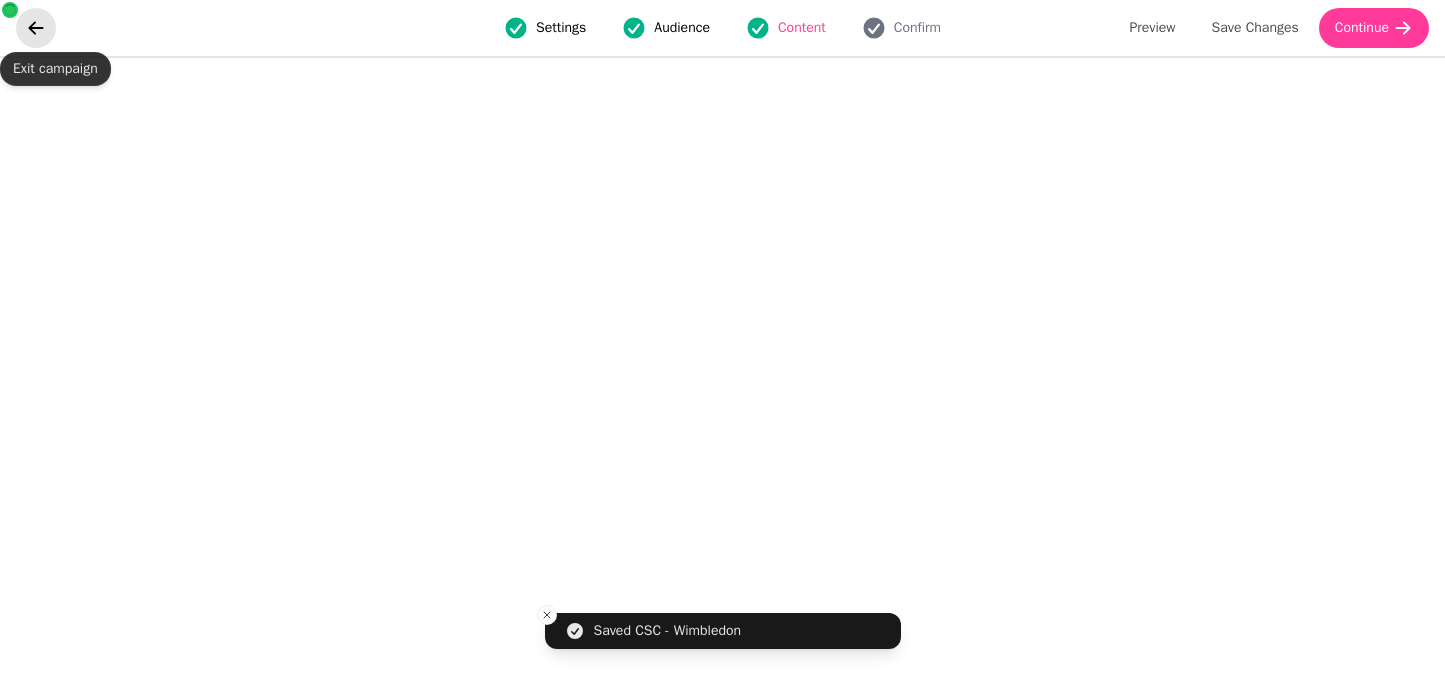 click at bounding box center [36, 28] 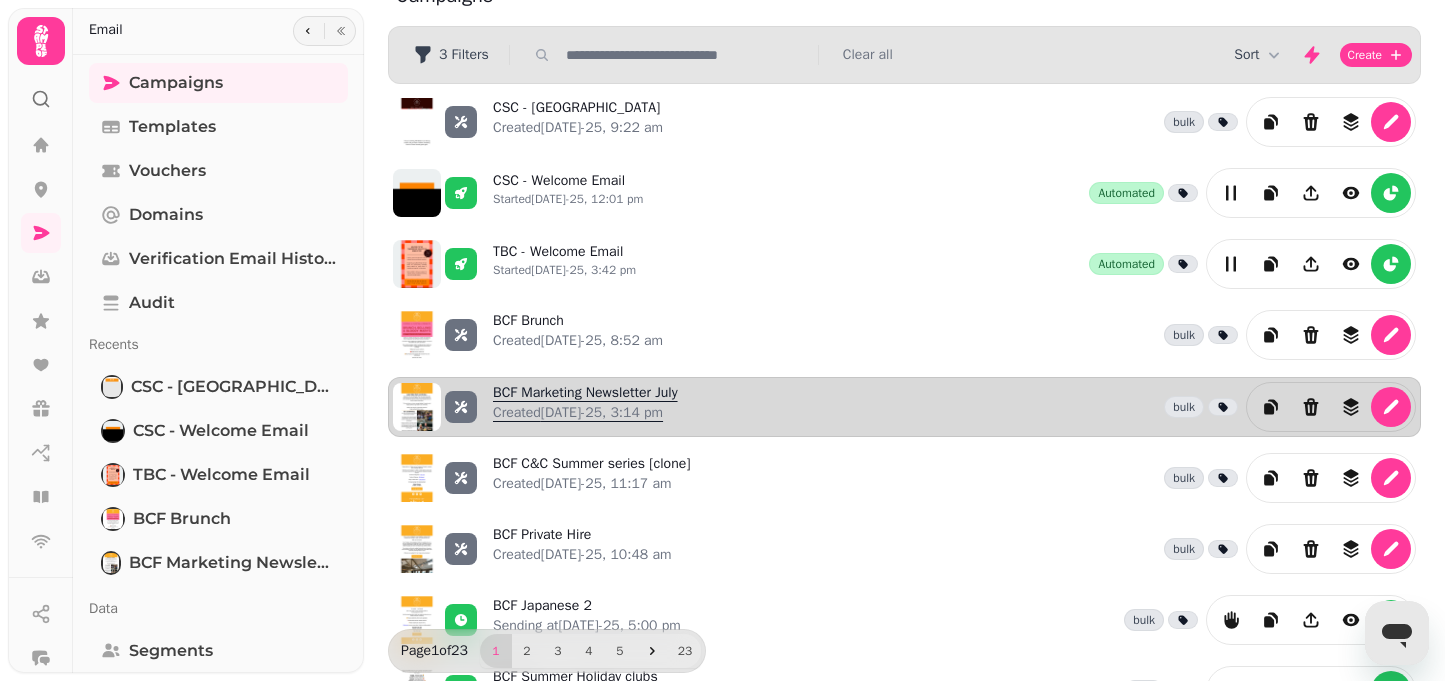 scroll, scrollTop: 0, scrollLeft: 0, axis: both 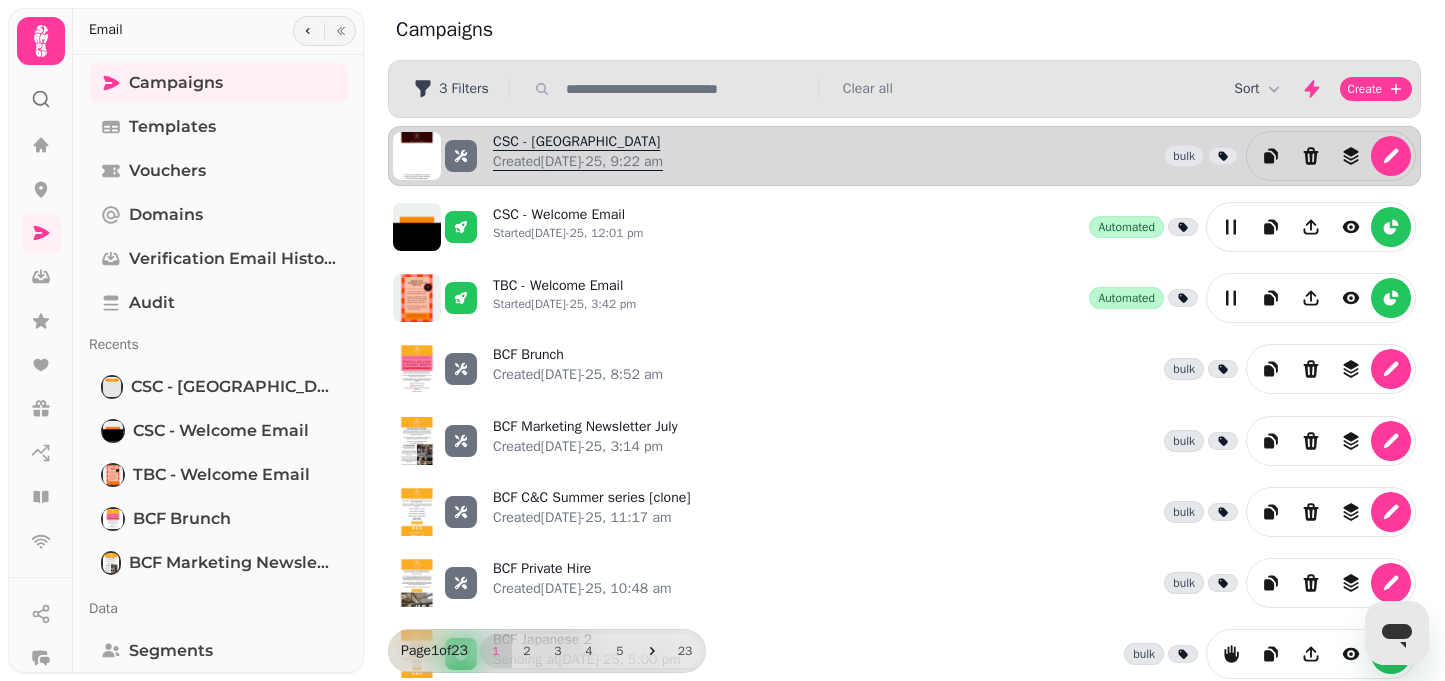 click on "CSC - Wimbledon Created  [DATE]-25, 9:22 am" at bounding box center [578, 156] 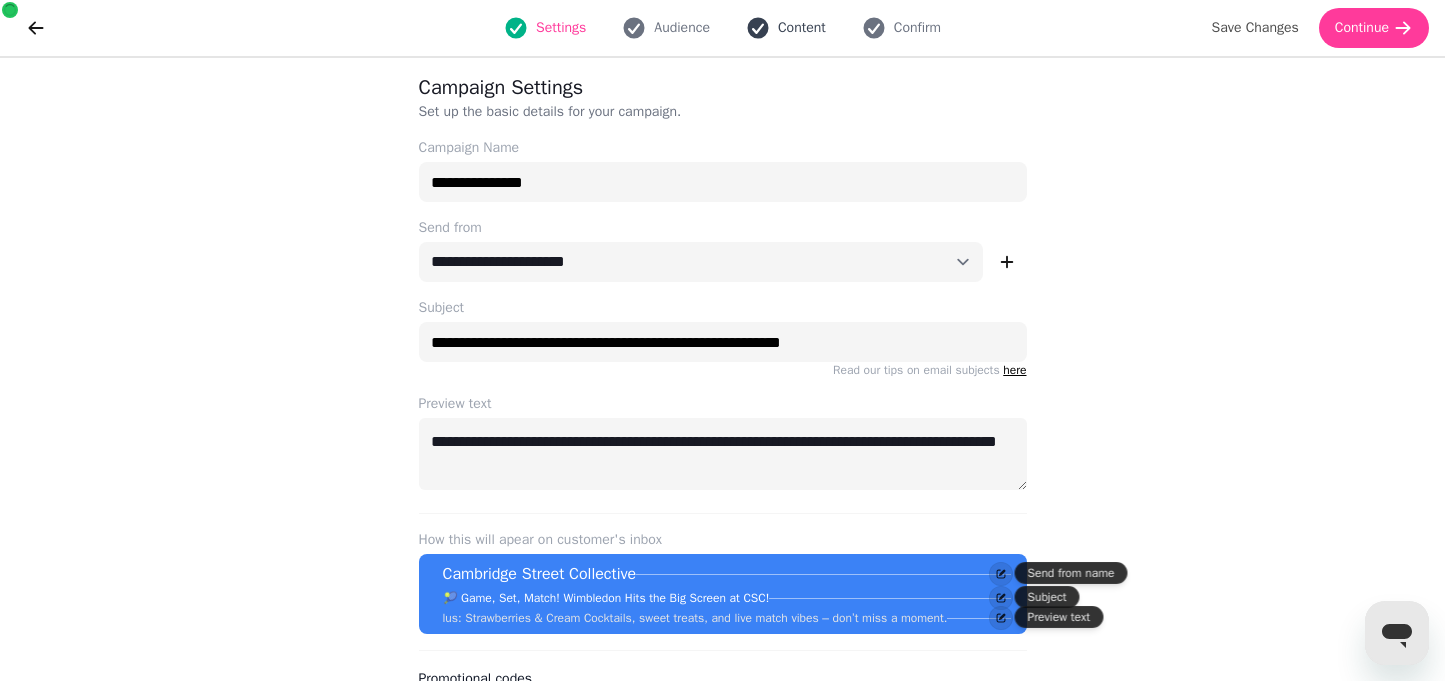 click on "Content" at bounding box center [802, 28] 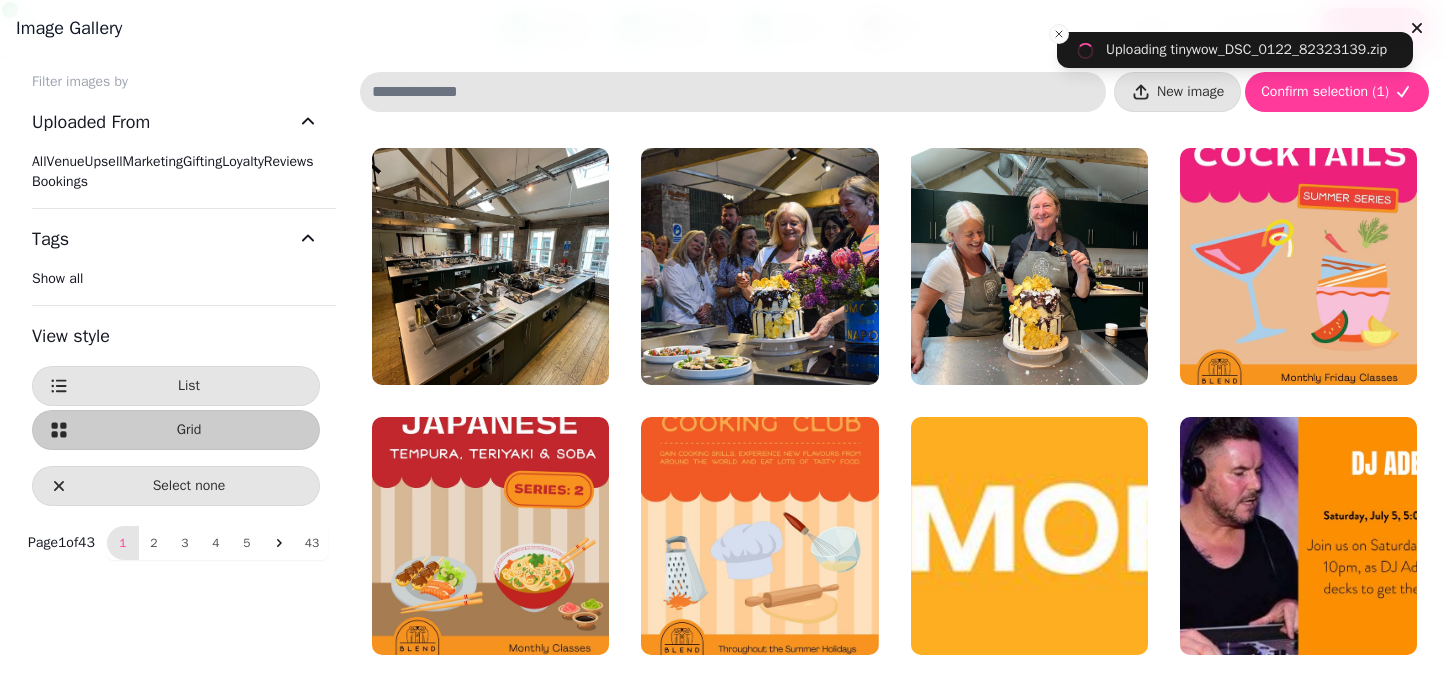click on "Image gallery" at bounding box center (722, 28) 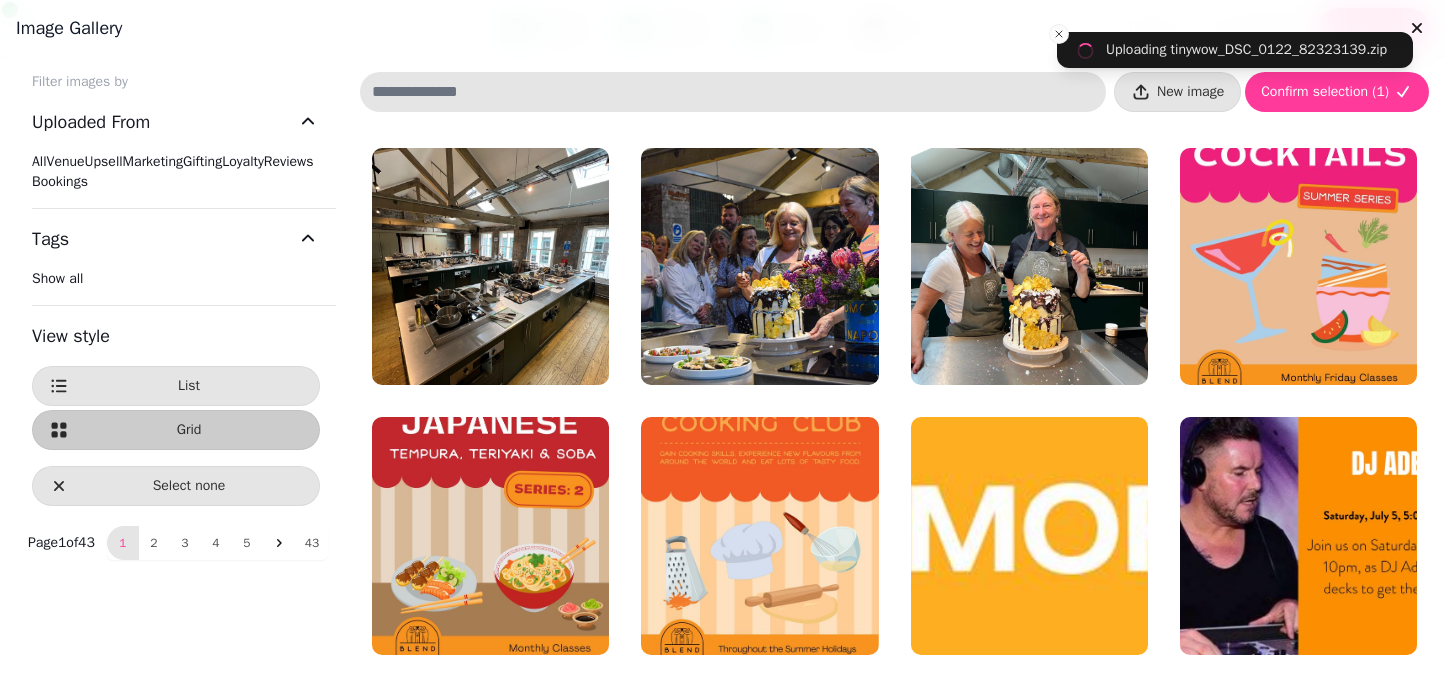 click on "Image gallery" at bounding box center [722, 28] 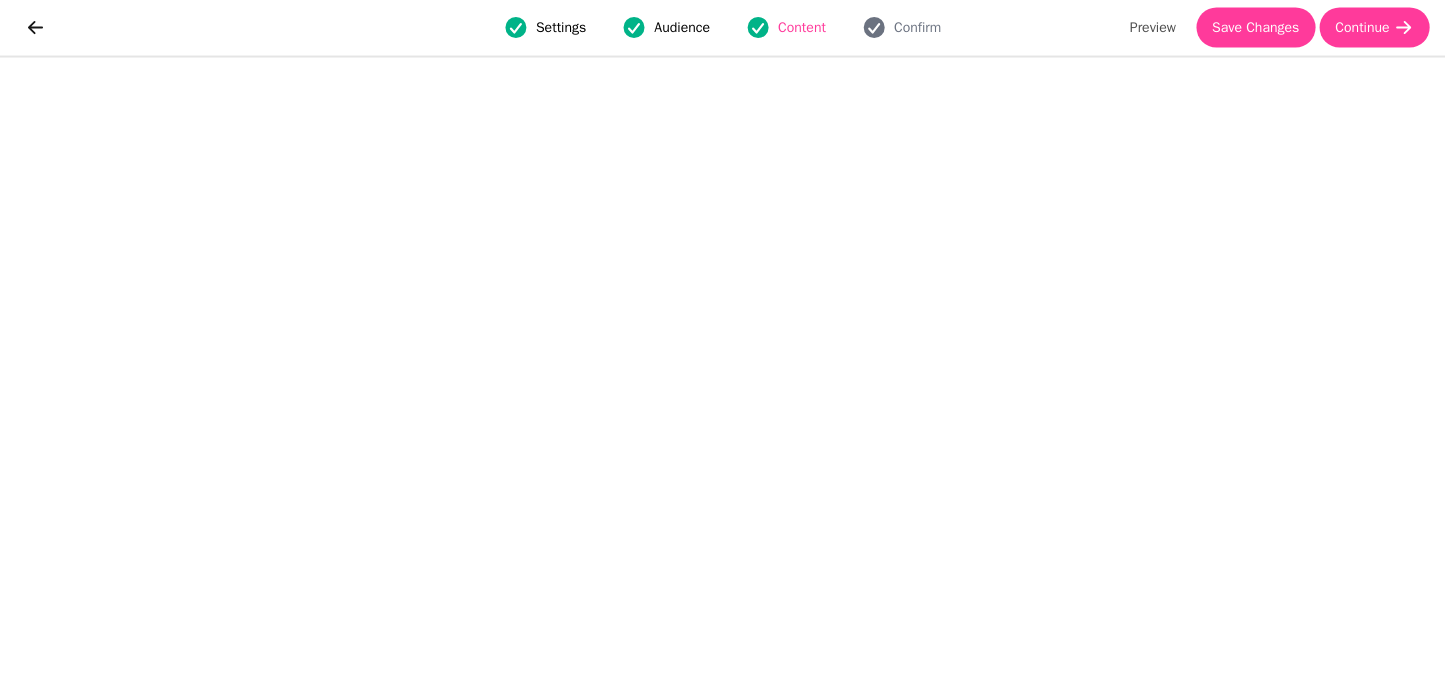 scroll, scrollTop: 0, scrollLeft: 0, axis: both 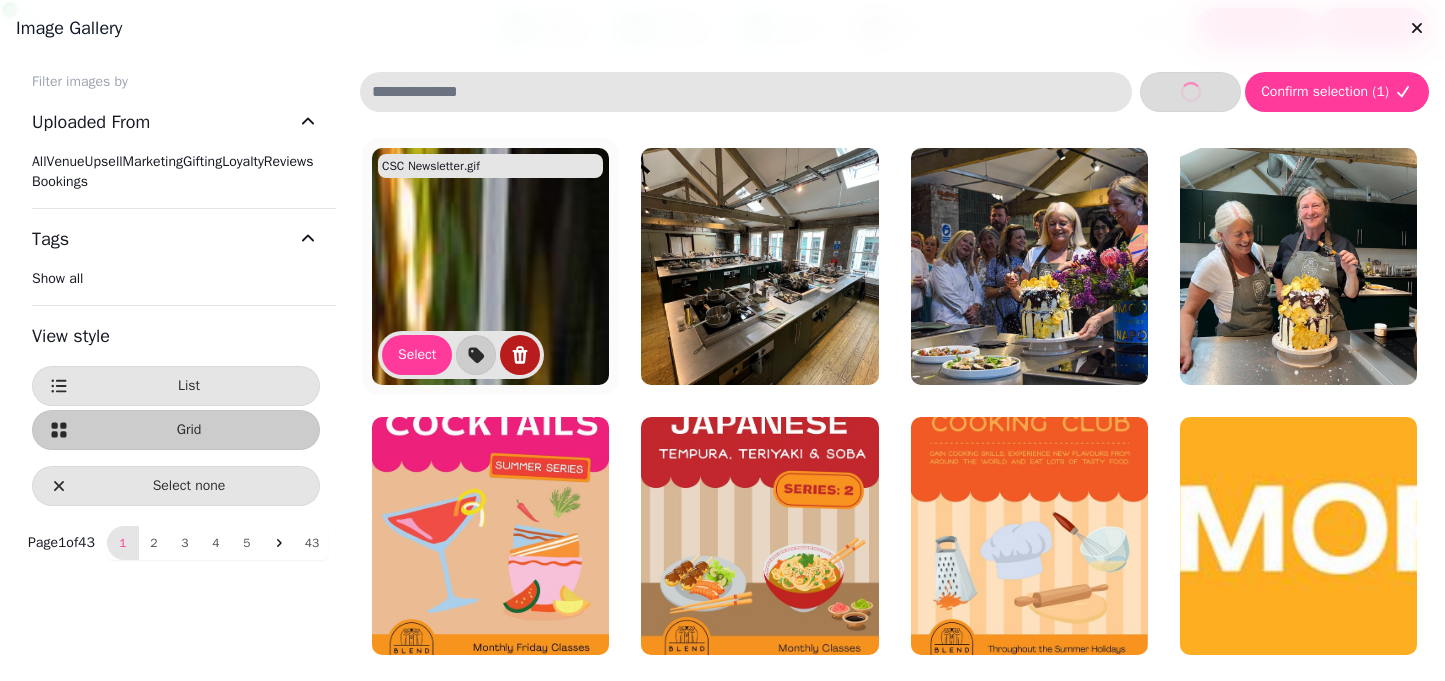 click 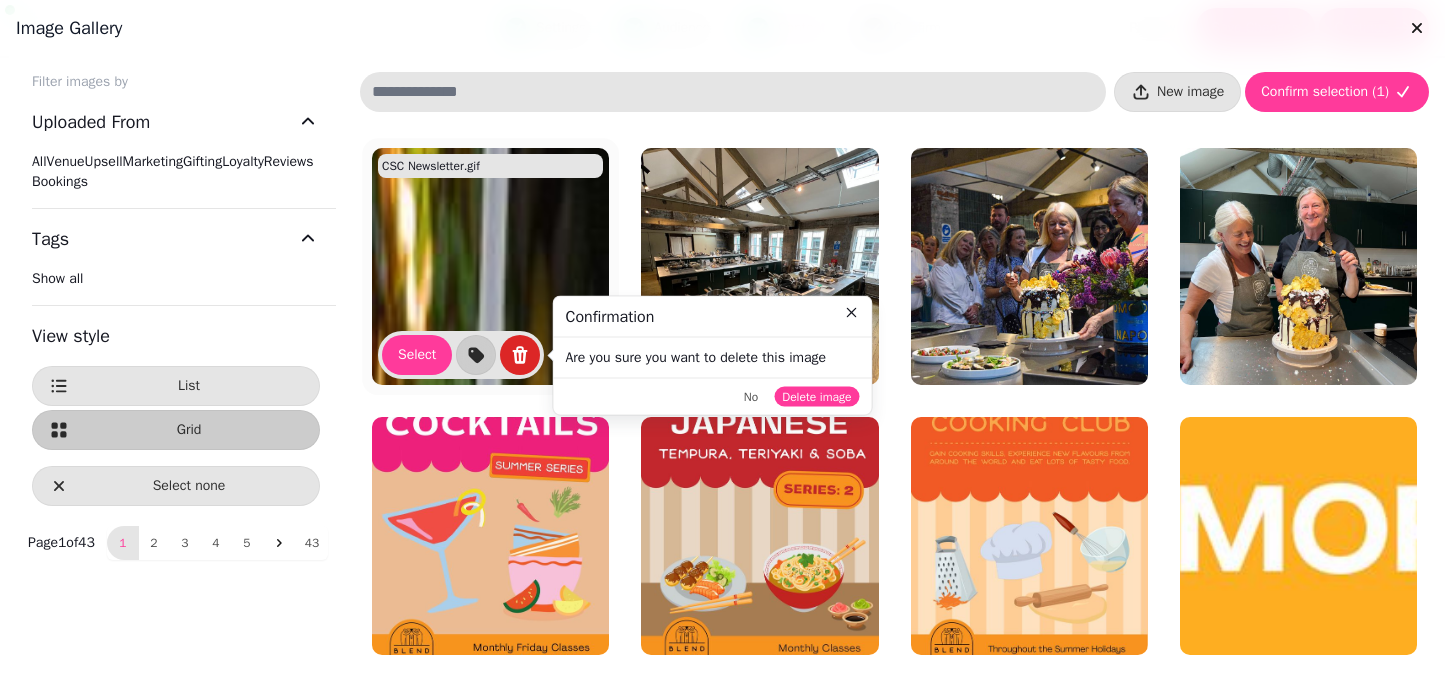 click on "No Delete image" at bounding box center (713, 395) 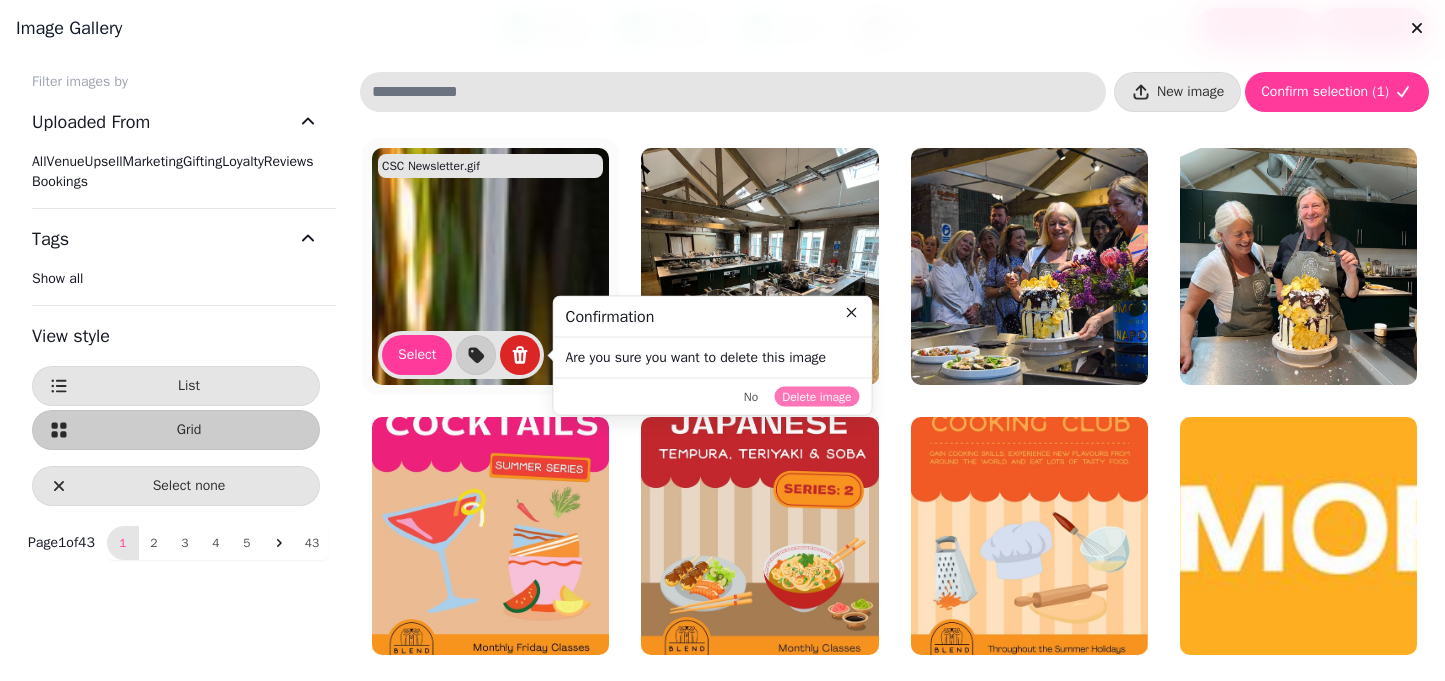click on "Delete image" at bounding box center (816, 396) 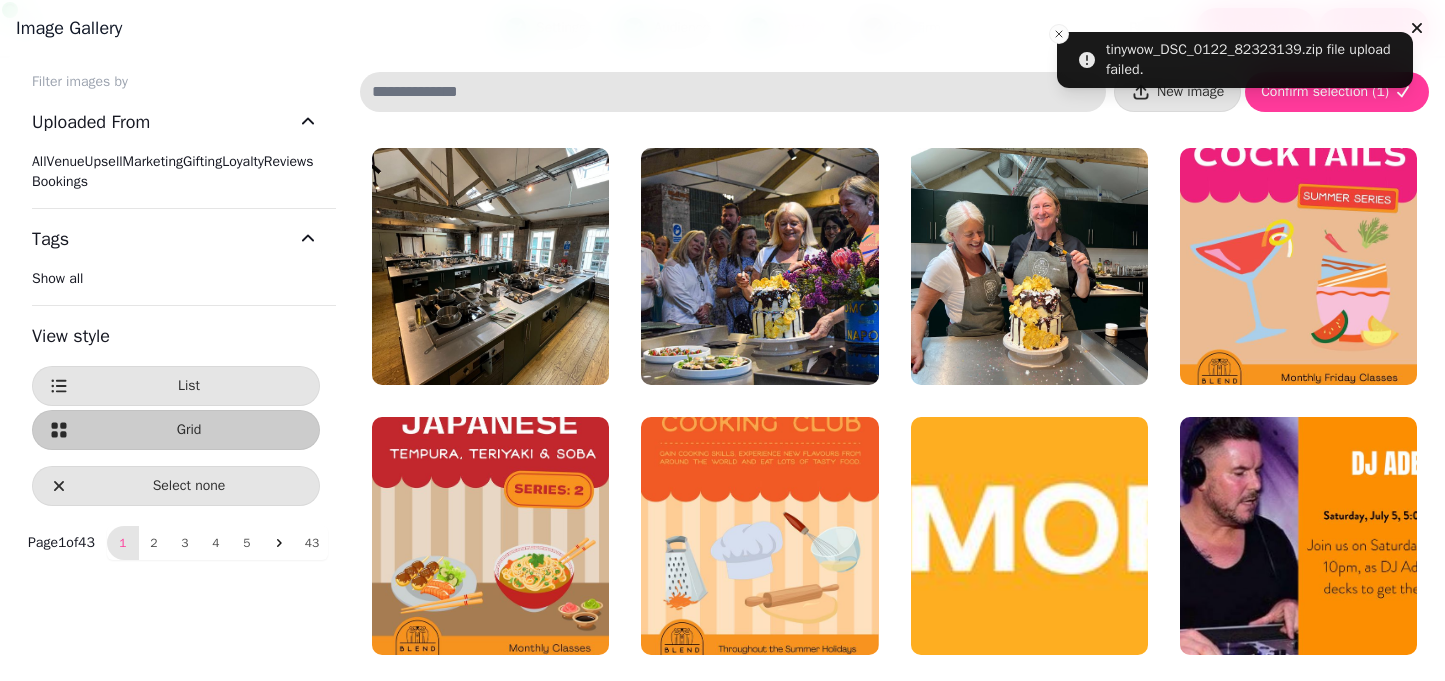 click on "Image gallery" at bounding box center [722, 28] 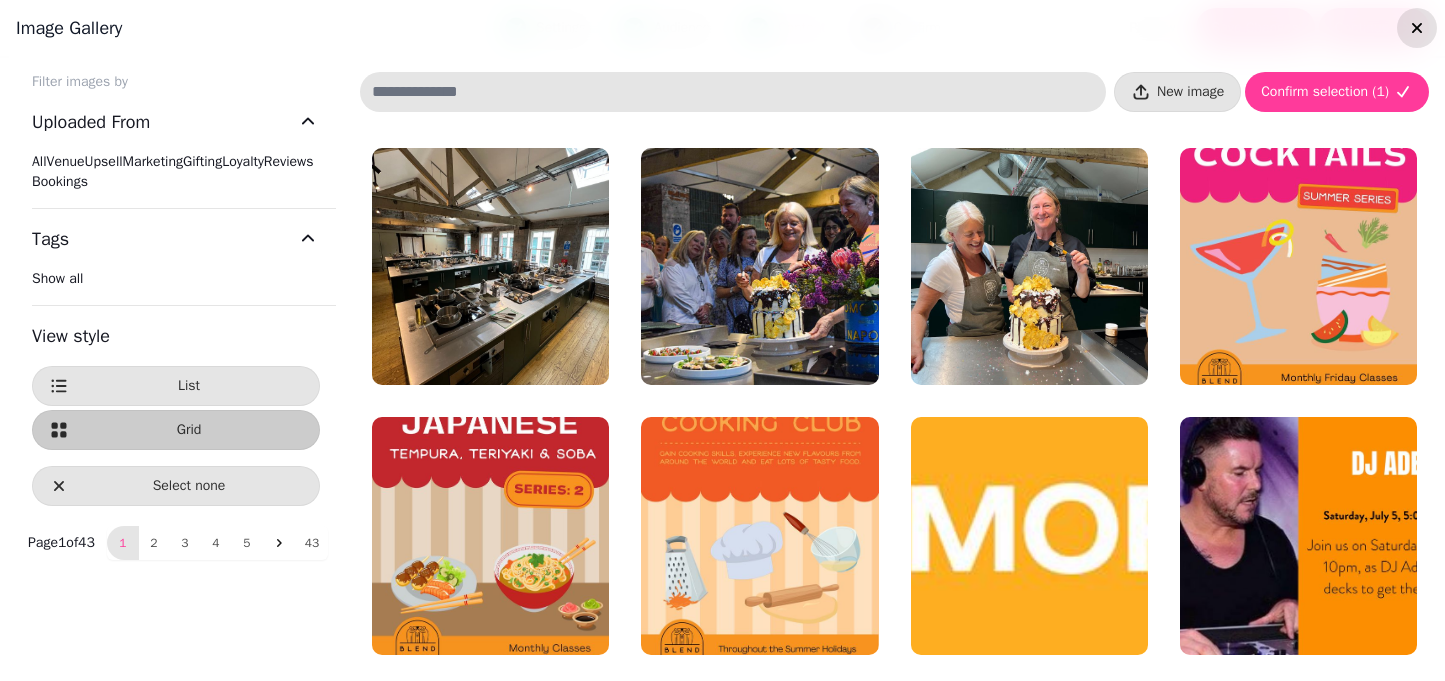 click 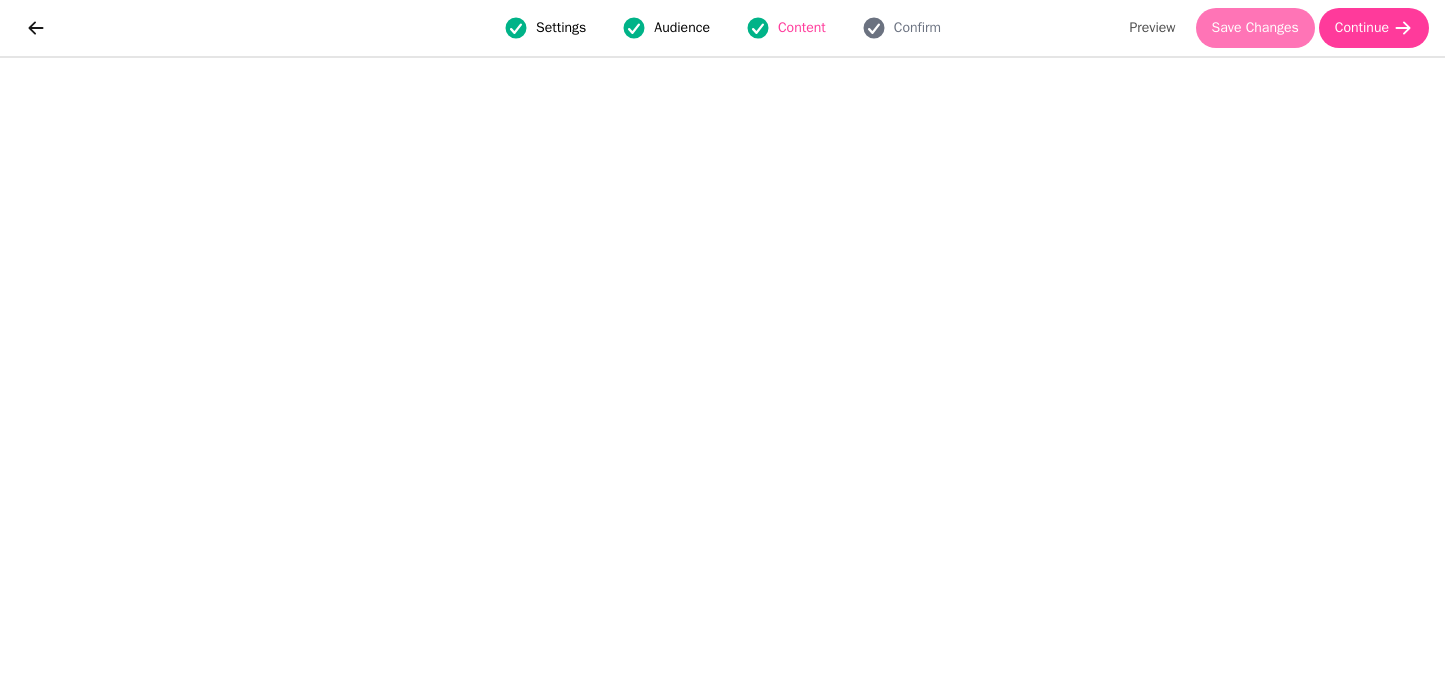 click on "Save Changes" at bounding box center [1255, 28] 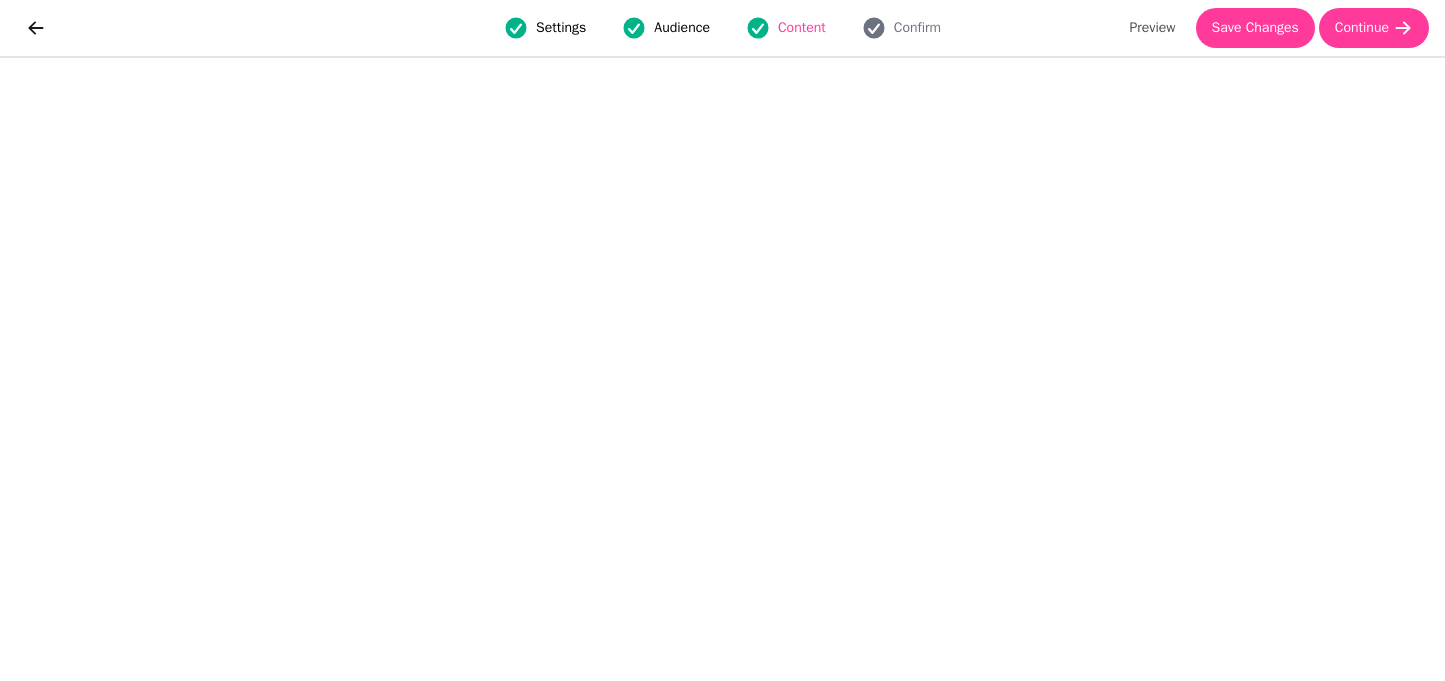 click on "Settings Audience Content Confirm Preview Save Changes Continue" at bounding box center [722, 28] 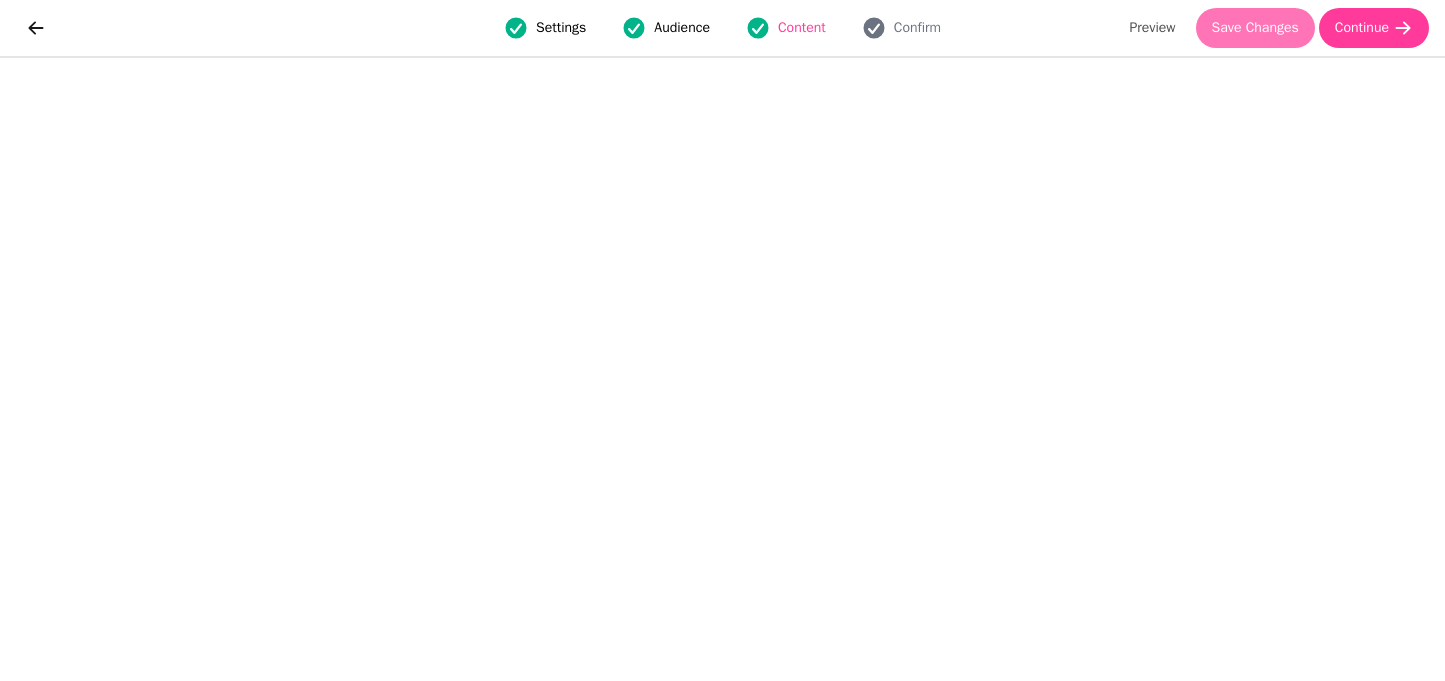 click on "Save Changes" at bounding box center (1255, 28) 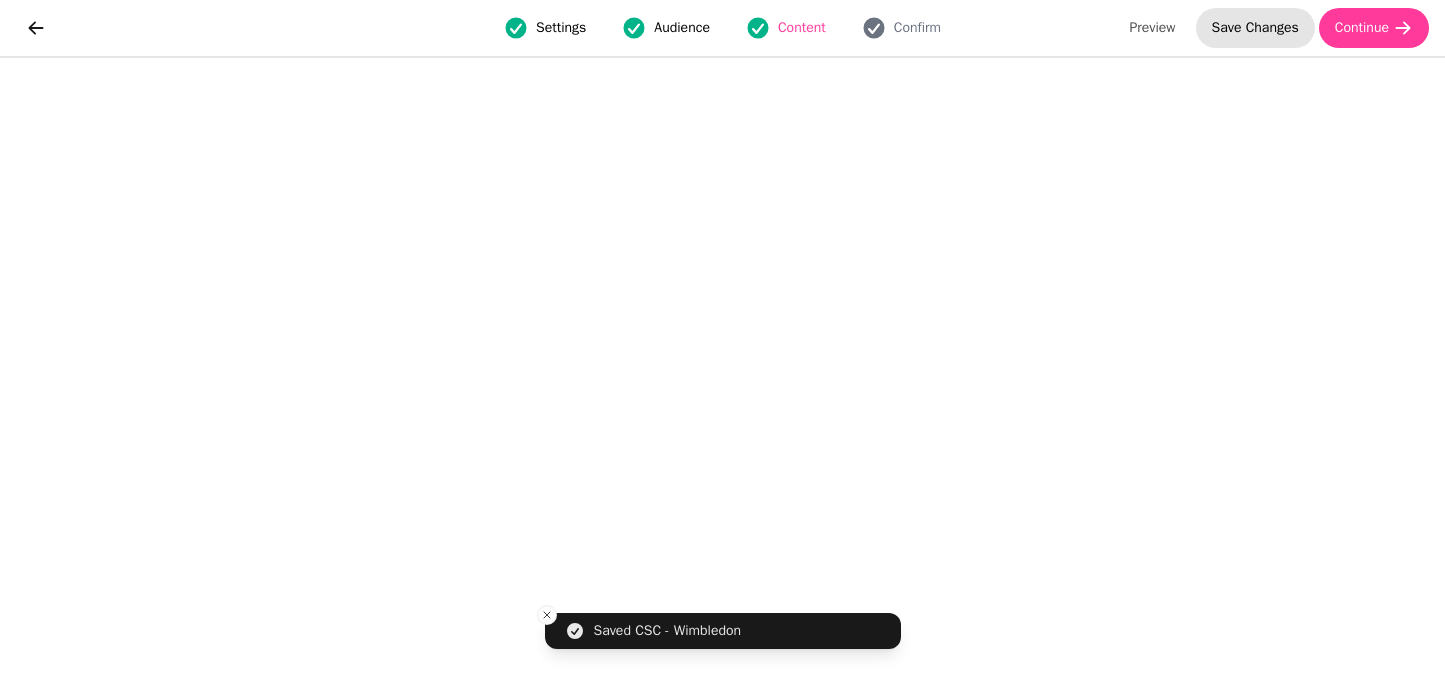 click on "Save Changes" at bounding box center (1255, 28) 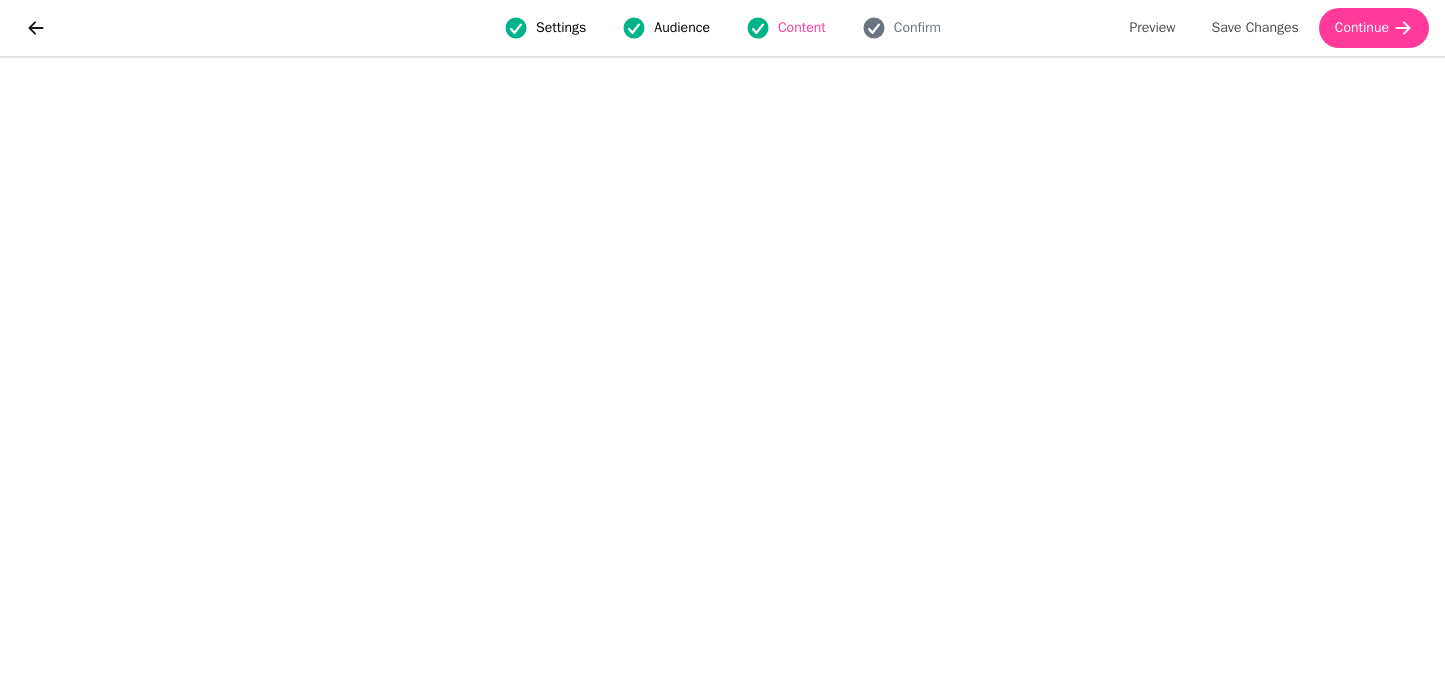 click on "Settings" at bounding box center (561, 28) 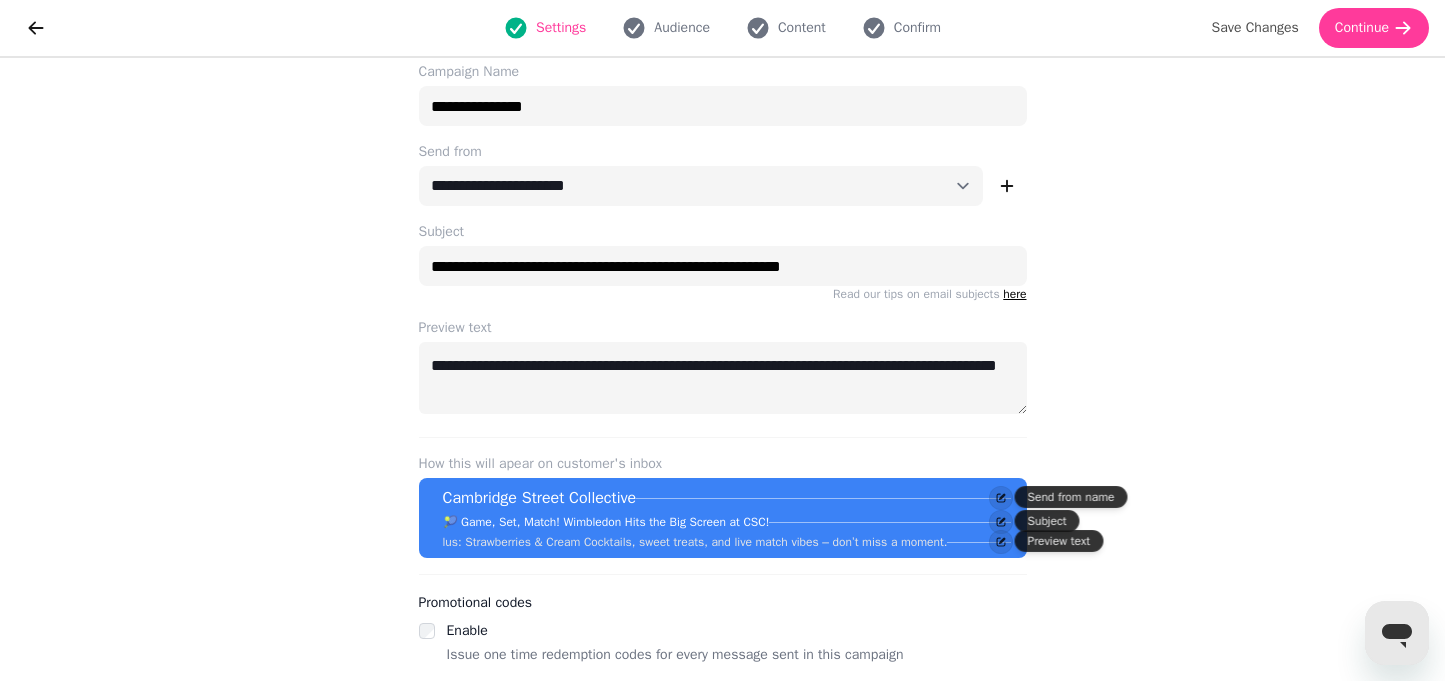 scroll, scrollTop: 77, scrollLeft: 0, axis: vertical 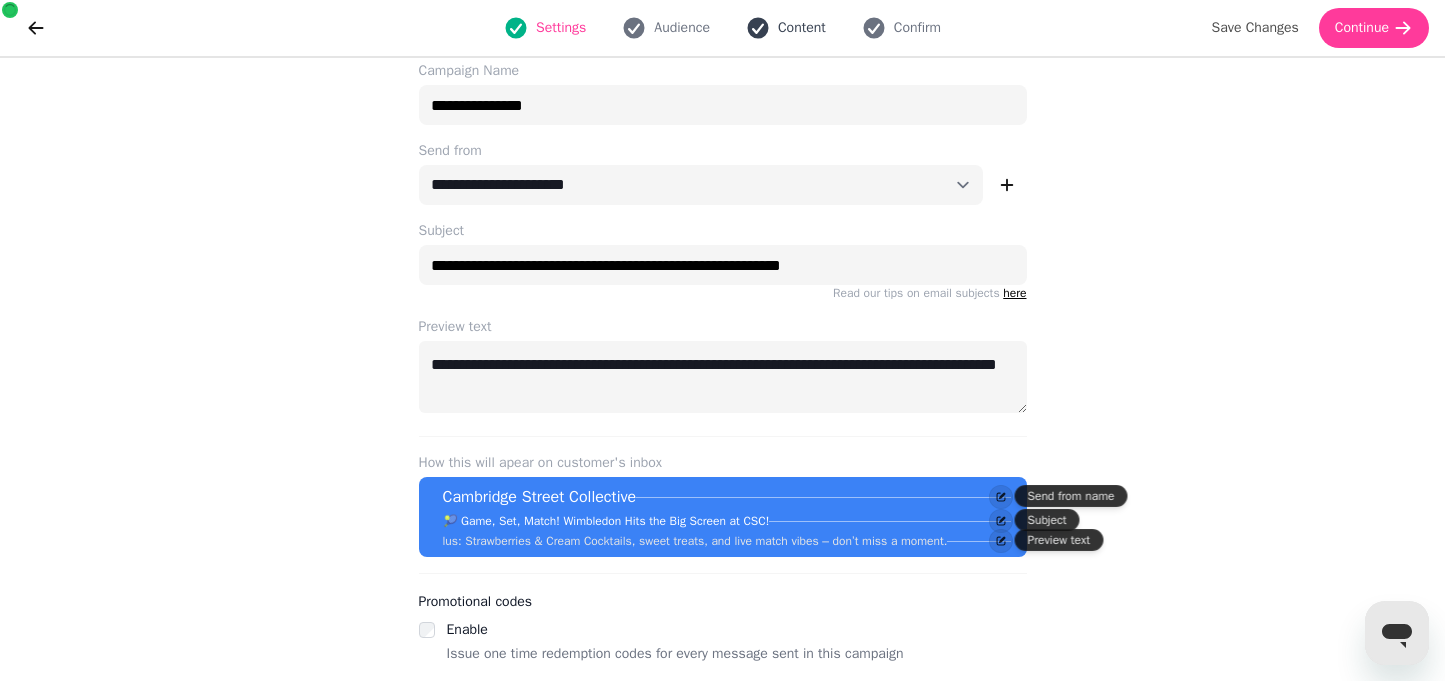 click on "Content" at bounding box center (786, 28) 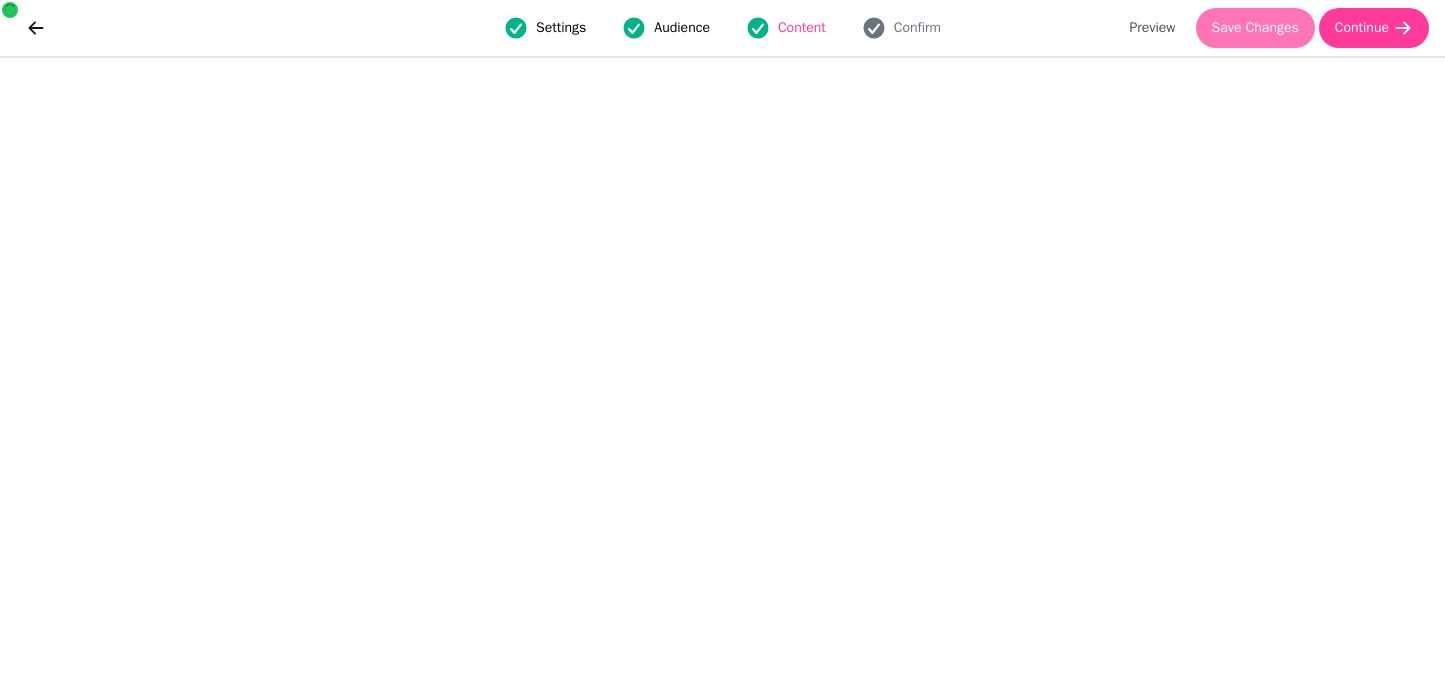 click on "Save Changes" at bounding box center (1255, 28) 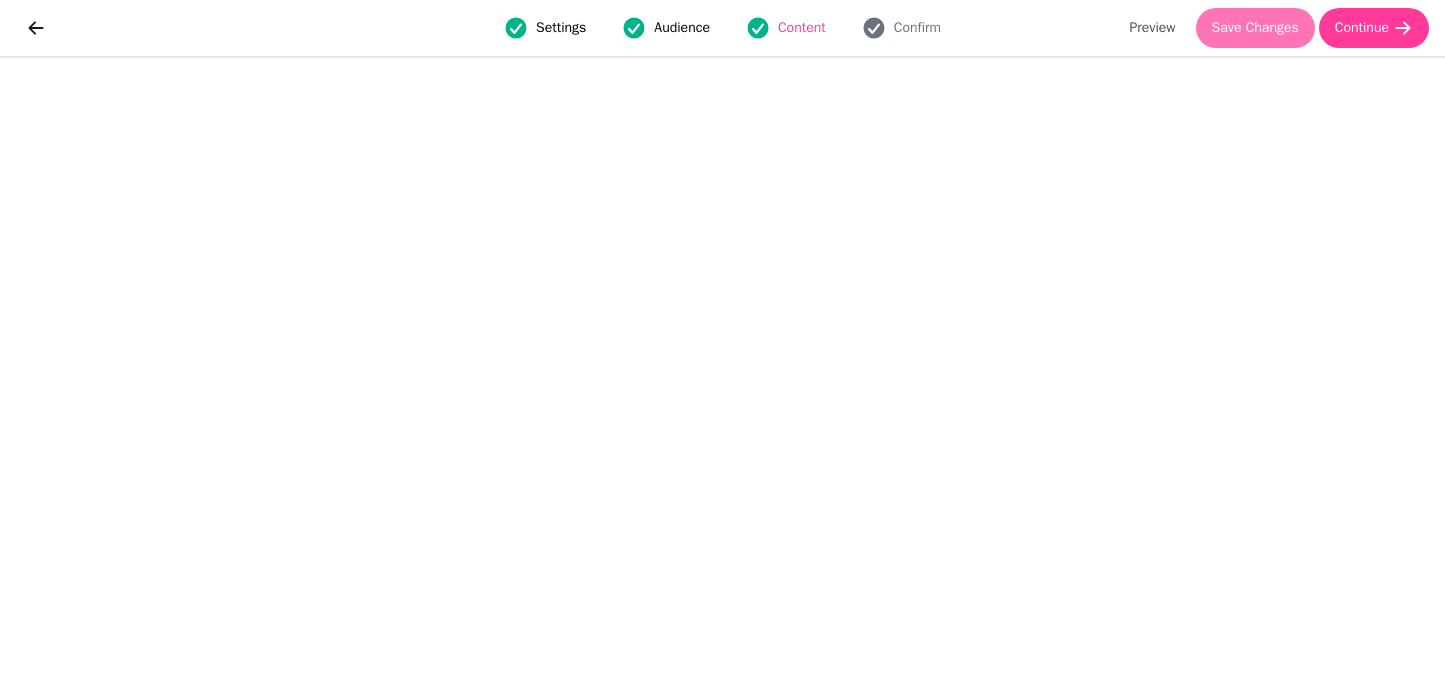 click on "Save Changes" at bounding box center (1255, 28) 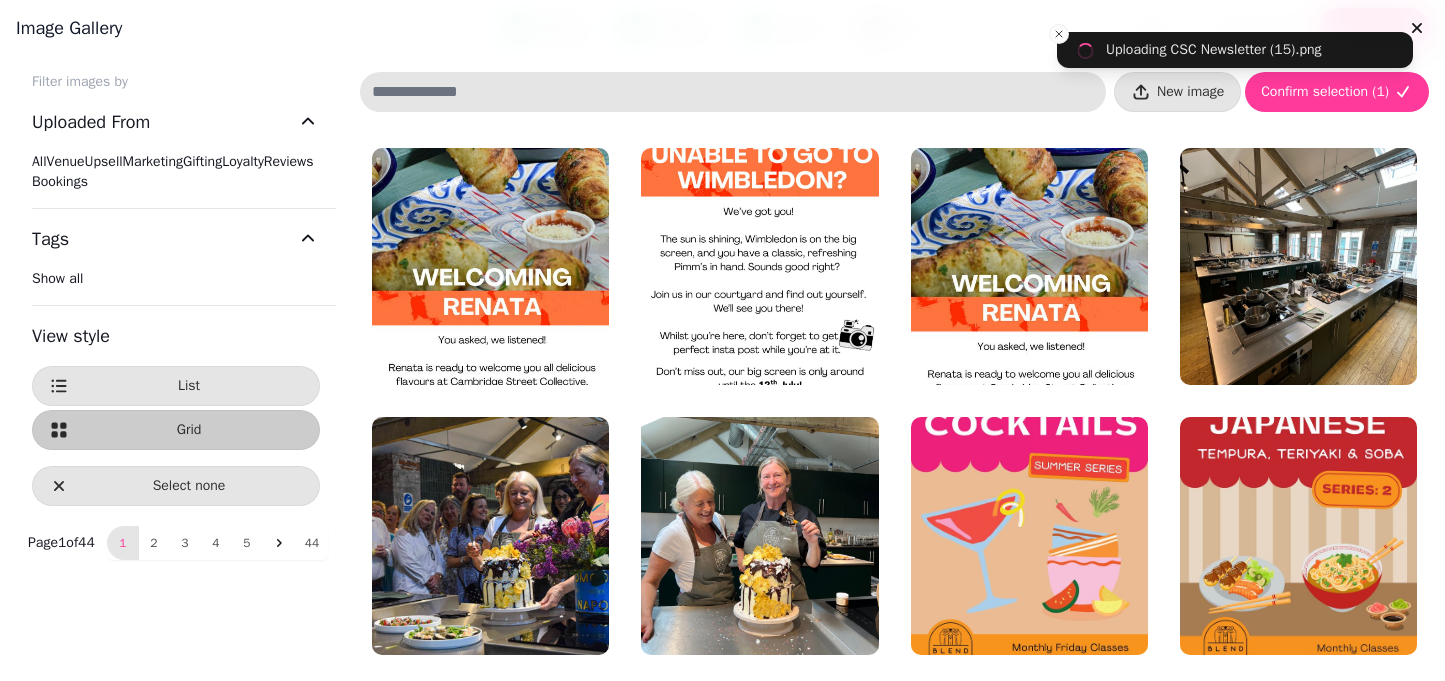 click at bounding box center (894, 1882) 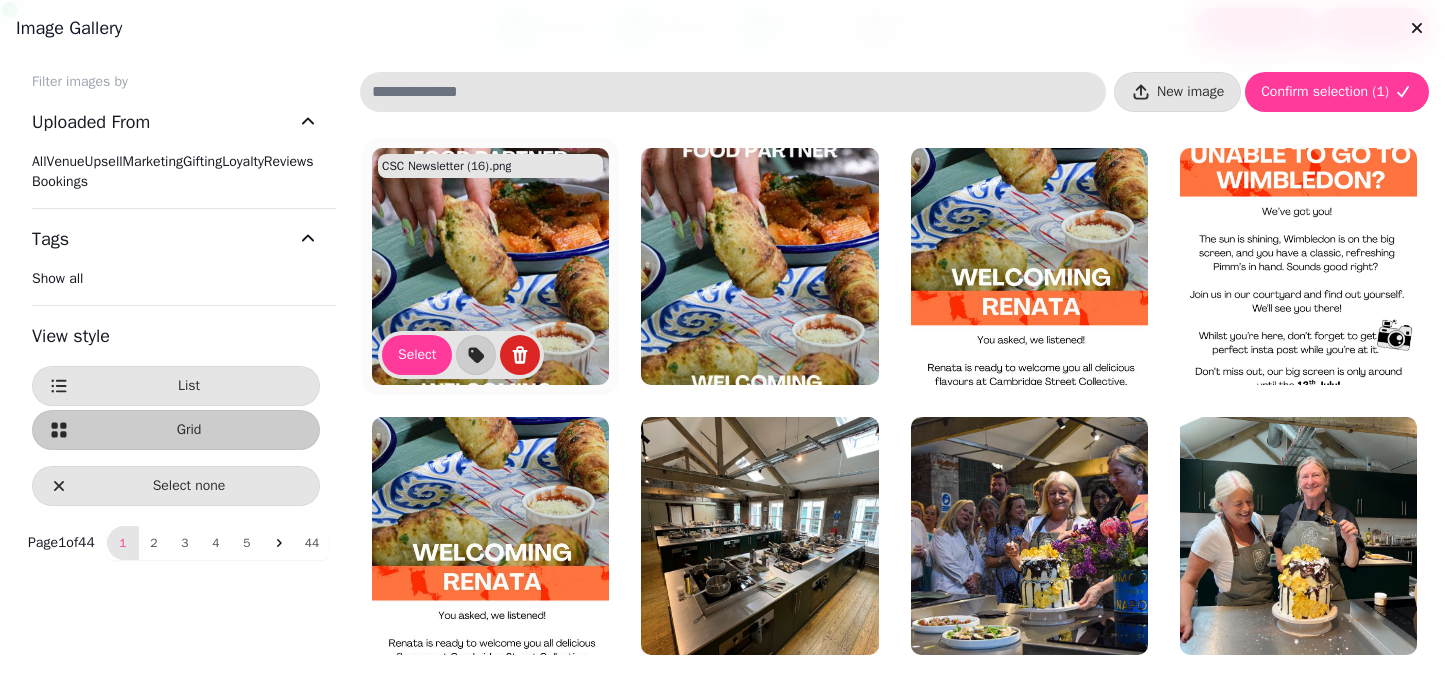 click at bounding box center (490, 266) 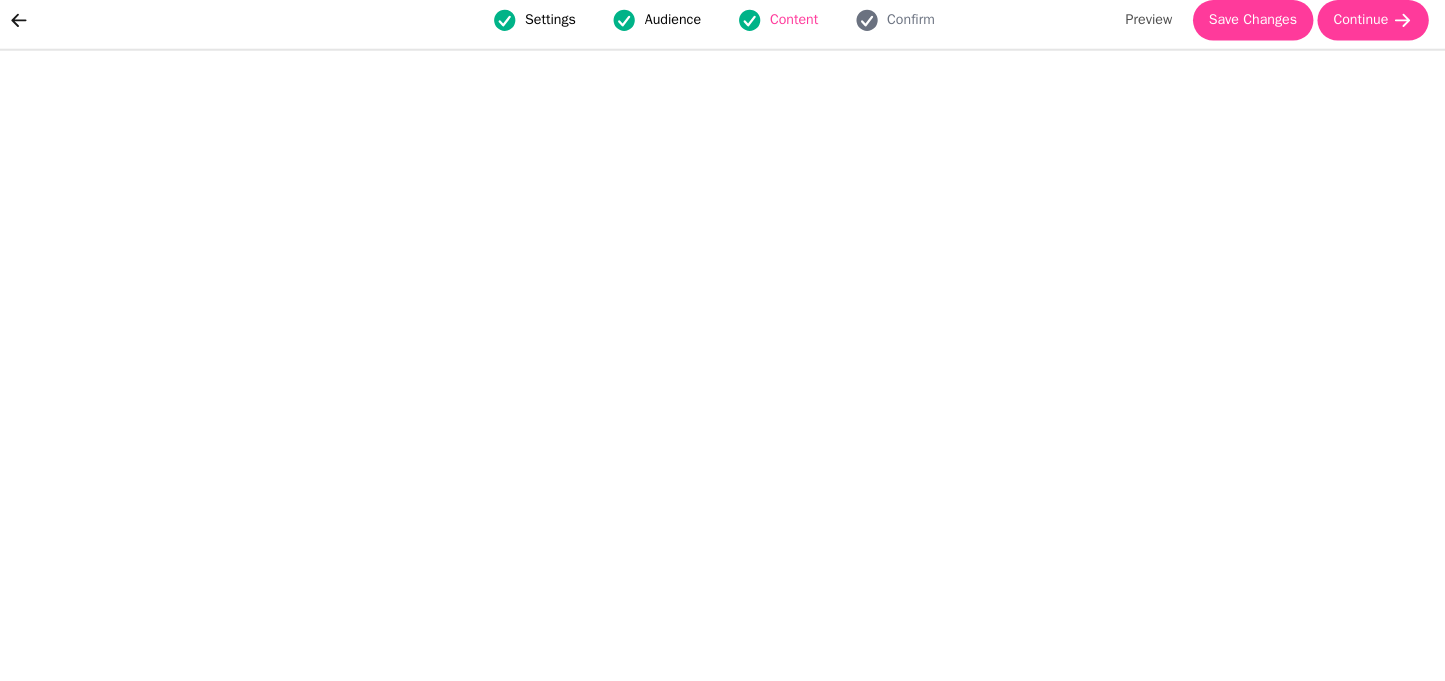 scroll, scrollTop: 0, scrollLeft: 0, axis: both 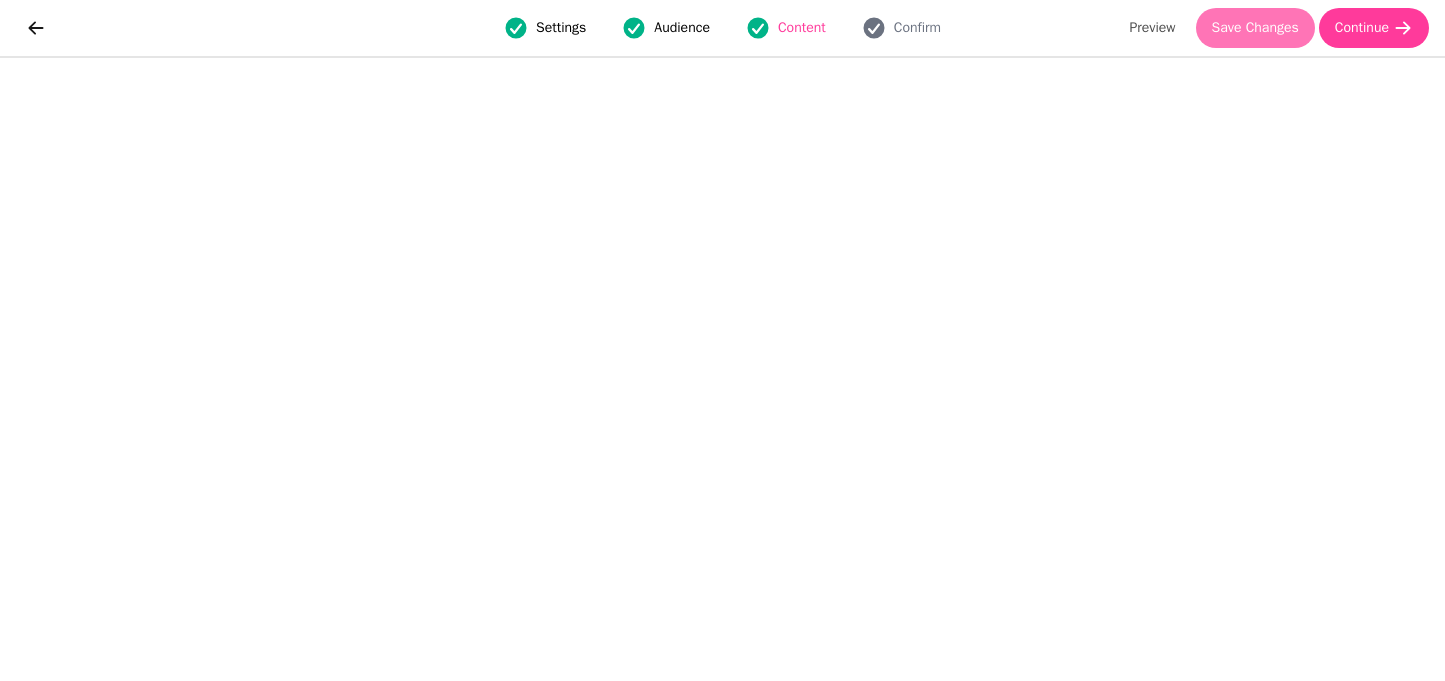 click on "Save Changes" at bounding box center [1255, 28] 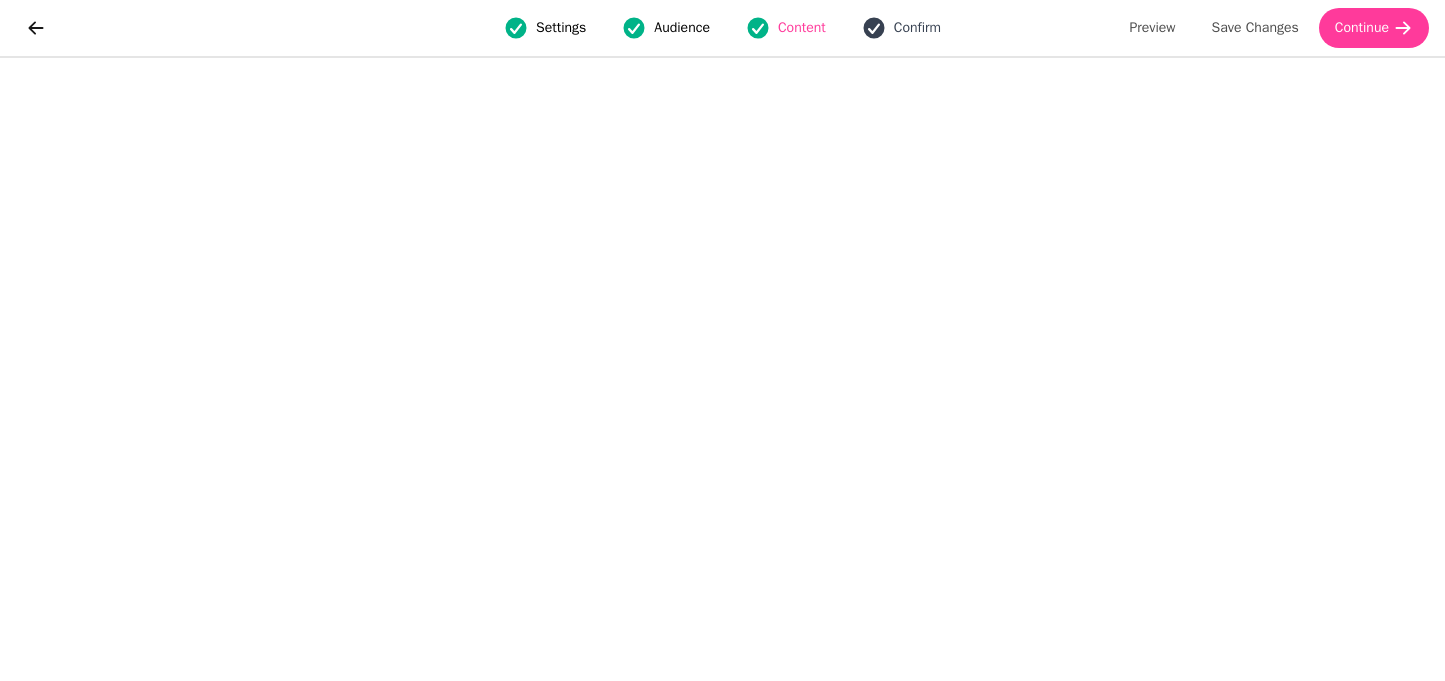 click on "Confirm" at bounding box center (901, 28) 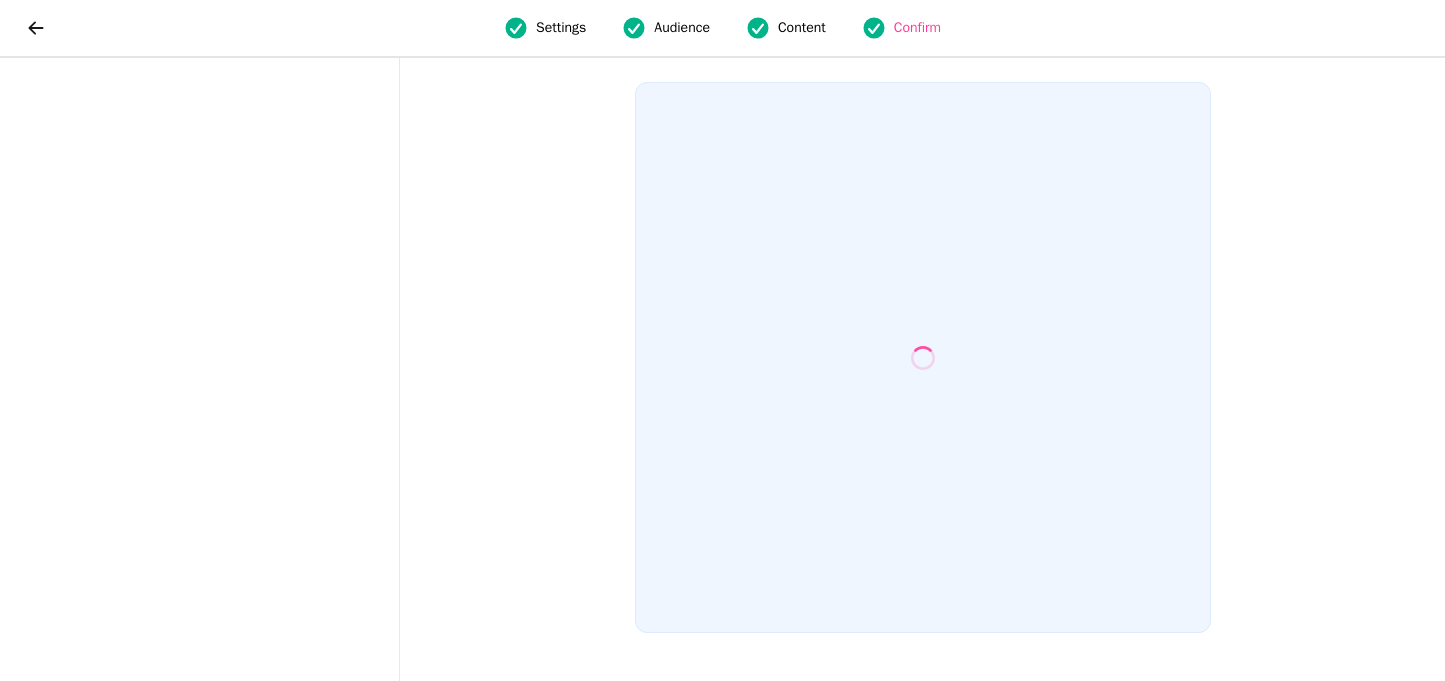 scroll, scrollTop: 0, scrollLeft: 0, axis: both 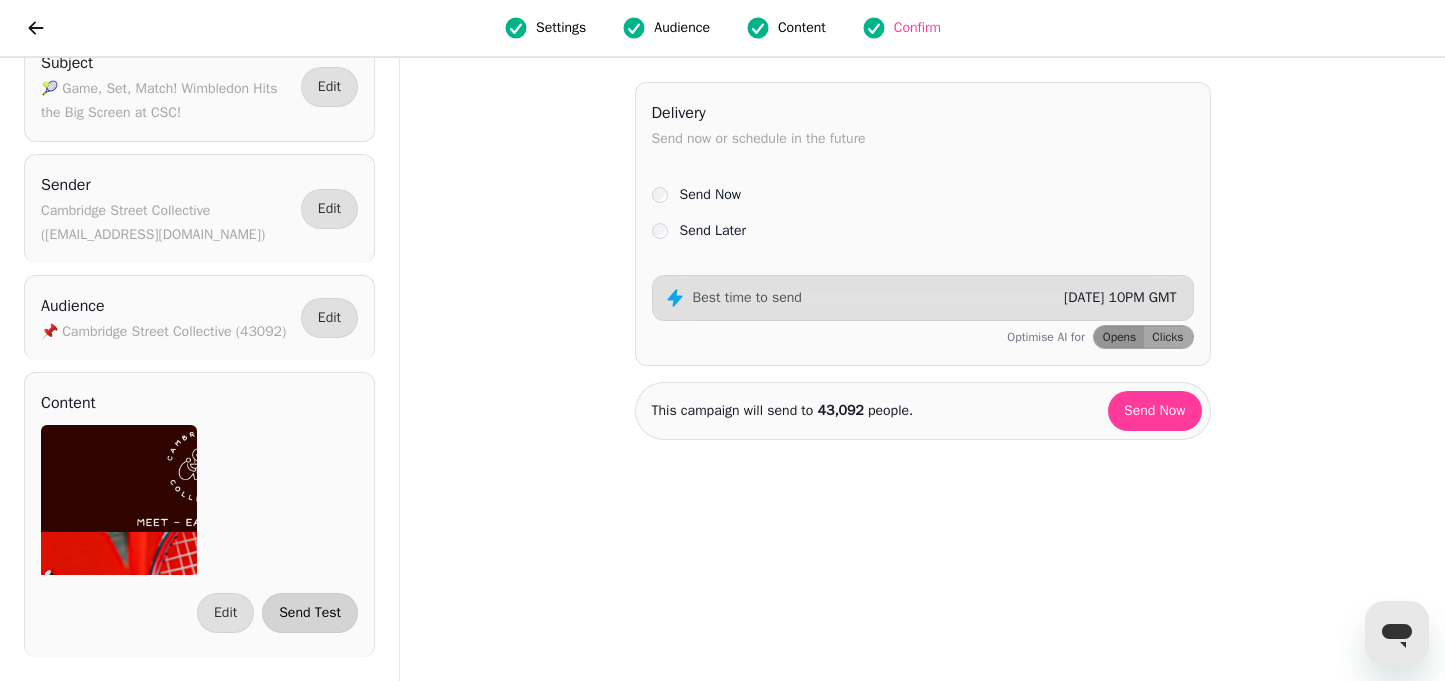 click on "Send Test" at bounding box center (310, 613) 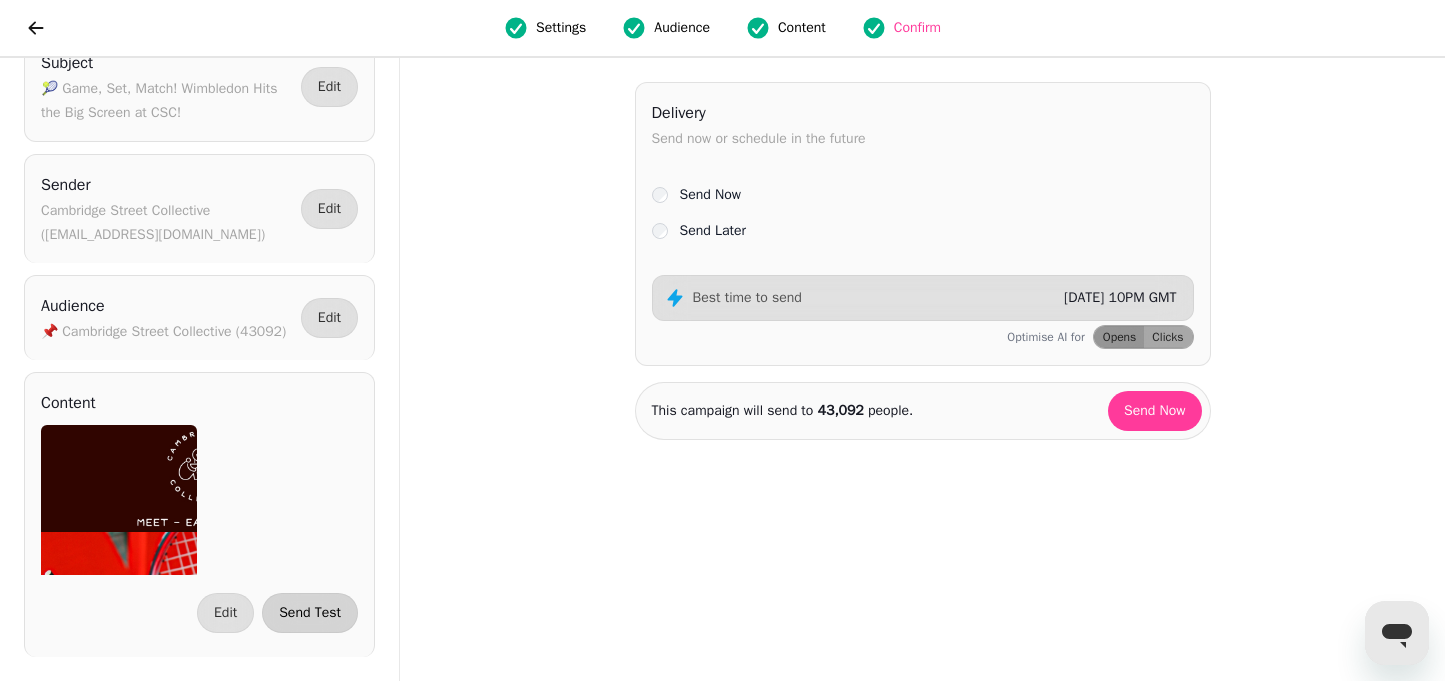 select on "**********" 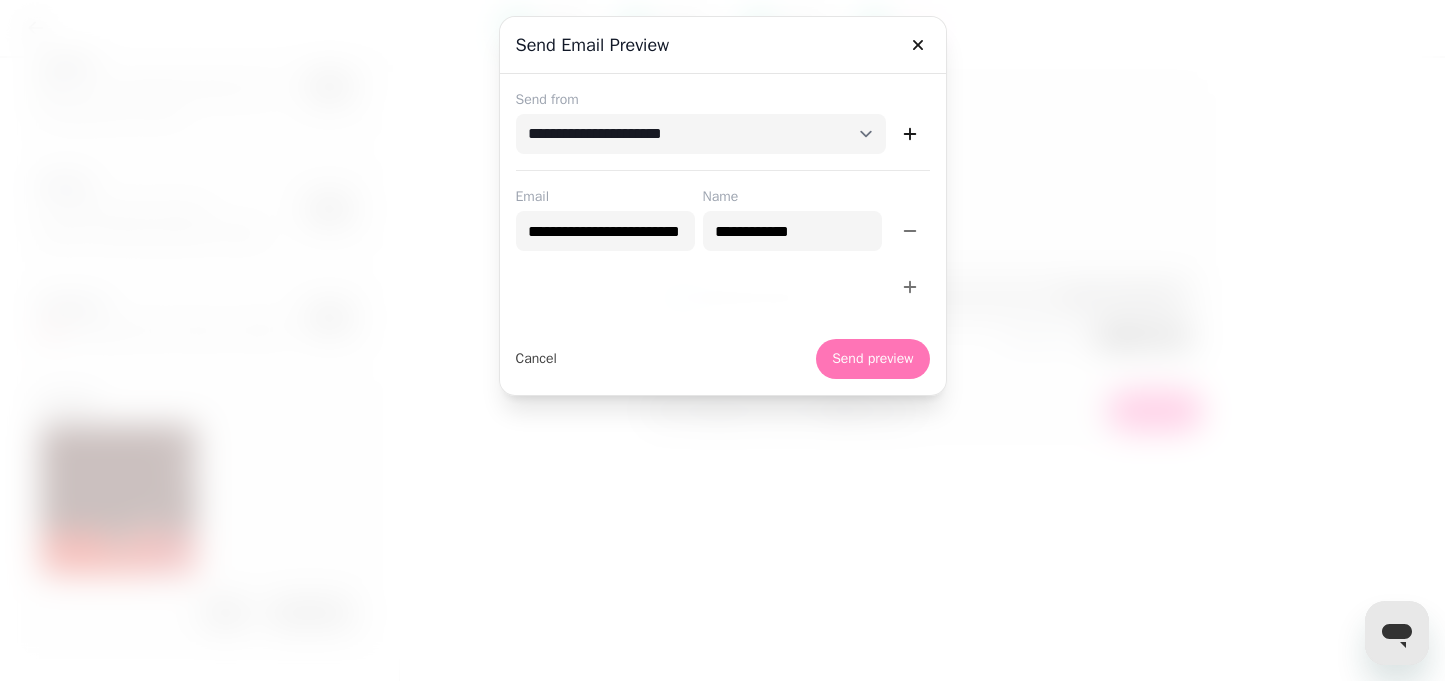 click on "Send preview" at bounding box center (872, 359) 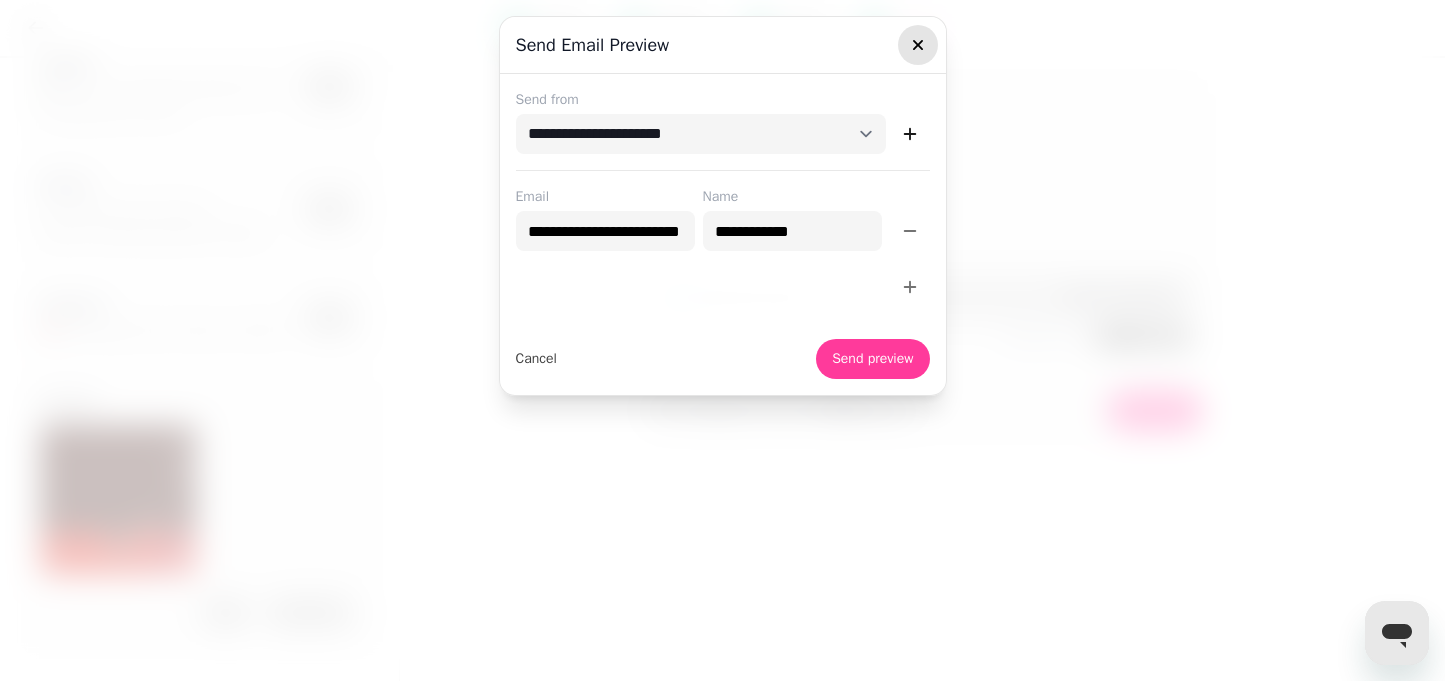 click at bounding box center (918, 45) 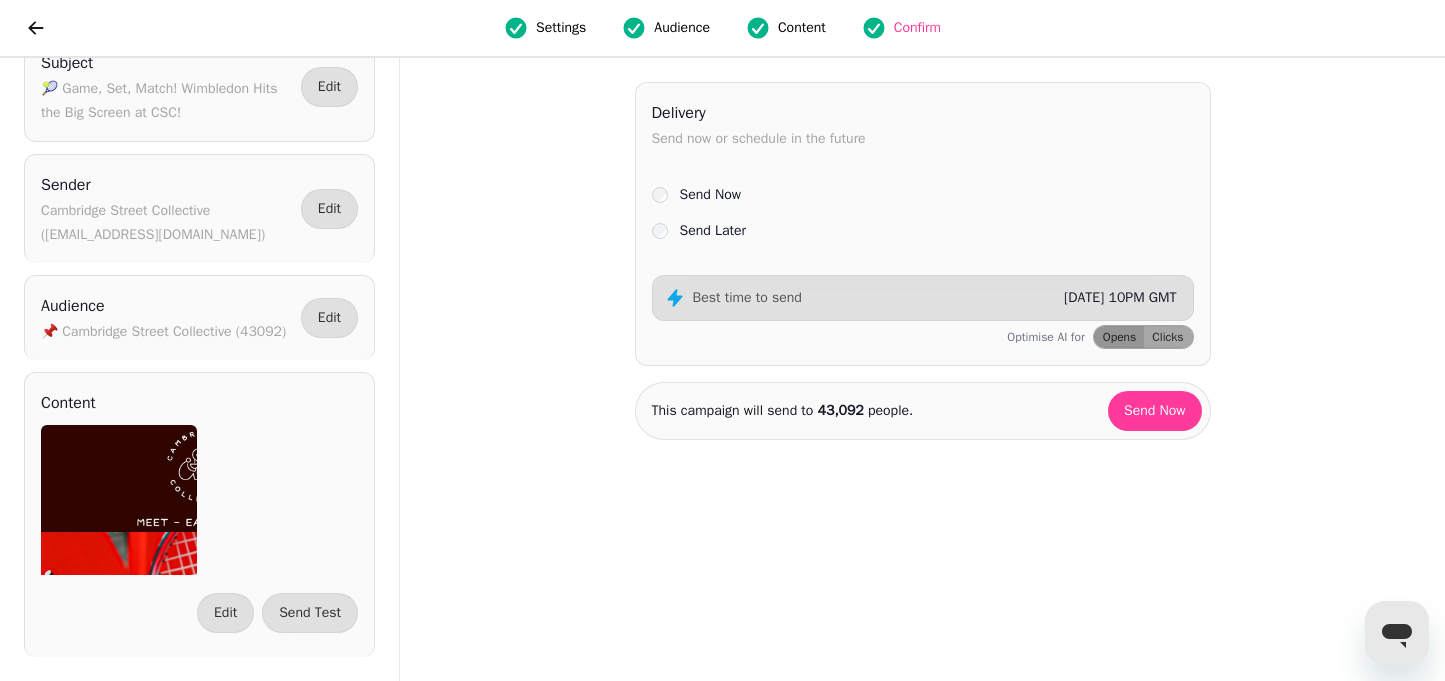 click on "Content" at bounding box center [802, 28] 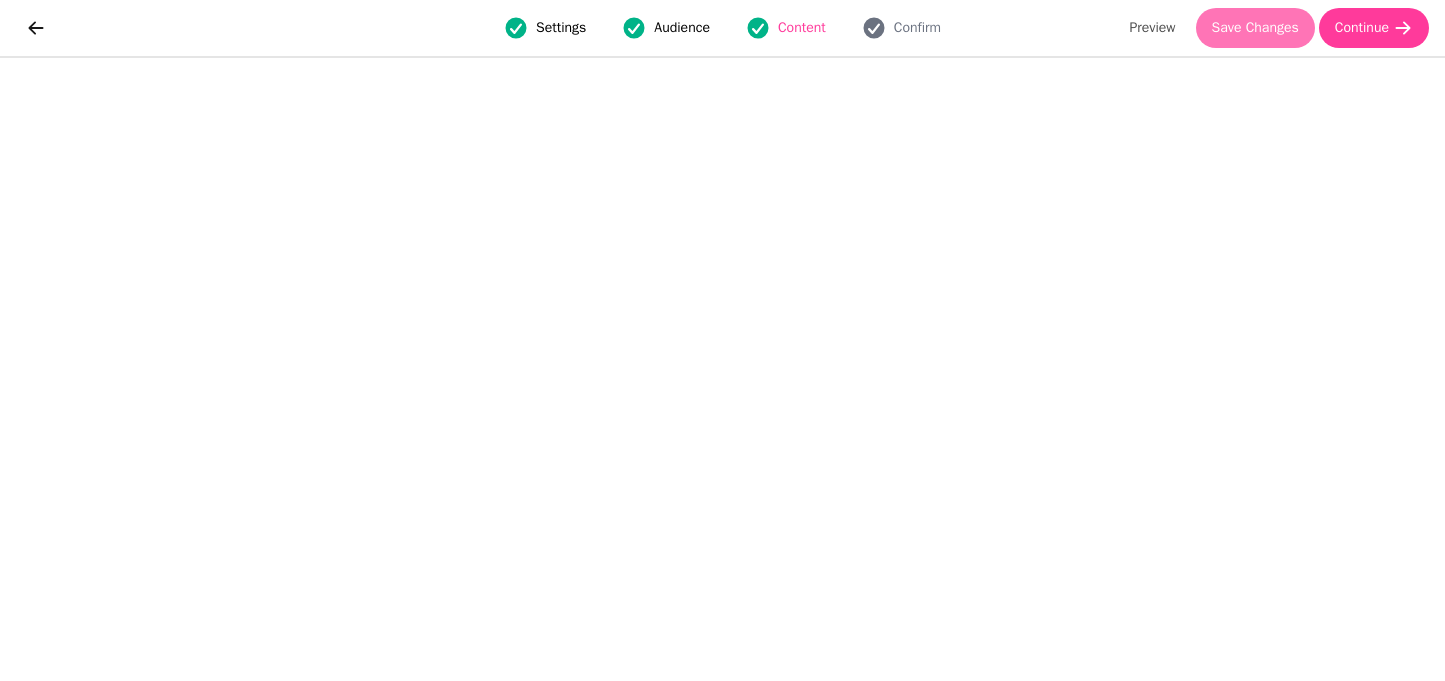 click on "Save Changes" at bounding box center (1255, 28) 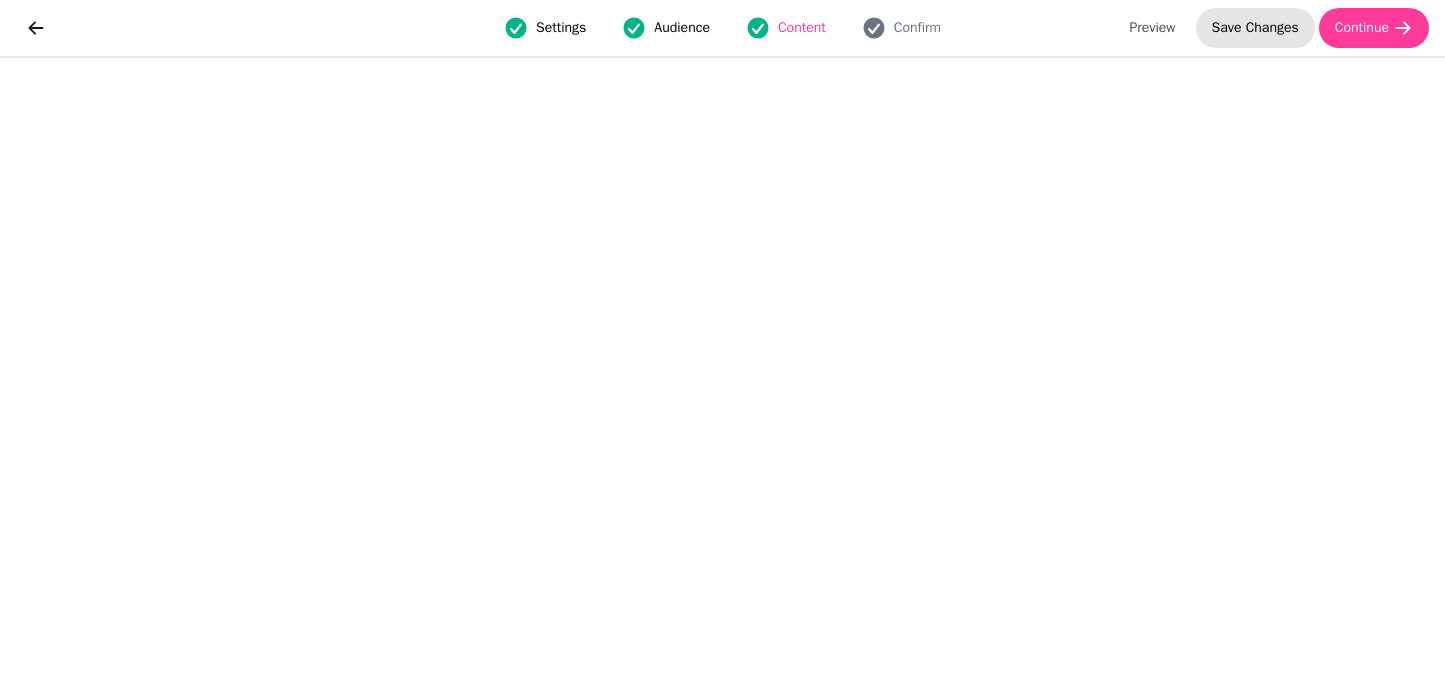 click on "Save Changes" at bounding box center [1255, 28] 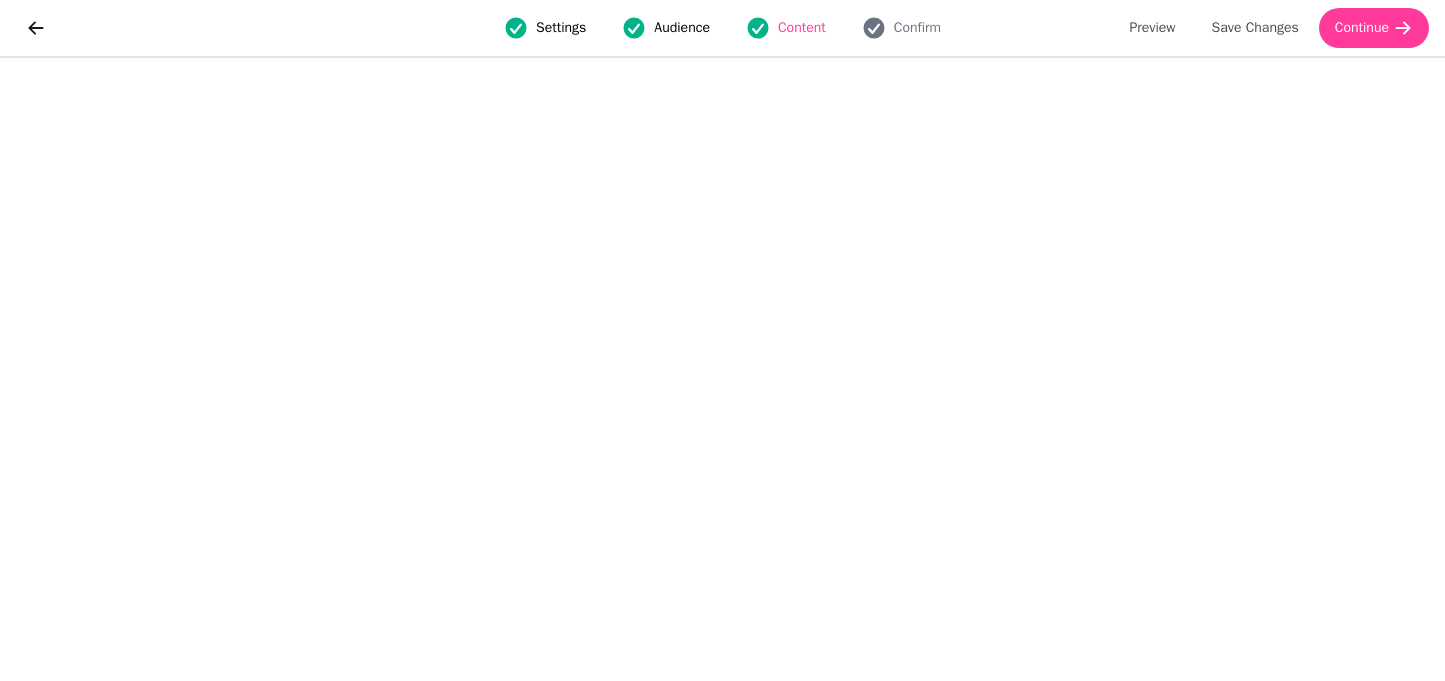 click on "Audience" at bounding box center [682, 28] 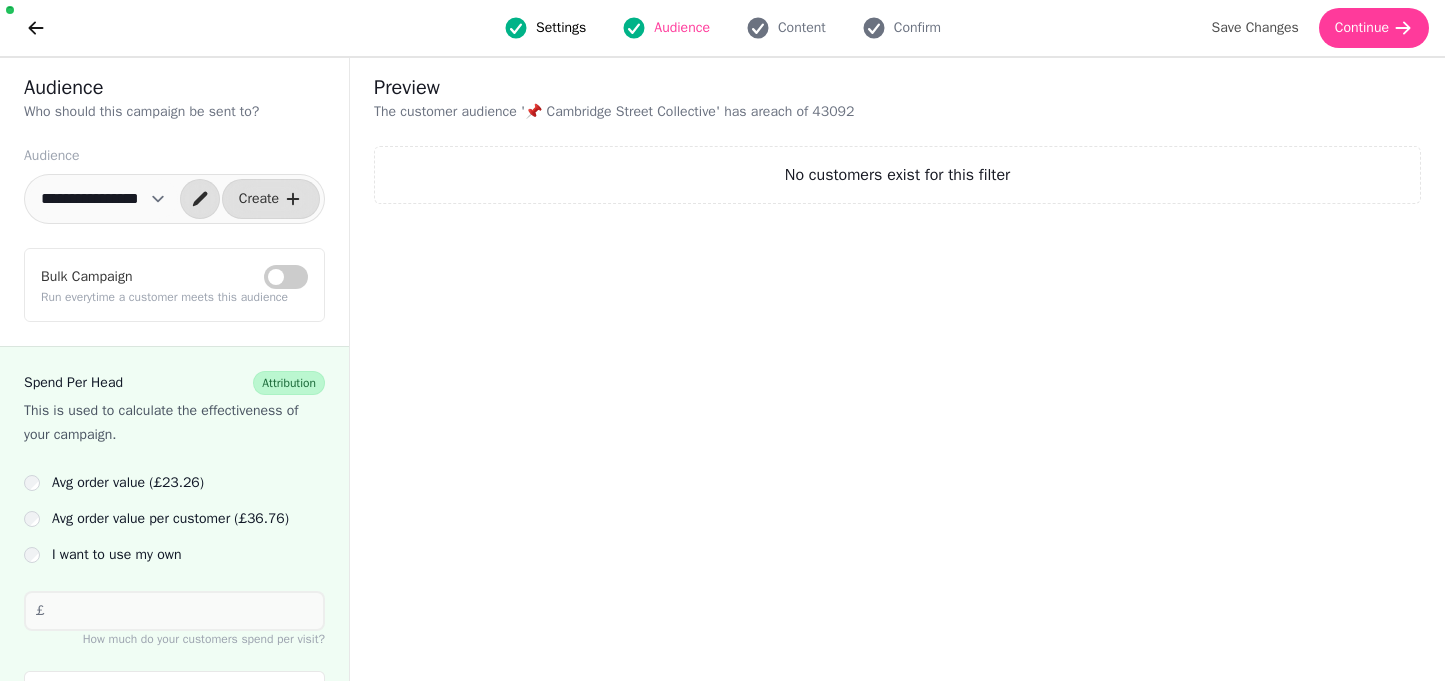 click on "Settings" at bounding box center (561, 28) 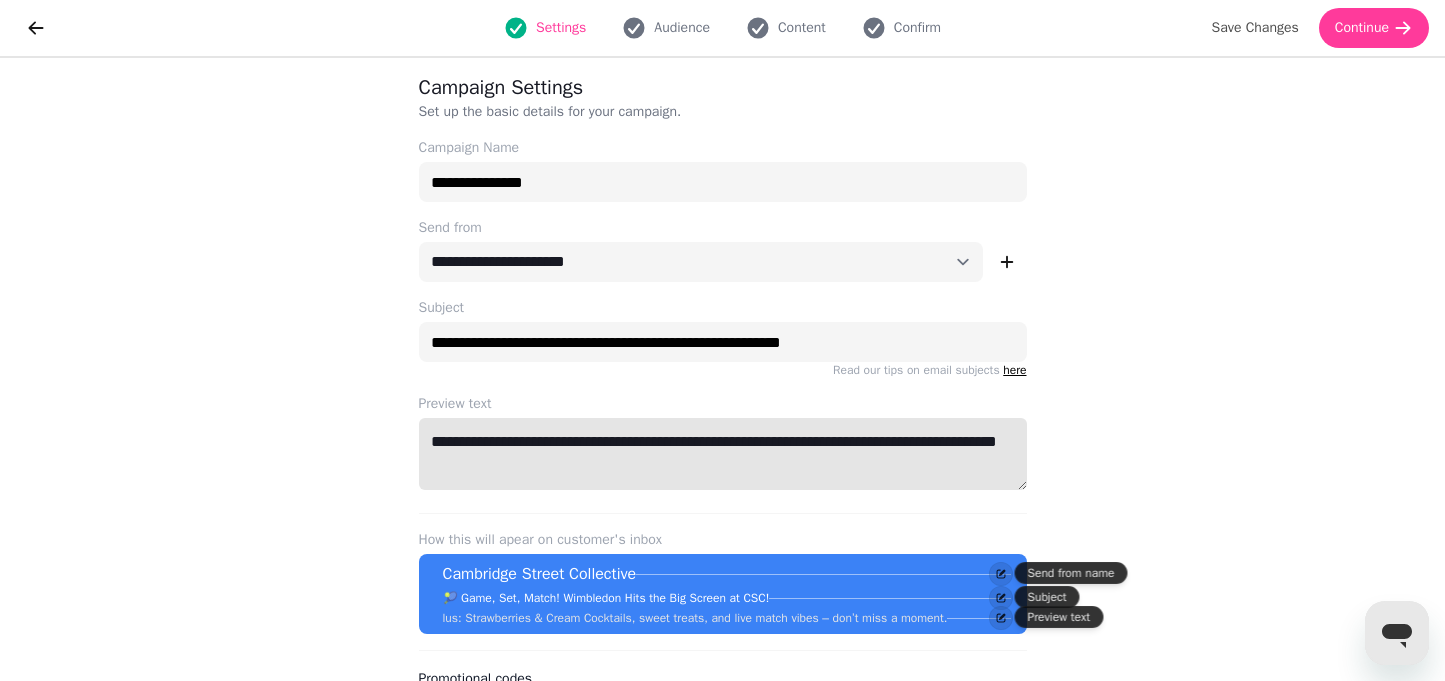 drag, startPoint x: 459, startPoint y: 444, endPoint x: 406, endPoint y: 442, distance: 53.037724 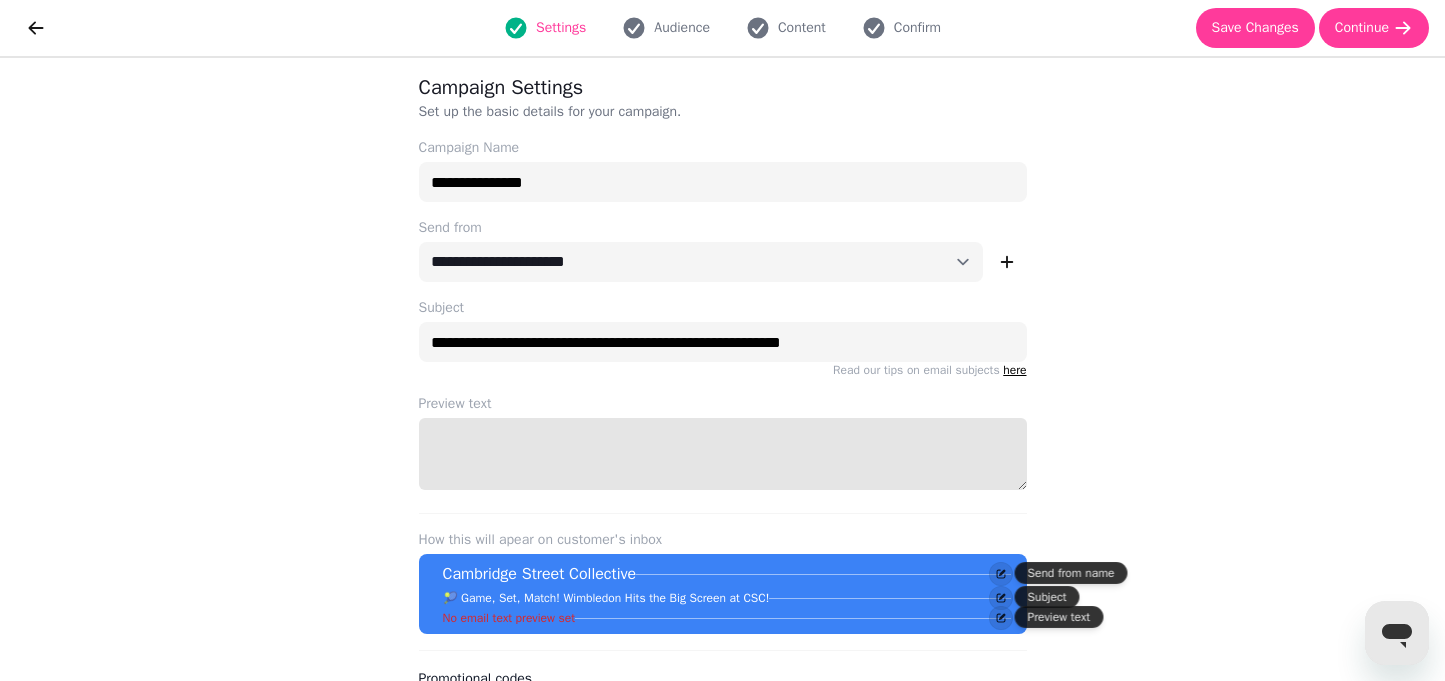type 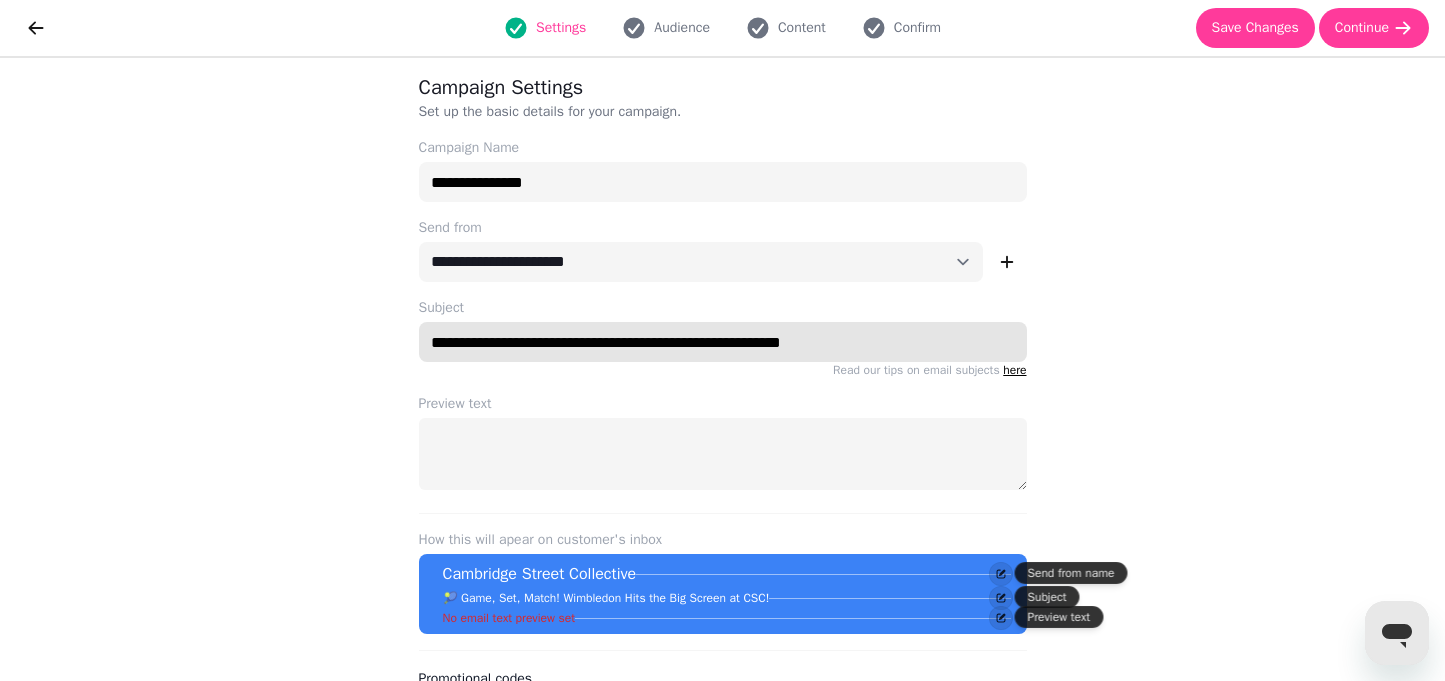 click on "**********" at bounding box center [723, 342] 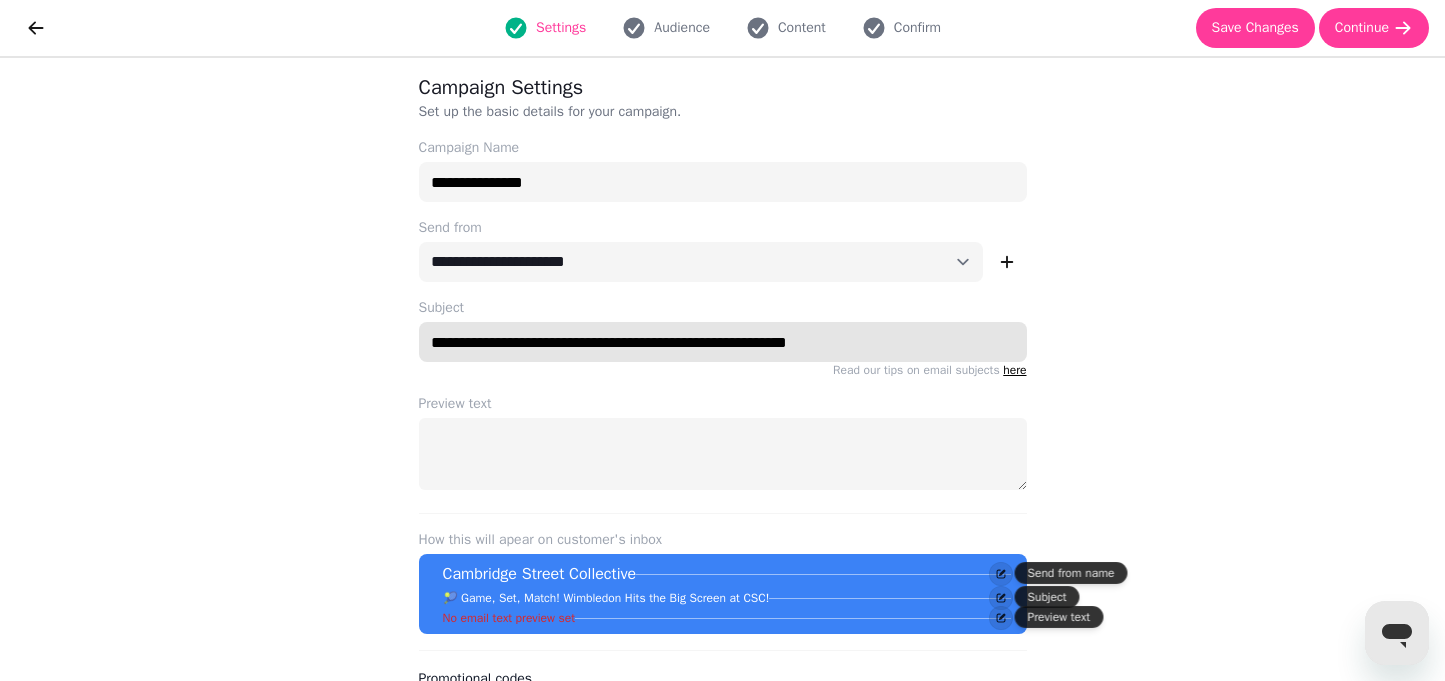 type on "**********" 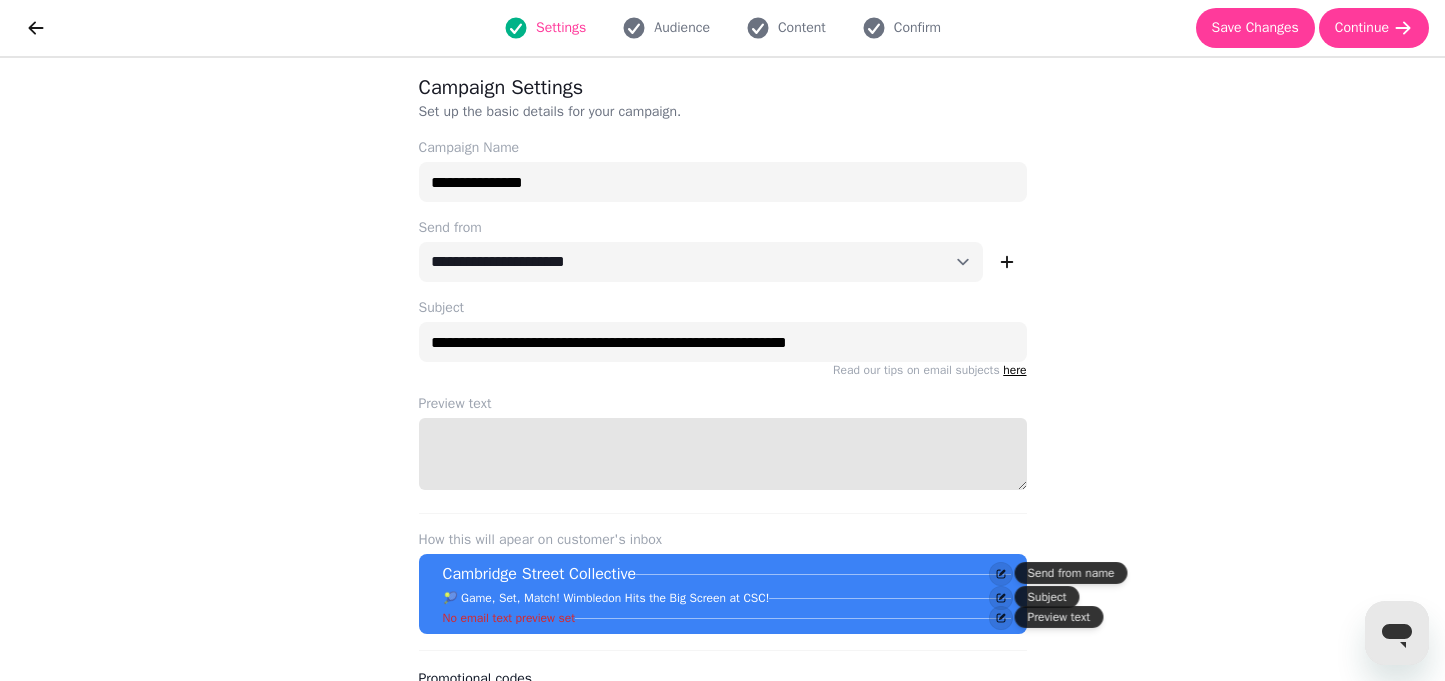 click on "Preview text" at bounding box center [723, 454] 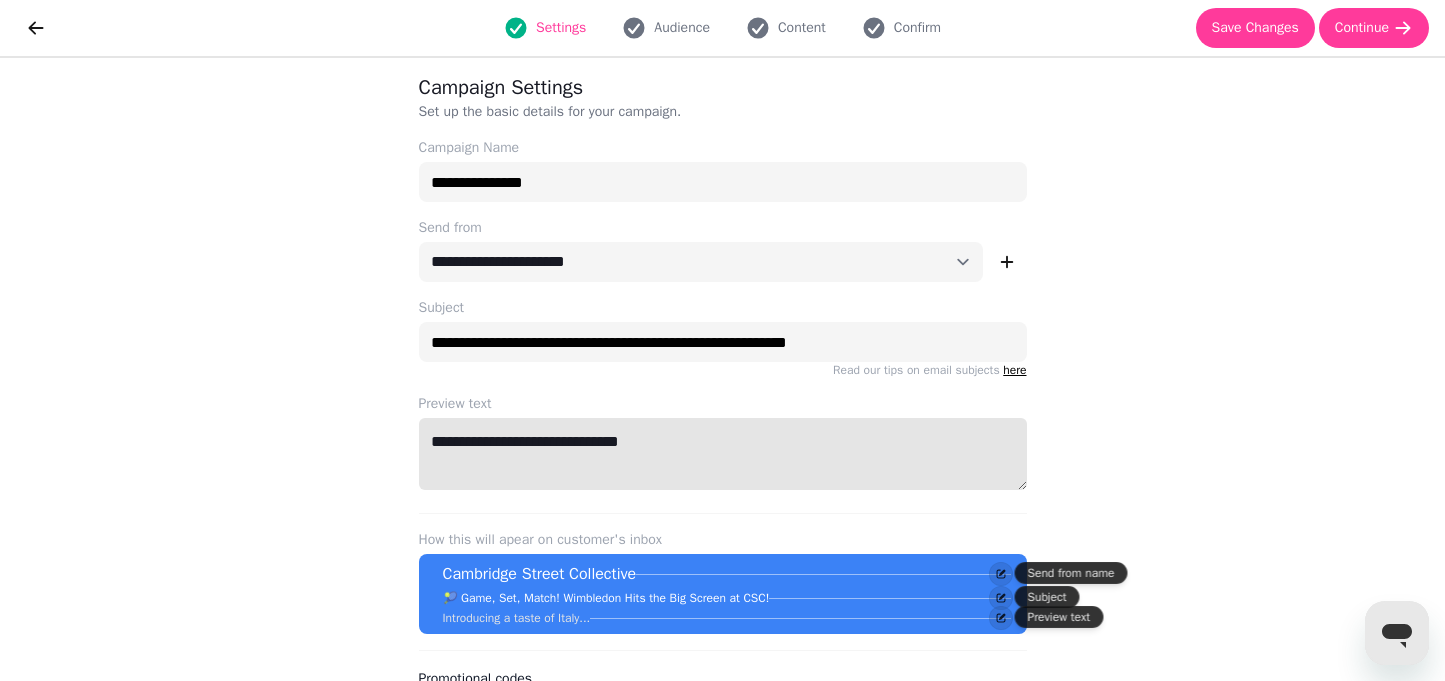 click on "**********" at bounding box center (723, 454) 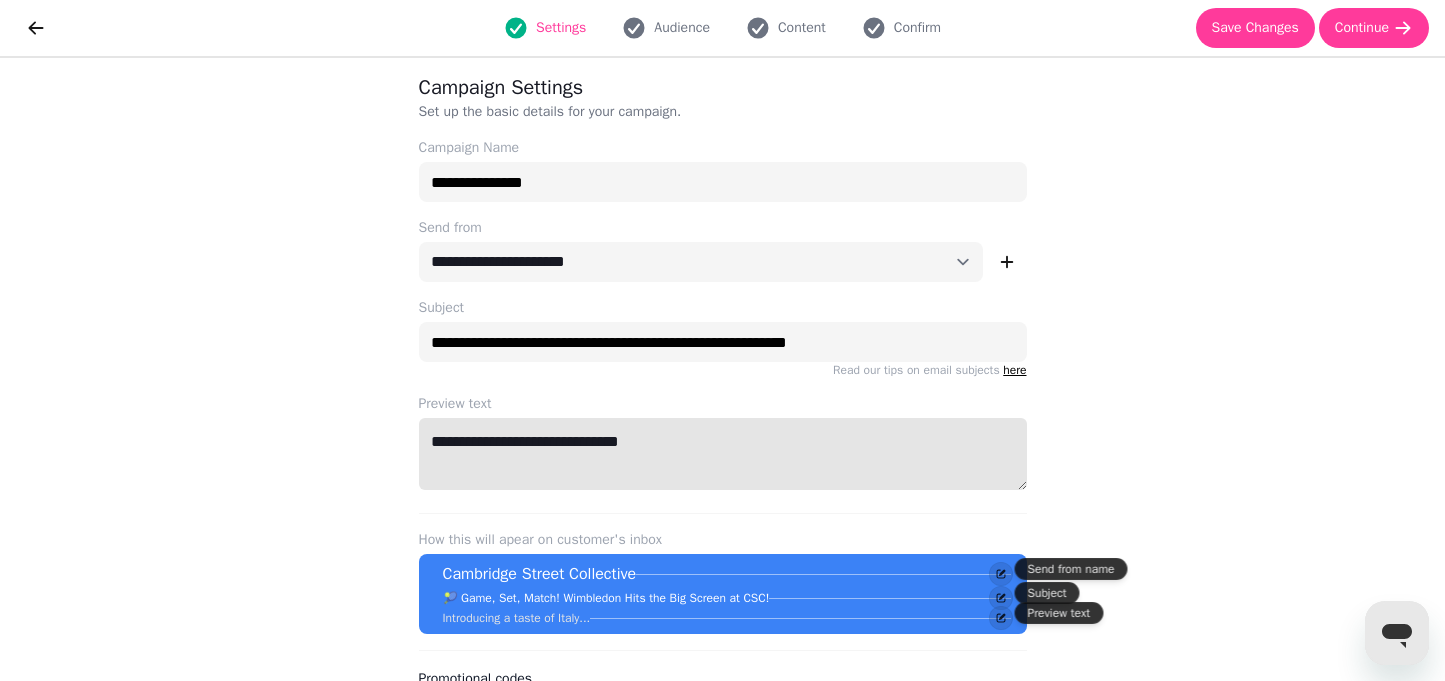 scroll, scrollTop: 13, scrollLeft: 0, axis: vertical 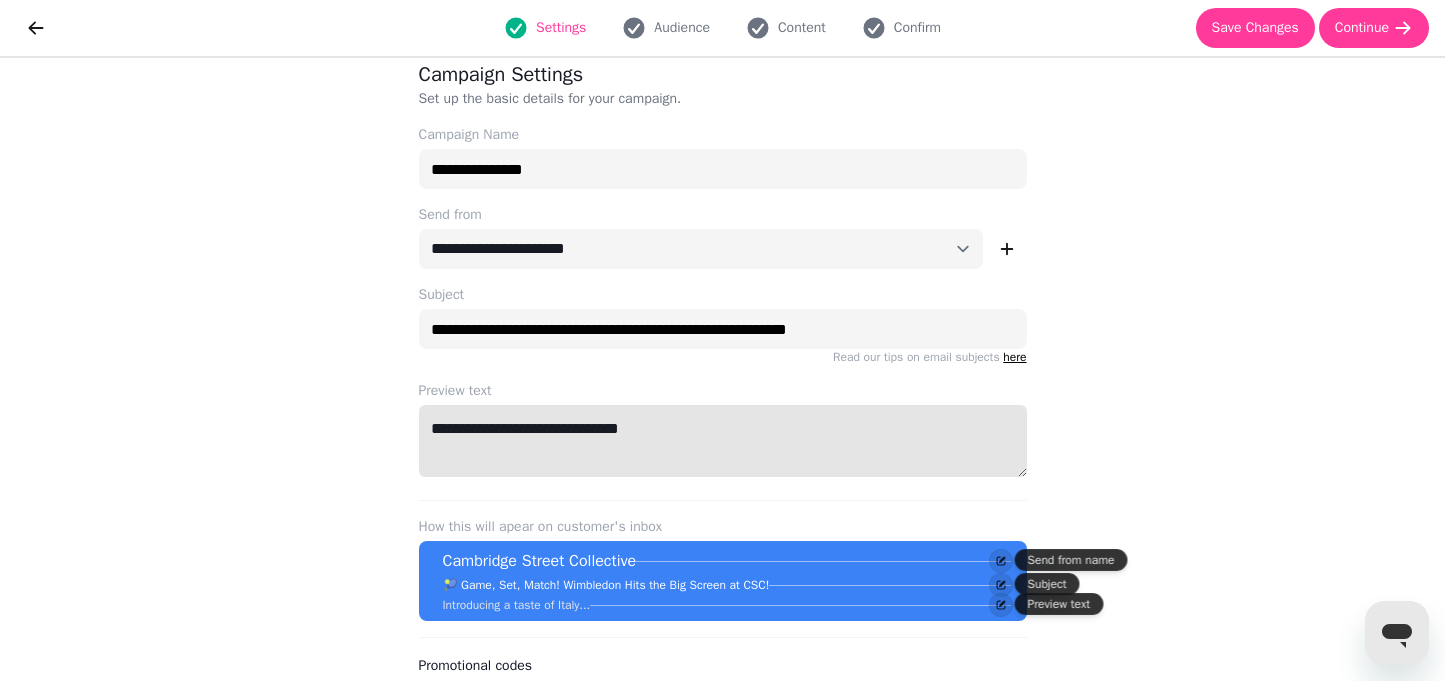 click on "**********" at bounding box center (723, 441) 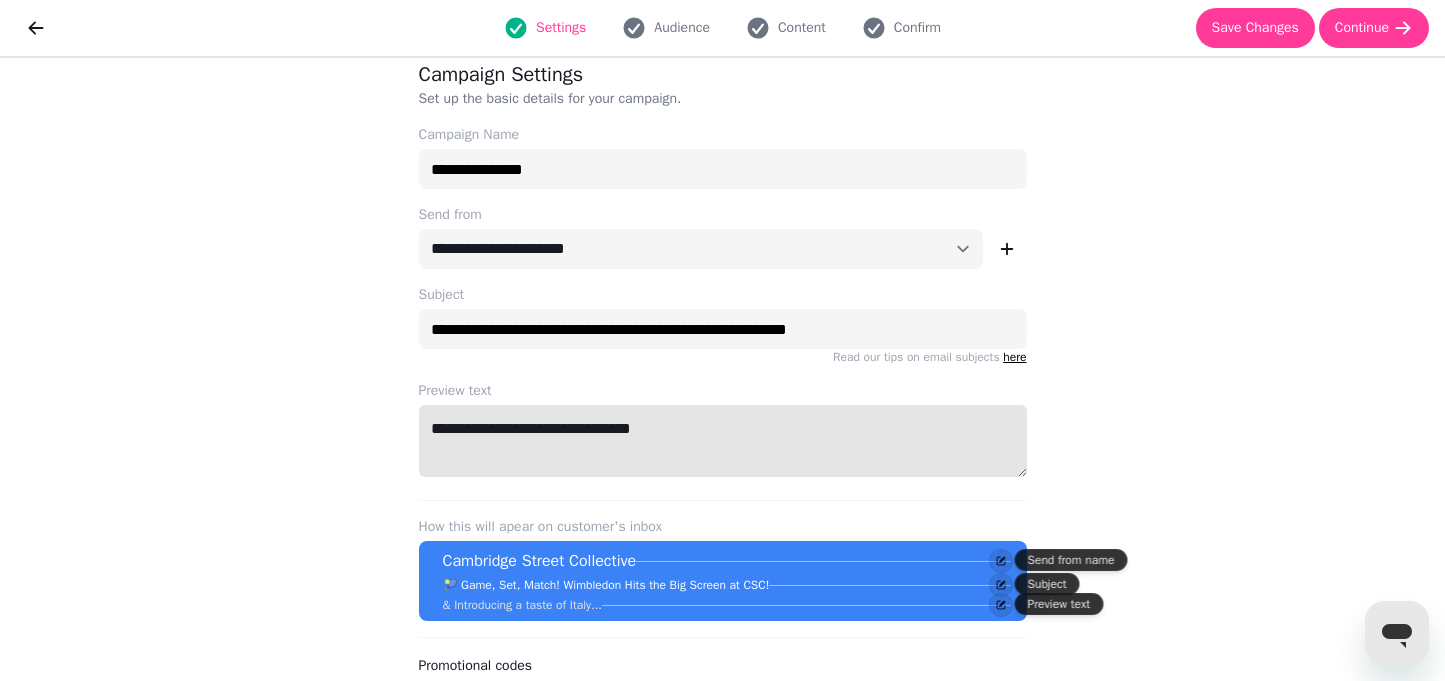 click on "**********" at bounding box center [723, 441] 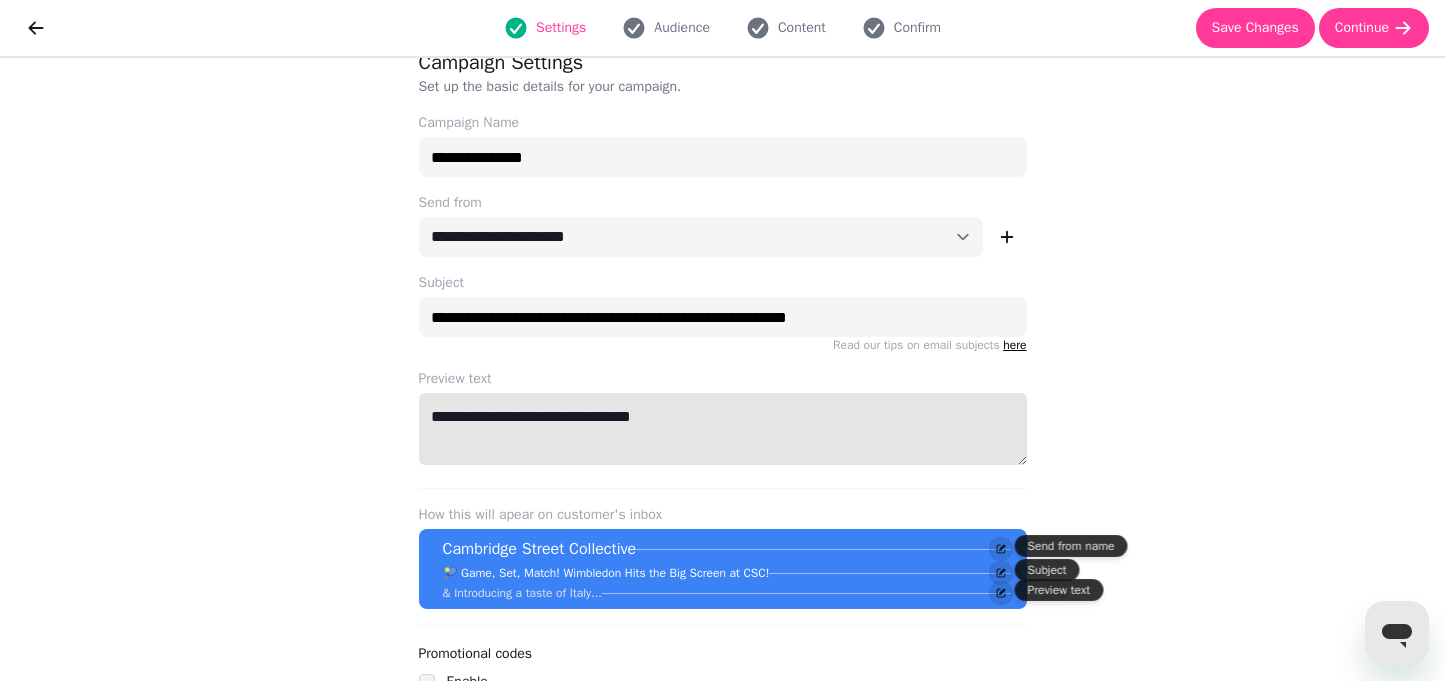 scroll, scrollTop: 27, scrollLeft: 0, axis: vertical 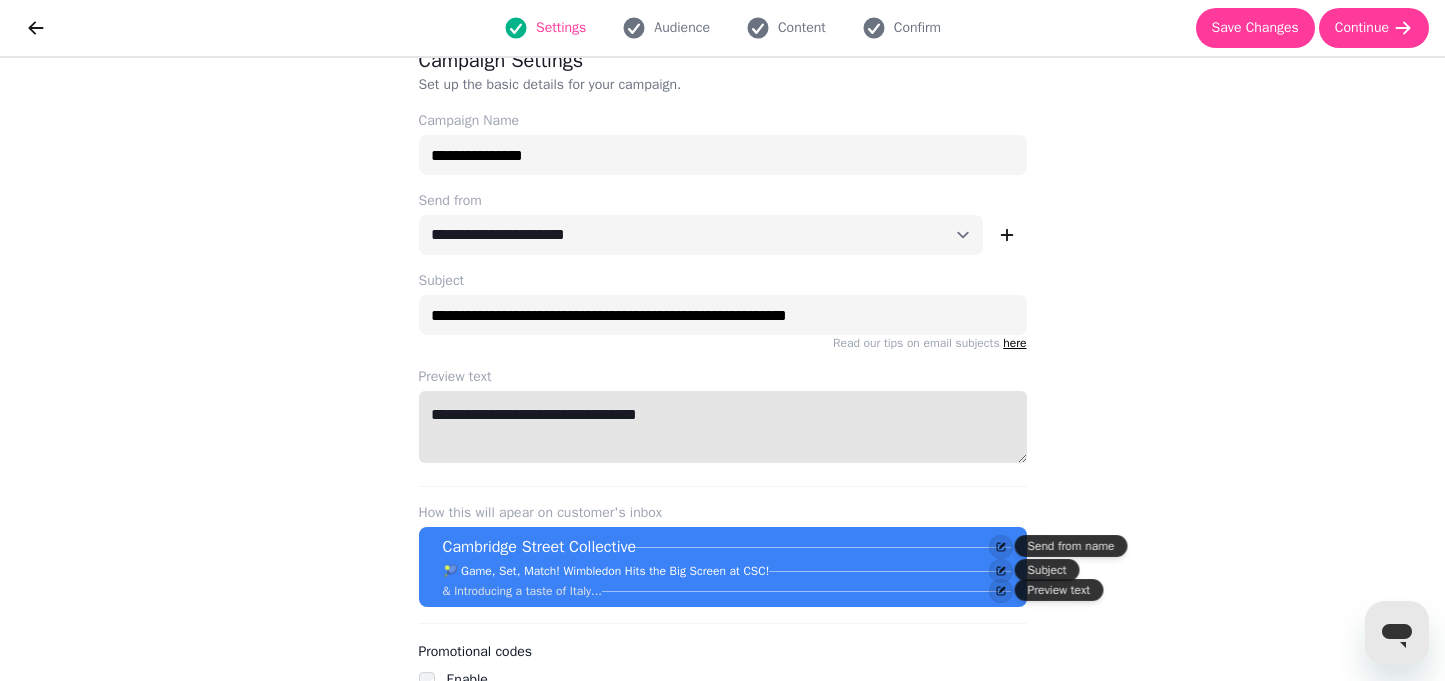 click on "**********" at bounding box center [723, 427] 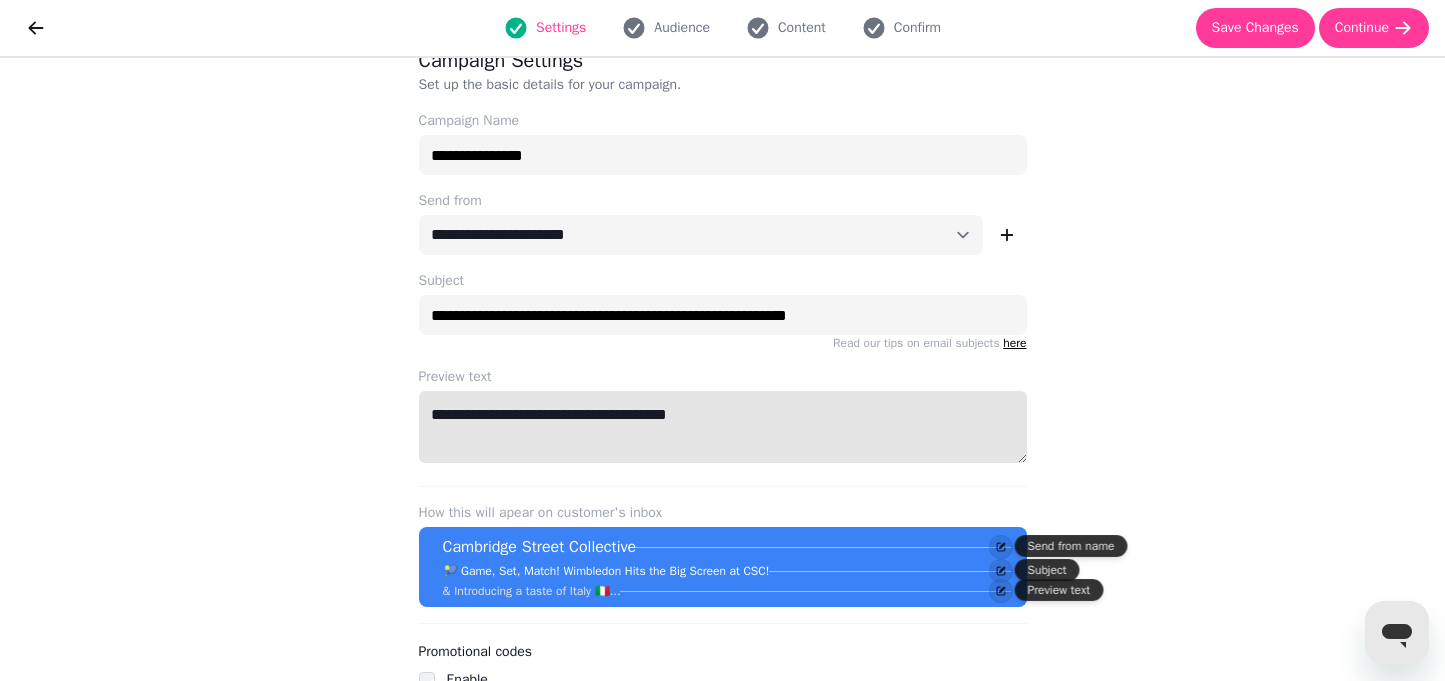 click on "**********" at bounding box center [723, 427] 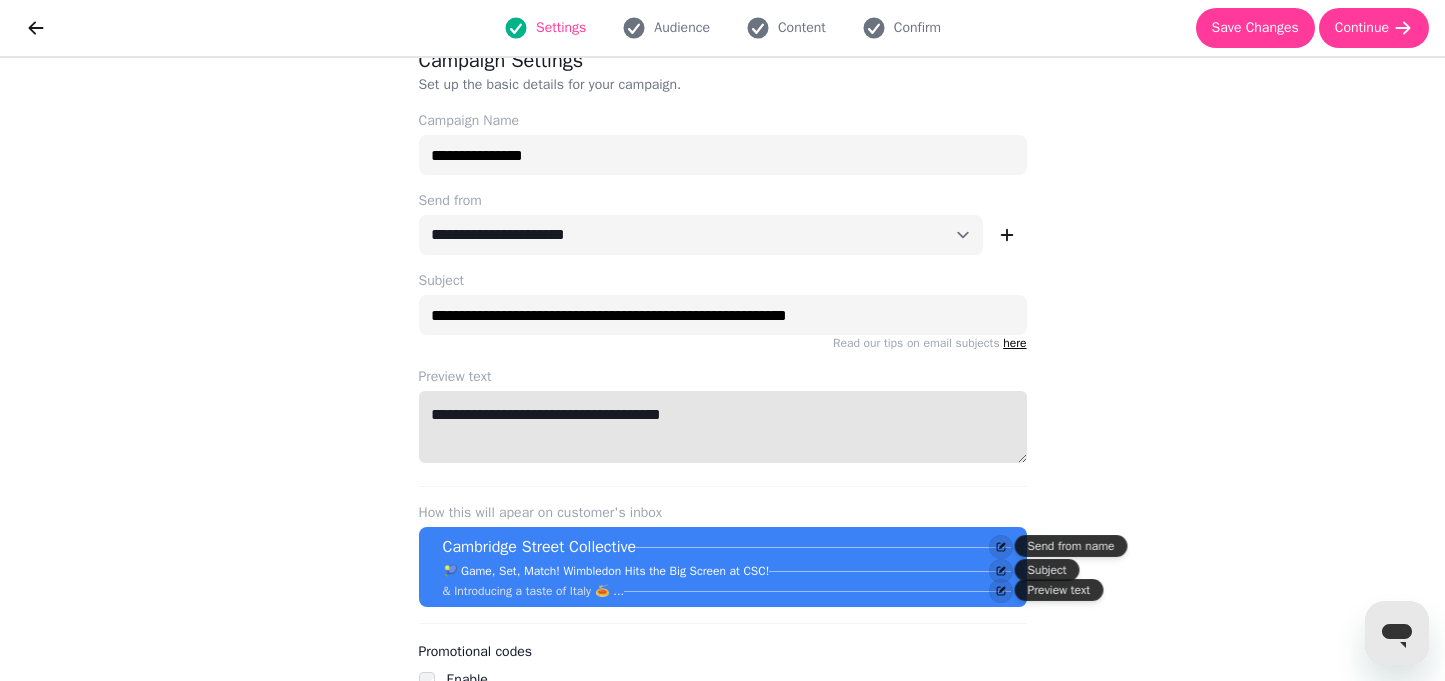 click on "**********" at bounding box center [723, 427] 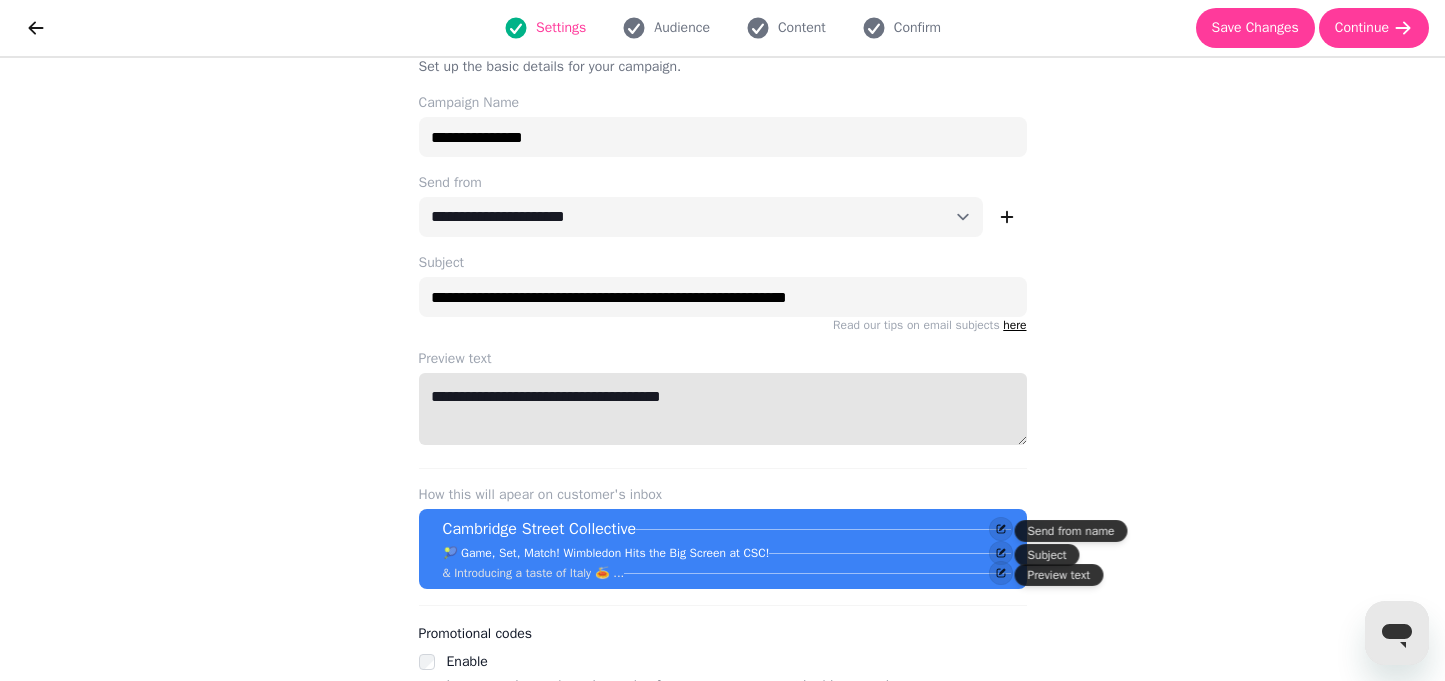 scroll, scrollTop: 49, scrollLeft: 0, axis: vertical 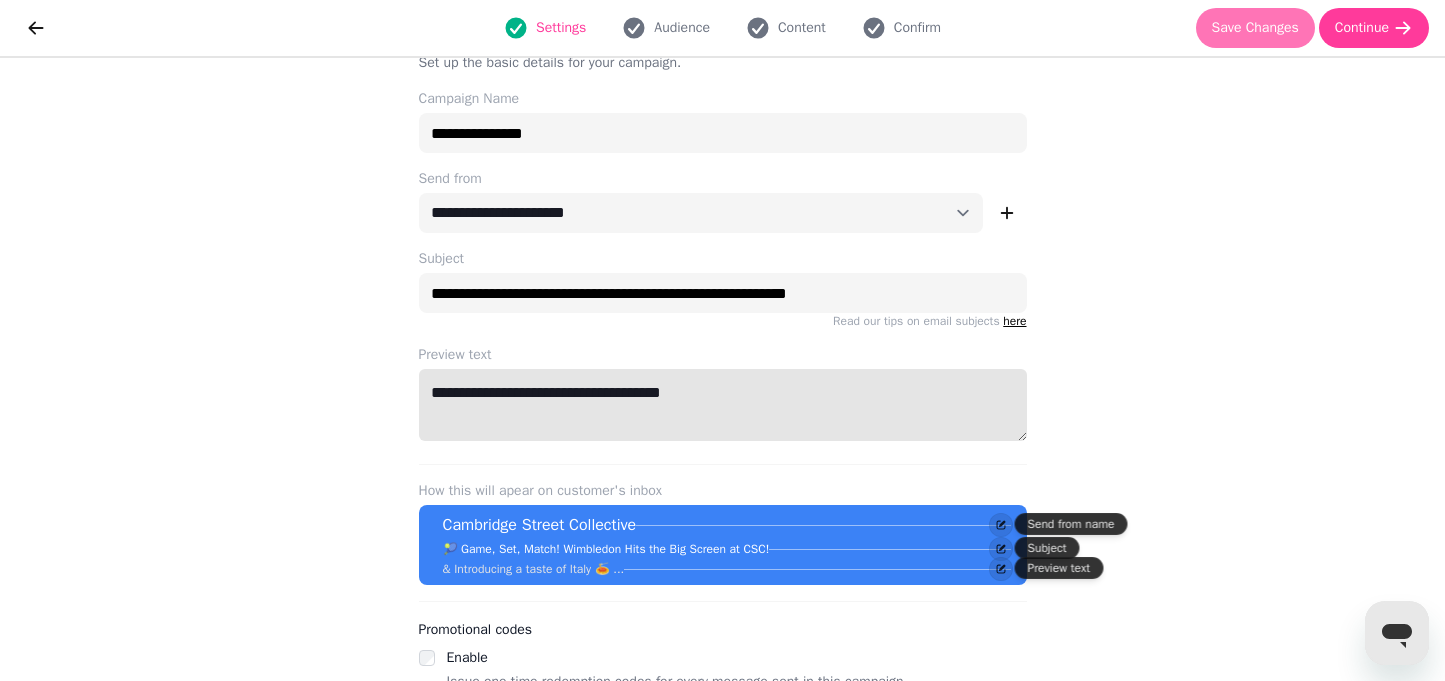 type on "**********" 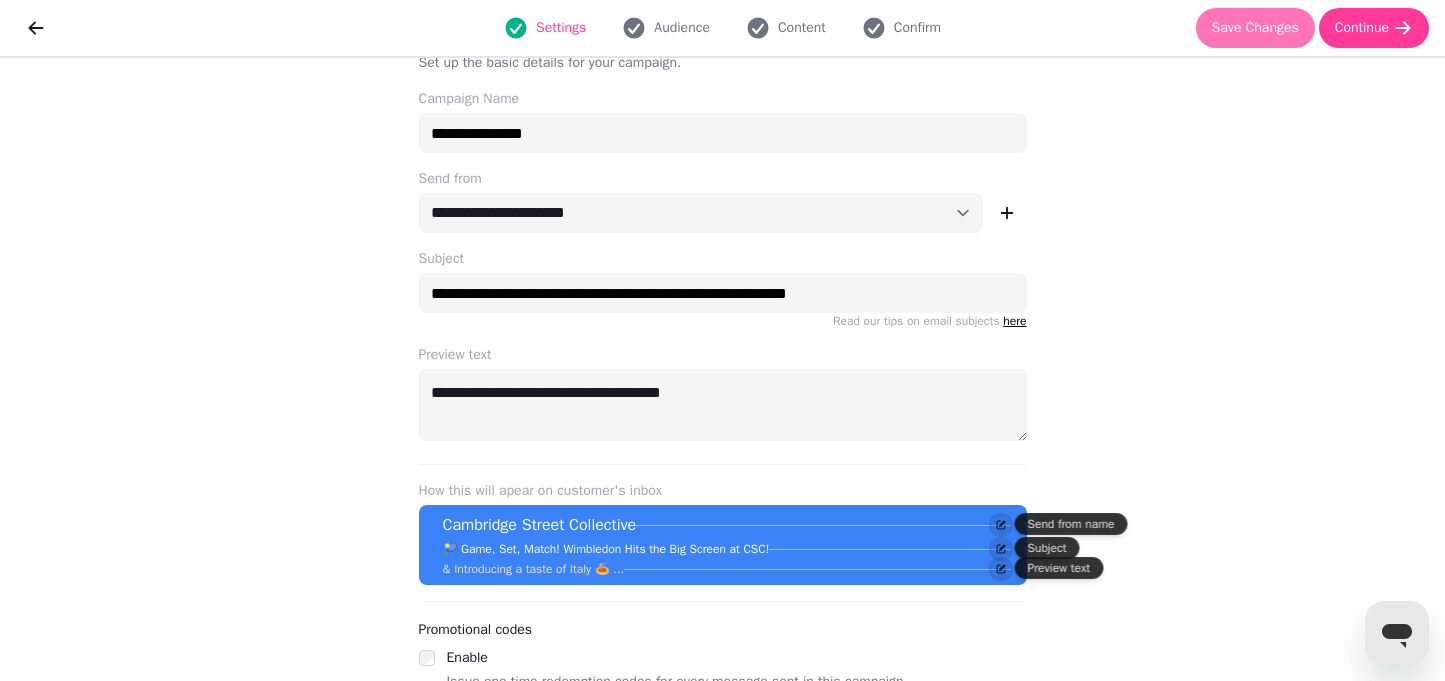 click on "Save Changes" at bounding box center (1255, 28) 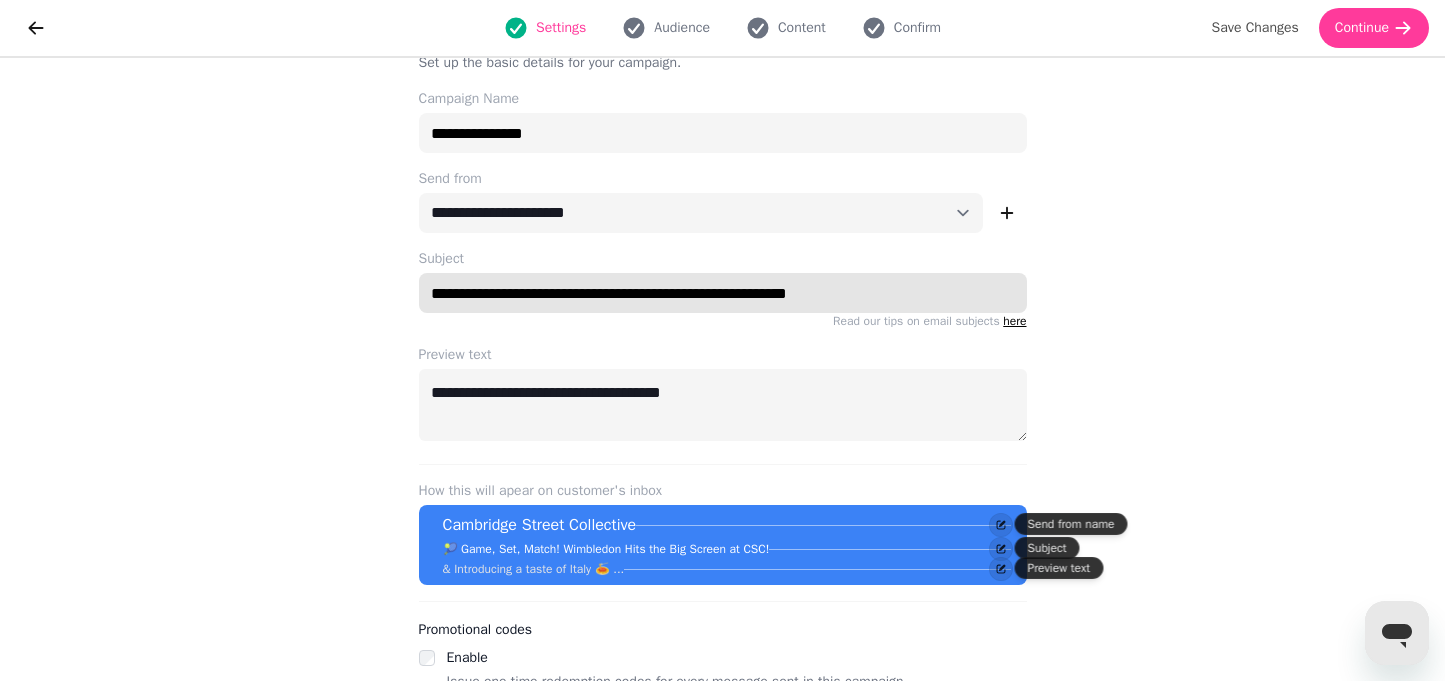 click on "**********" at bounding box center [723, 293] 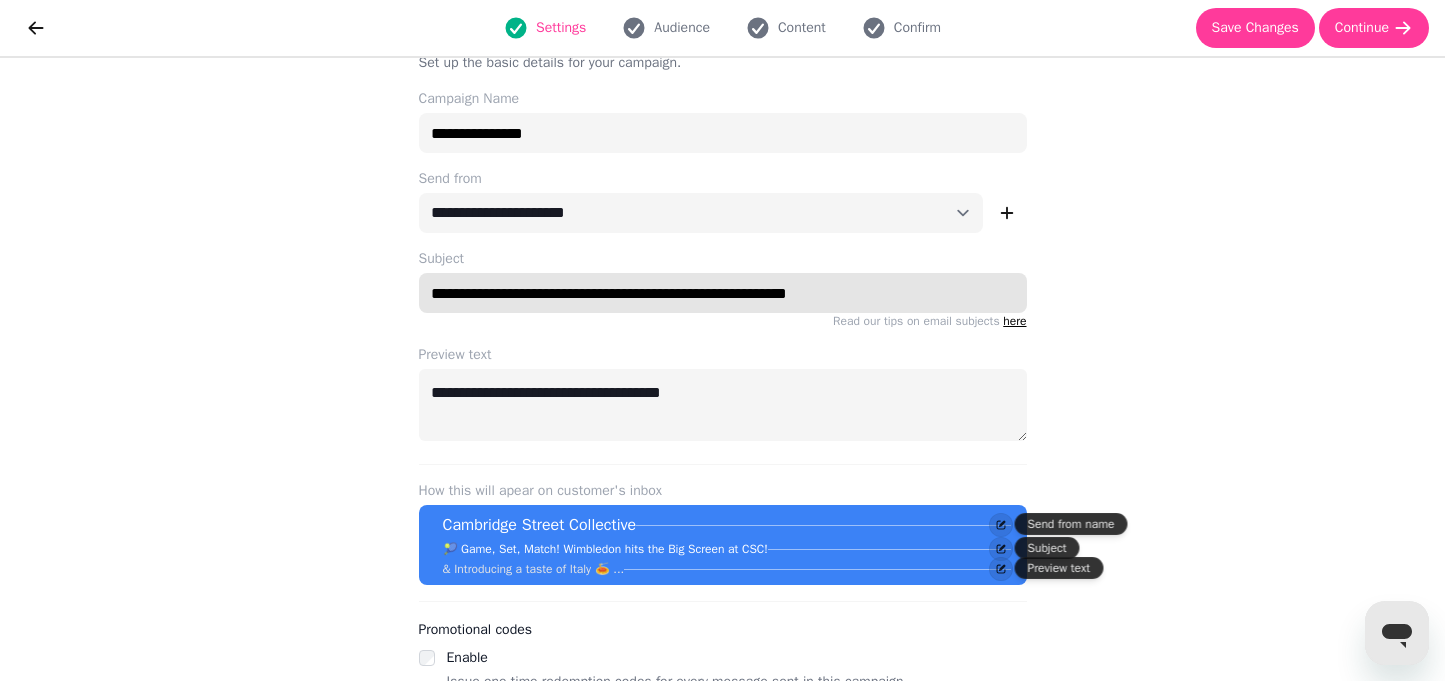 click on "**********" at bounding box center (723, 293) 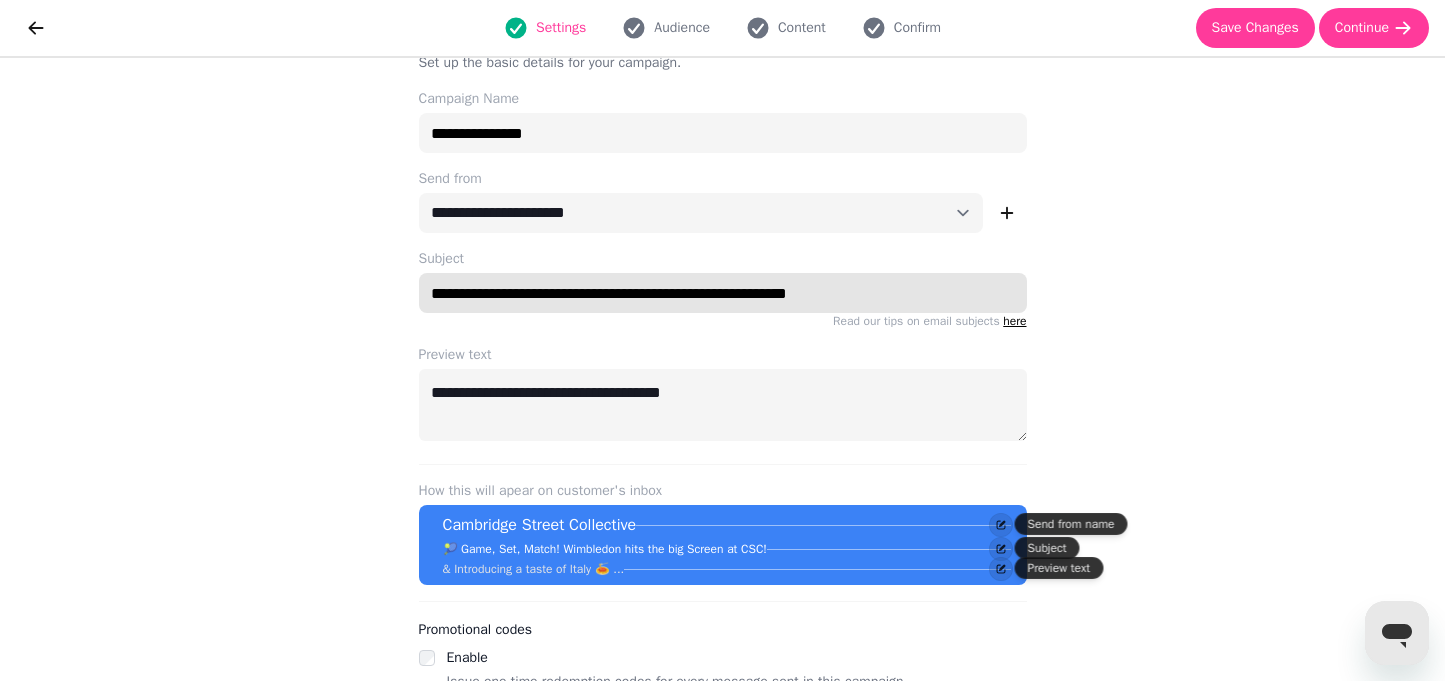 click on "**********" at bounding box center [723, 293] 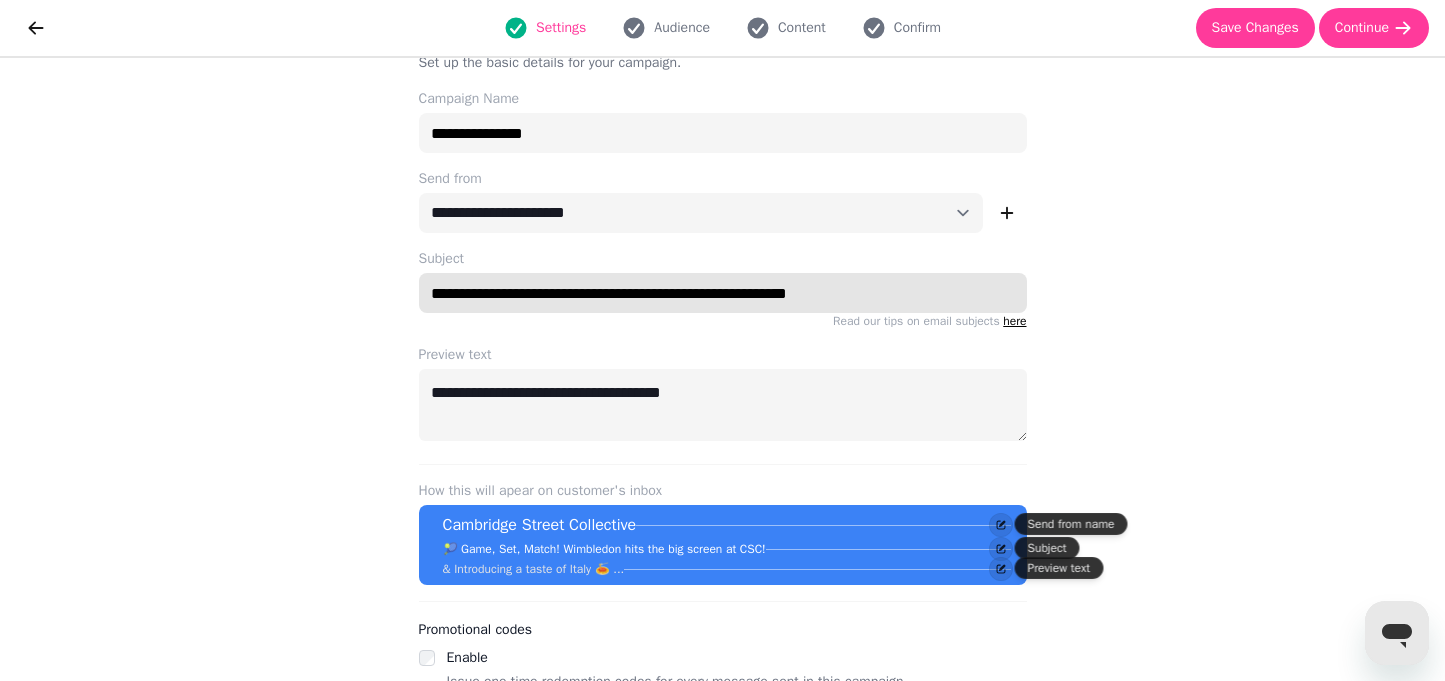 click on "**********" at bounding box center [723, 293] 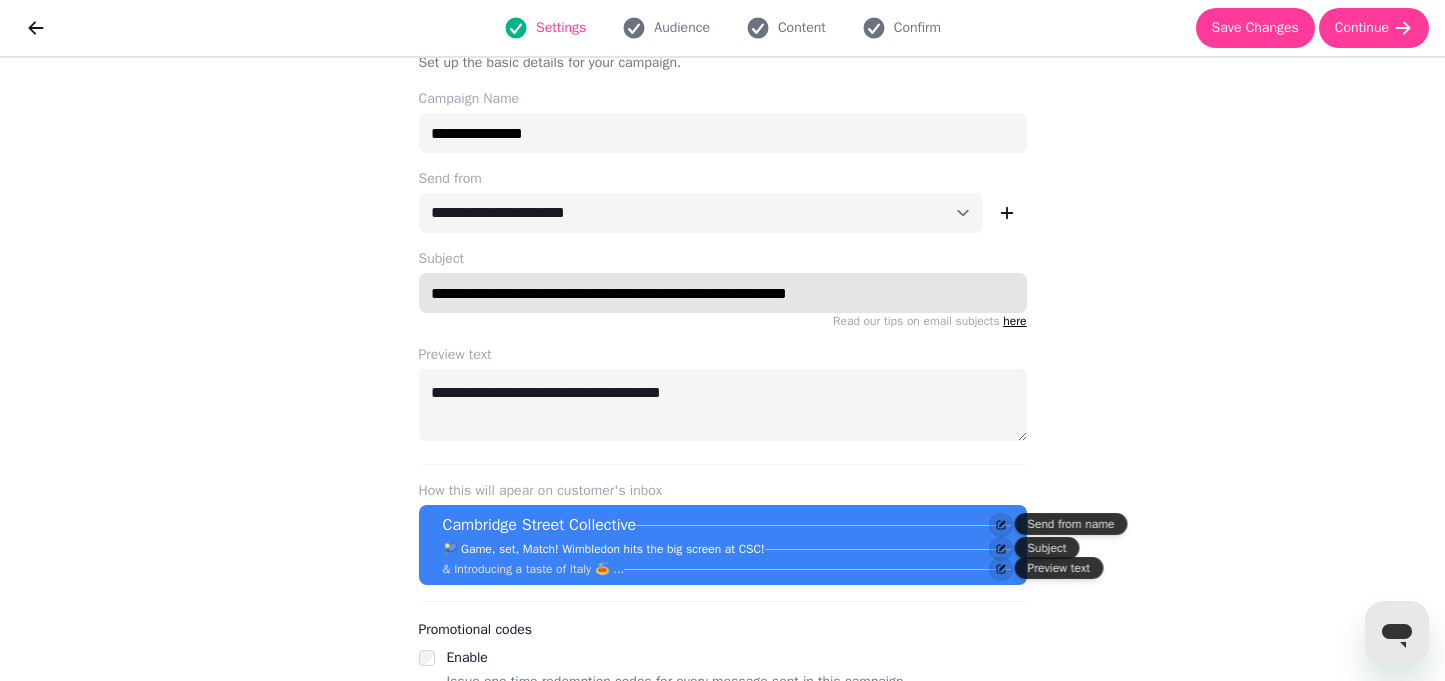 click on "**********" at bounding box center (723, 293) 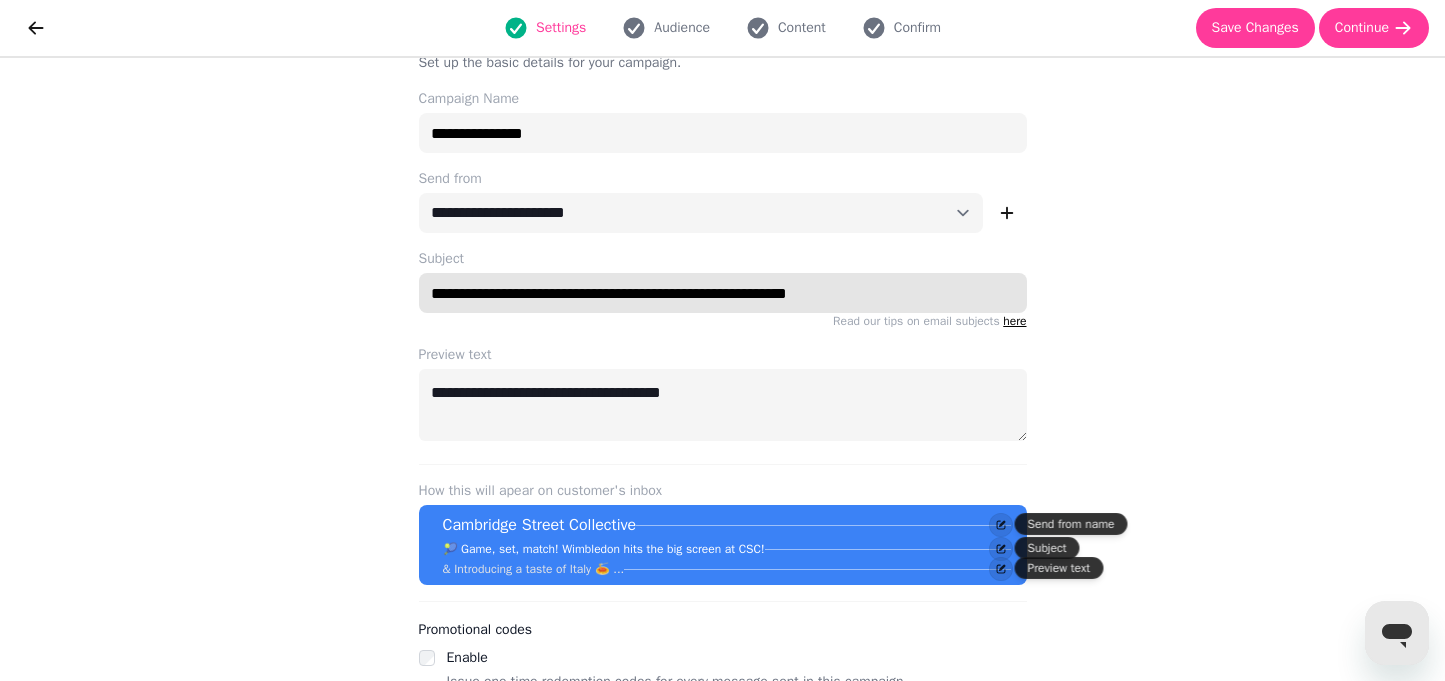 type on "**********" 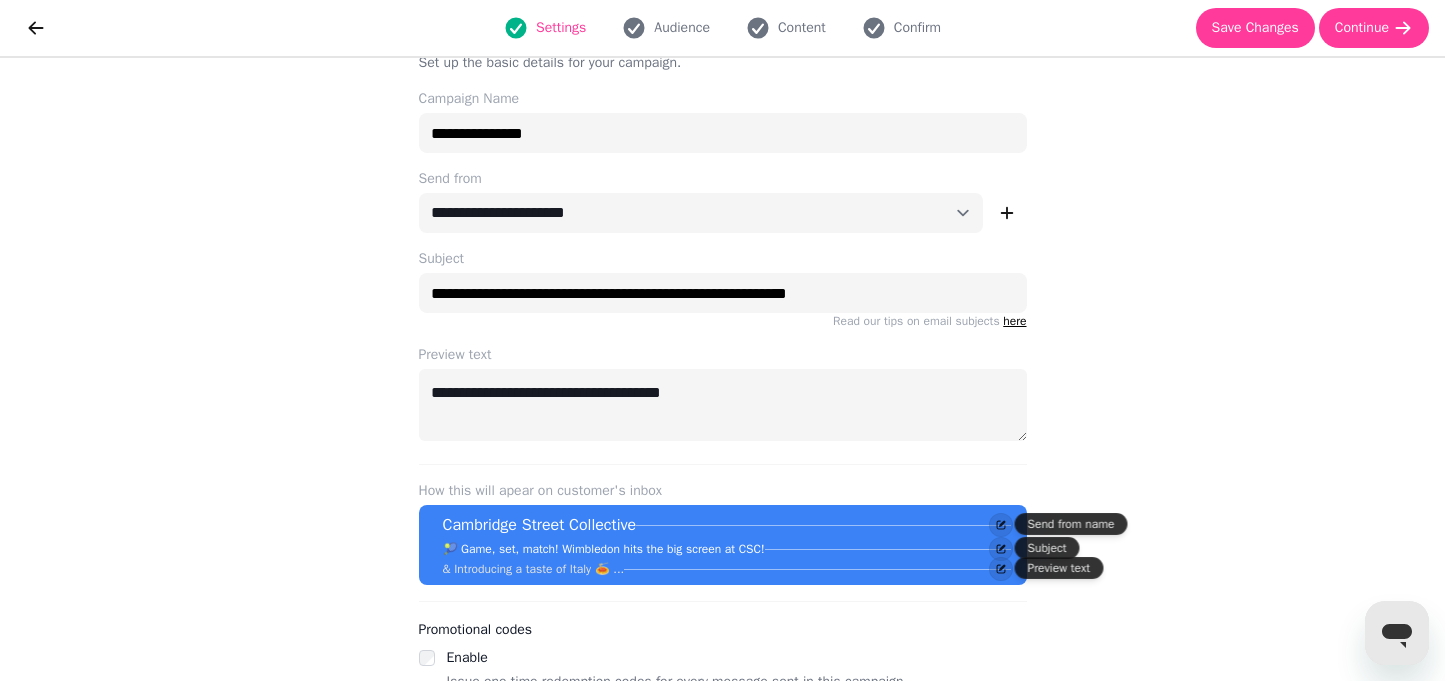 click on "**********" at bounding box center (723, 359) 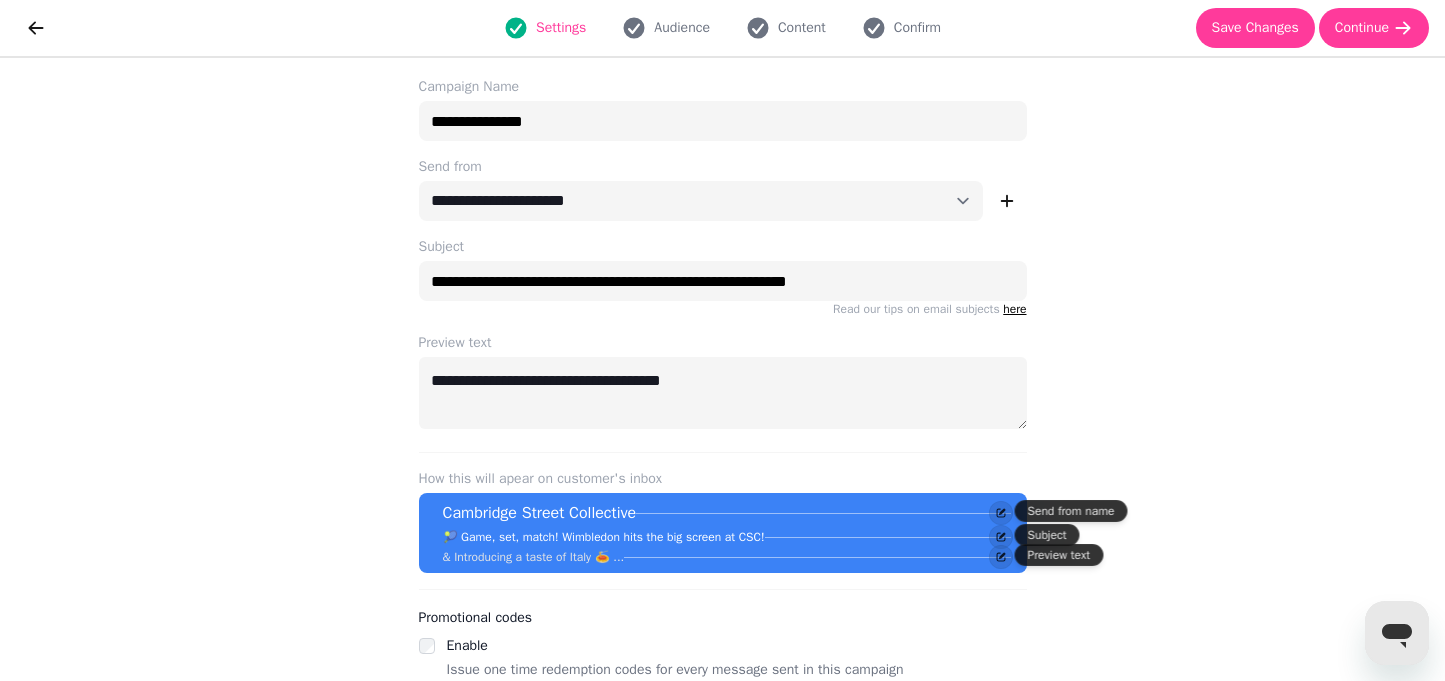 scroll, scrollTop: 62, scrollLeft: 0, axis: vertical 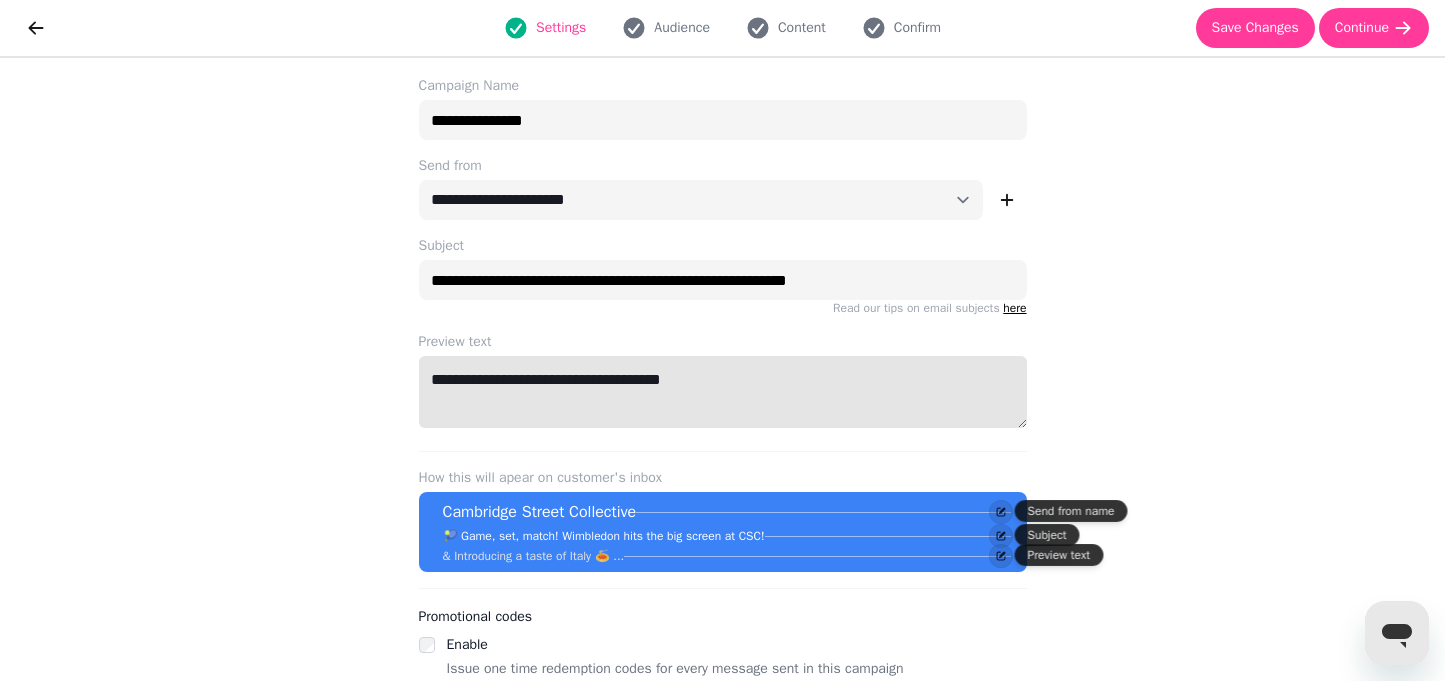 click on "**********" at bounding box center (723, 392) 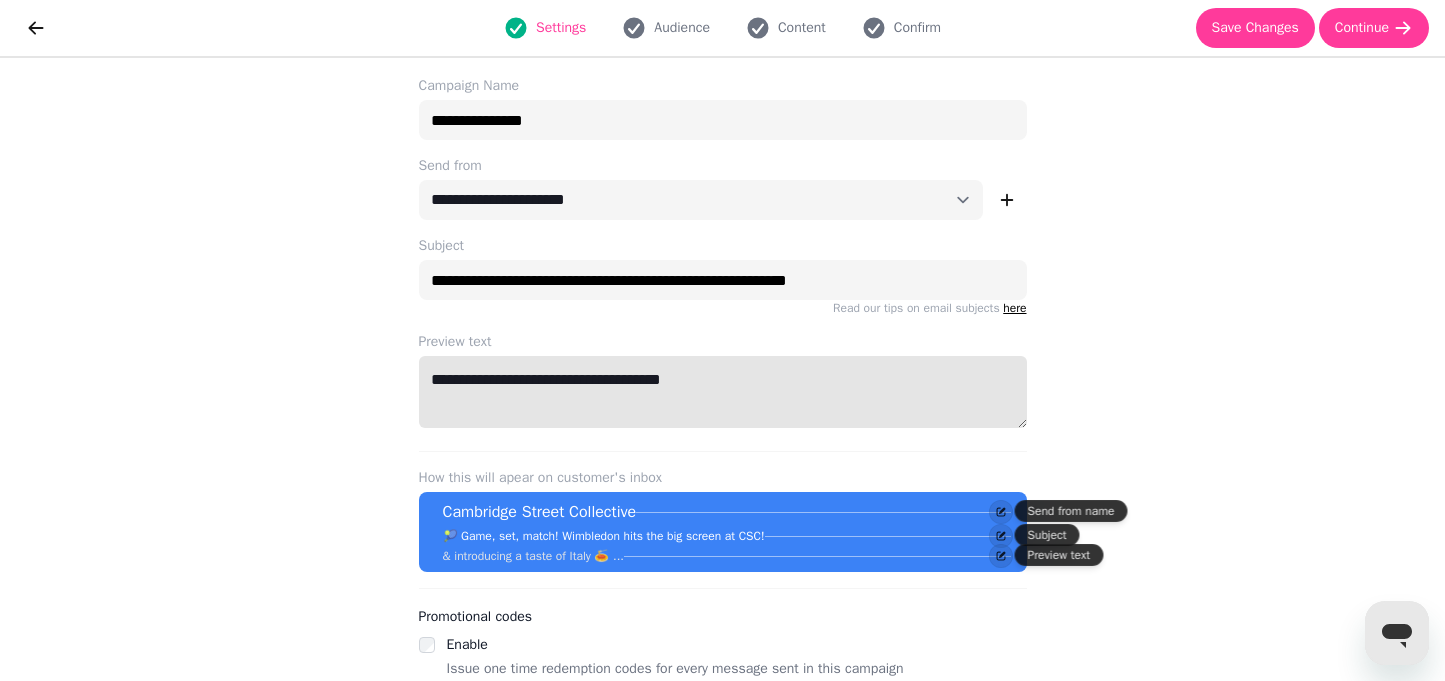 click on "**********" at bounding box center [723, 392] 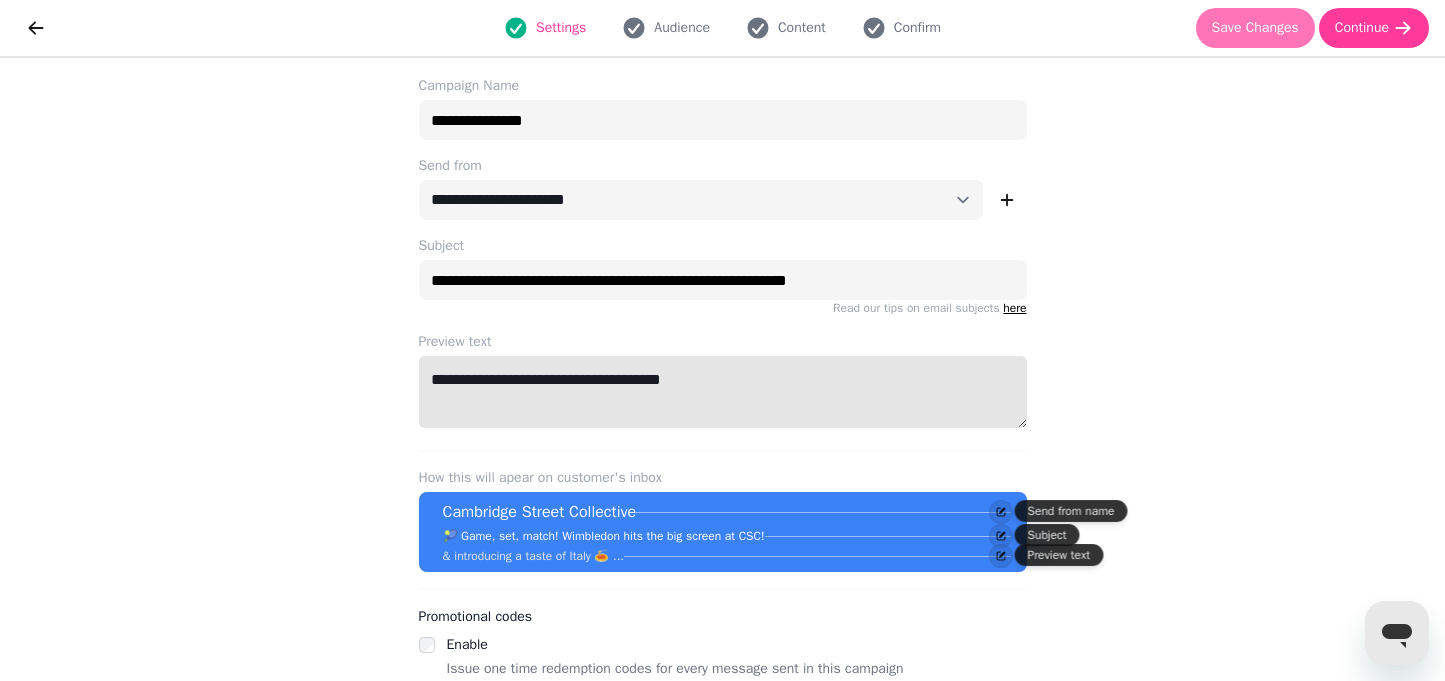 type on "**********" 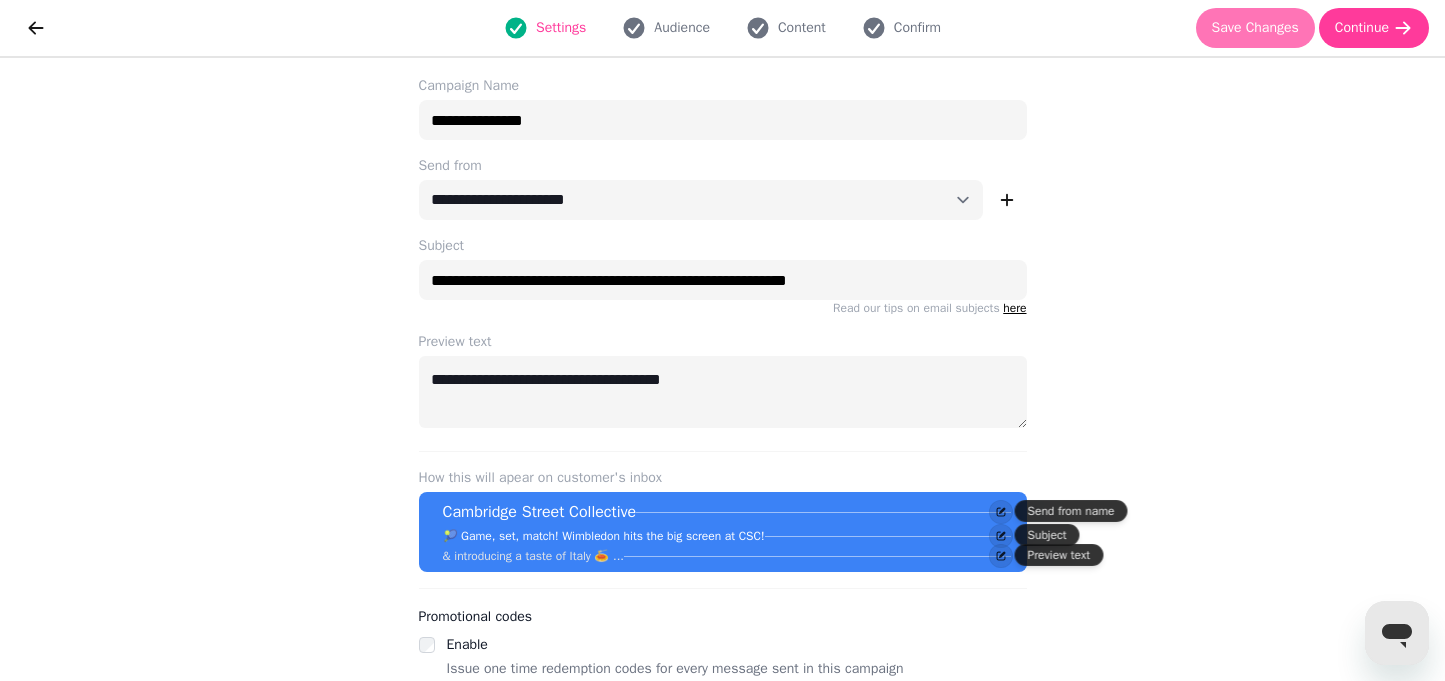 click on "Save Changes" at bounding box center [1255, 28] 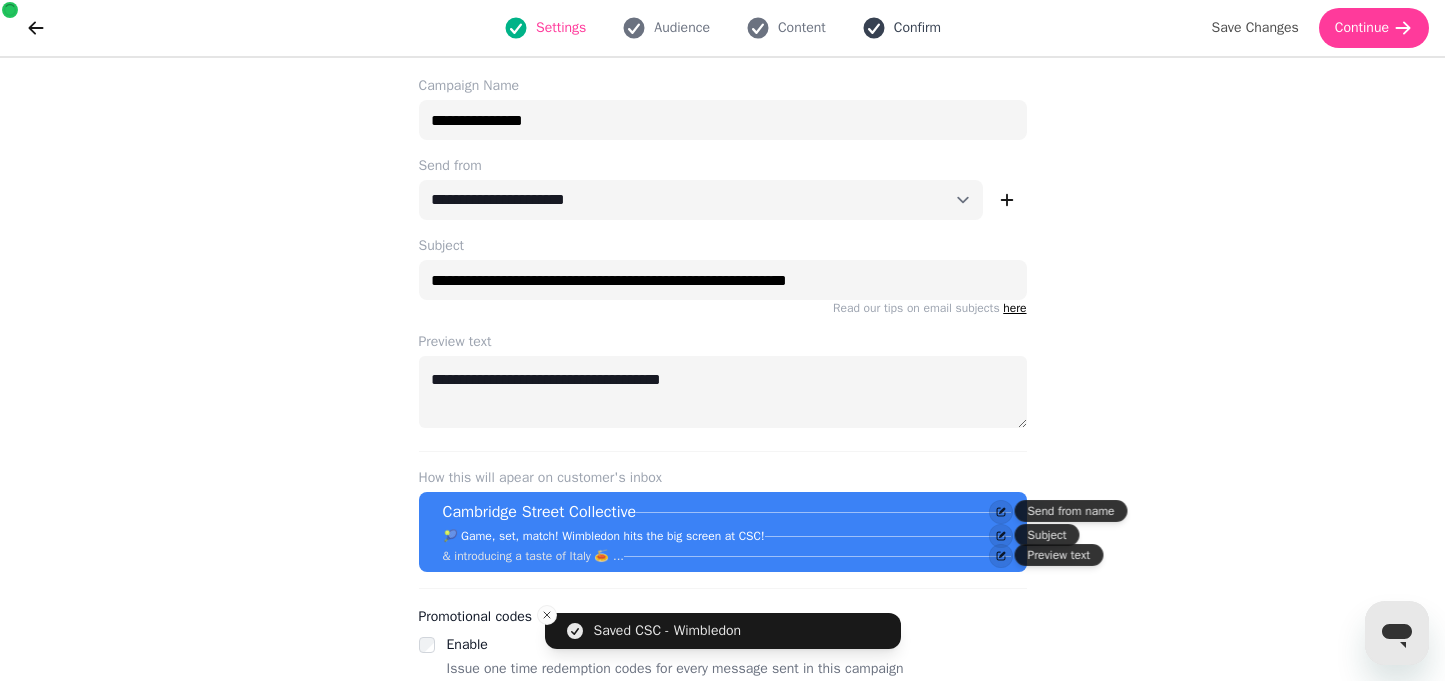 click on "Confirm" at bounding box center [917, 28] 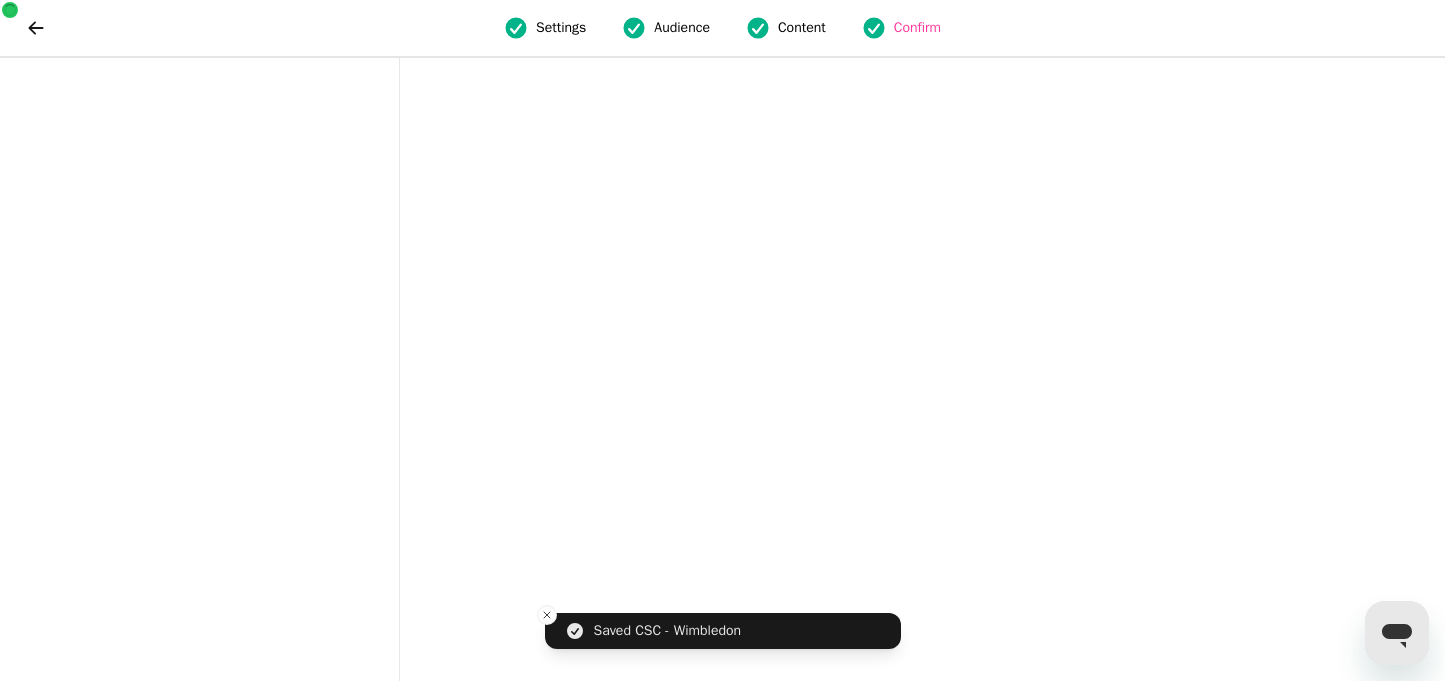 scroll, scrollTop: 0, scrollLeft: 0, axis: both 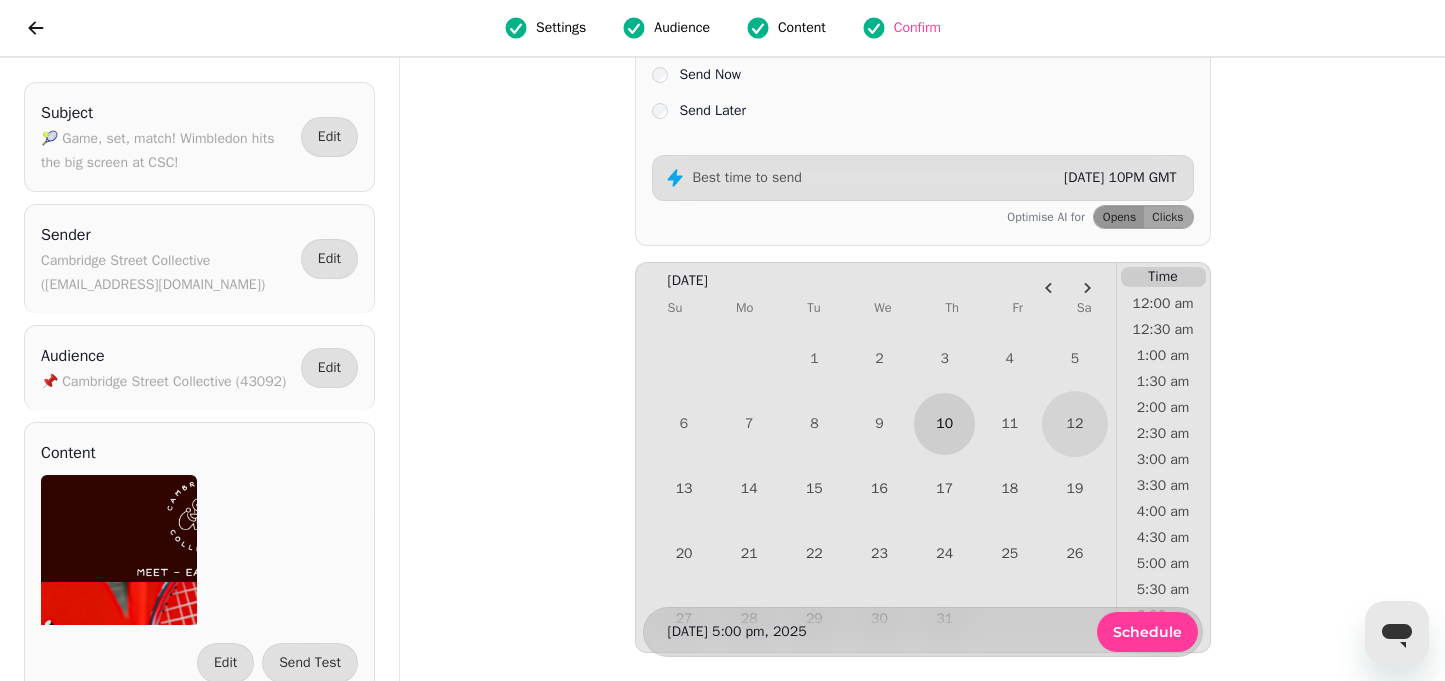 click on "10" at bounding box center (944, 423) 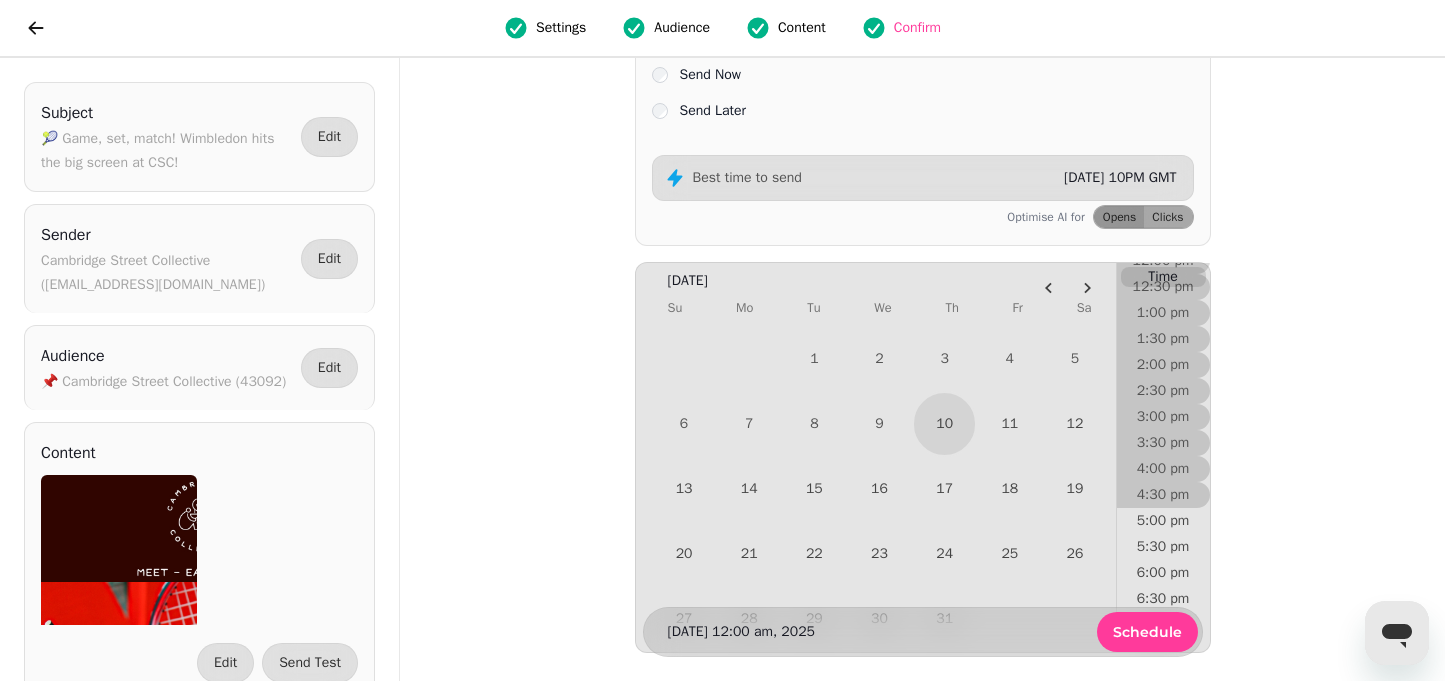 scroll, scrollTop: 906, scrollLeft: 0, axis: vertical 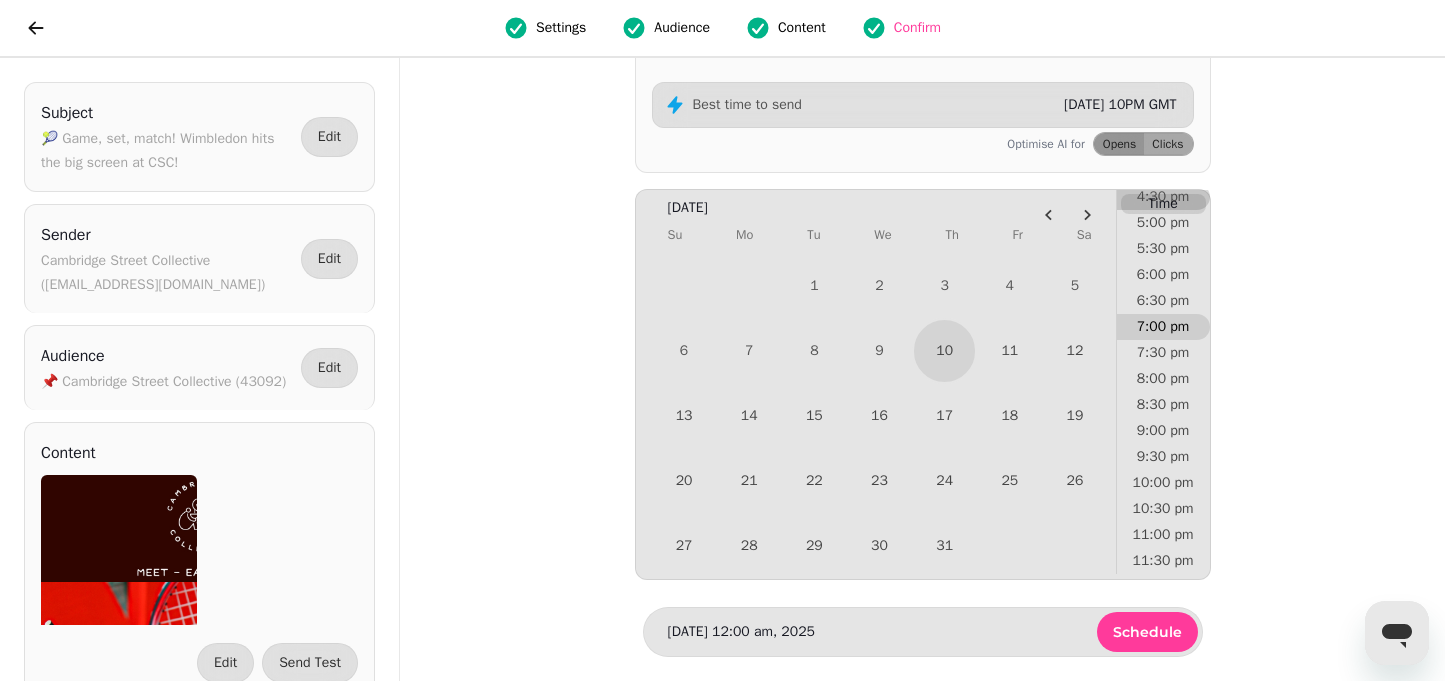 click on "7:00 pm" at bounding box center [1163, 327] 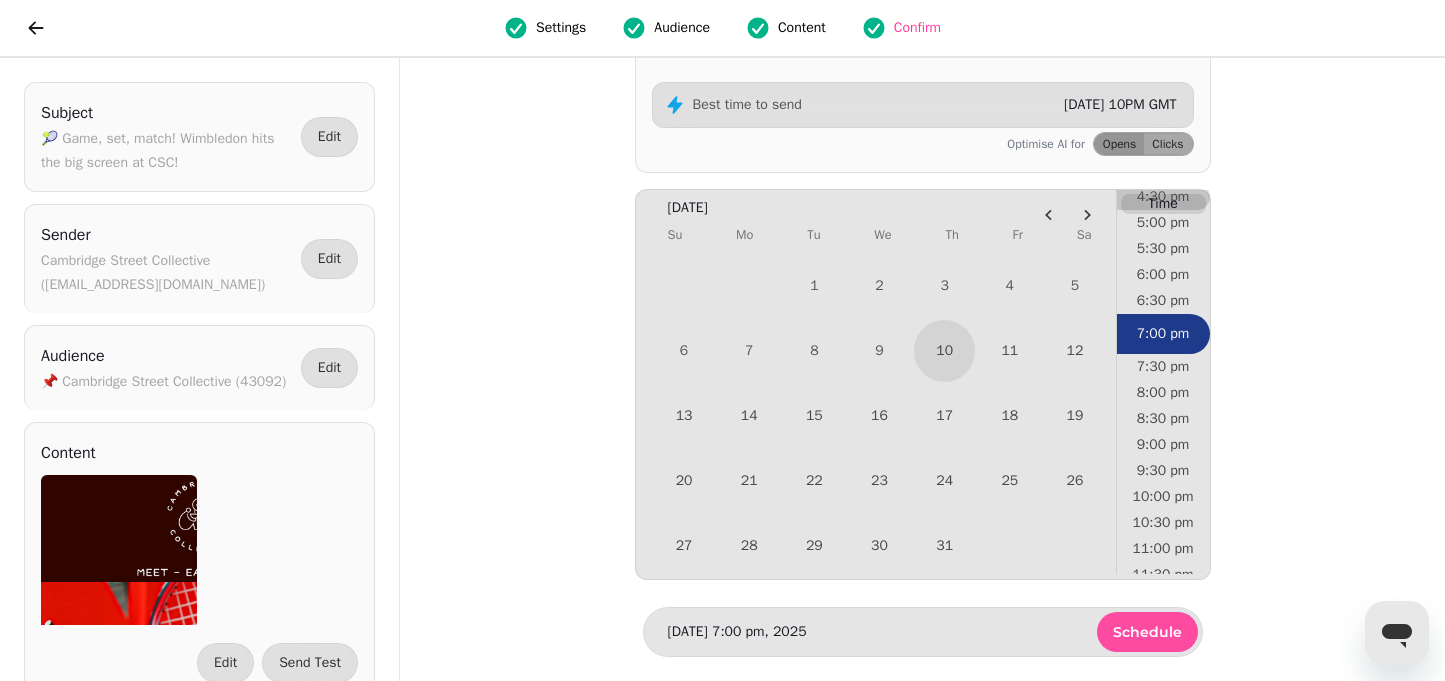 click on "Schedule" at bounding box center (1147, 632) 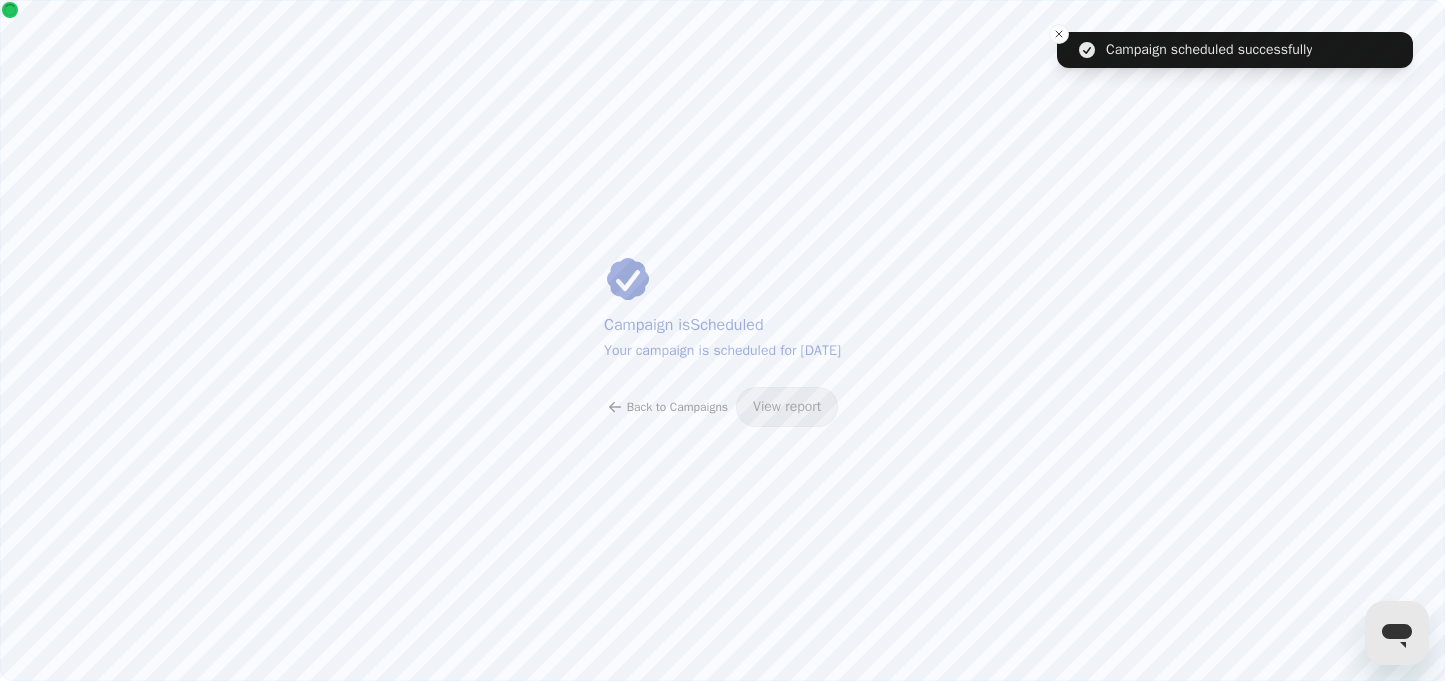 click on "Back to Campaigns" at bounding box center (667, 407) 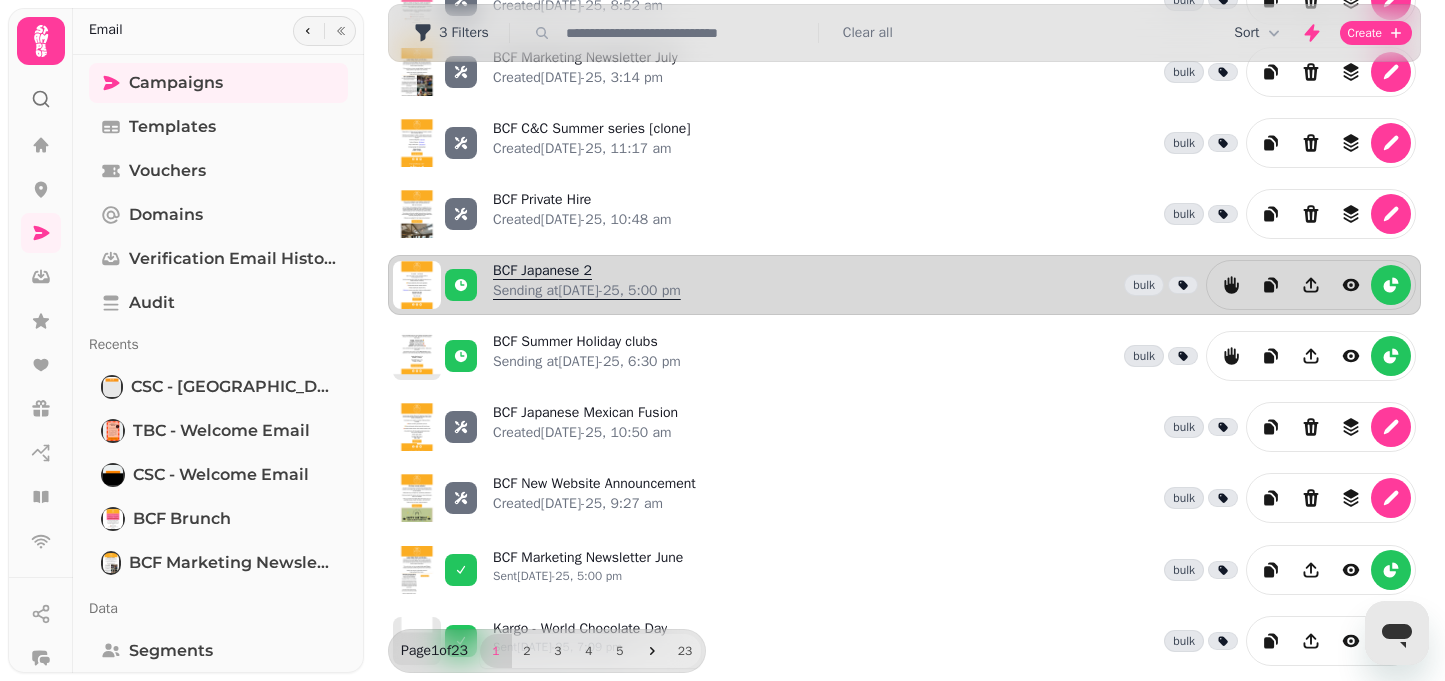 scroll, scrollTop: 349, scrollLeft: 0, axis: vertical 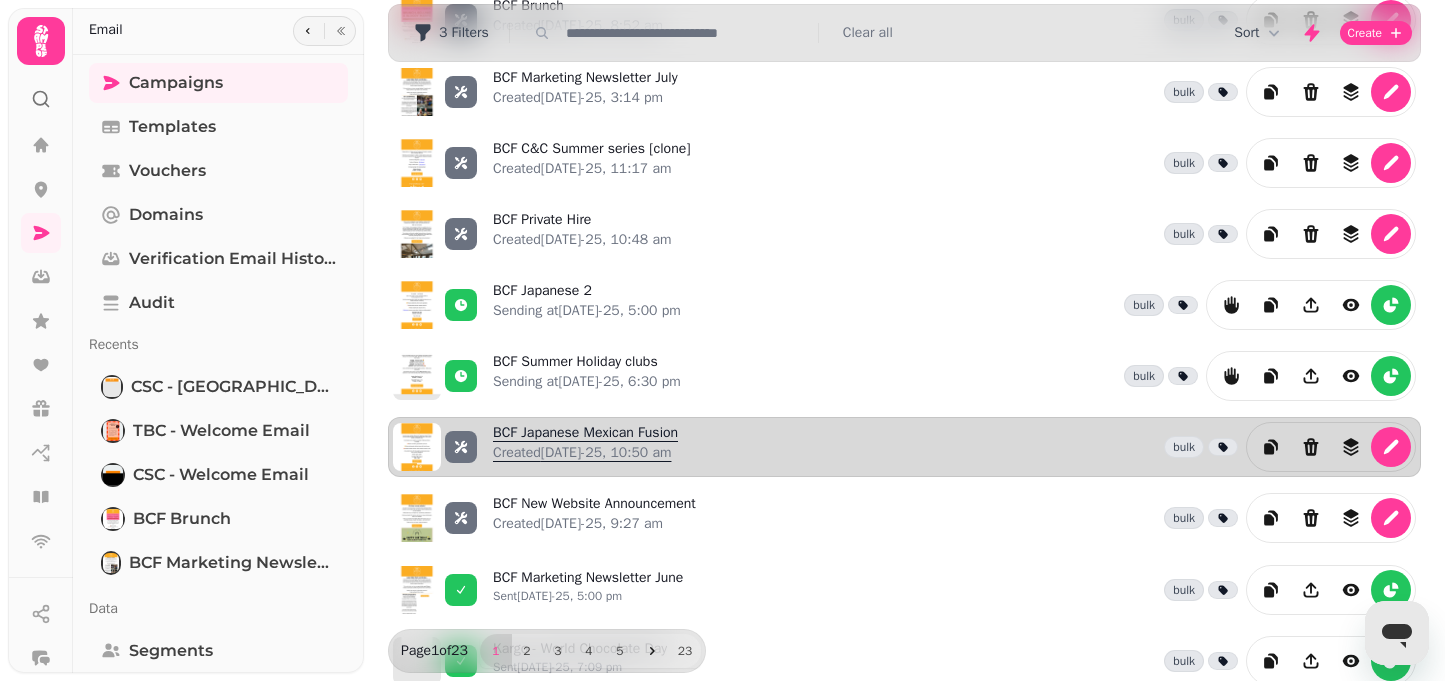 click on "BCF Japanese Mexican Fusion Created  [DATE]-25, 10:50 am" at bounding box center (585, 447) 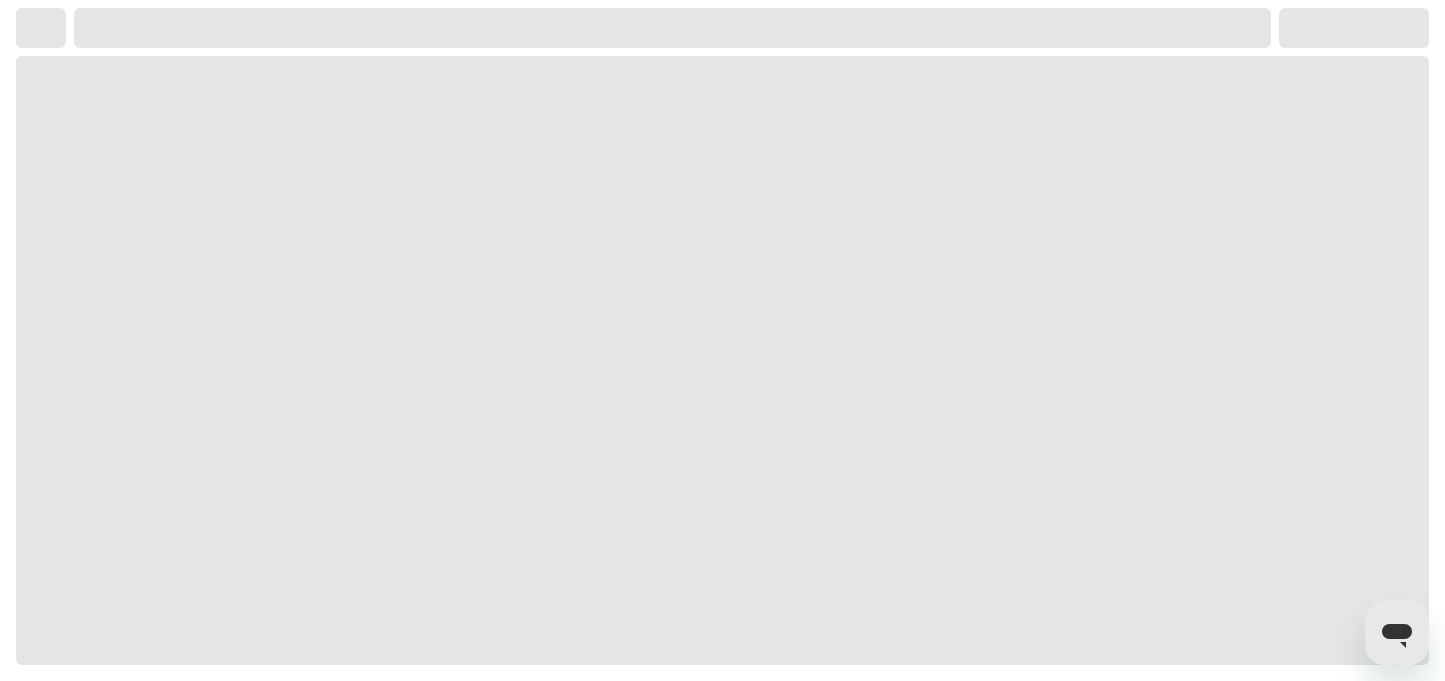 scroll, scrollTop: 0, scrollLeft: 0, axis: both 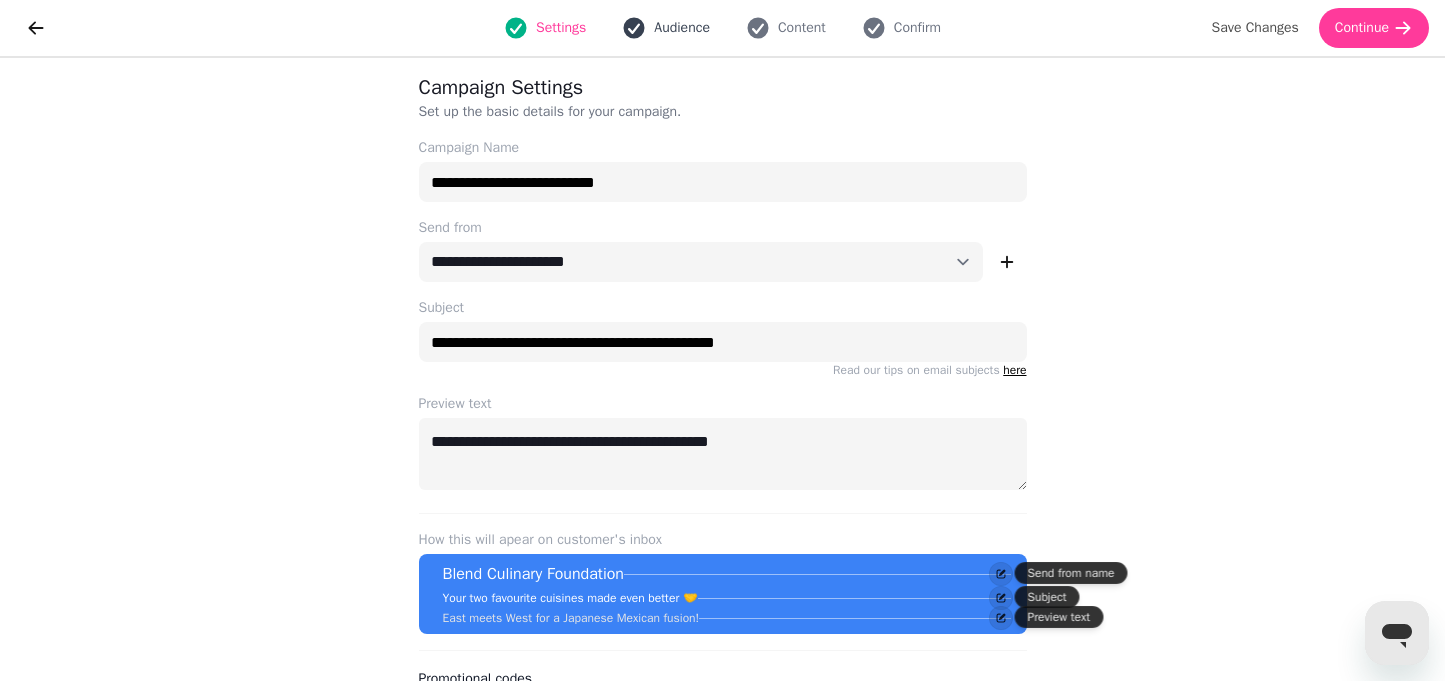 click on "Audience" at bounding box center (682, 28) 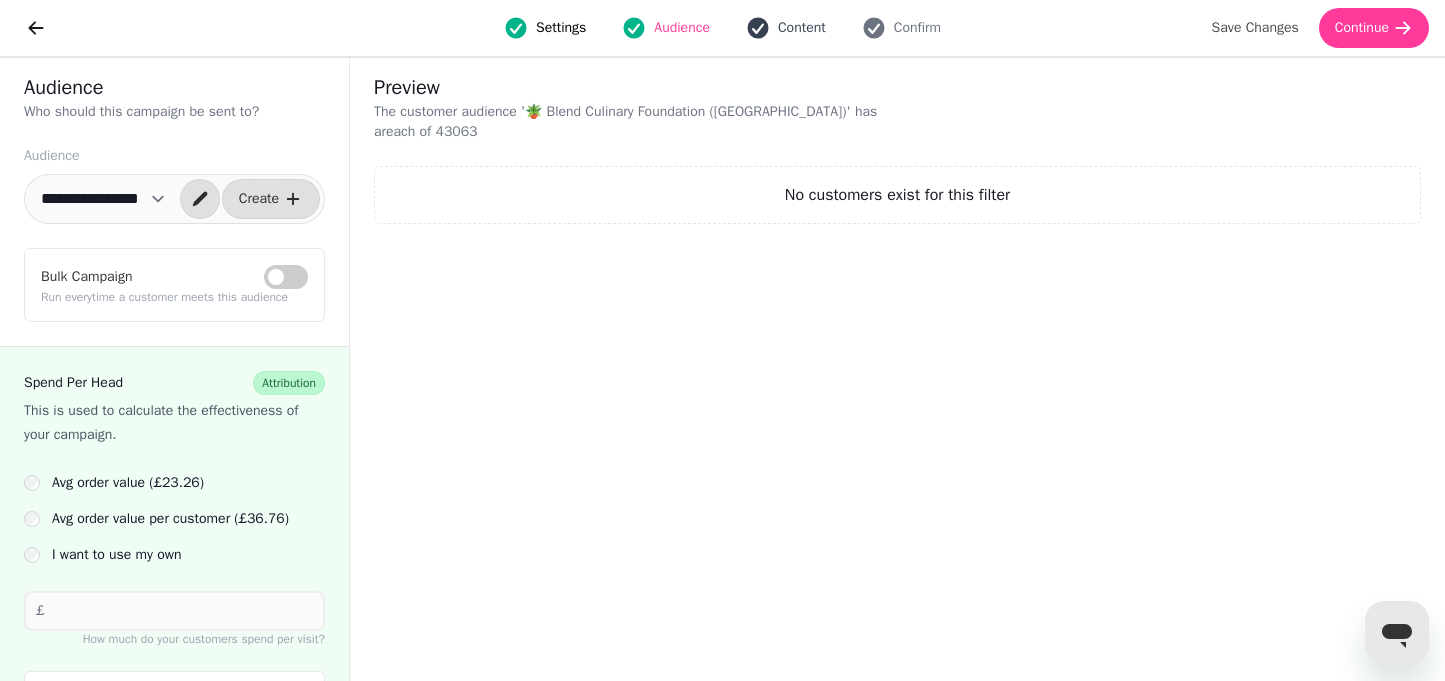 click on "Content" at bounding box center [802, 28] 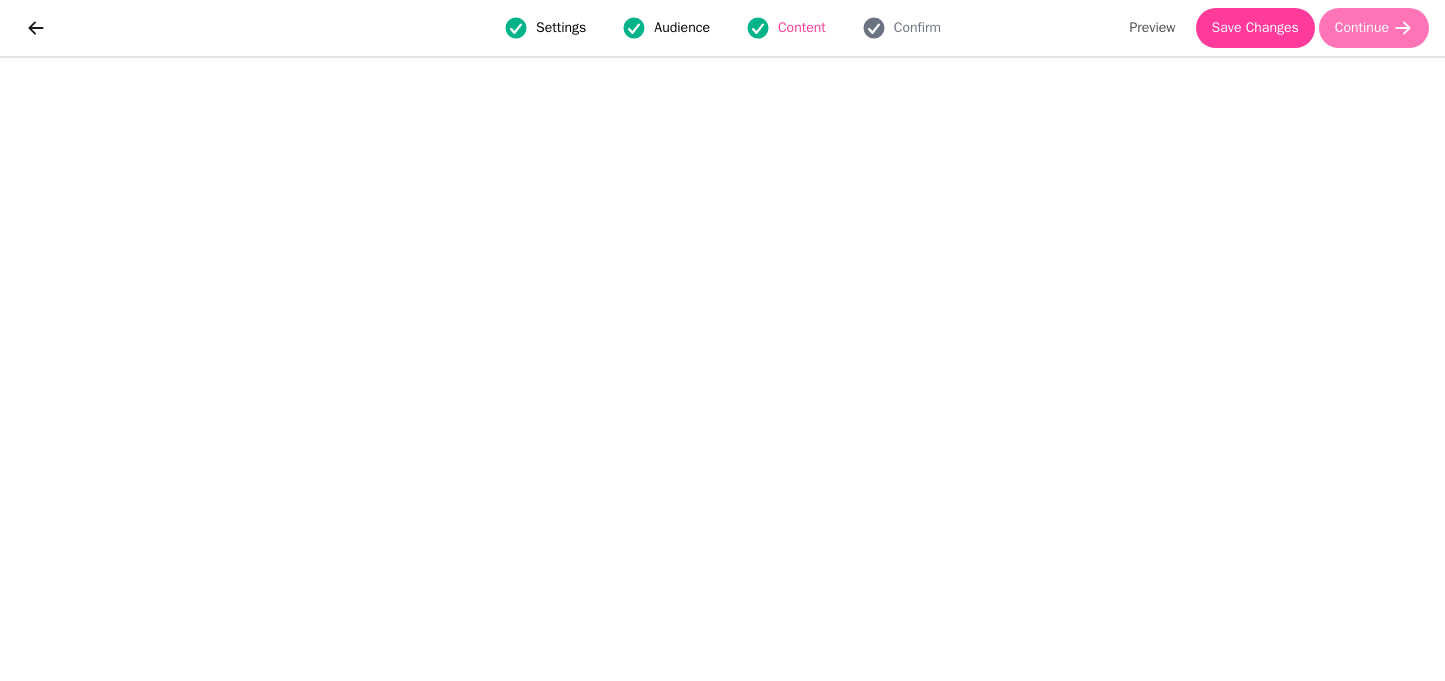 click on "Continue" at bounding box center [1374, 28] 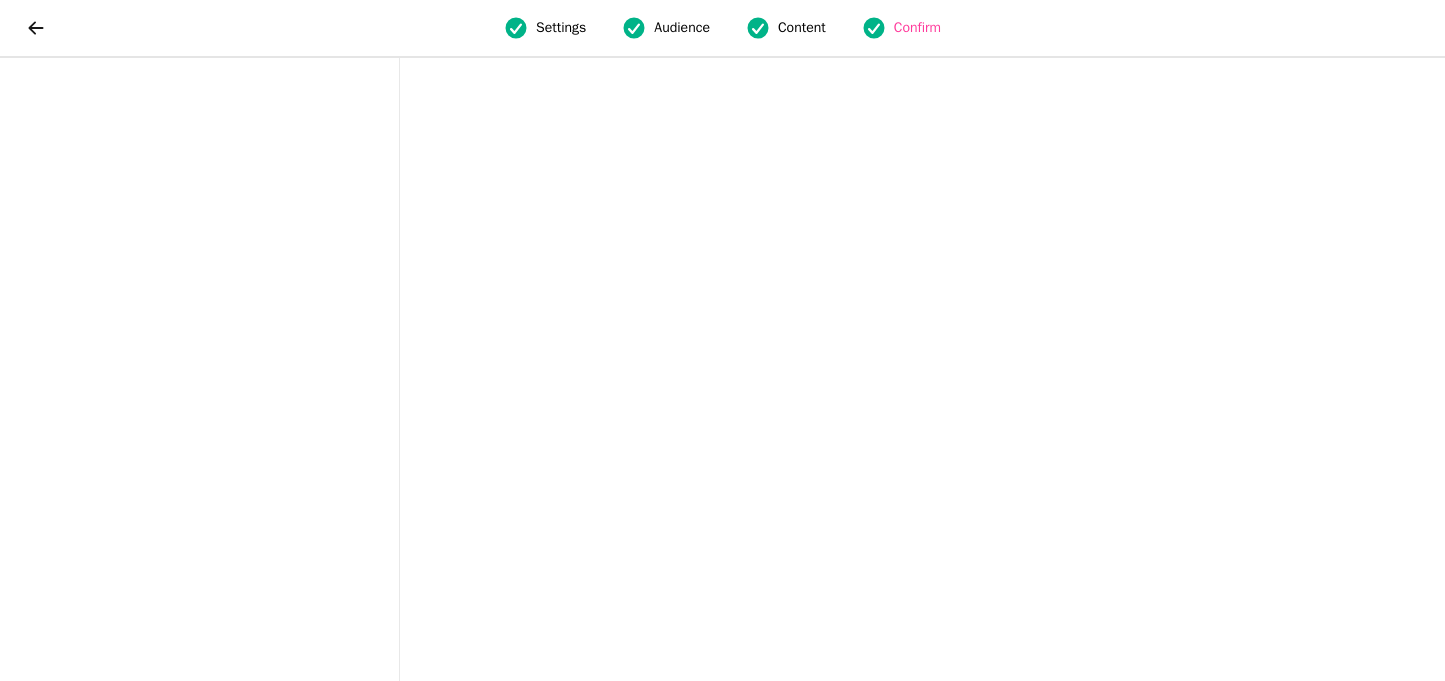 scroll, scrollTop: 0, scrollLeft: 0, axis: both 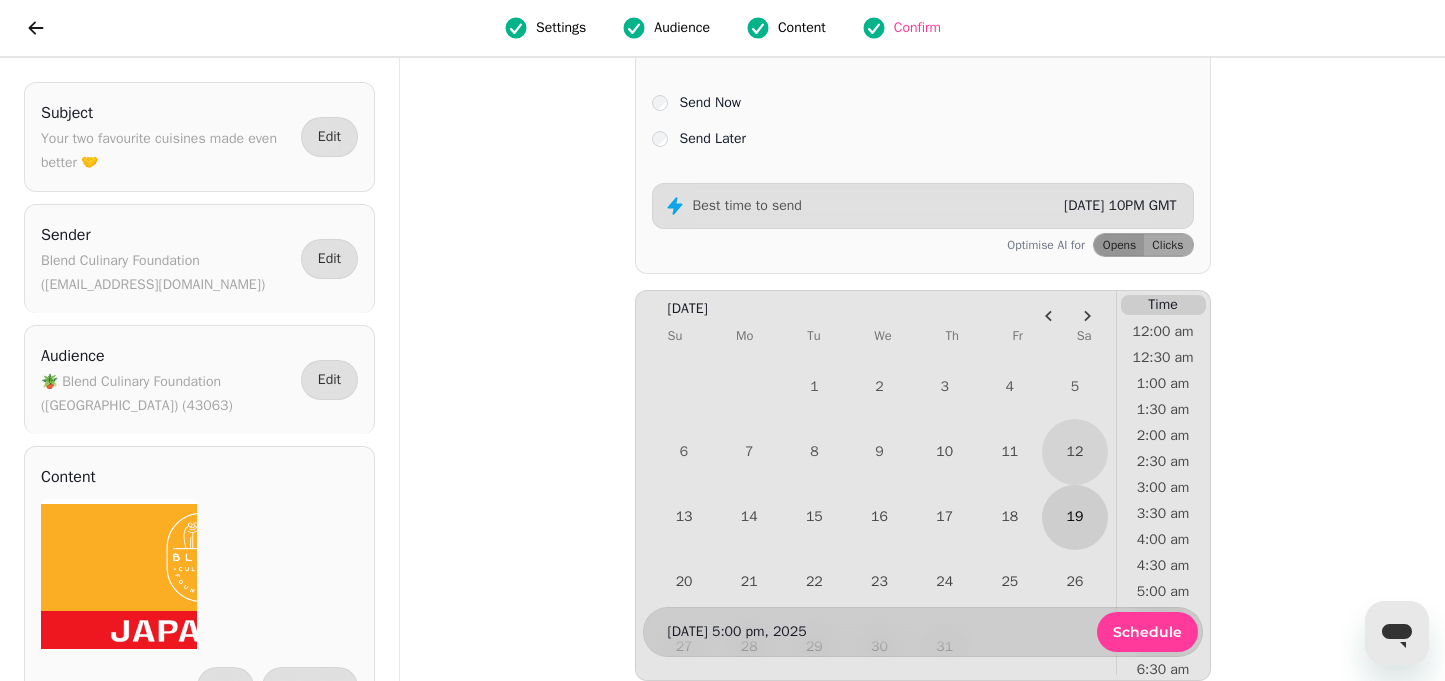 click on "19" at bounding box center [1074, 517] 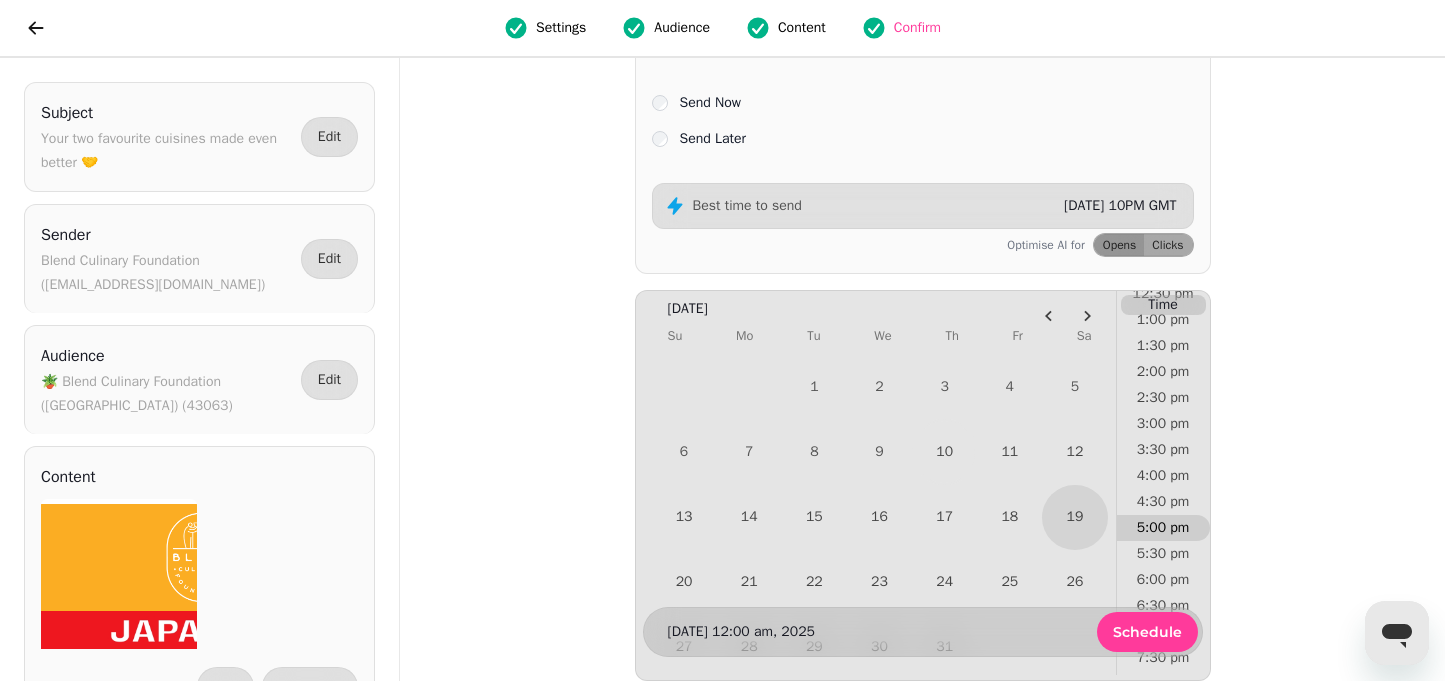 click on "5:00 pm" at bounding box center [1163, 528] 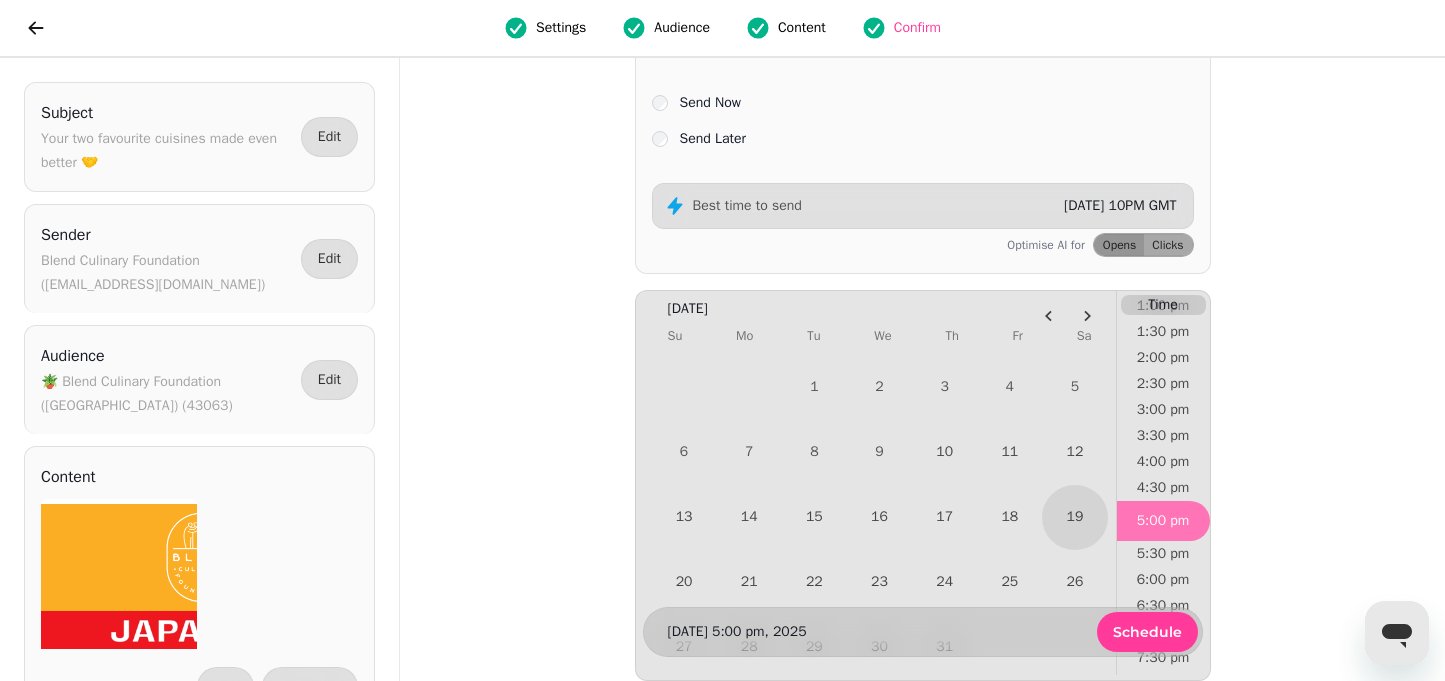 scroll, scrollTop: 688, scrollLeft: 0, axis: vertical 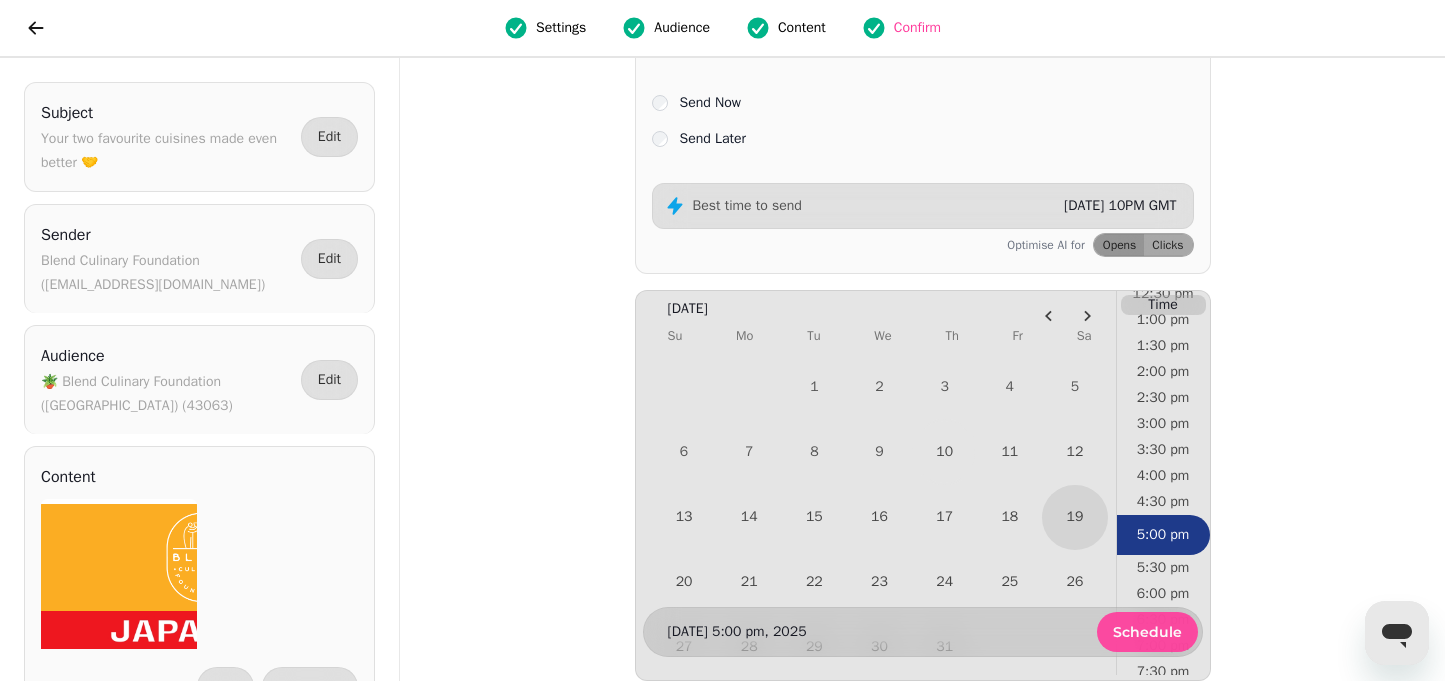 click on "Schedule" at bounding box center [1147, 632] 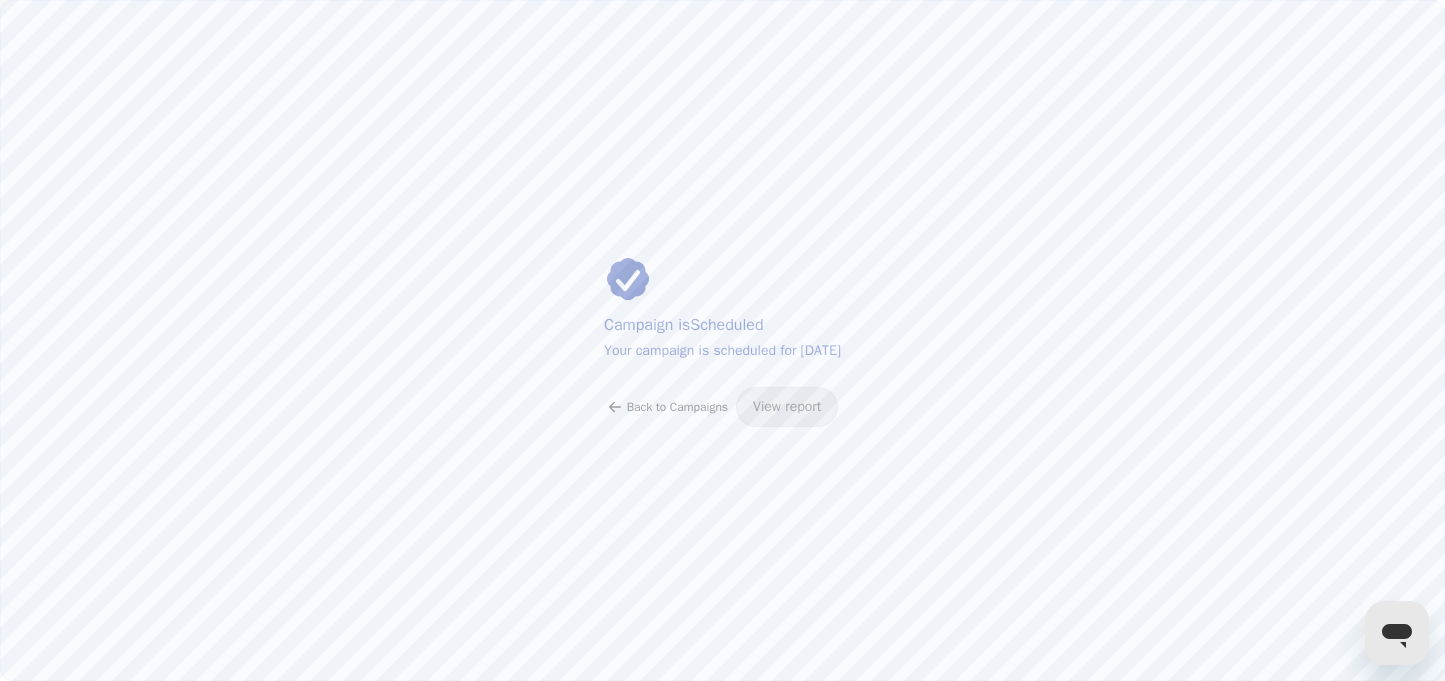 click on "Back to Campaigns" at bounding box center [667, 407] 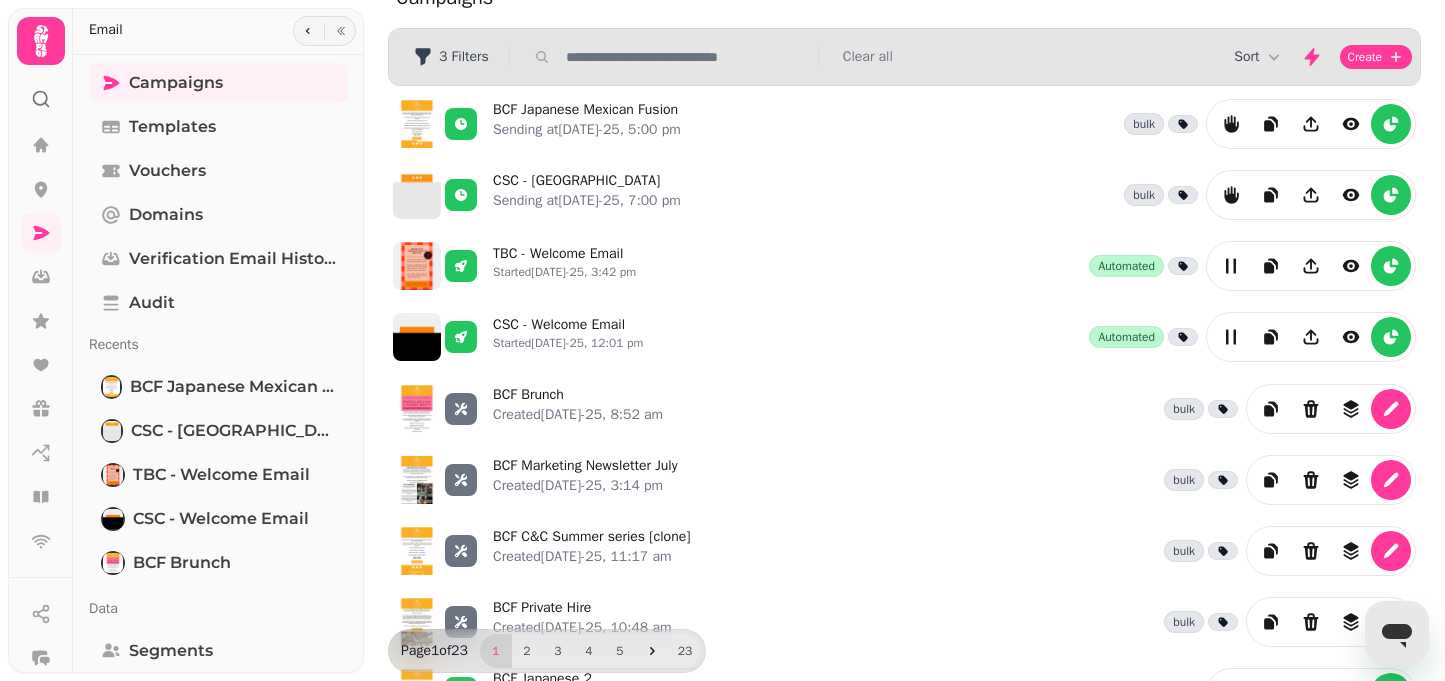 scroll, scrollTop: 28, scrollLeft: 0, axis: vertical 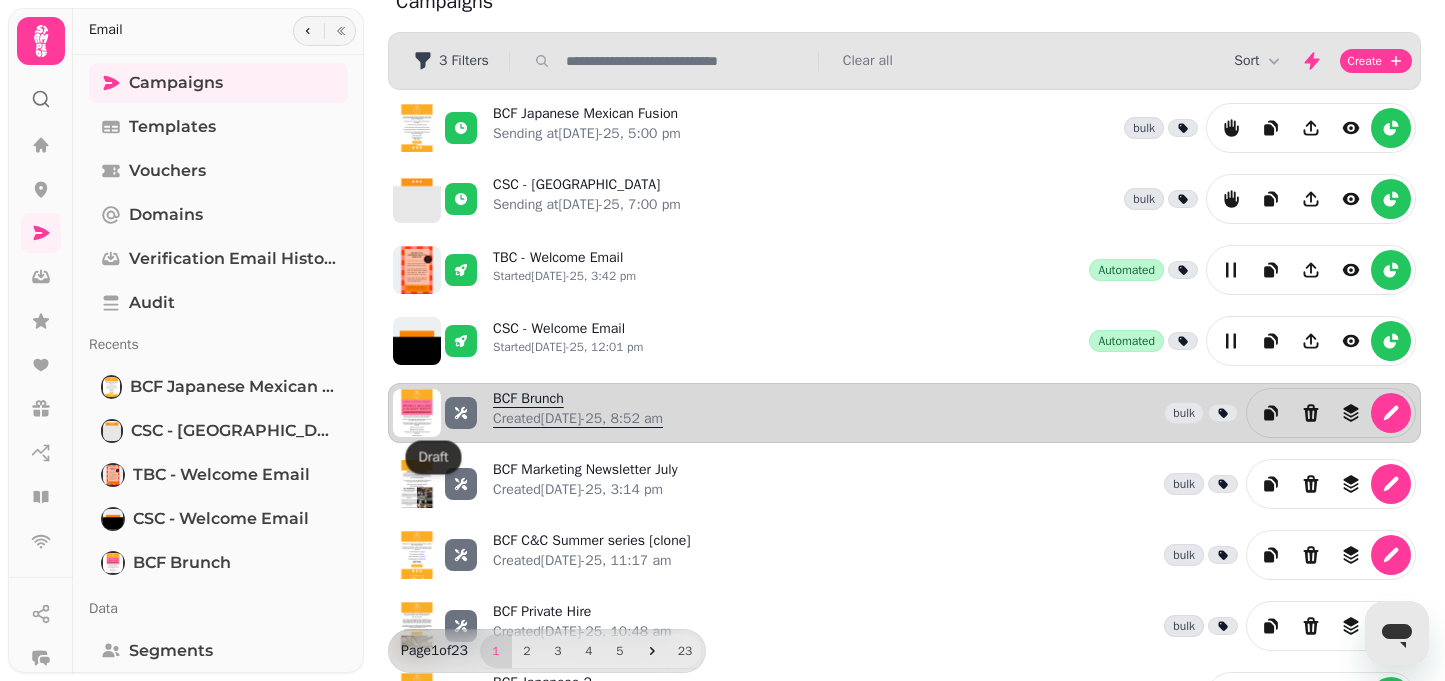 click on "BCF Brunch Created  [DATE]-25, 8:52 am" at bounding box center [578, 413] 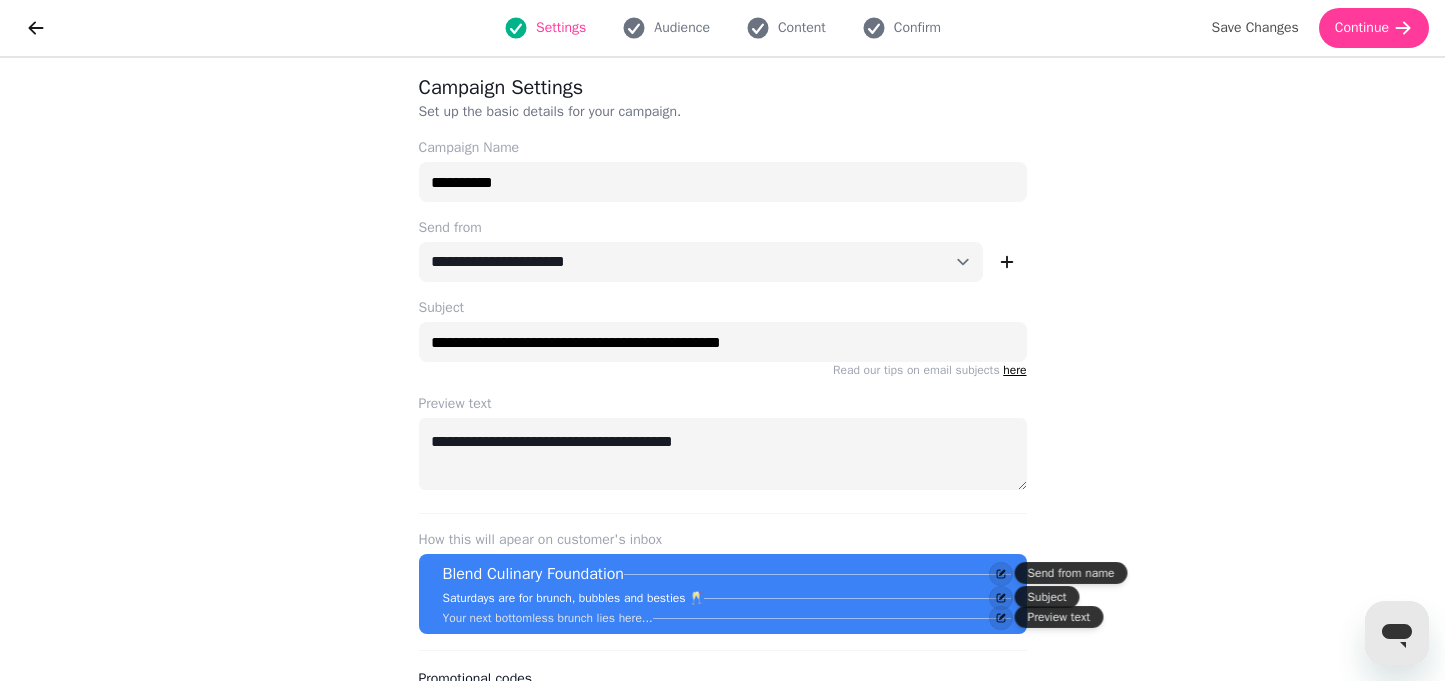 scroll, scrollTop: 0, scrollLeft: 0, axis: both 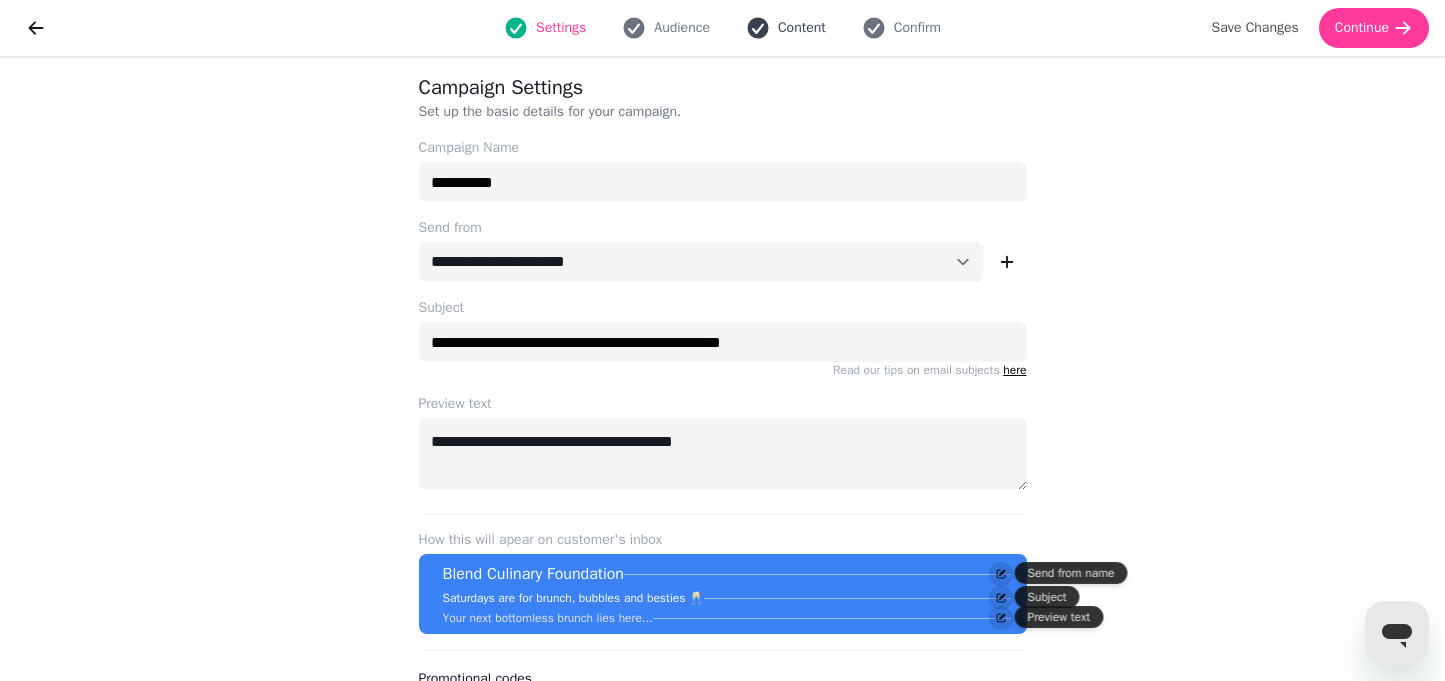 click on "Content" at bounding box center (802, 28) 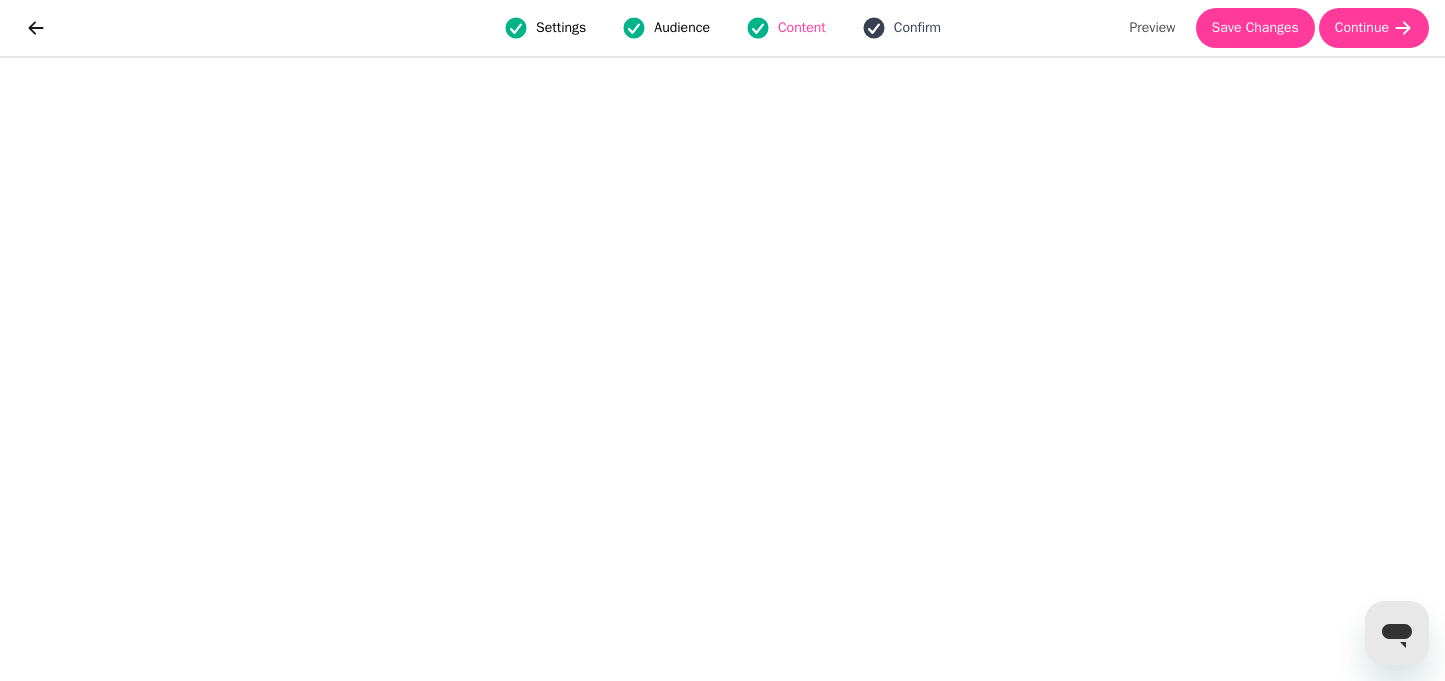 click 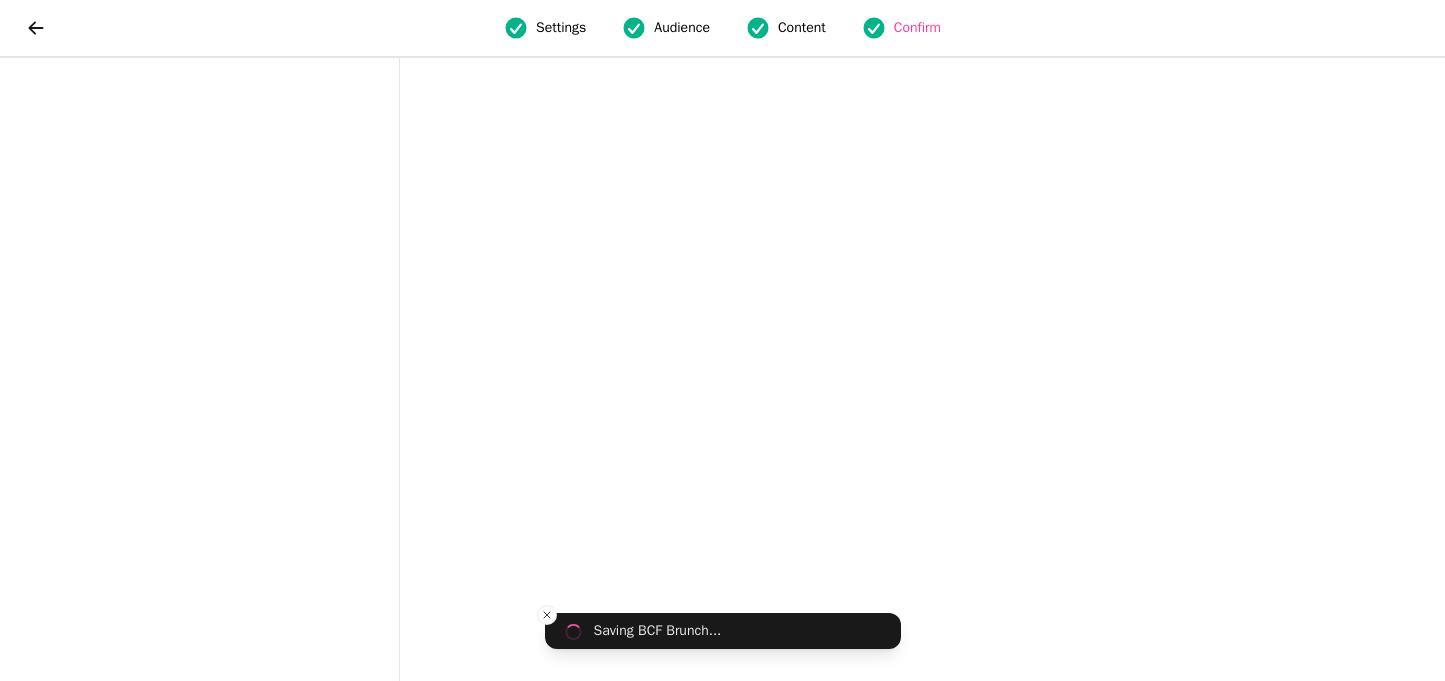 scroll, scrollTop: 0, scrollLeft: 0, axis: both 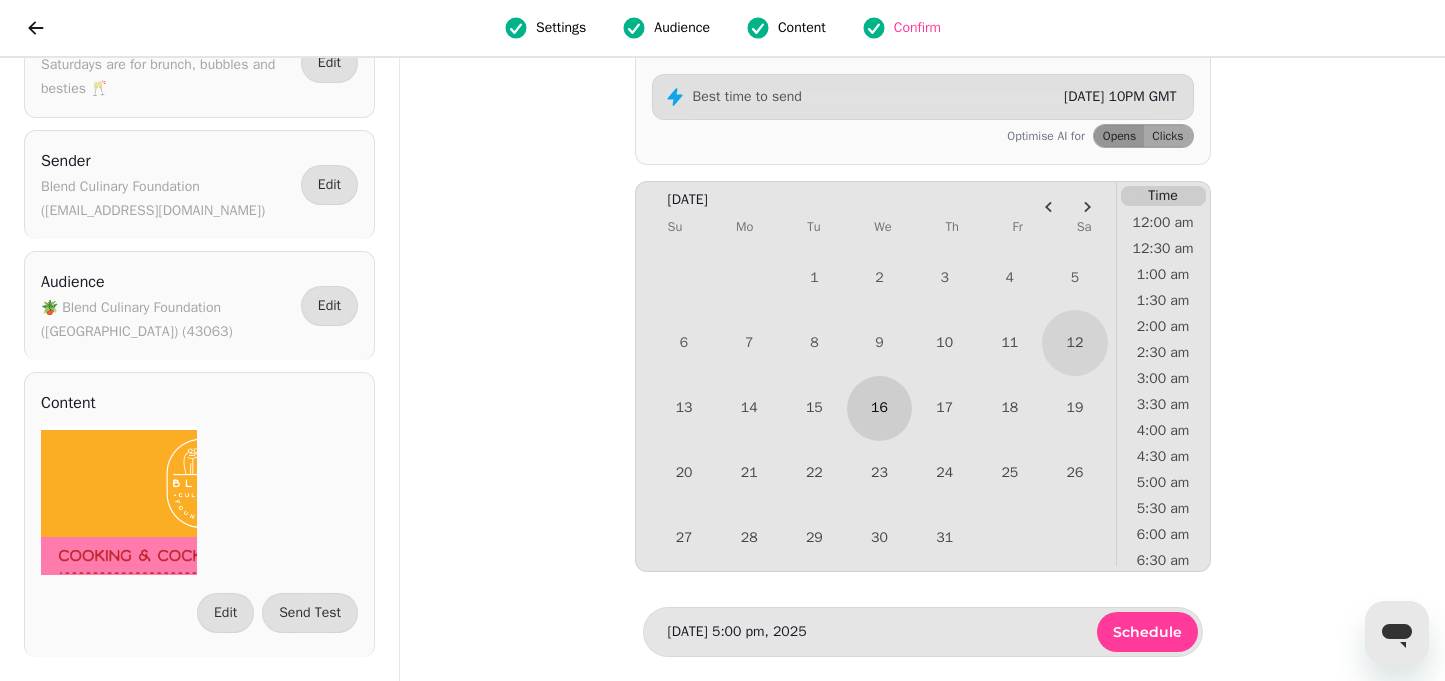 click on "16" at bounding box center (879, 408) 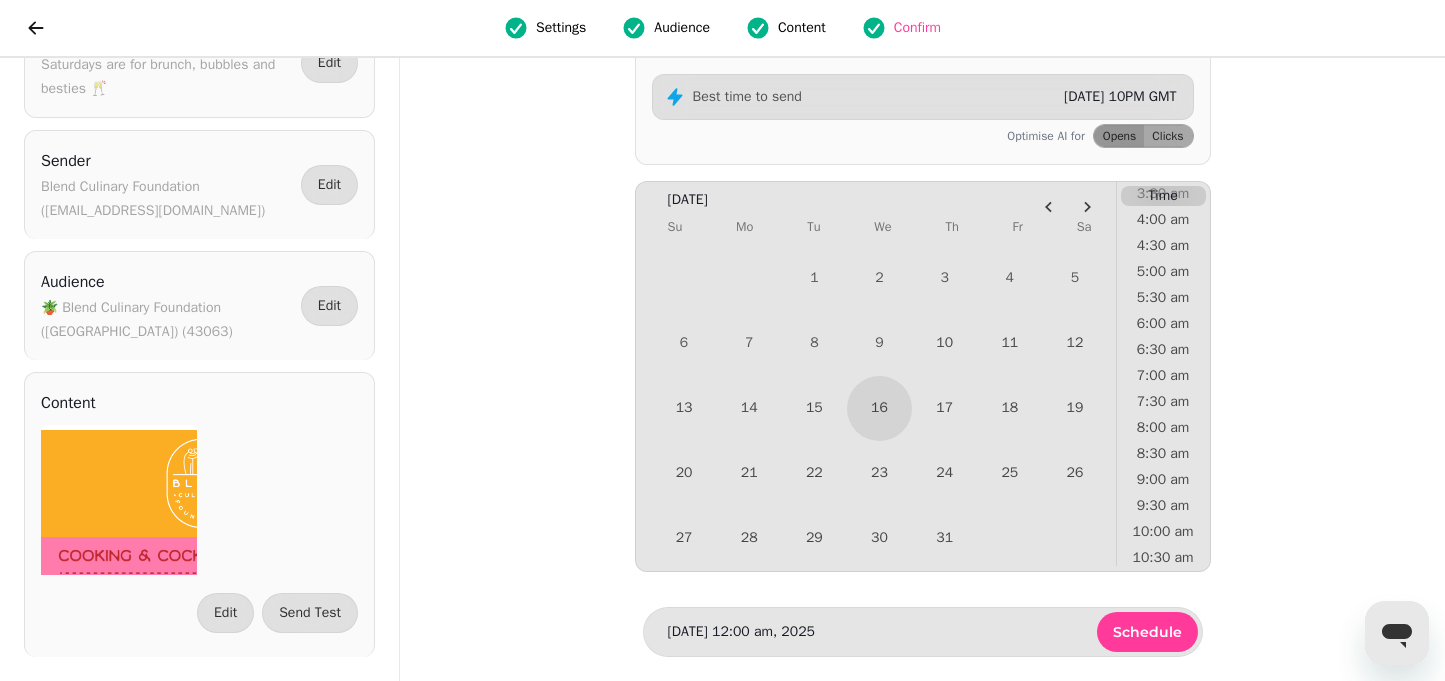scroll, scrollTop: 221, scrollLeft: 0, axis: vertical 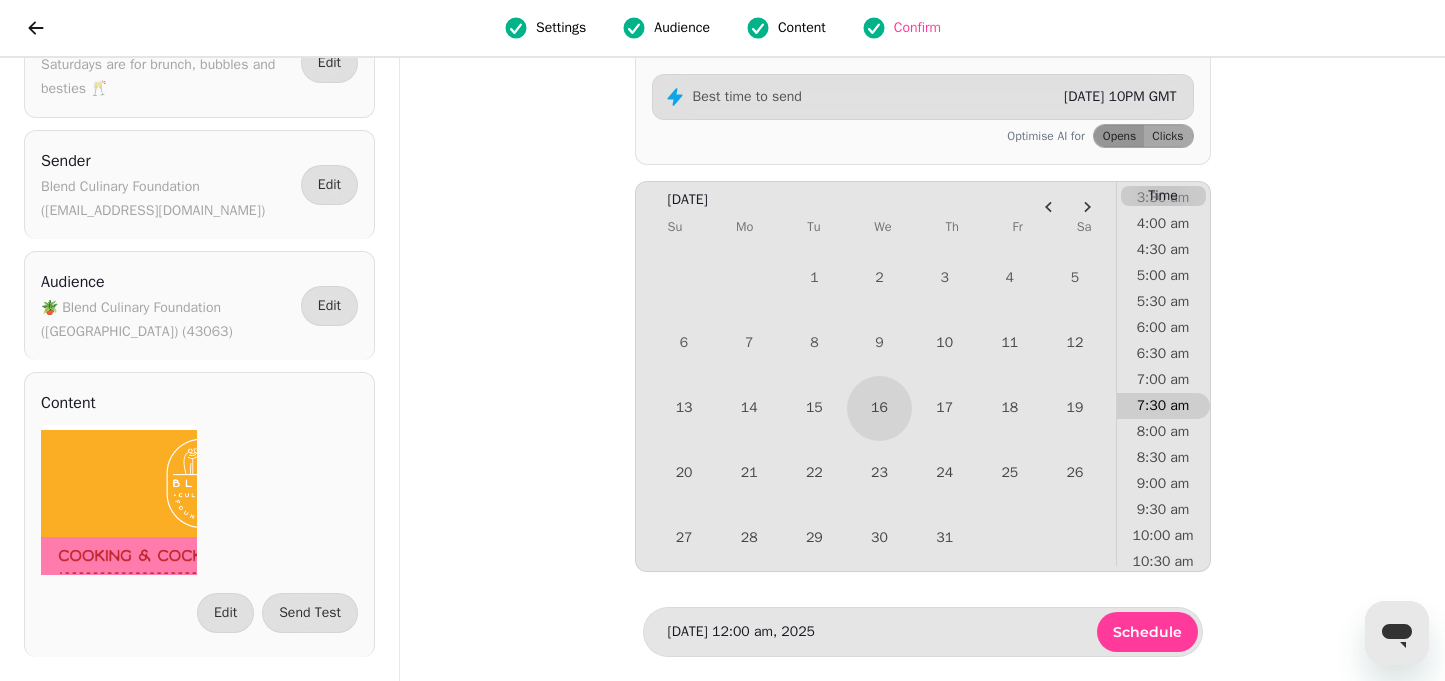 click on "7:30 am" at bounding box center (1163, 406) 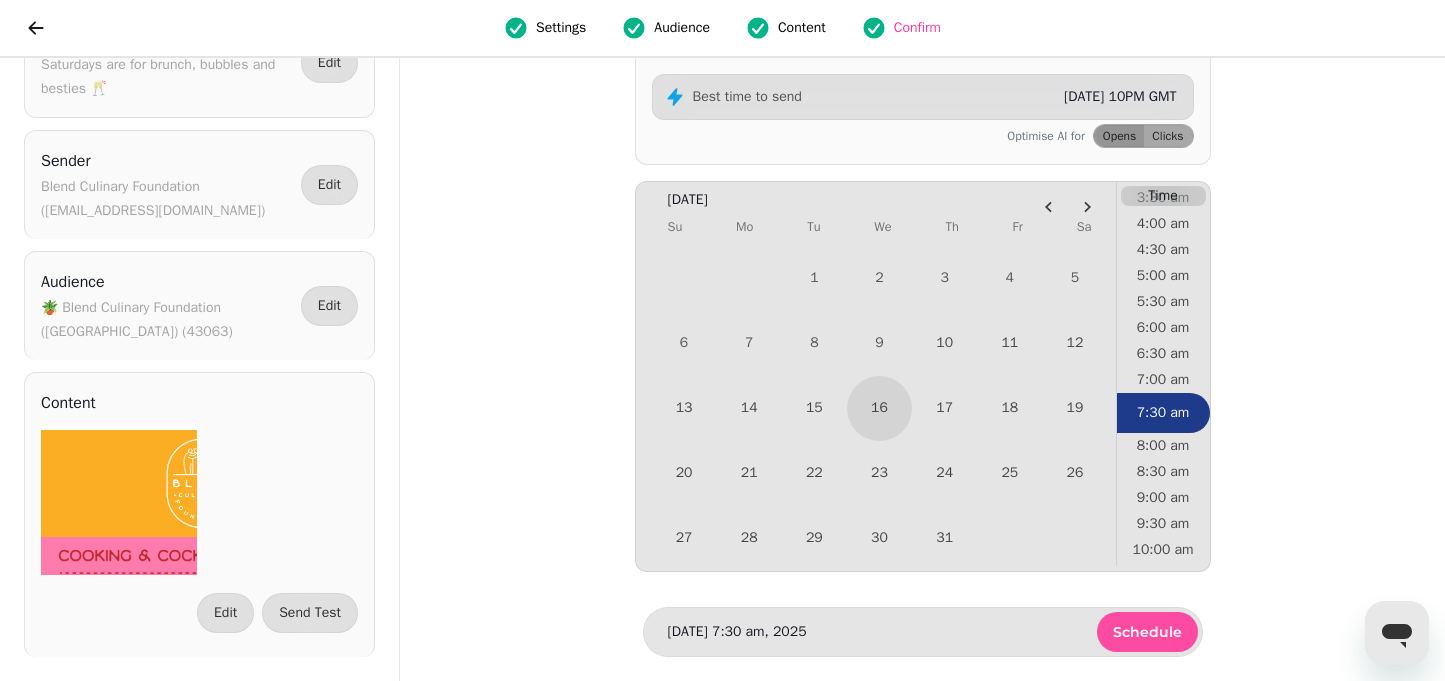 click on "Schedule" at bounding box center [1147, 632] 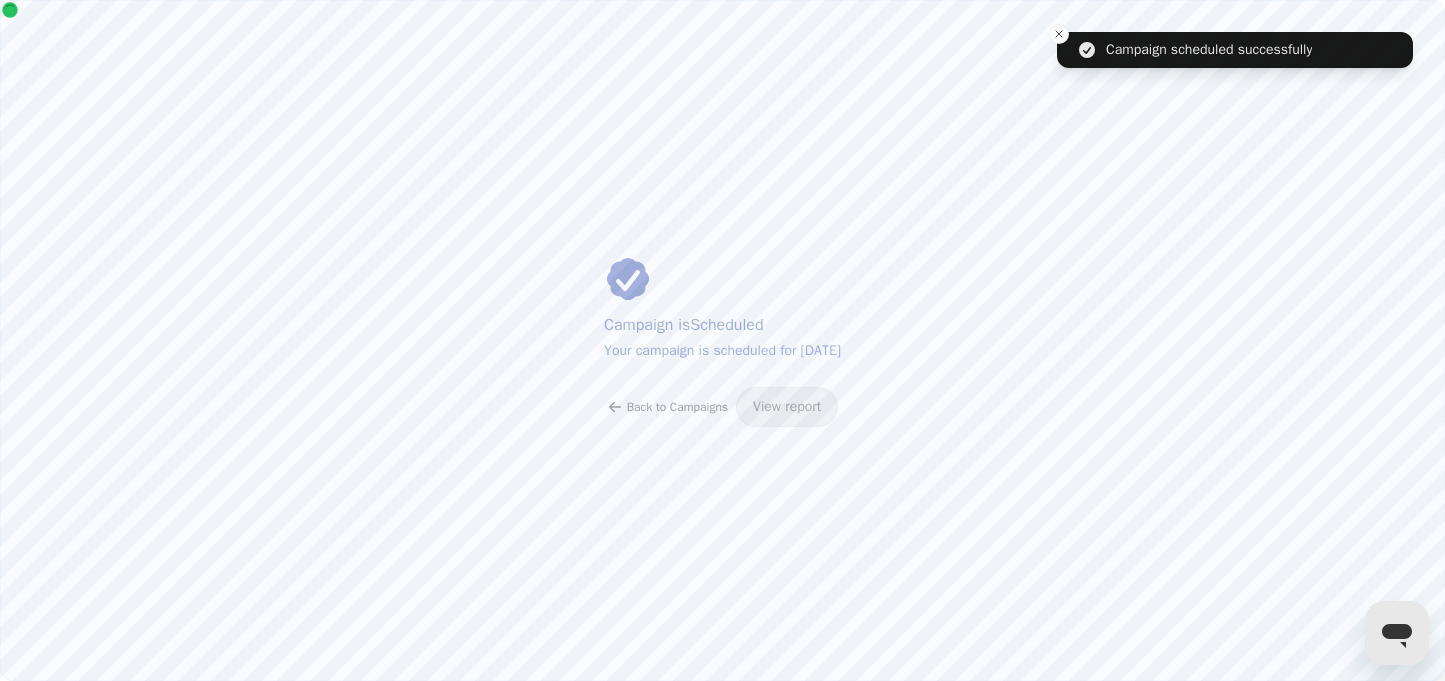 click on "Back to Campaigns" at bounding box center (667, 407) 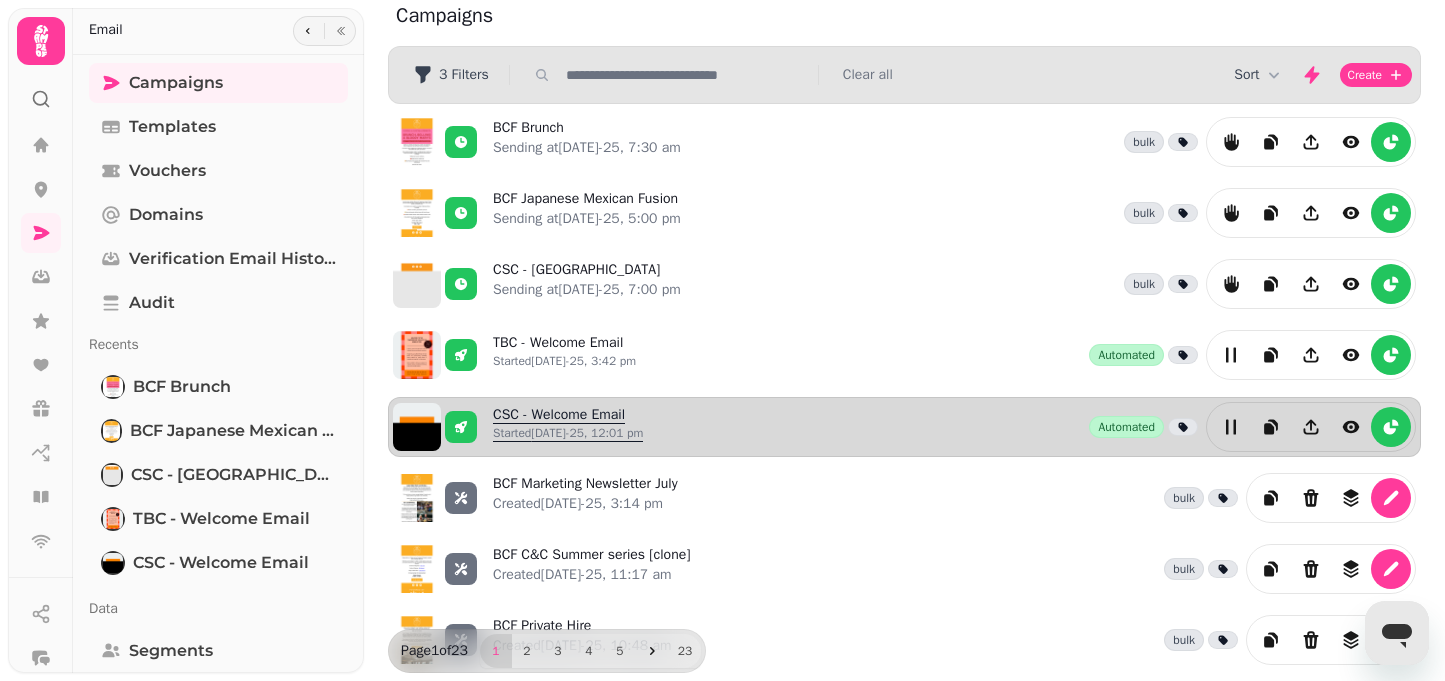 scroll, scrollTop: 0, scrollLeft: 0, axis: both 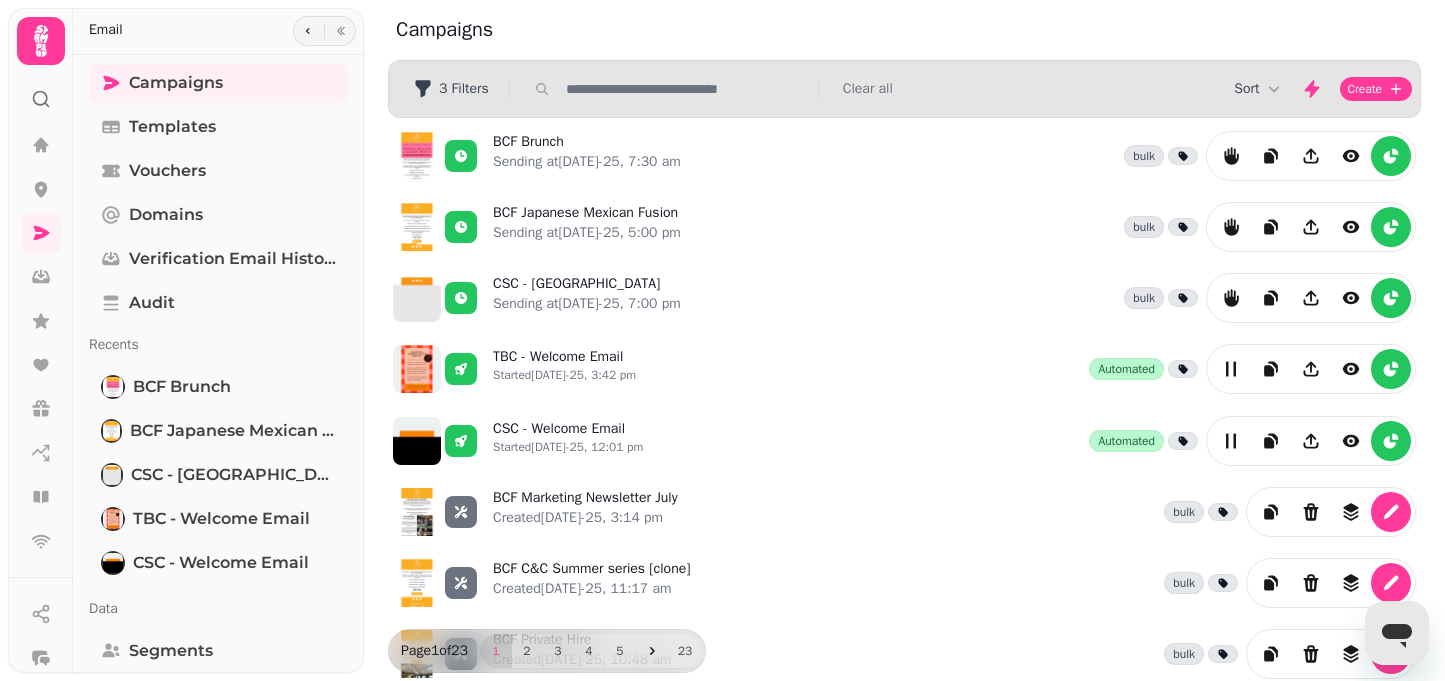 click on "BCF Brunch Sending at  [DATE]-25, 7:30 am bulk BCF Japanese Mexican Fusion Sending at  [DATE]-25, 5:00 pm bulk CSC - Wimbledon Sending at  [DATE]-25, 7:00 pm bulk TBC - Welcome Email Started  [DATE]-25, 3:42 pm Automated CSC - Welcome Email Started  [DATE]-25, 12:01 pm Automated BCF Marketing Newsletter July Created  [DATE]-25, 3:14 pm bulk BCF C&C Summer series [clone] Created  [DATE]-25, 11:17 am bulk BCF Private Hire Created  [DATE]-25, 10:48 am bulk BCF Japanese 2 Sending at  [DATE]-25, 5:00 pm bulk BCF Summer Holiday clubs Sending at  [DATE]-25, 6:30 pm bulk BCF New Website Announcement Created  [DATE]-25, 9:27 am bulk BCF Marketing Newsletter June Sent  [DATE]-25, 5:00 pm bulk Kargo - World Chocolate Day Sent  [DATE]-25, 7:09 pm bulk CSC - World Chocolate Day Sent  [DATE]-25, 6:06 pm bulk CSC - BCF Birthday Sent  [DEMOGRAPHIC_DATA]-25, 7:00 pm bulk" at bounding box center [904, 654] 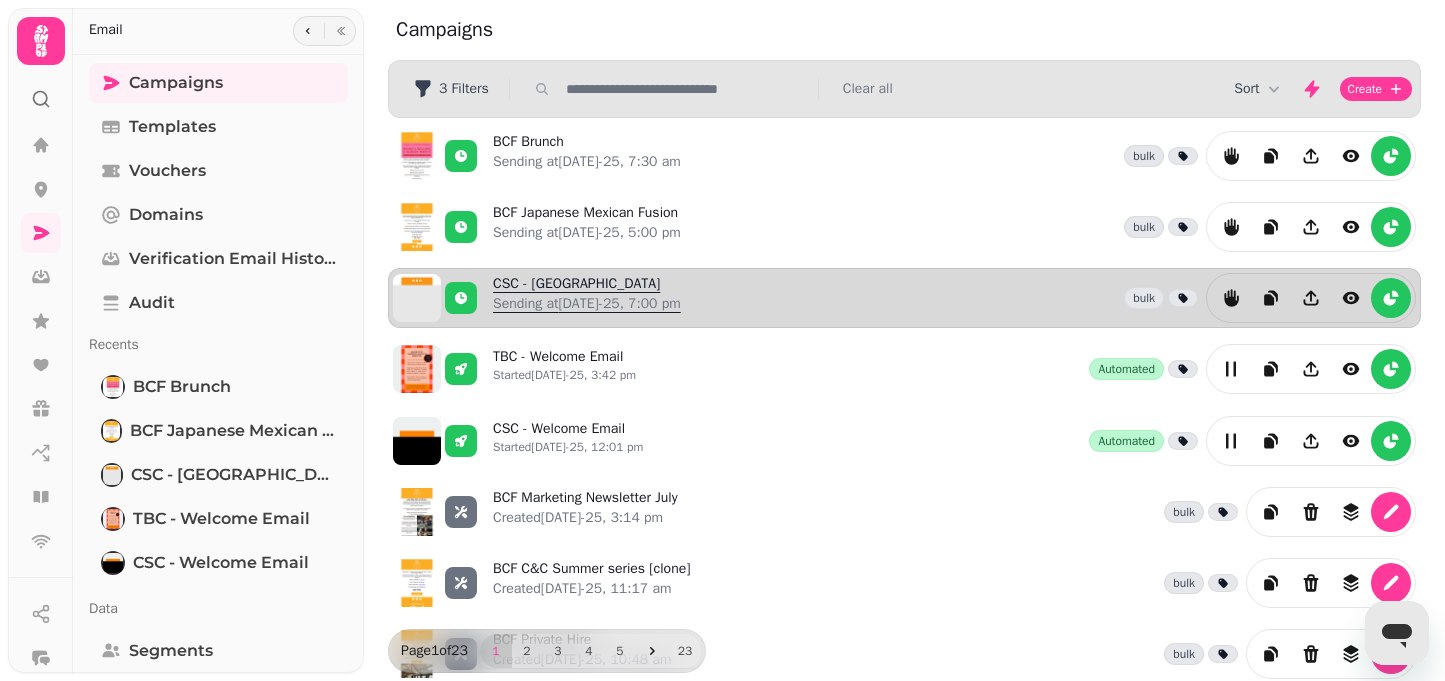 click on "Sending at  [DATE]-25, 7:00 pm" at bounding box center (587, 304) 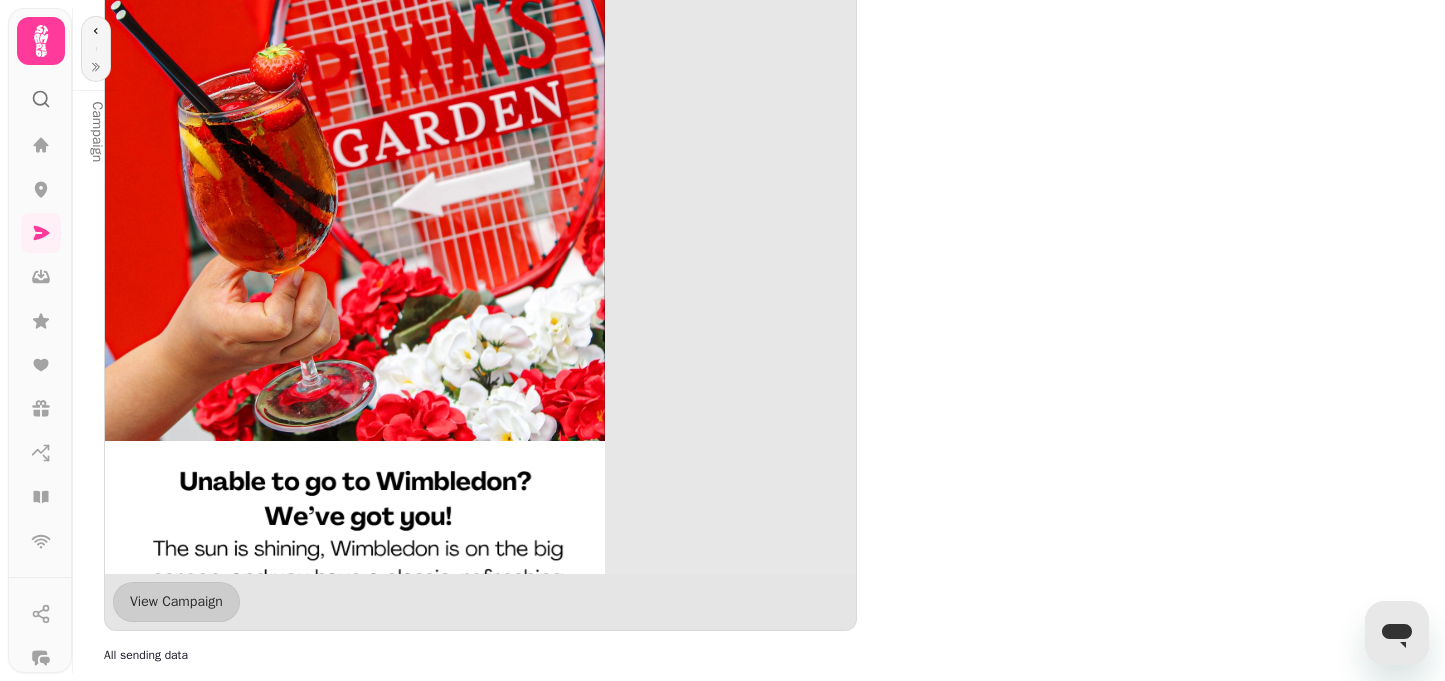 scroll, scrollTop: 1556, scrollLeft: 0, axis: vertical 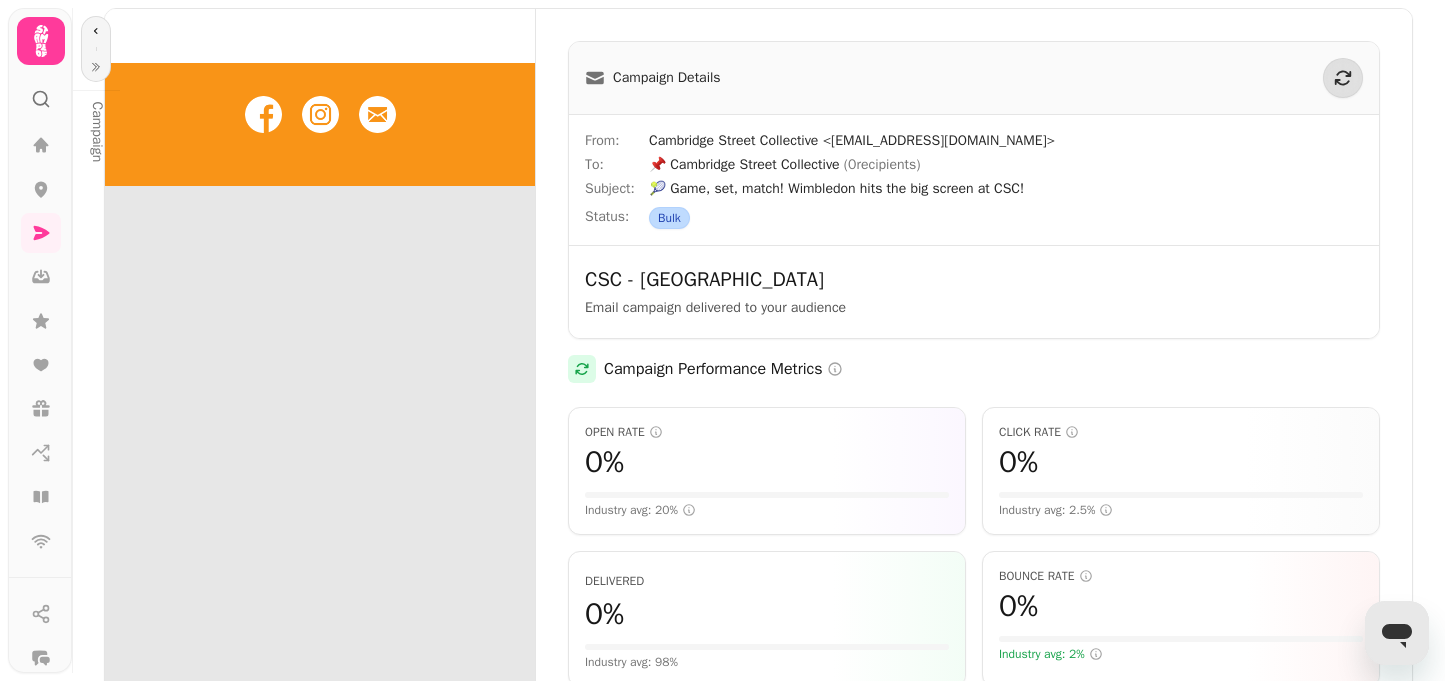 click at bounding box center (96, 49) 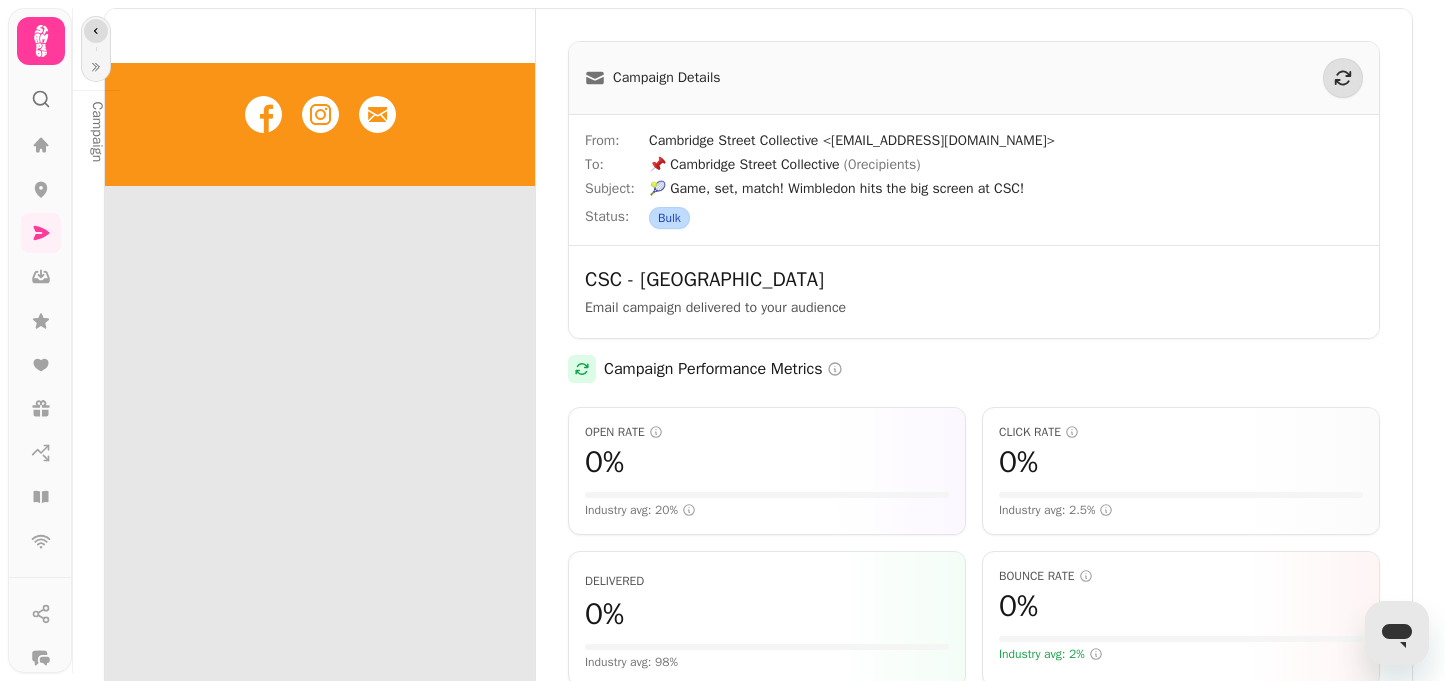 click 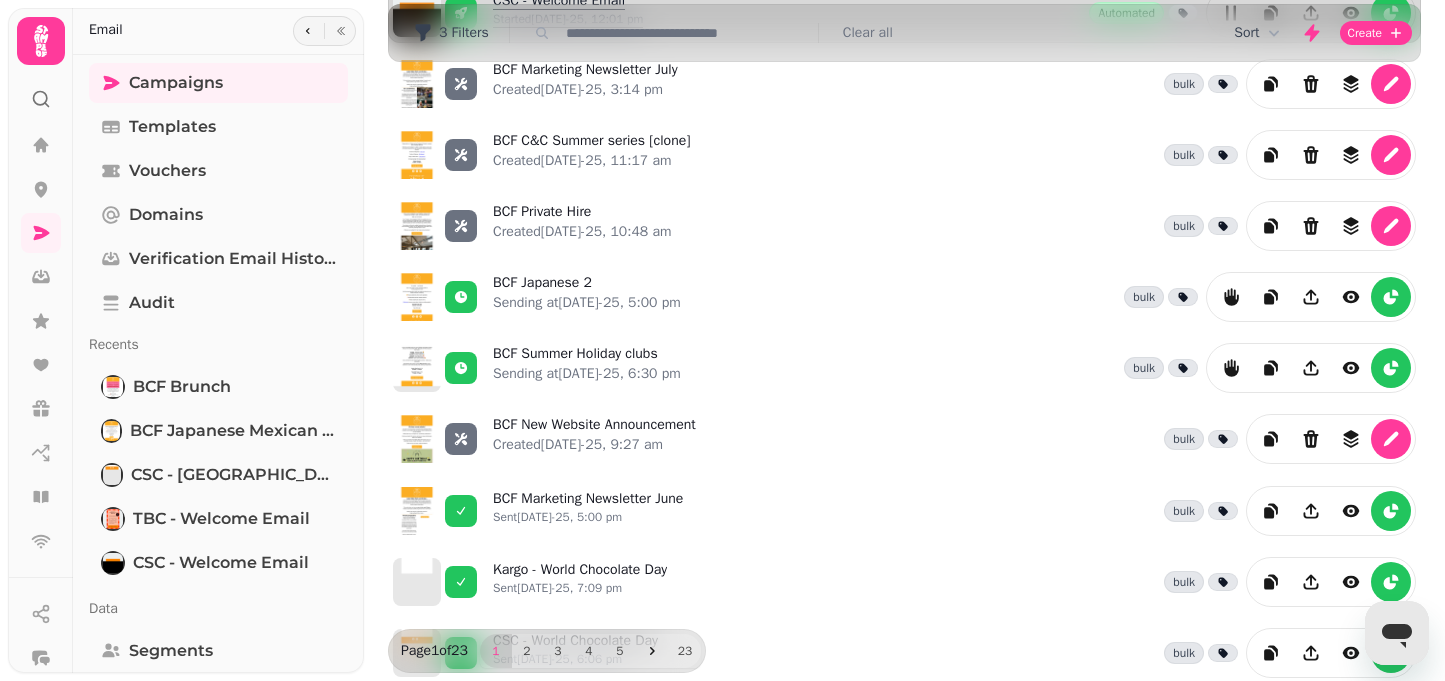 scroll, scrollTop: 0, scrollLeft: 0, axis: both 